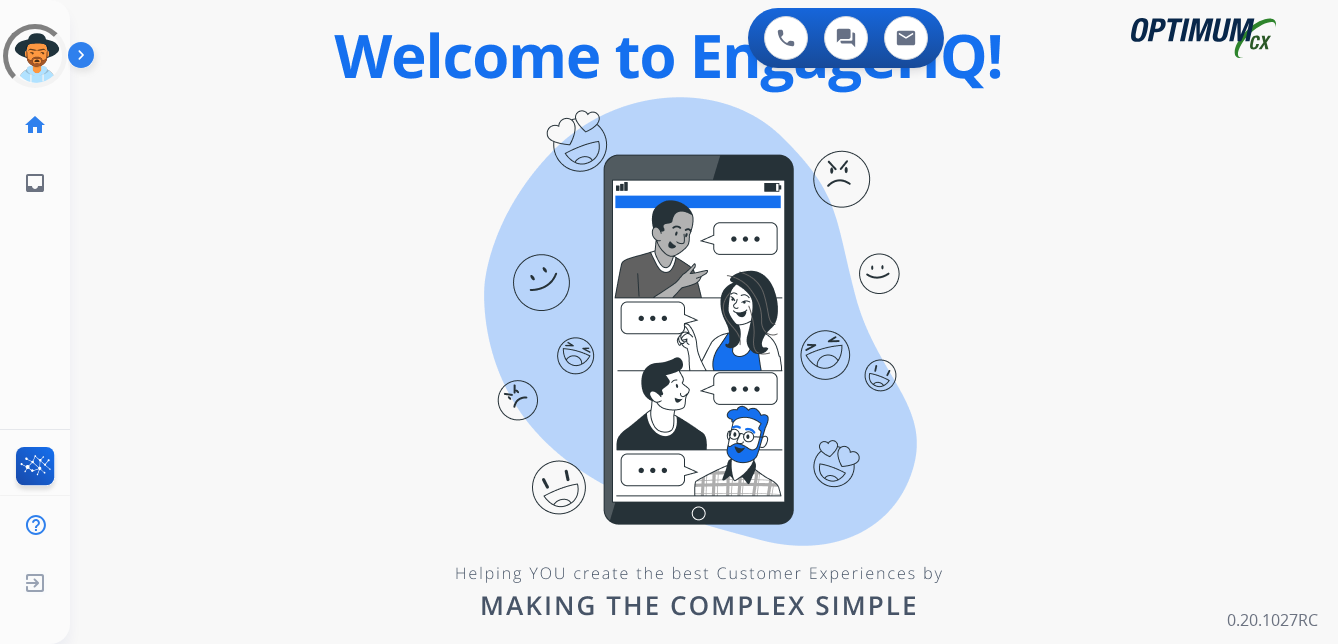 scroll, scrollTop: 0, scrollLeft: 0, axis: both 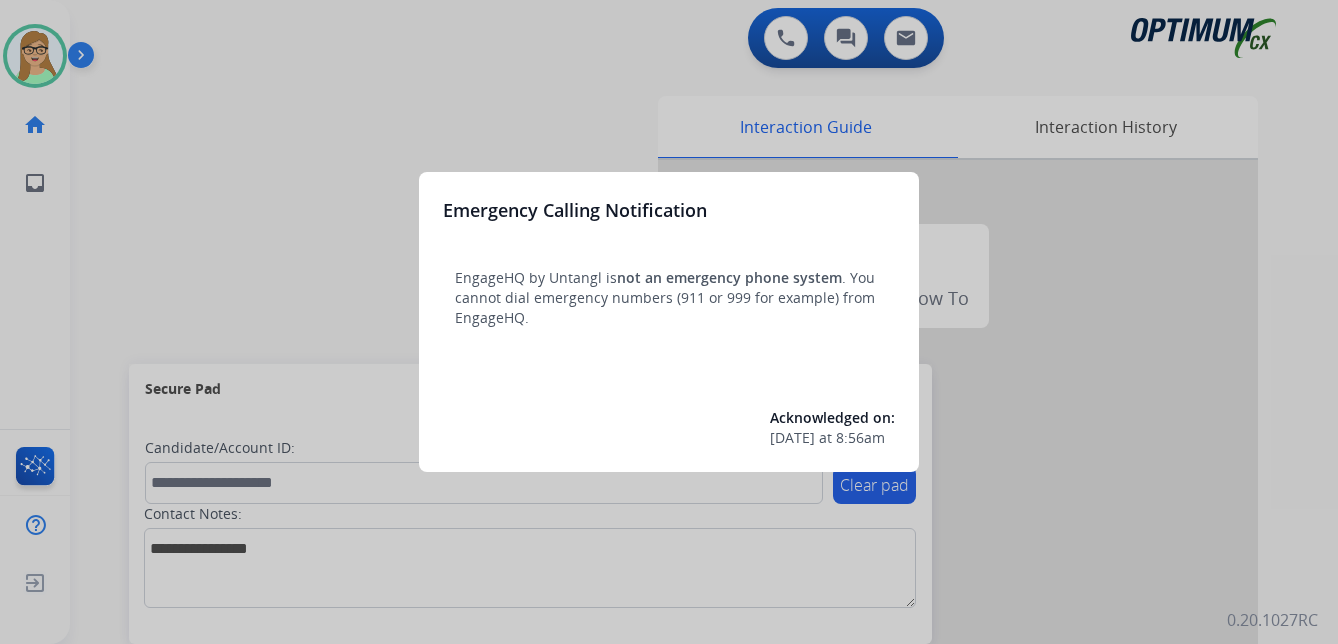 click at bounding box center [669, 322] 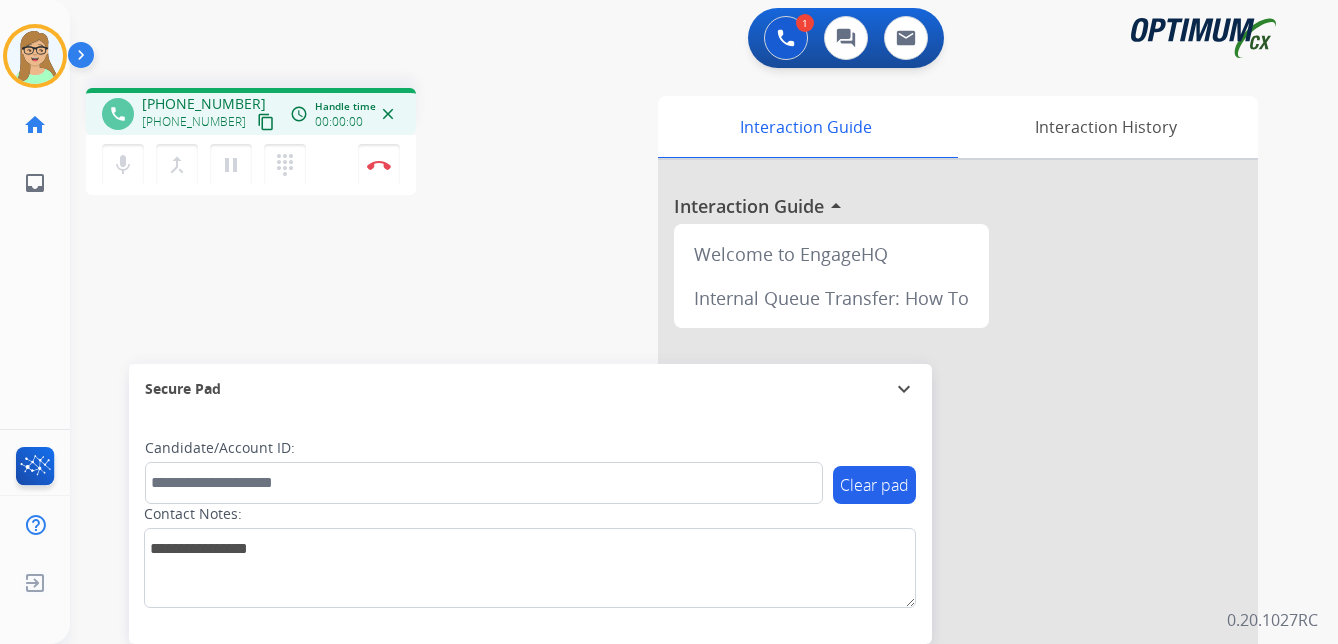 click on "content_copy" at bounding box center (266, 122) 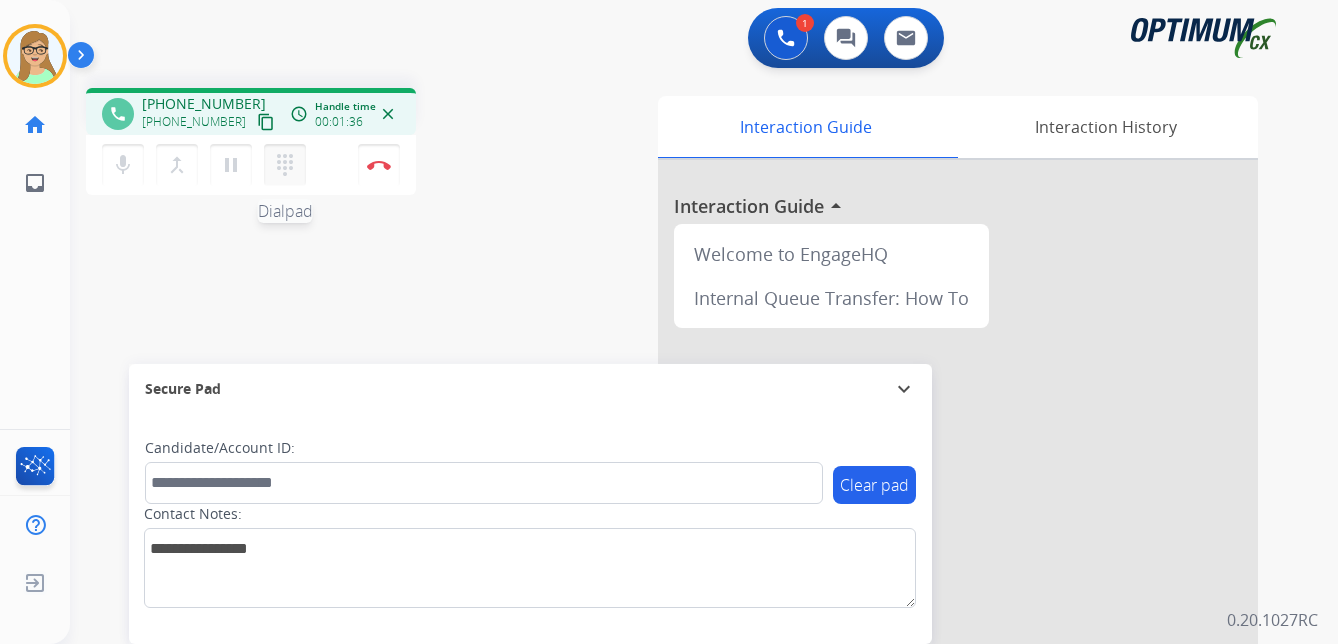 click on "dialpad" at bounding box center (285, 165) 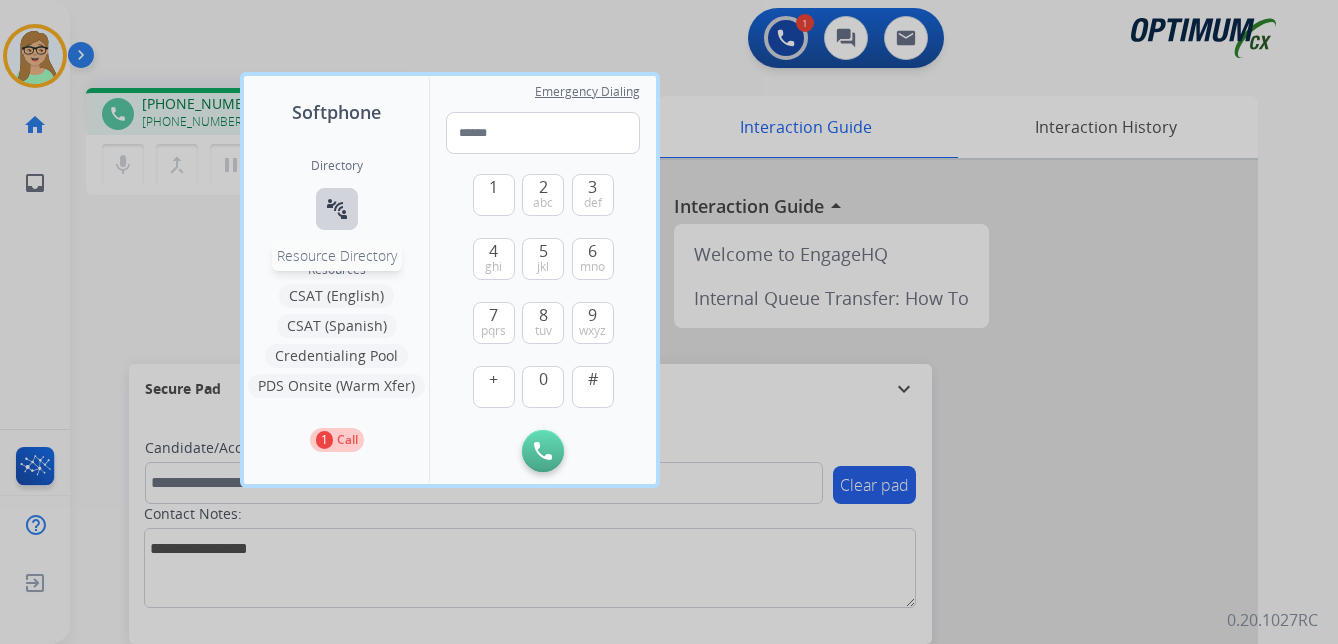 click on "connect_without_contact" at bounding box center (337, 209) 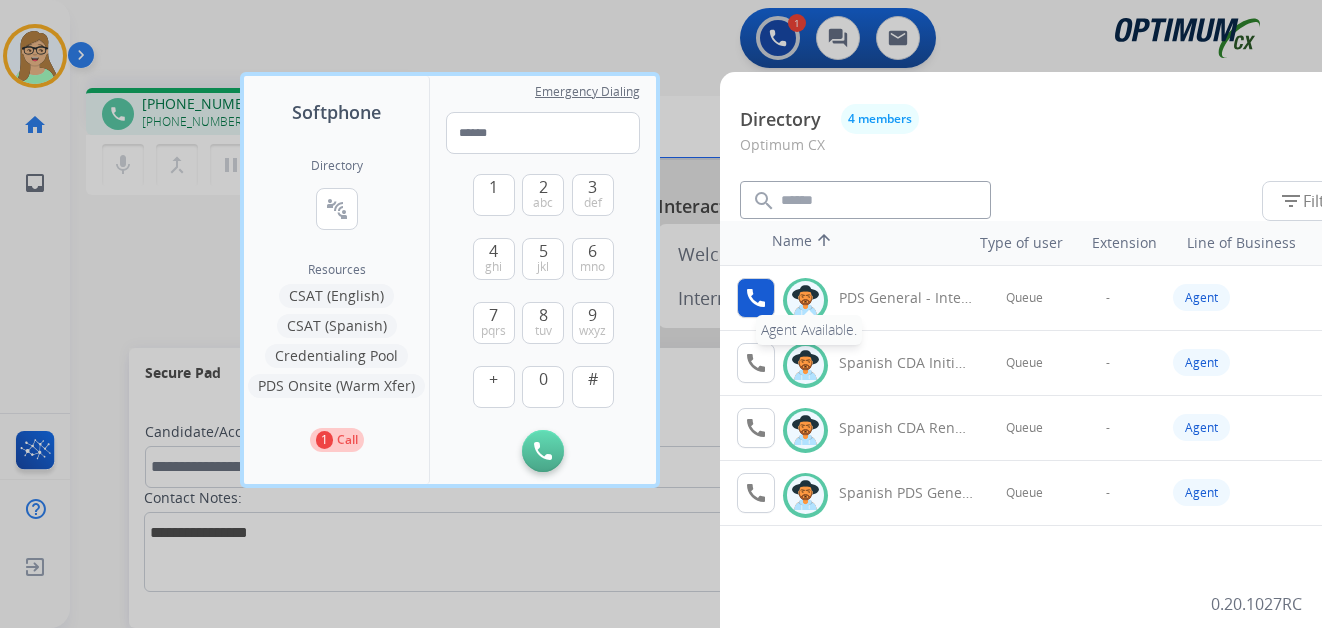 click on "call" at bounding box center (756, 298) 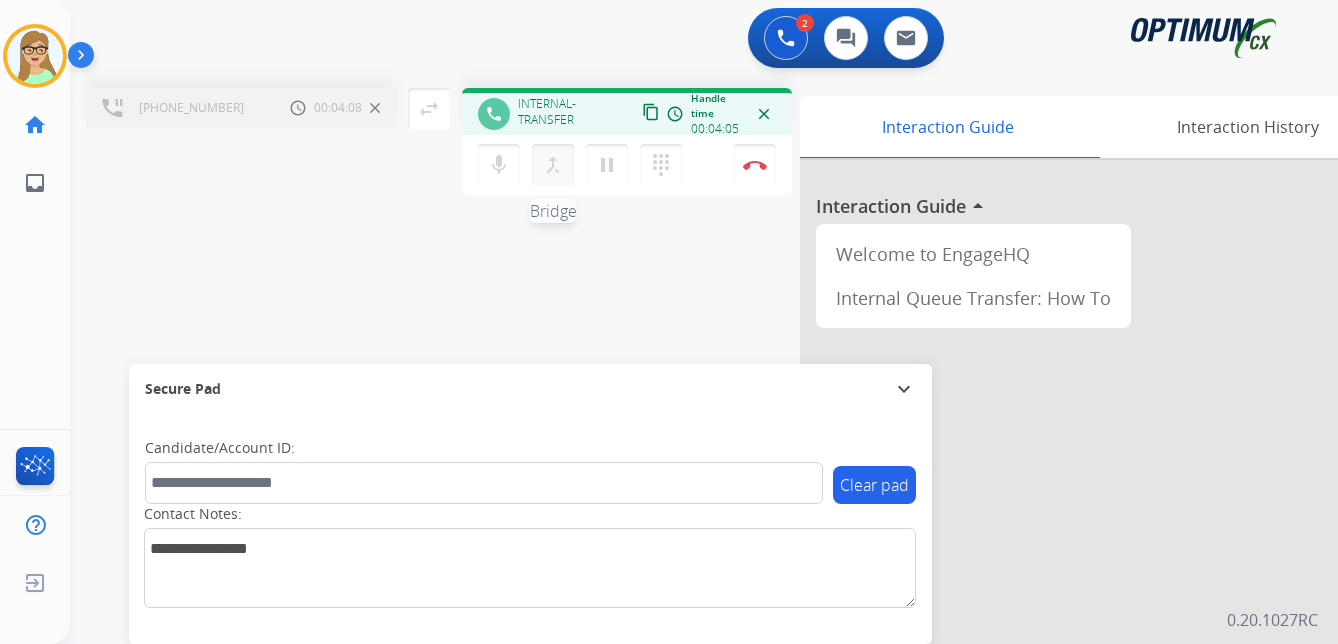 click on "merge_type" at bounding box center [553, 165] 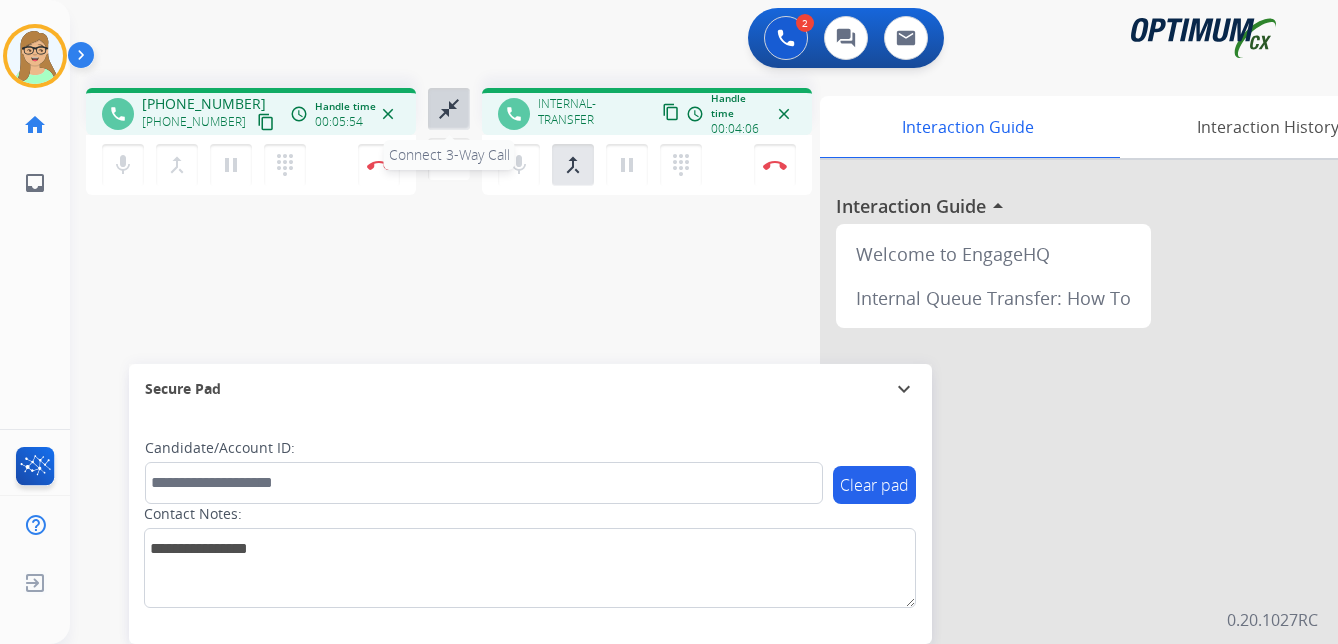 click on "close_fullscreen Connect 3-Way Call" at bounding box center [449, 109] 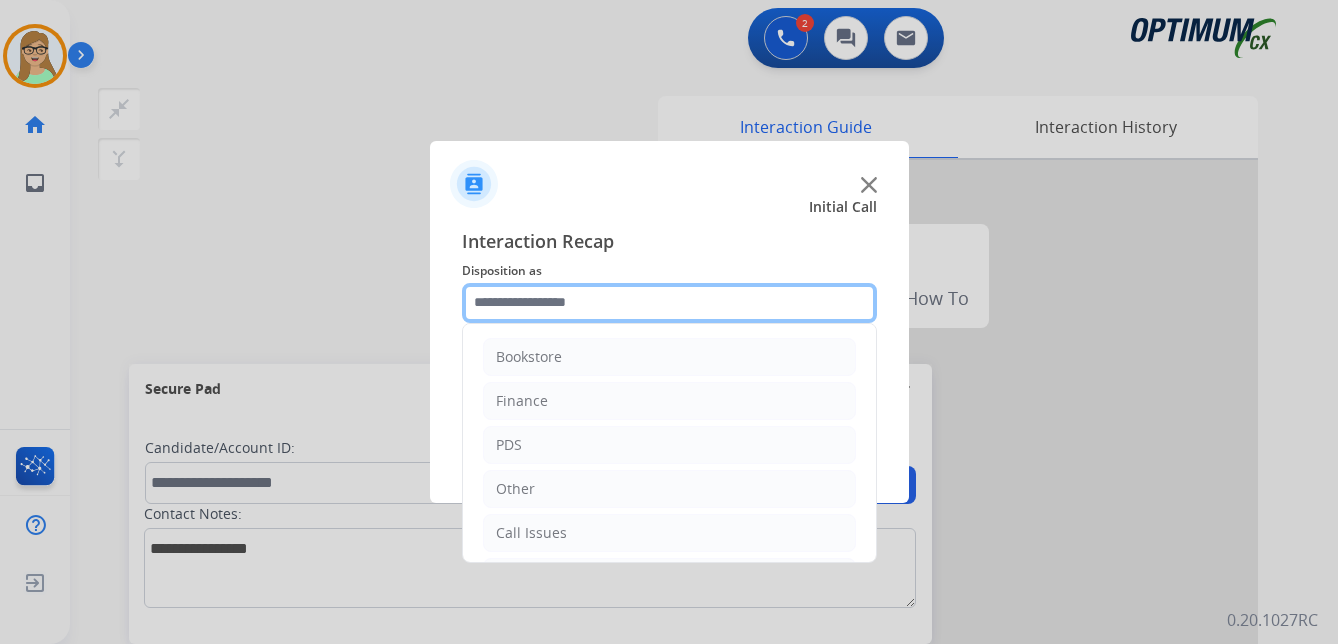 click 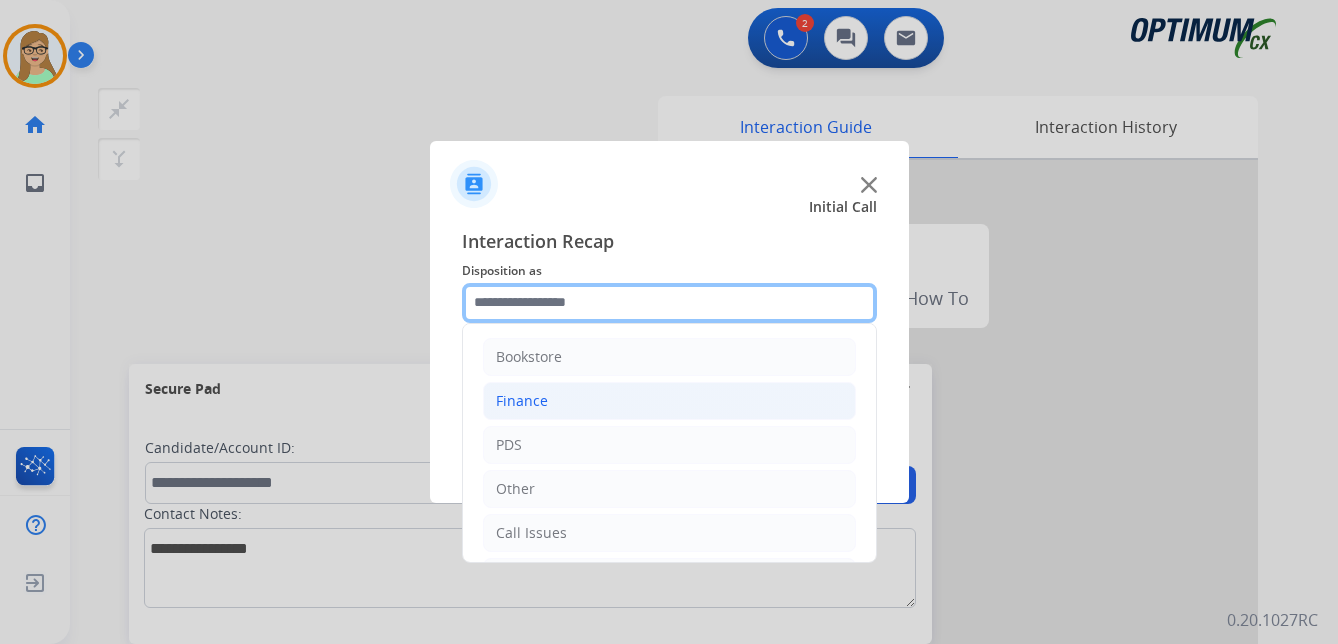 scroll, scrollTop: 100, scrollLeft: 0, axis: vertical 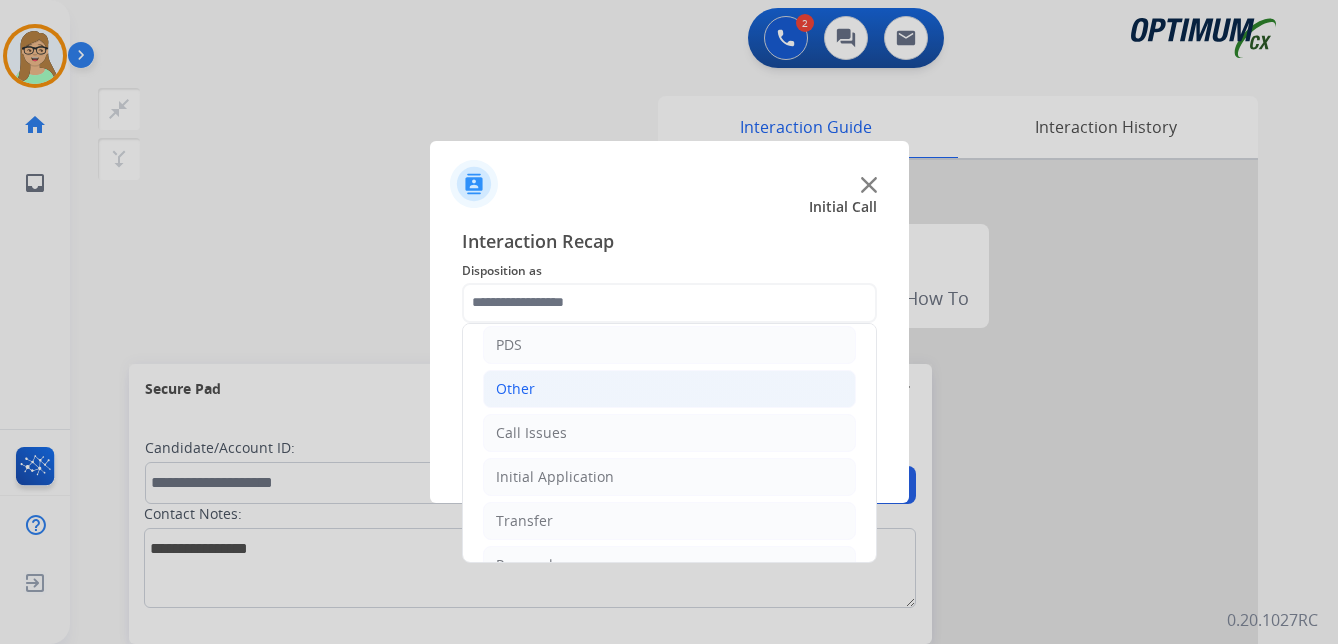 click on "Other" 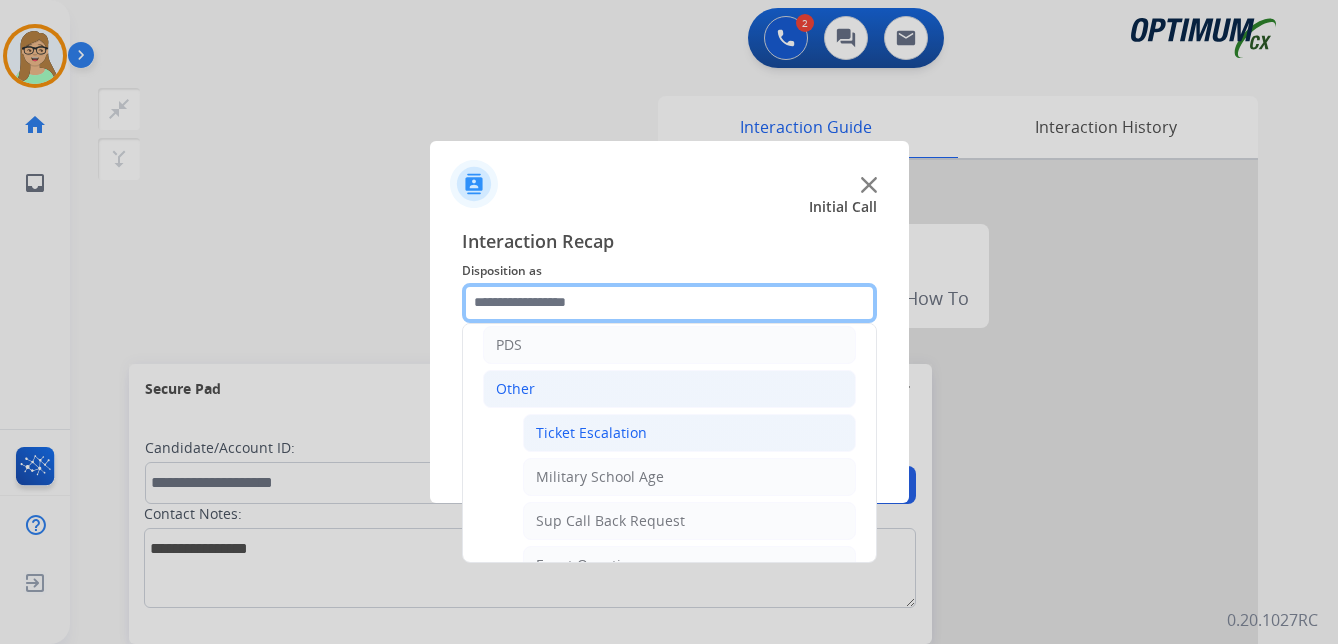 scroll, scrollTop: 0, scrollLeft: 0, axis: both 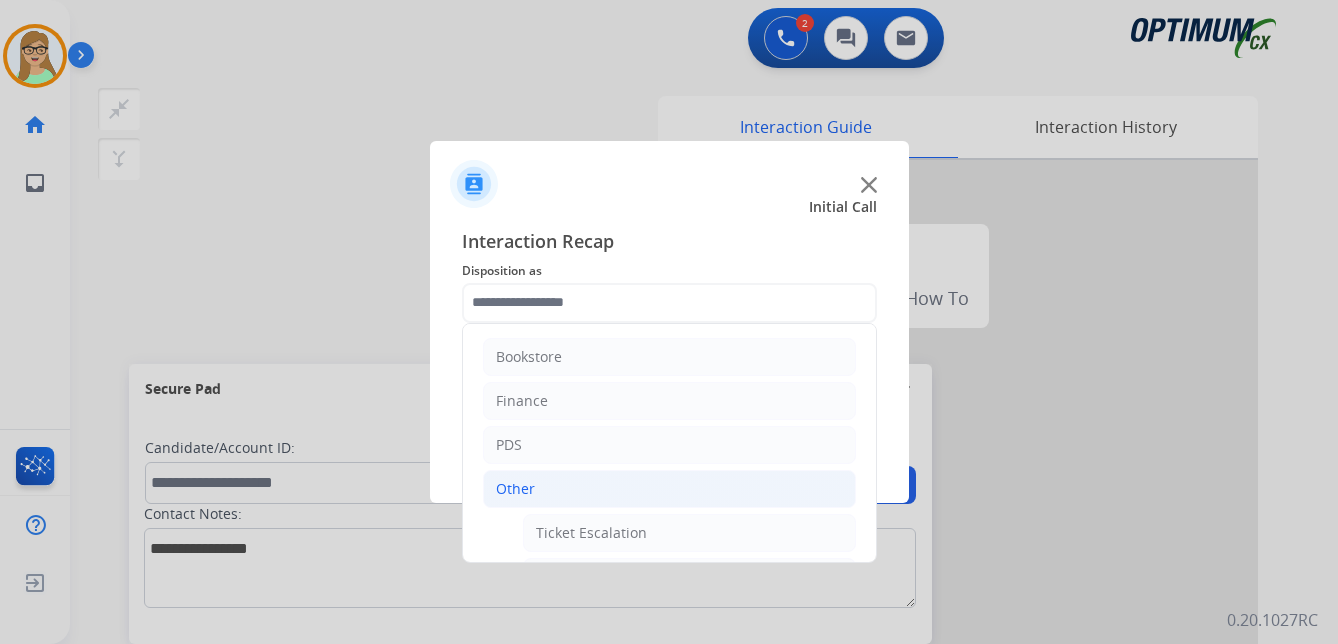 click on "Other" 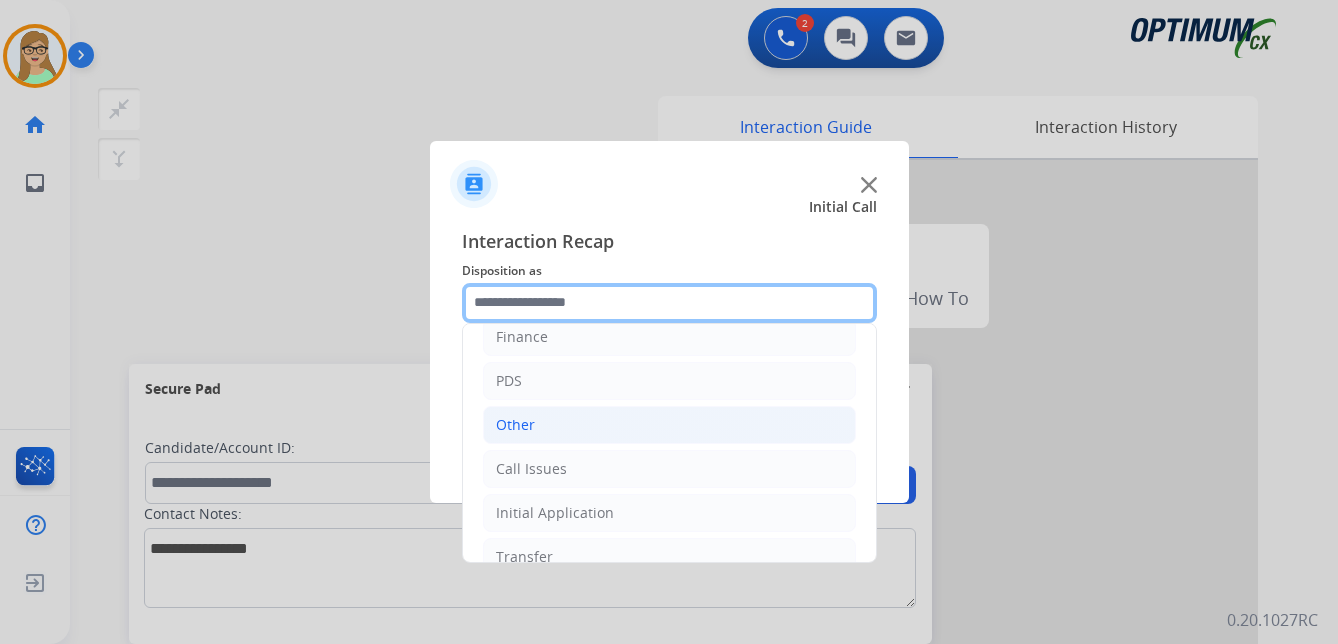 scroll, scrollTop: 100, scrollLeft: 0, axis: vertical 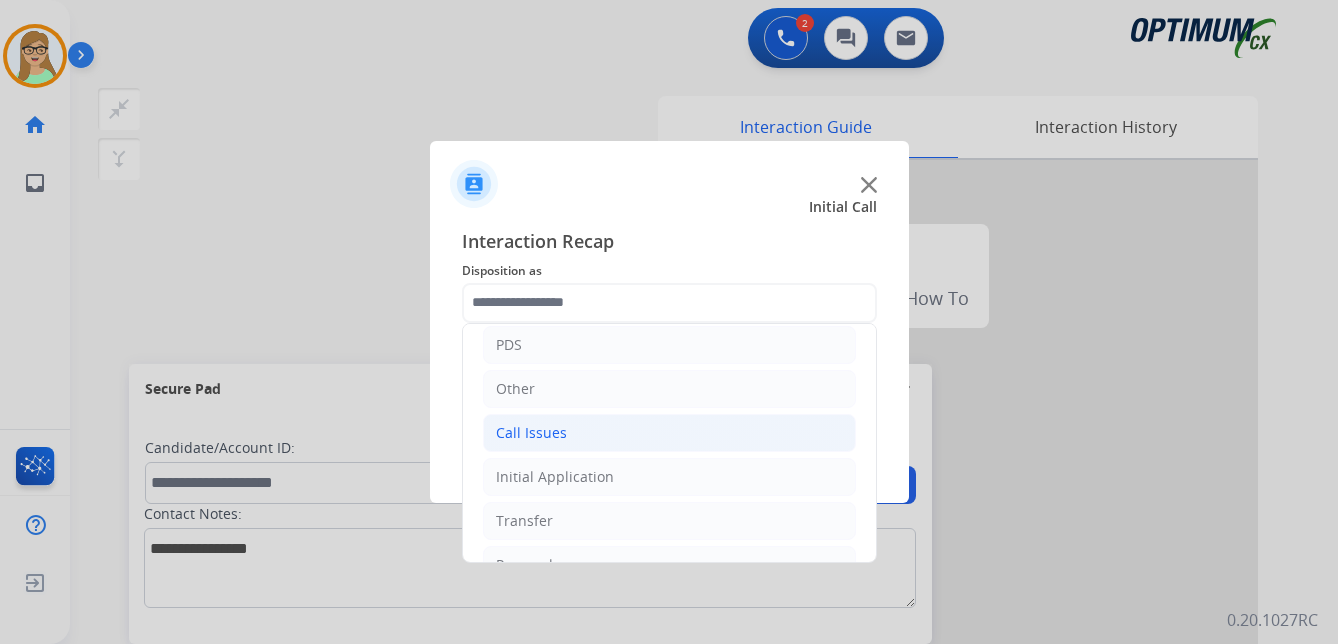 click on "Call Issues" 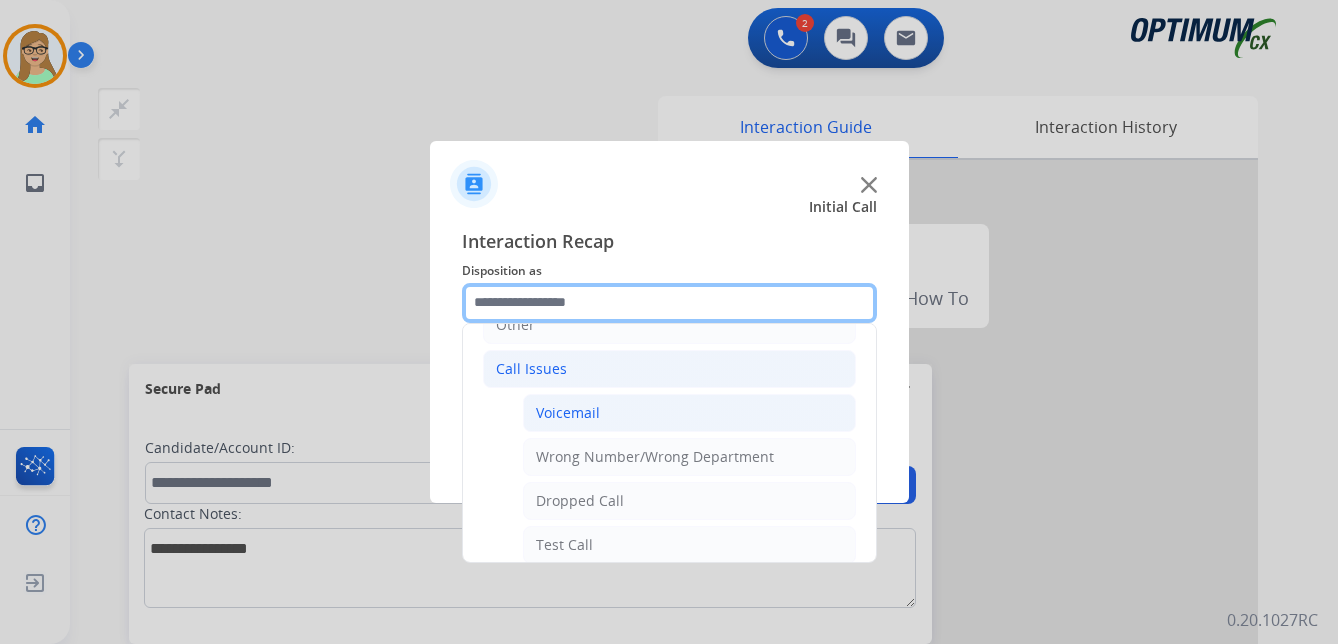 scroll, scrollTop: 200, scrollLeft: 0, axis: vertical 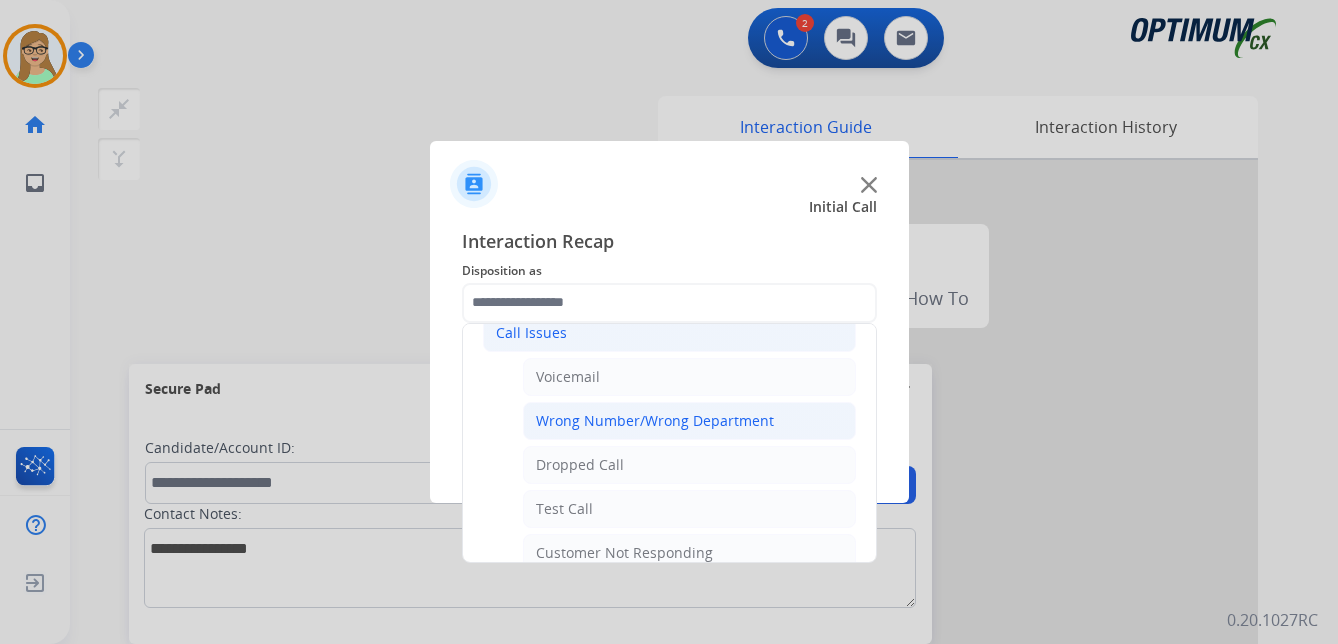 click on "Wrong Number/Wrong Department" 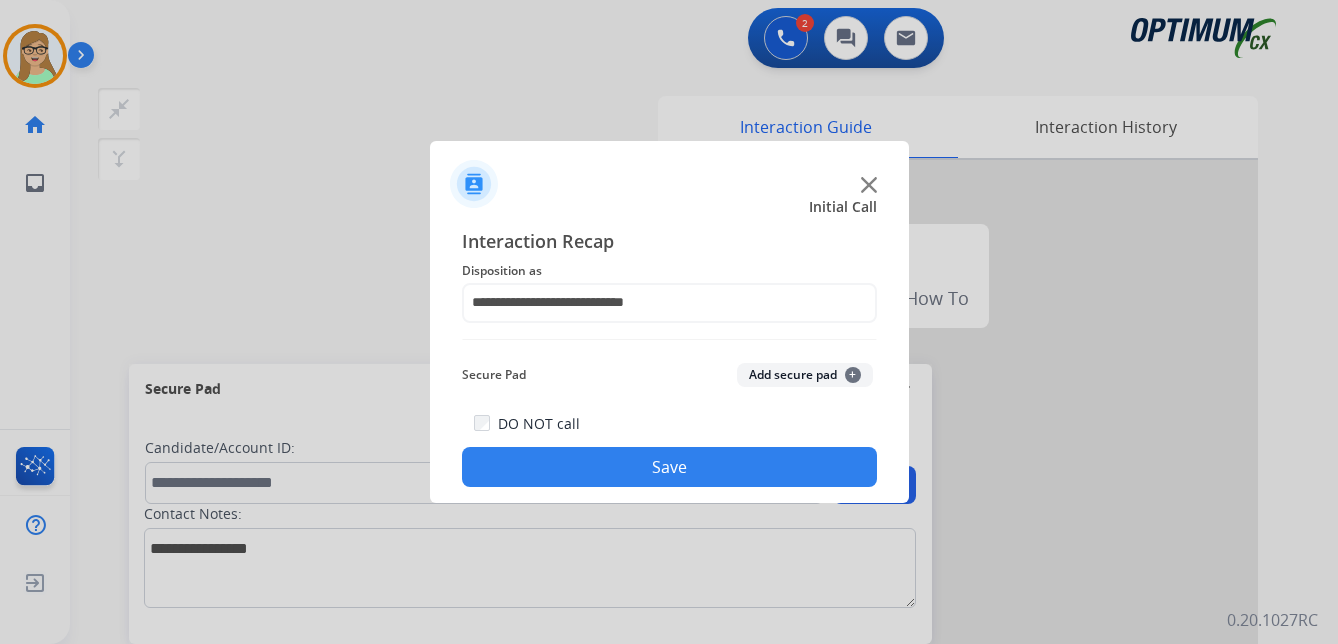 click on "Save" 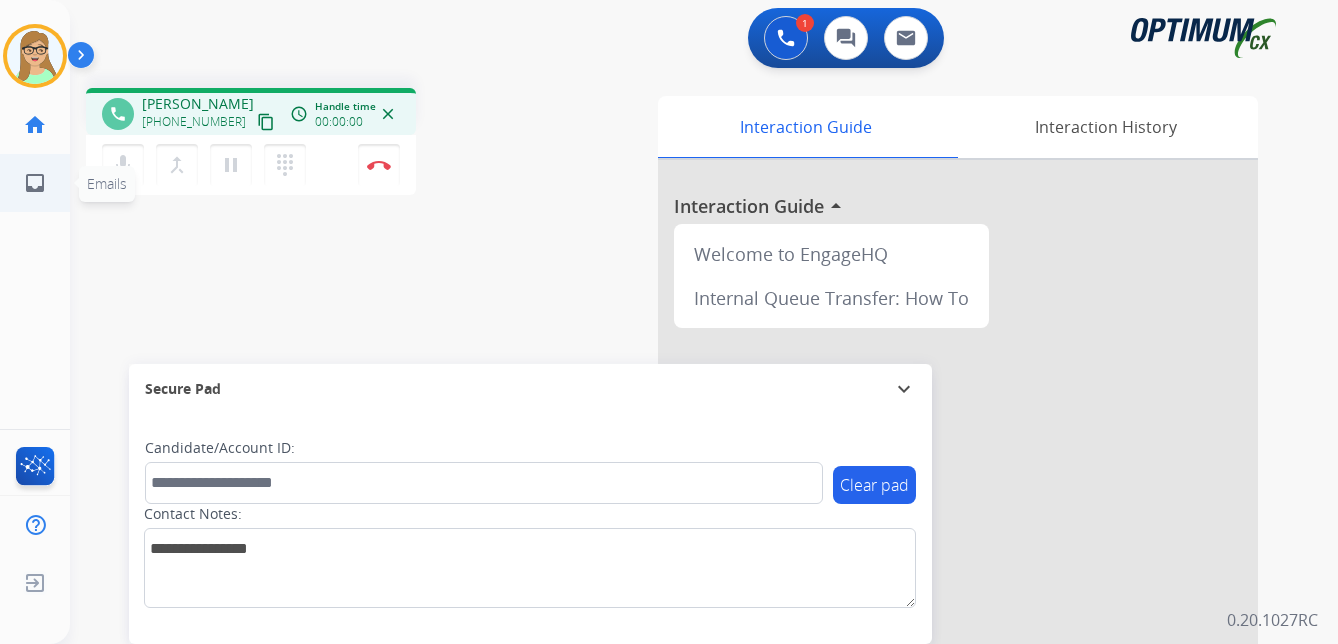 drag, startPoint x: 246, startPoint y: 122, endPoint x: 6, endPoint y: 160, distance: 242.98972 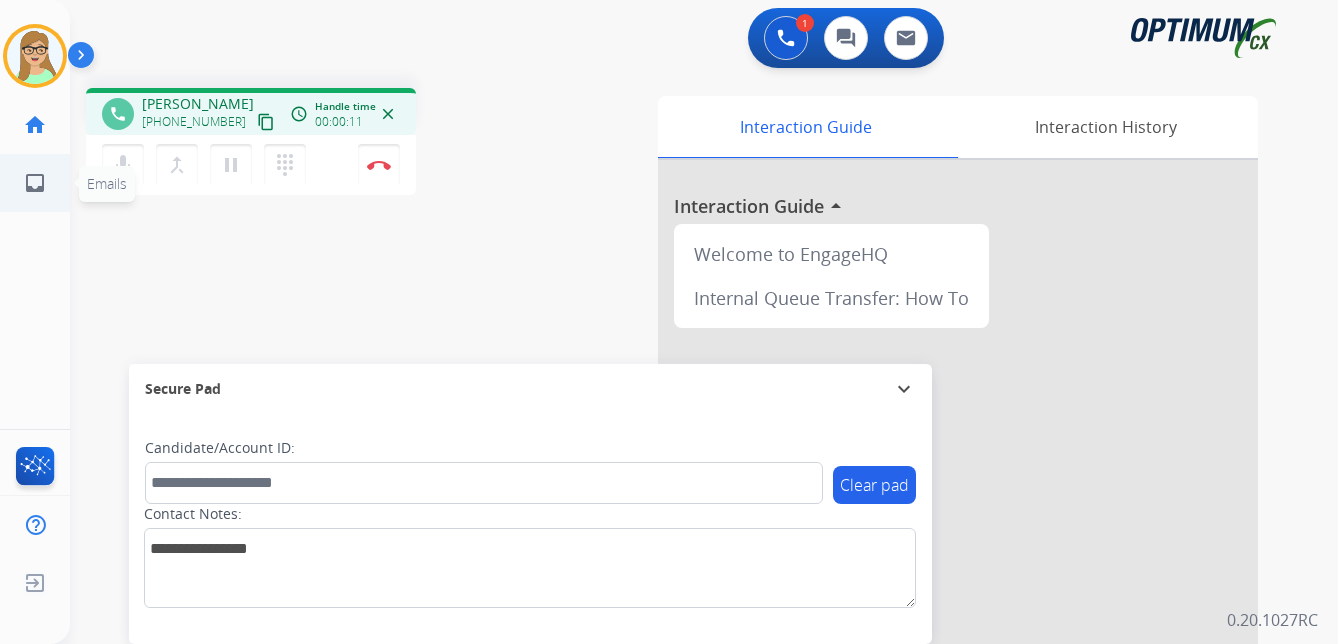 drag, startPoint x: 248, startPoint y: 123, endPoint x: 0, endPoint y: 173, distance: 252.99011 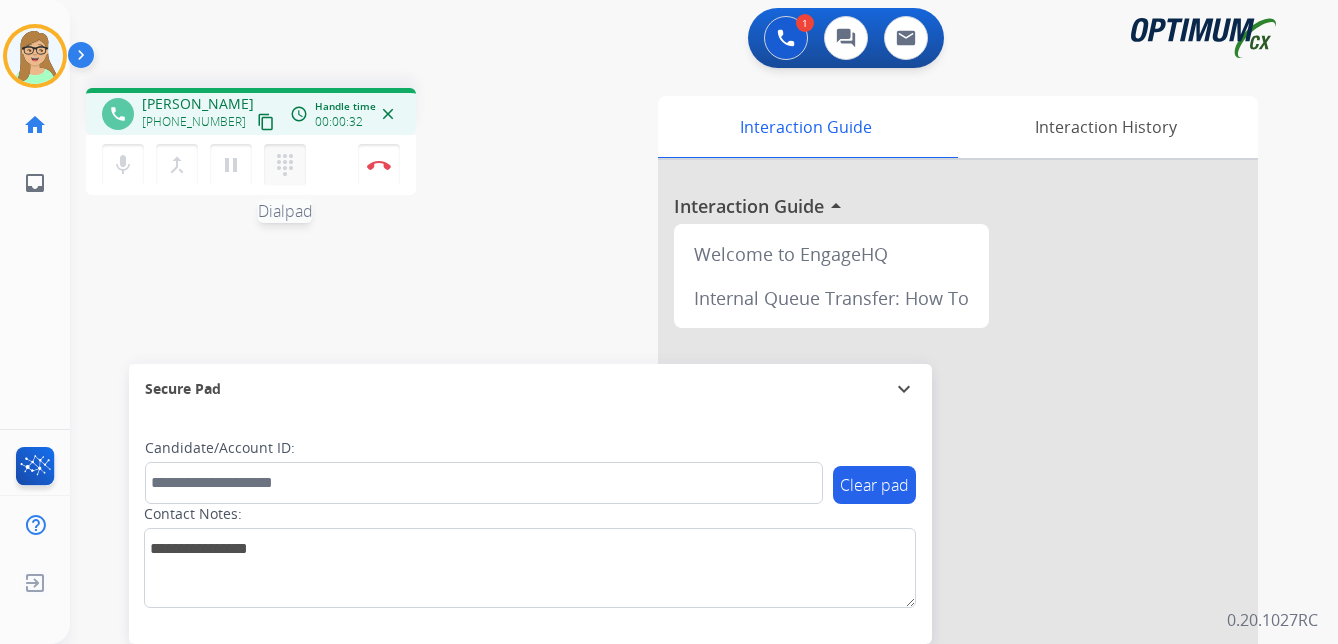 click on "dialpad" at bounding box center [285, 165] 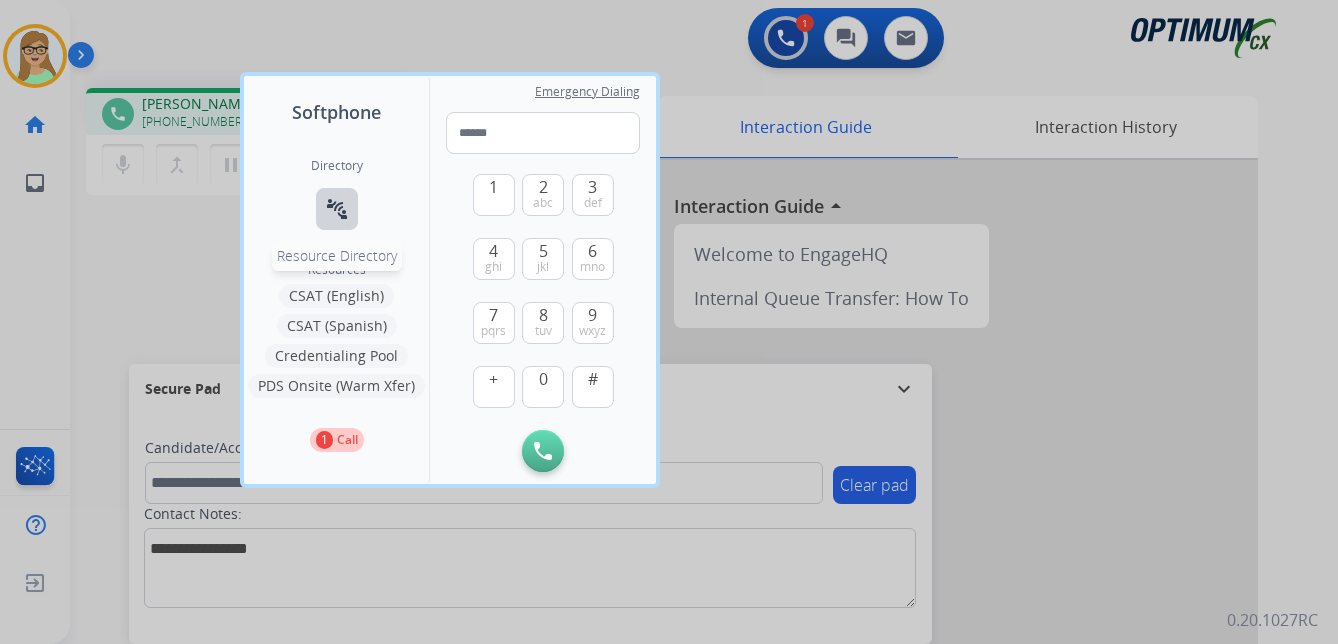 click on "connect_without_contact" at bounding box center [337, 209] 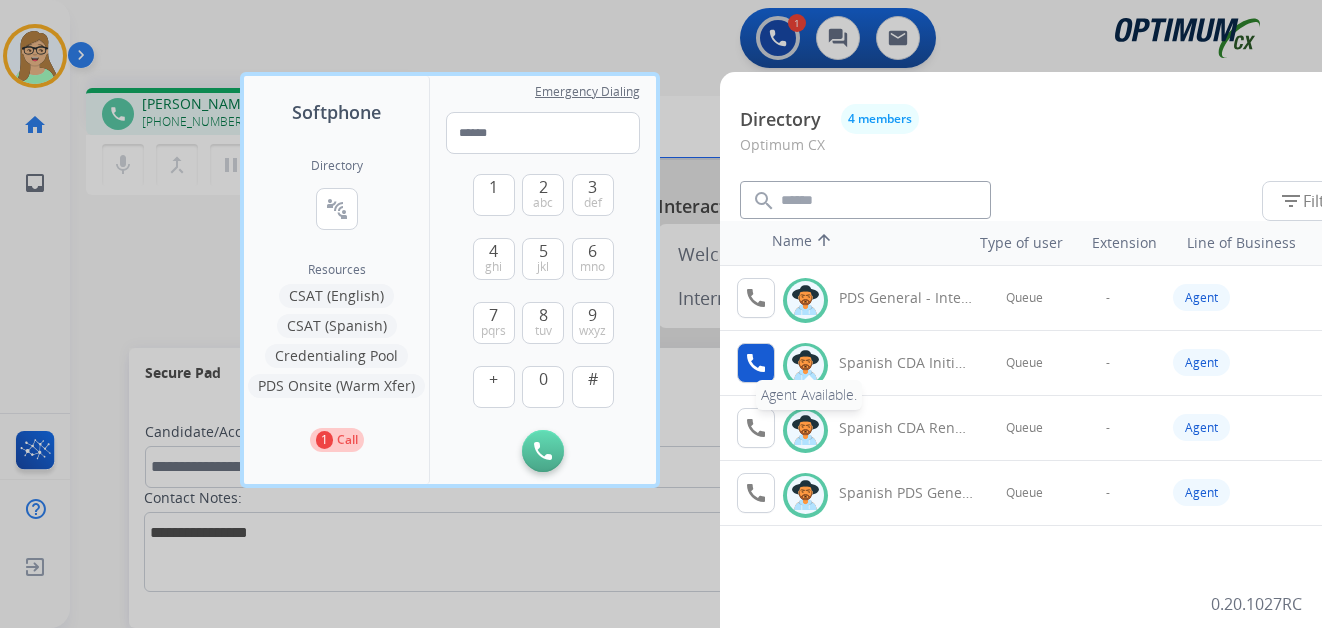 click on "call  Agent Available." at bounding box center [756, 363] 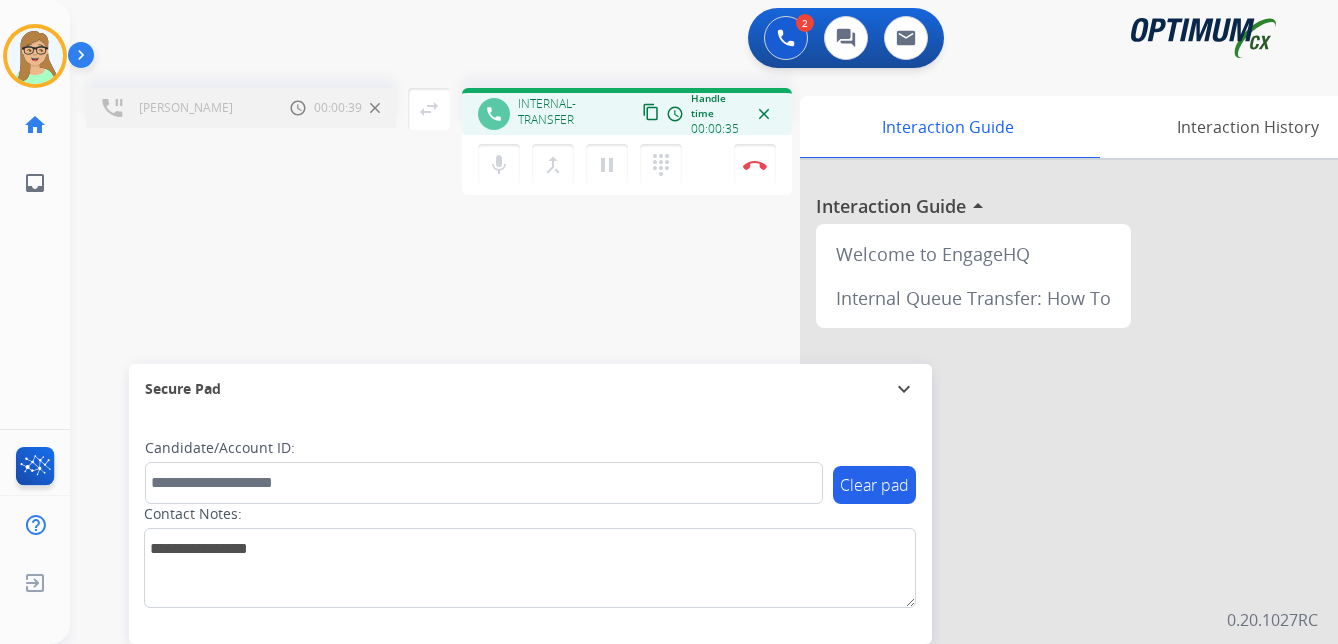 click on "merge_type Bridge" at bounding box center (559, 165) 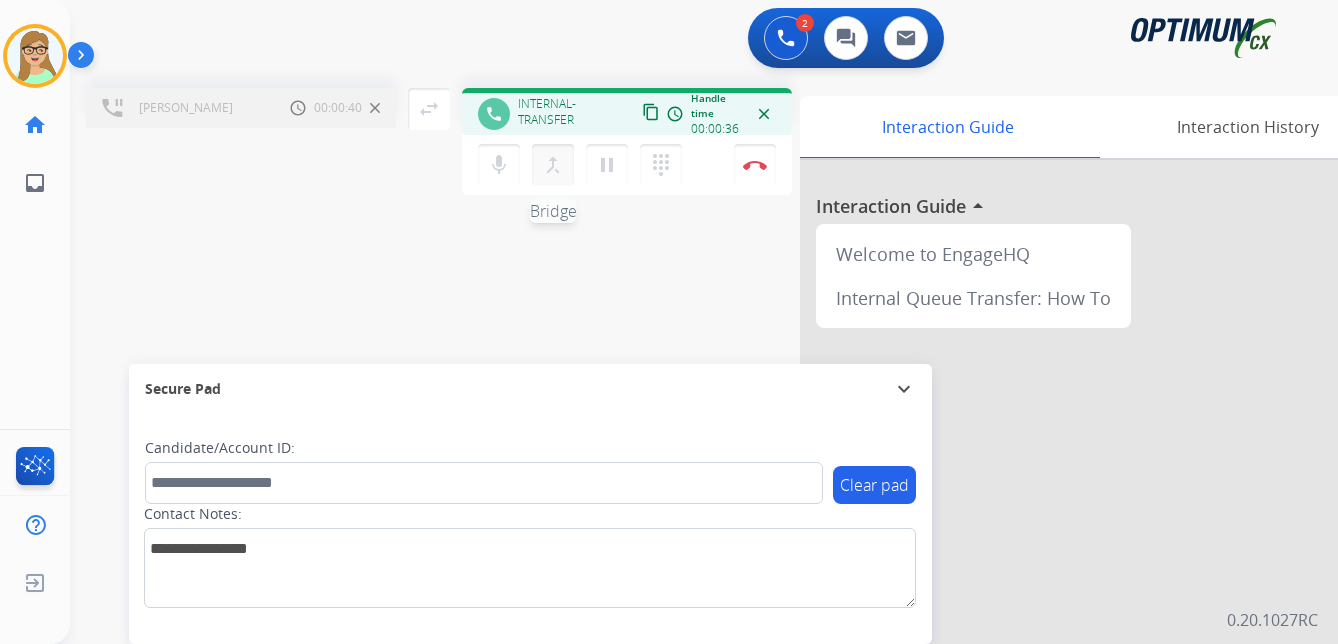 click on "merge_type" at bounding box center (553, 165) 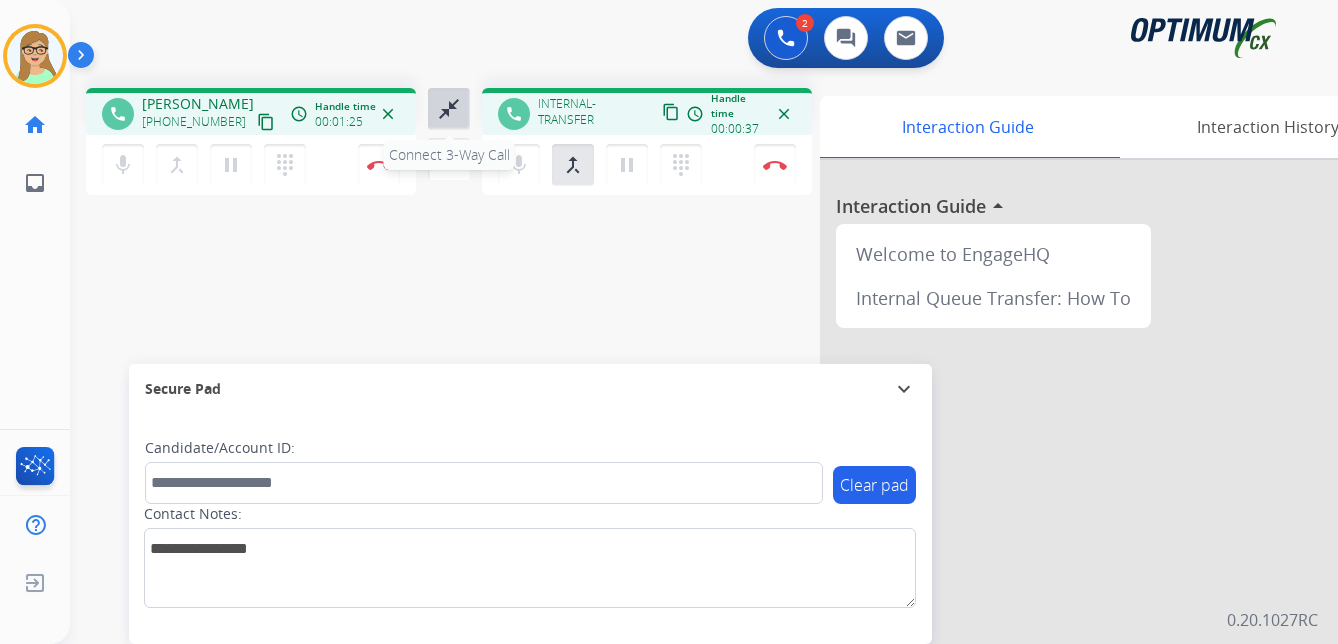 click on "close_fullscreen Connect 3-Way Call" at bounding box center (449, 109) 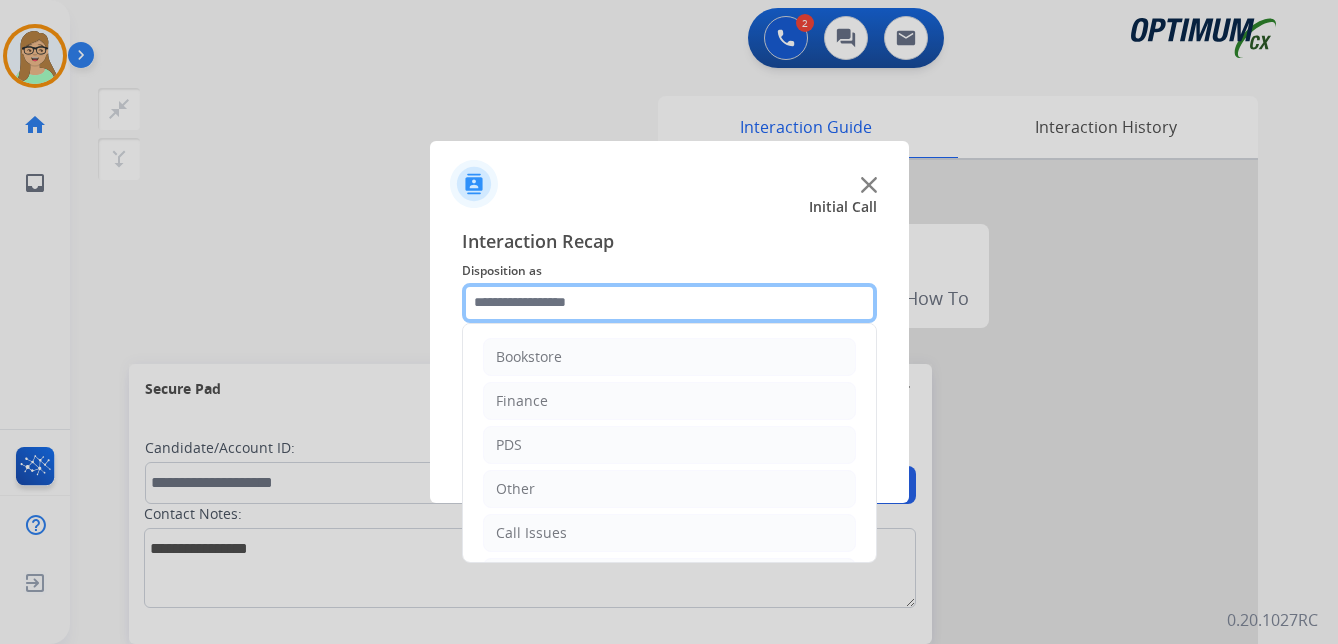 click 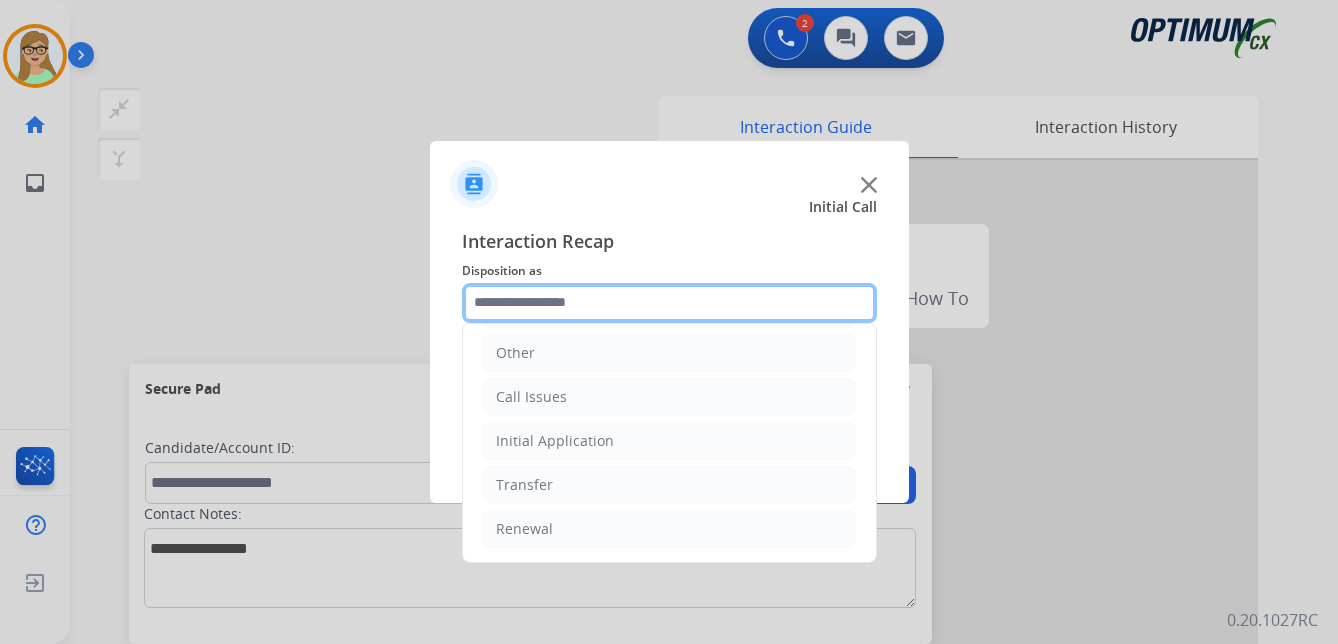 scroll, scrollTop: 36, scrollLeft: 0, axis: vertical 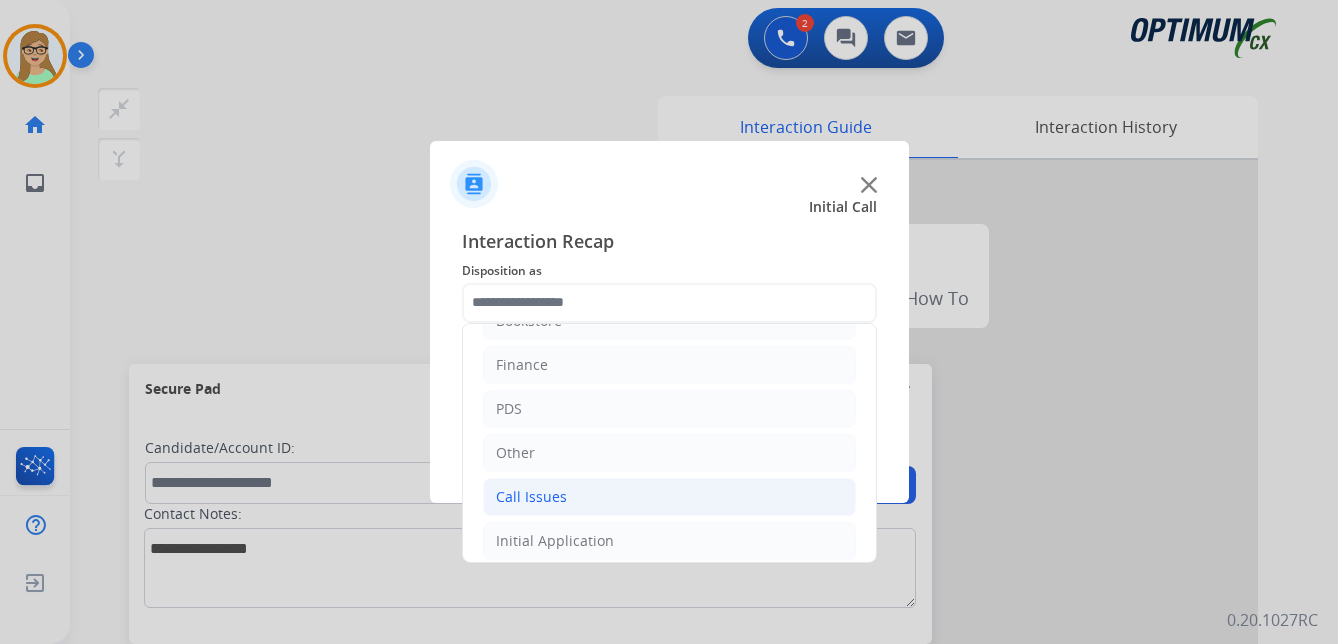 click on "Call Issues" 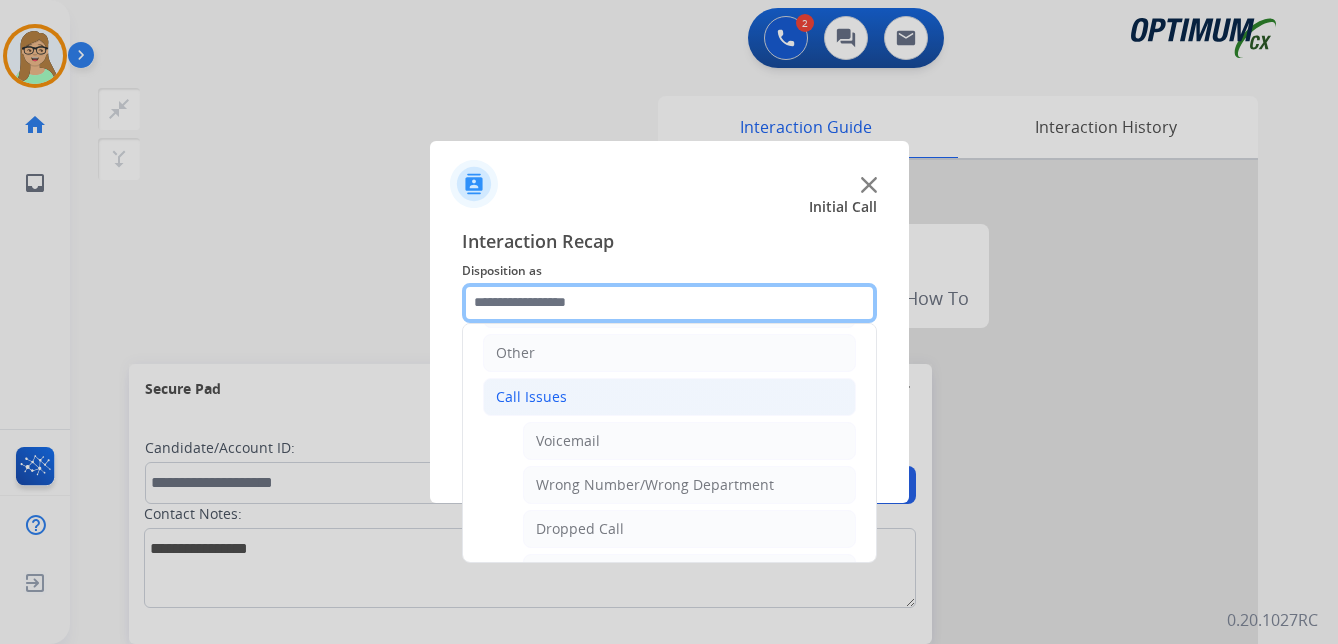 scroll, scrollTop: 236, scrollLeft: 0, axis: vertical 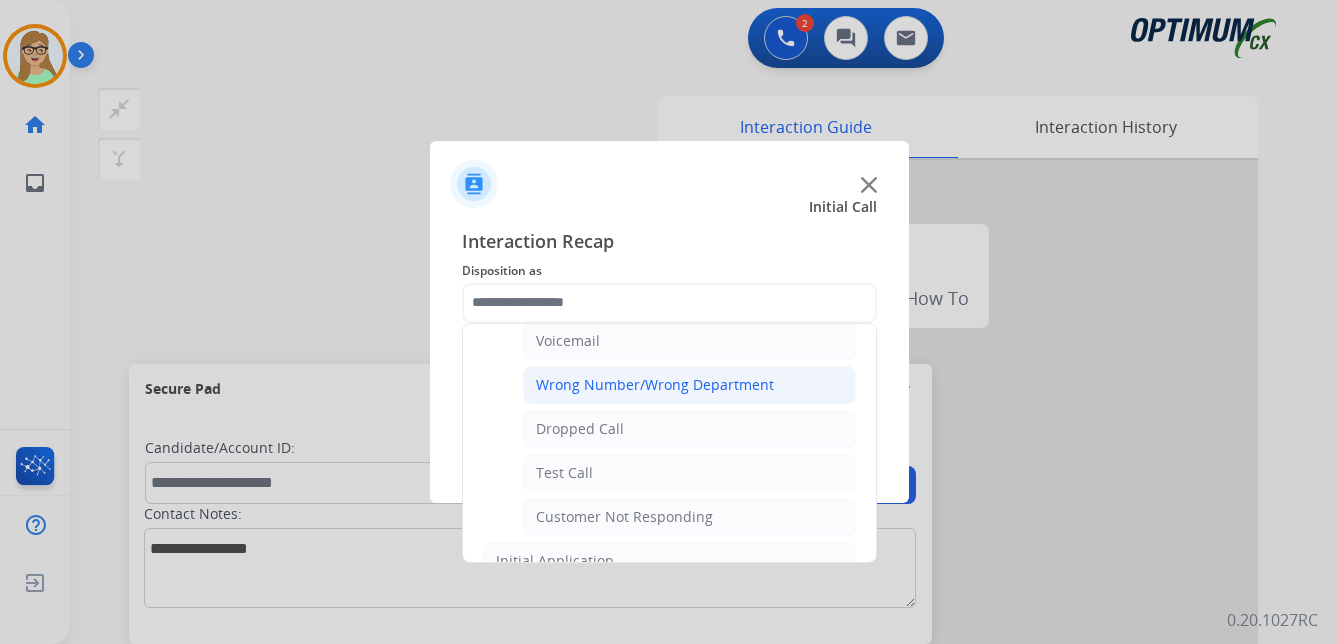click on "Wrong Number/Wrong Department" 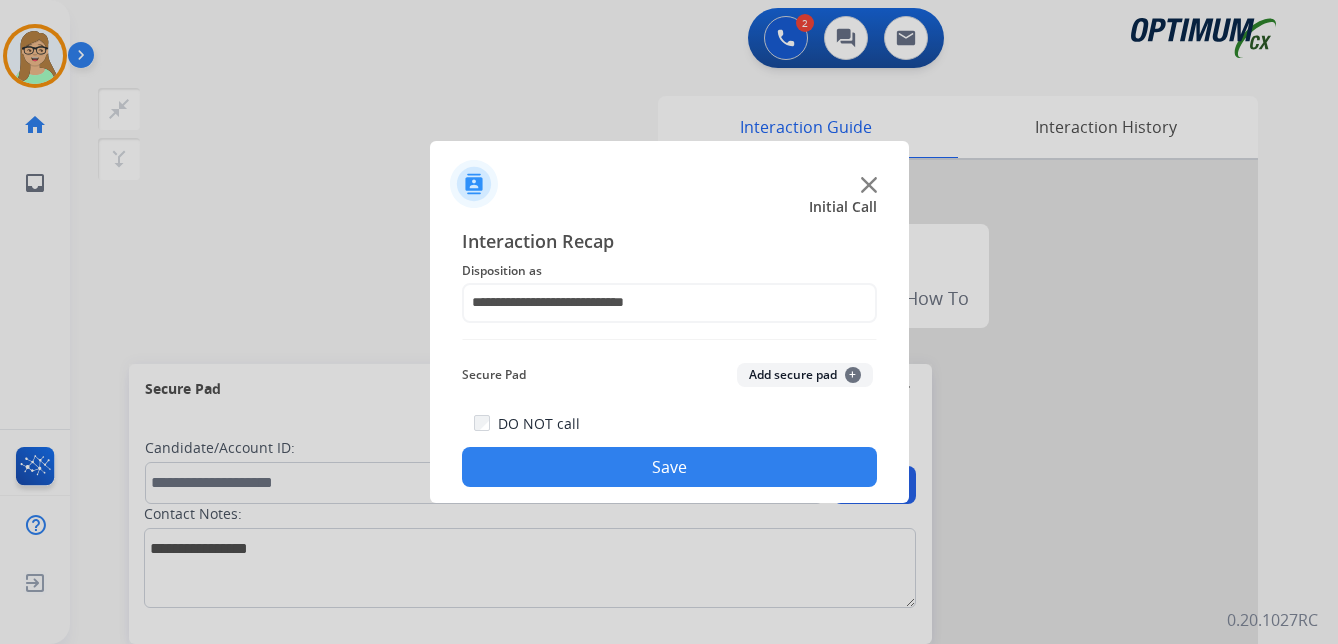 click on "Save" 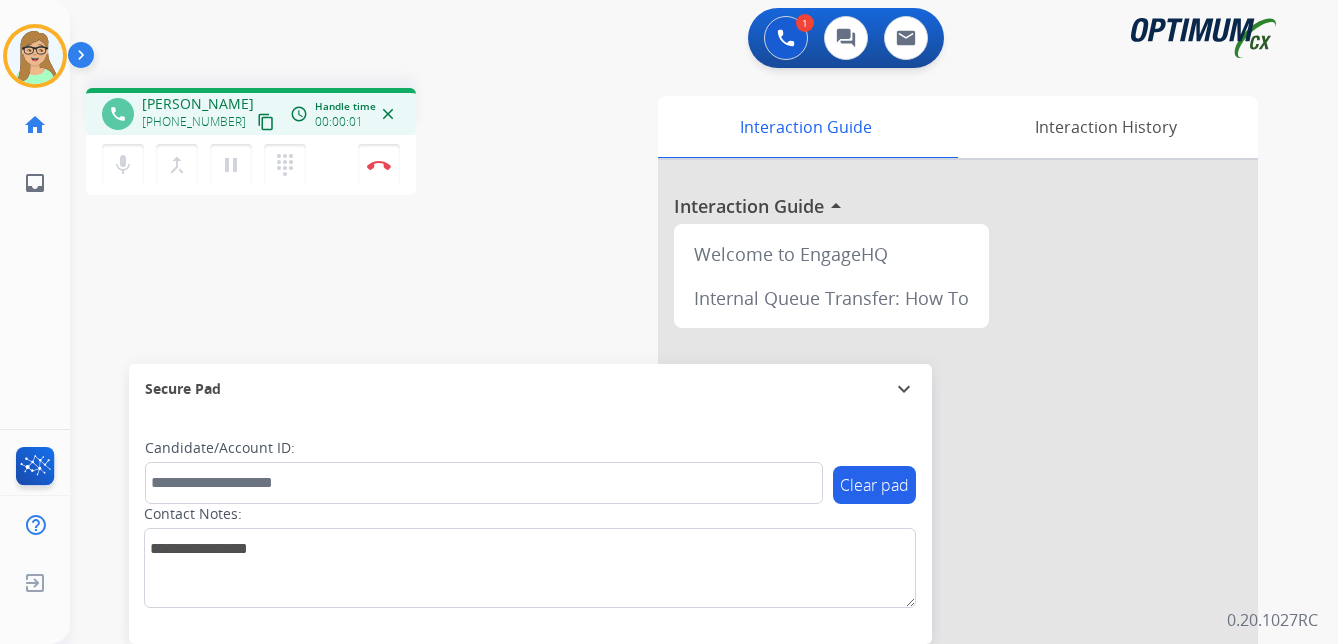 click on "content_copy" at bounding box center [266, 122] 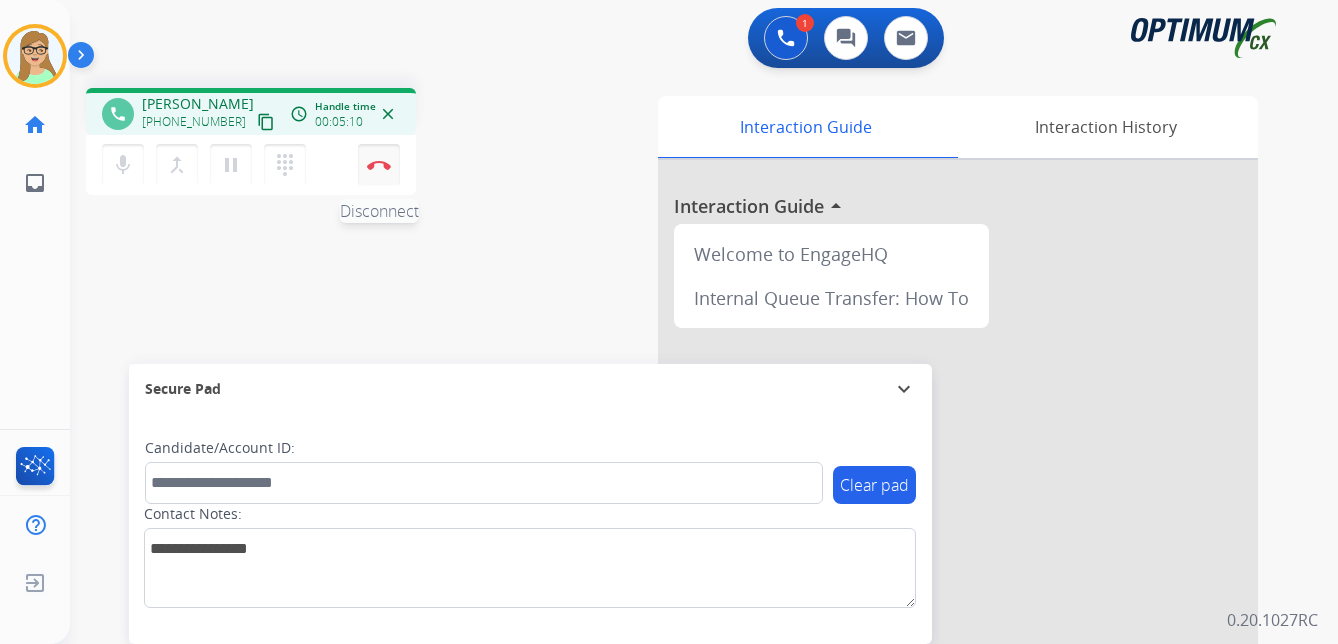 click at bounding box center [379, 165] 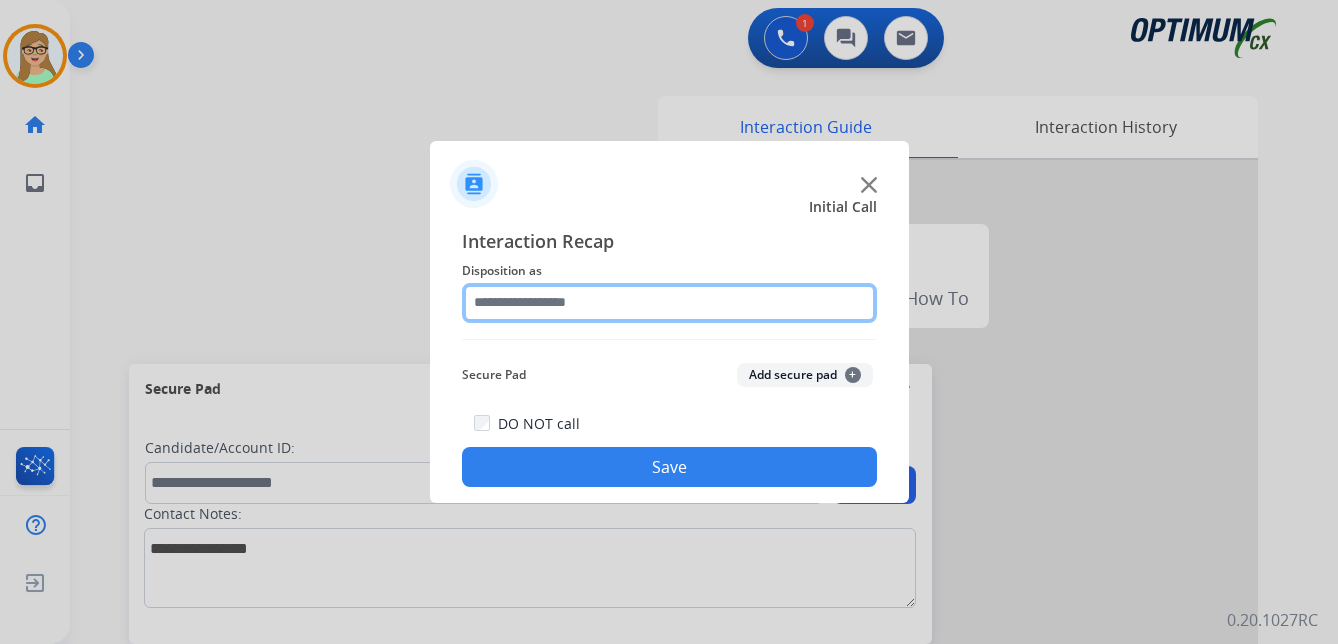 click 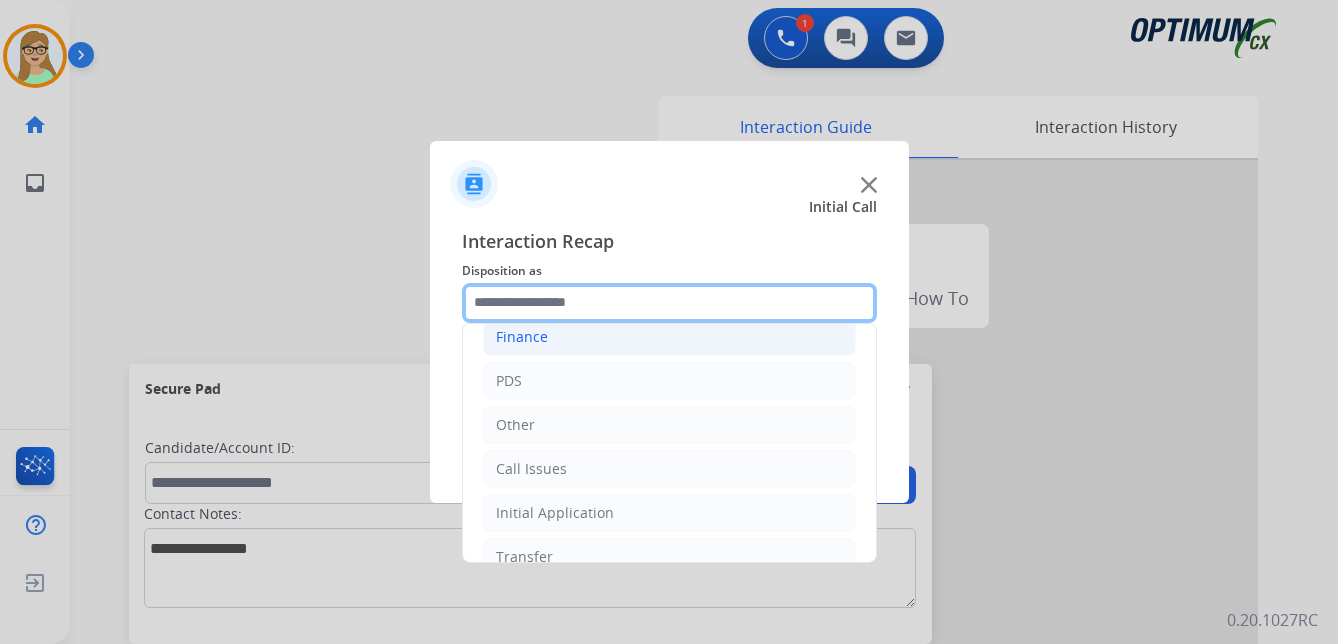 scroll, scrollTop: 100, scrollLeft: 0, axis: vertical 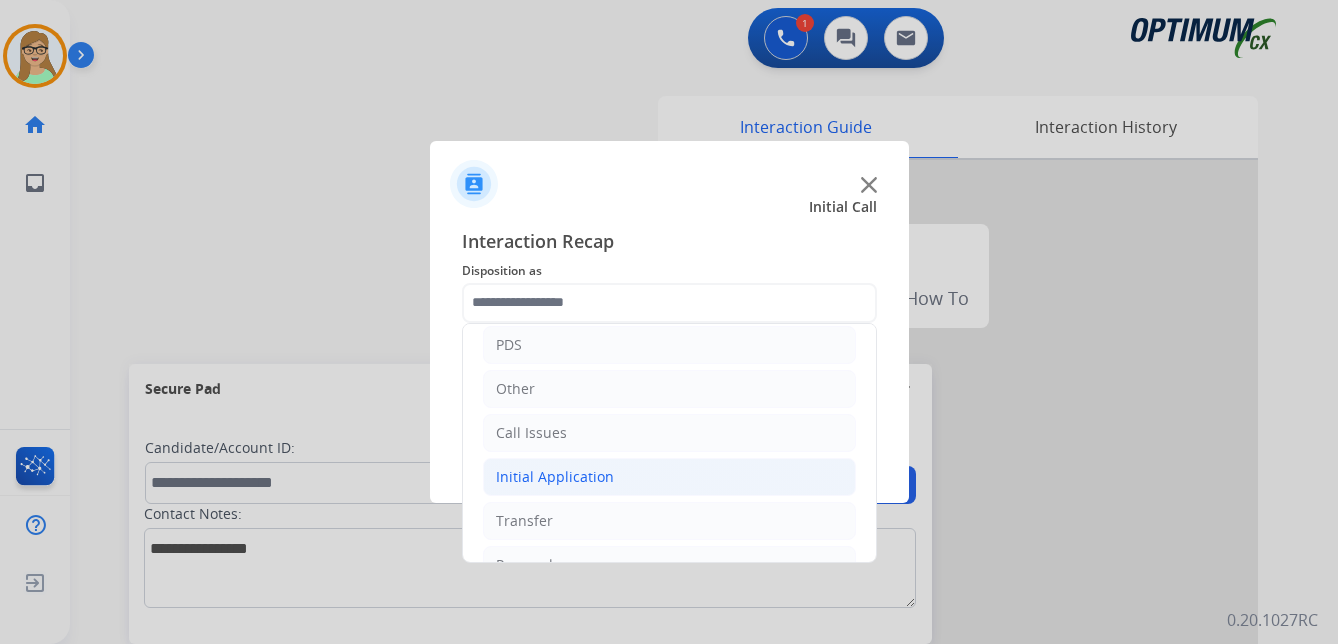 click on "Initial Application" 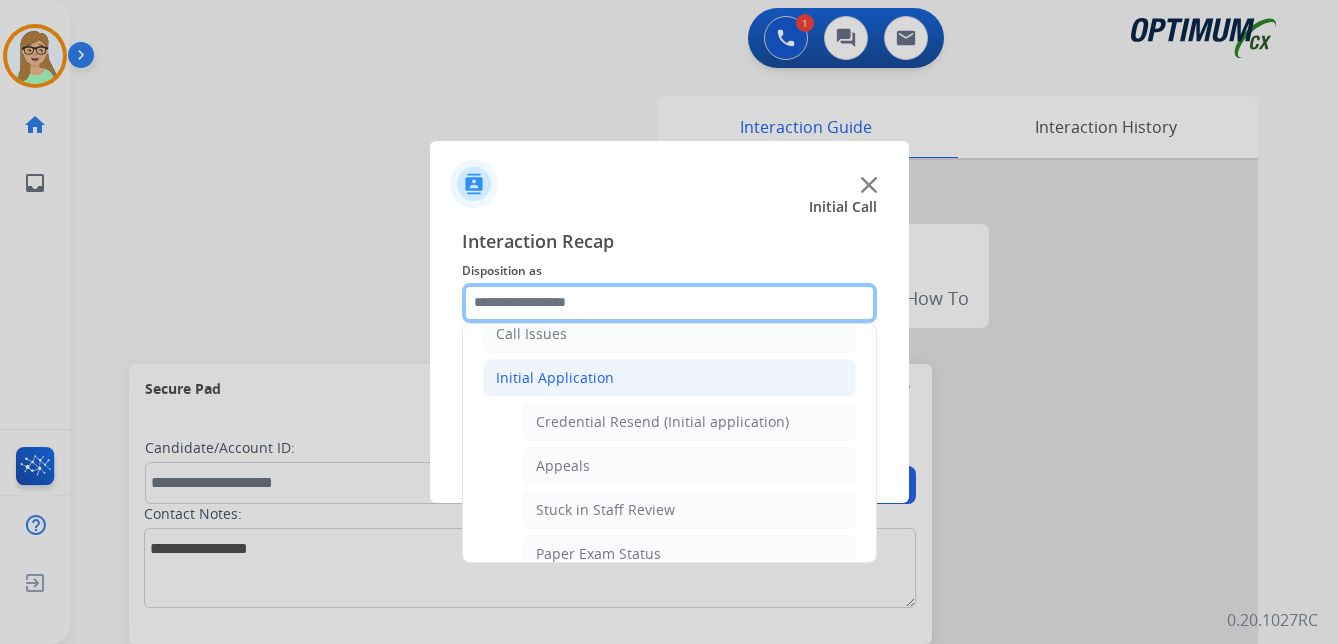 scroll, scrollTop: 200, scrollLeft: 0, axis: vertical 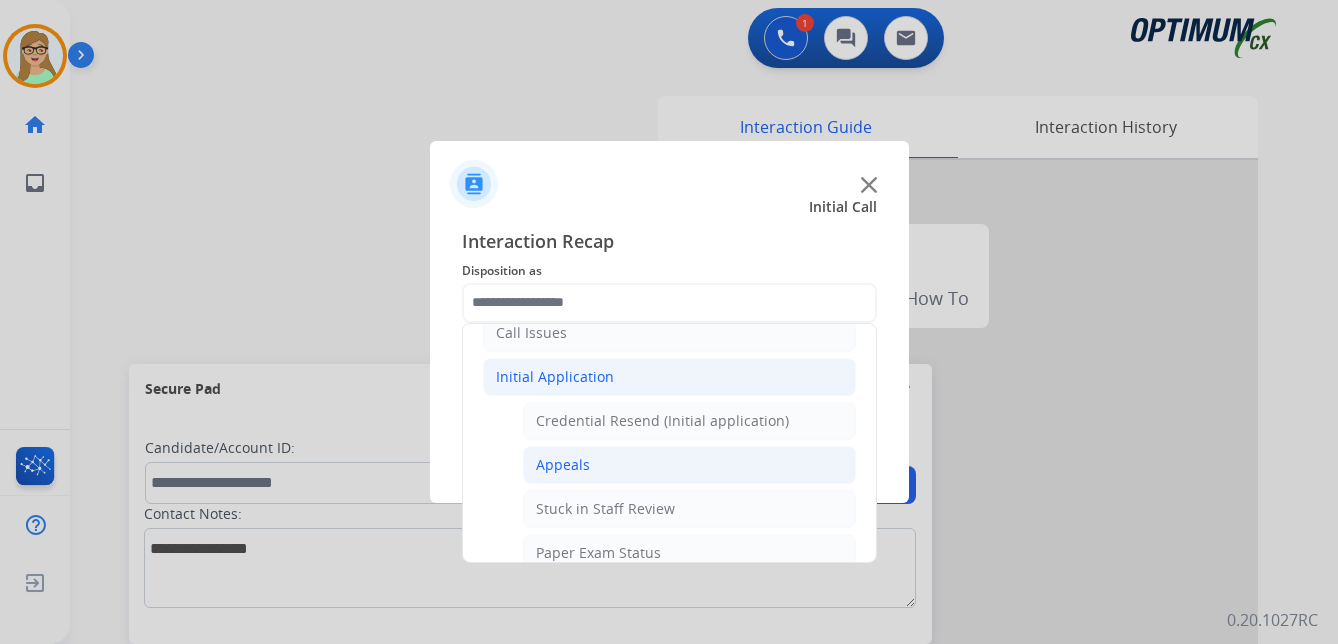 click on "Appeals" 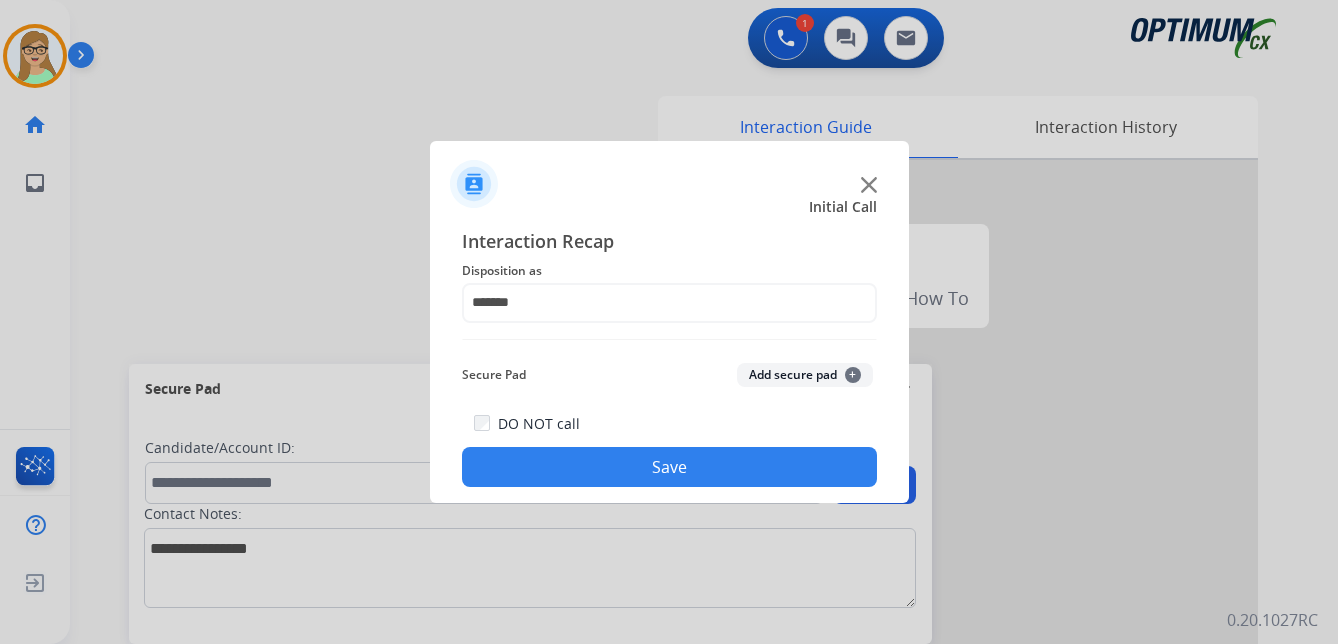 click on "Save" 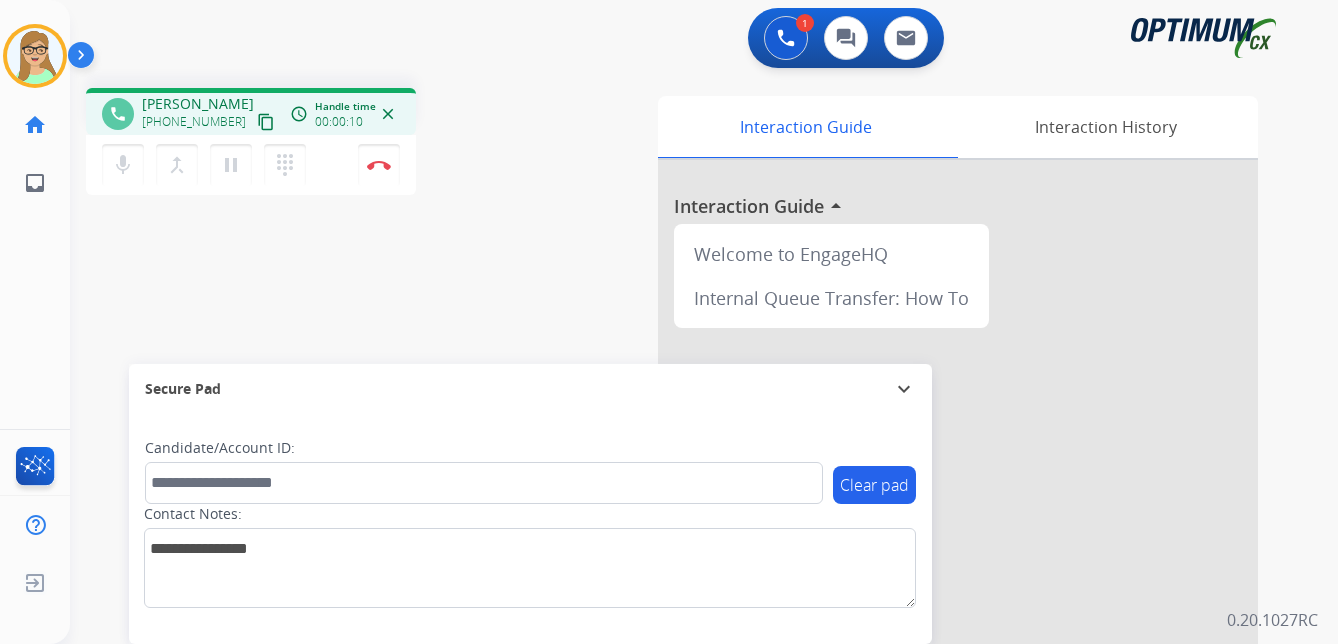 drag, startPoint x: 246, startPoint y: 126, endPoint x: 224, endPoint y: 129, distance: 22.203604 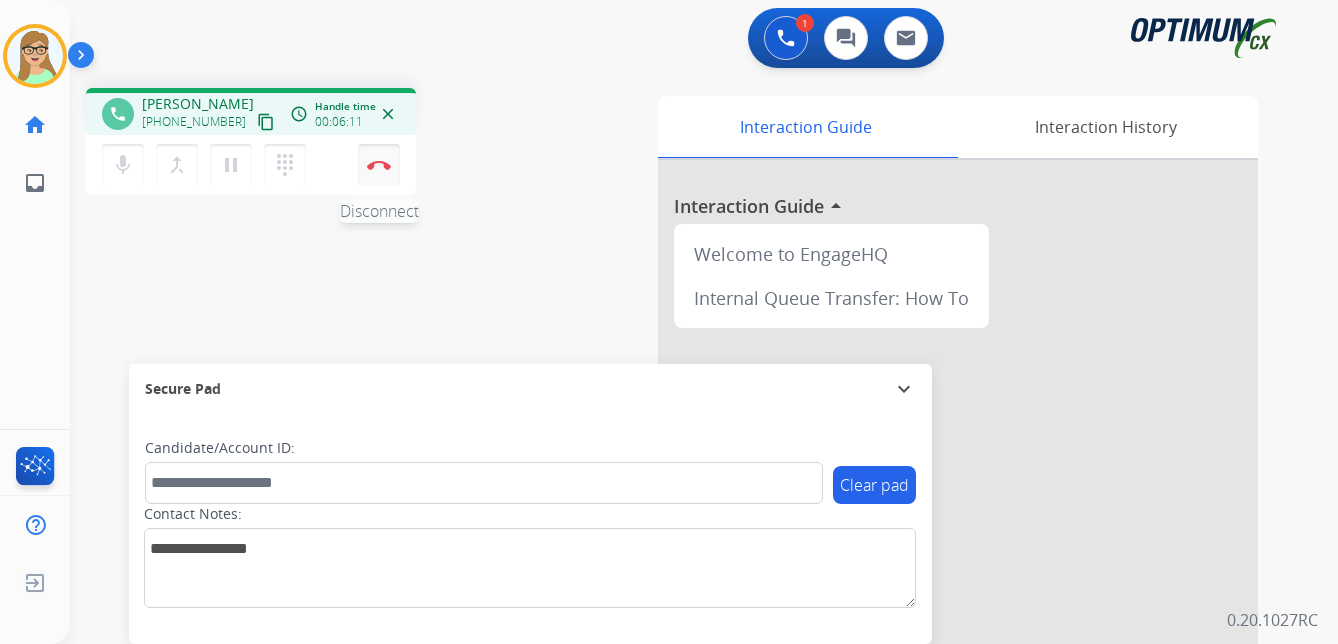 click at bounding box center [379, 165] 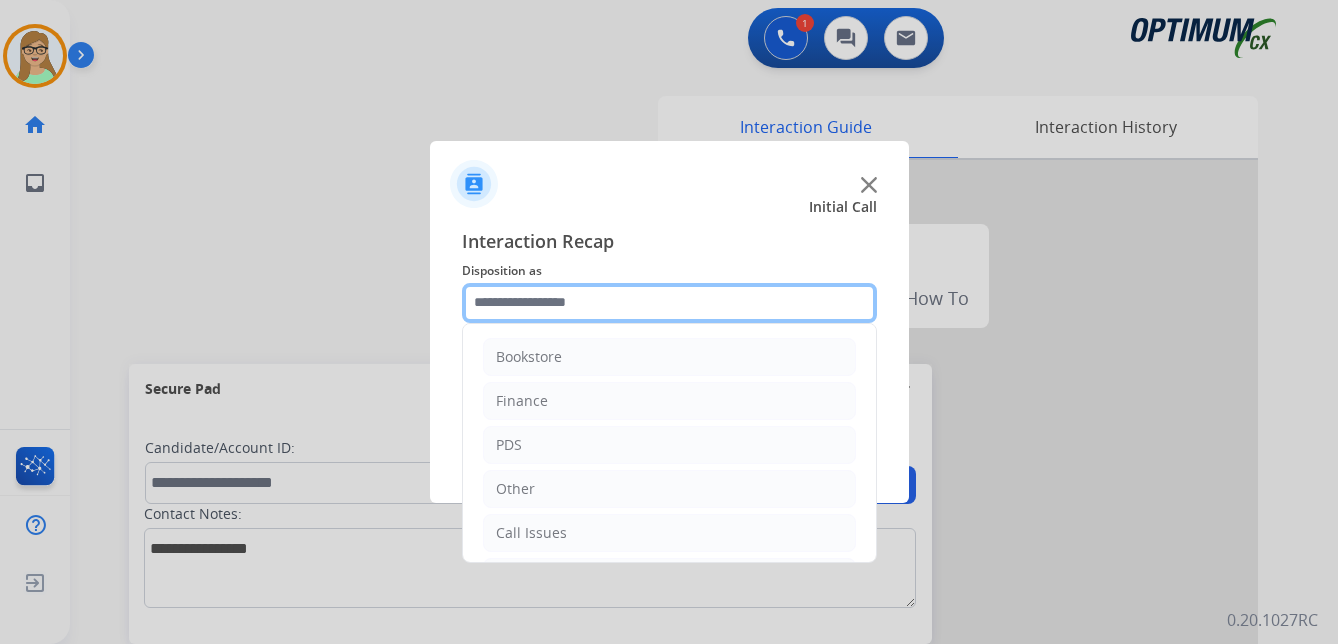 click 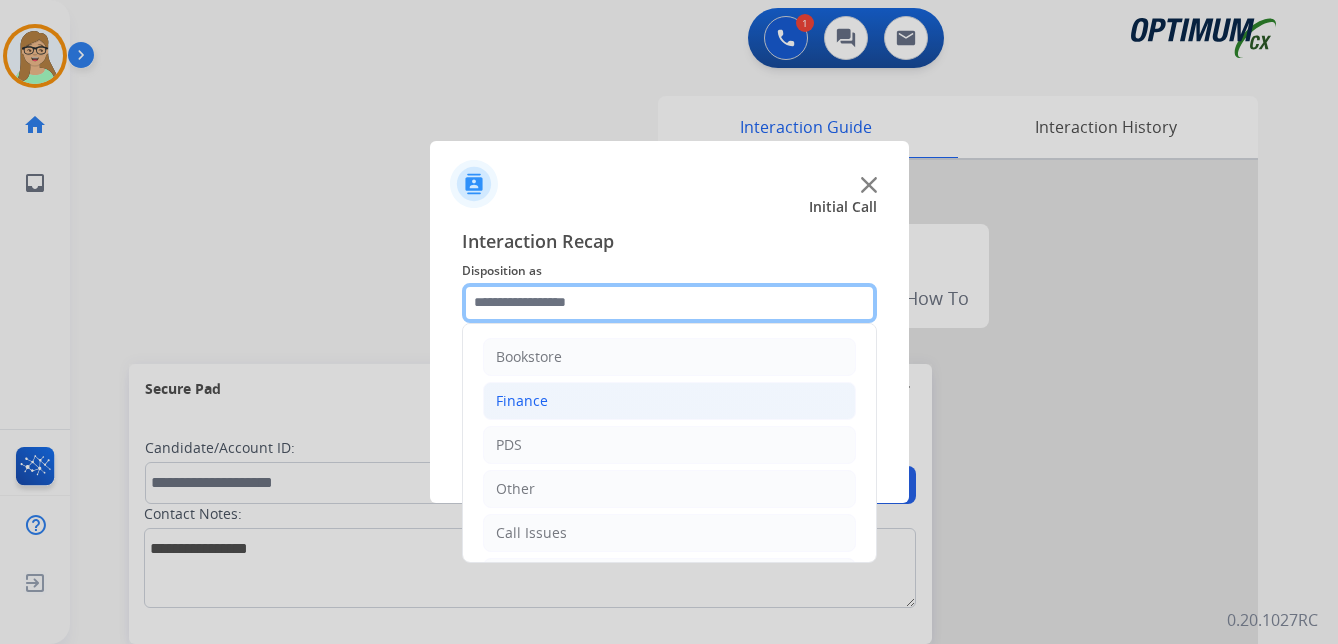 scroll, scrollTop: 136, scrollLeft: 0, axis: vertical 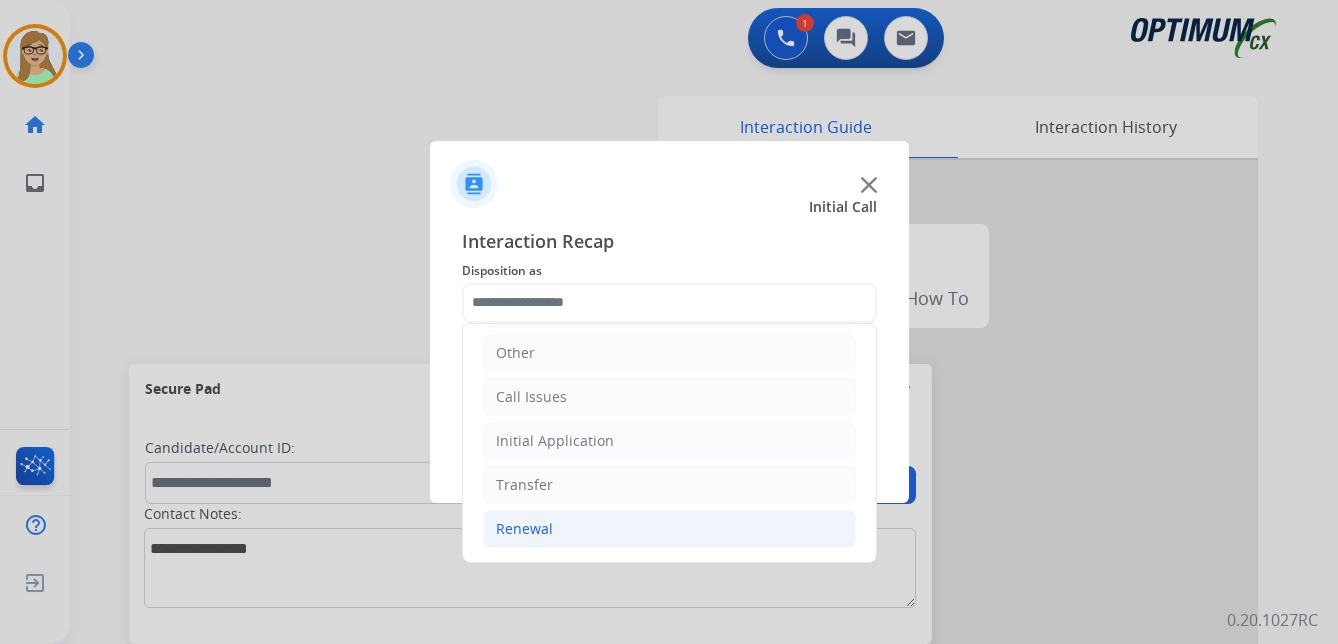 click on "Renewal" 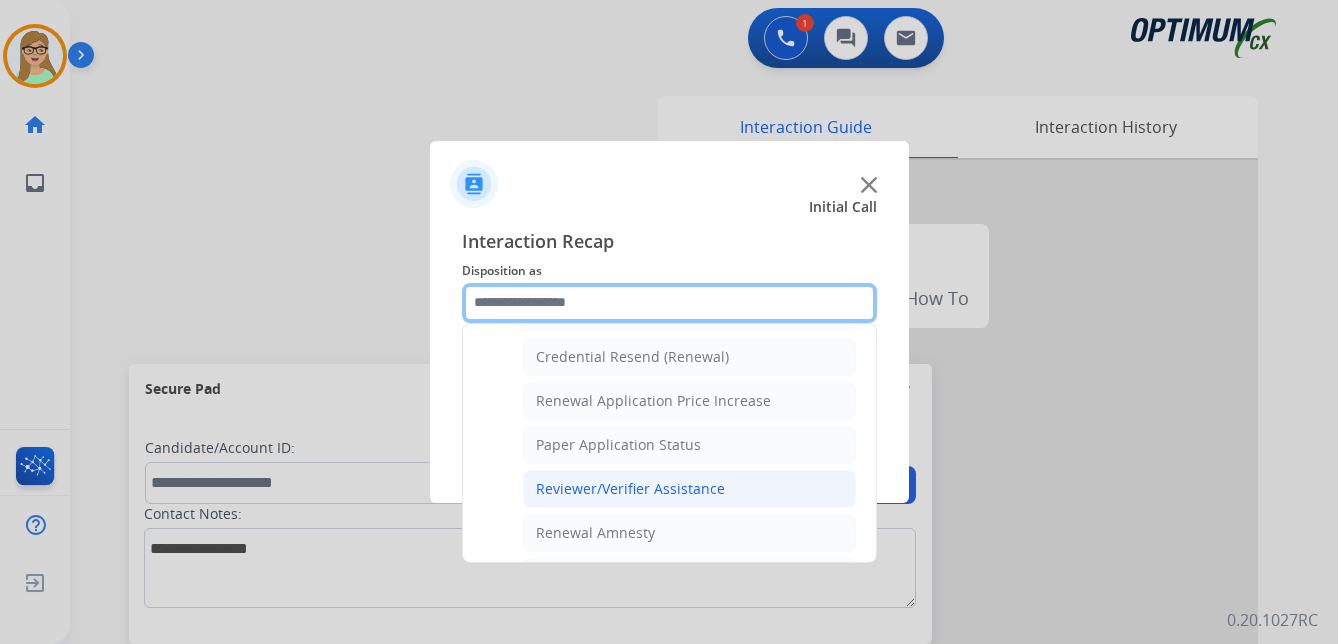 scroll, scrollTop: 736, scrollLeft: 0, axis: vertical 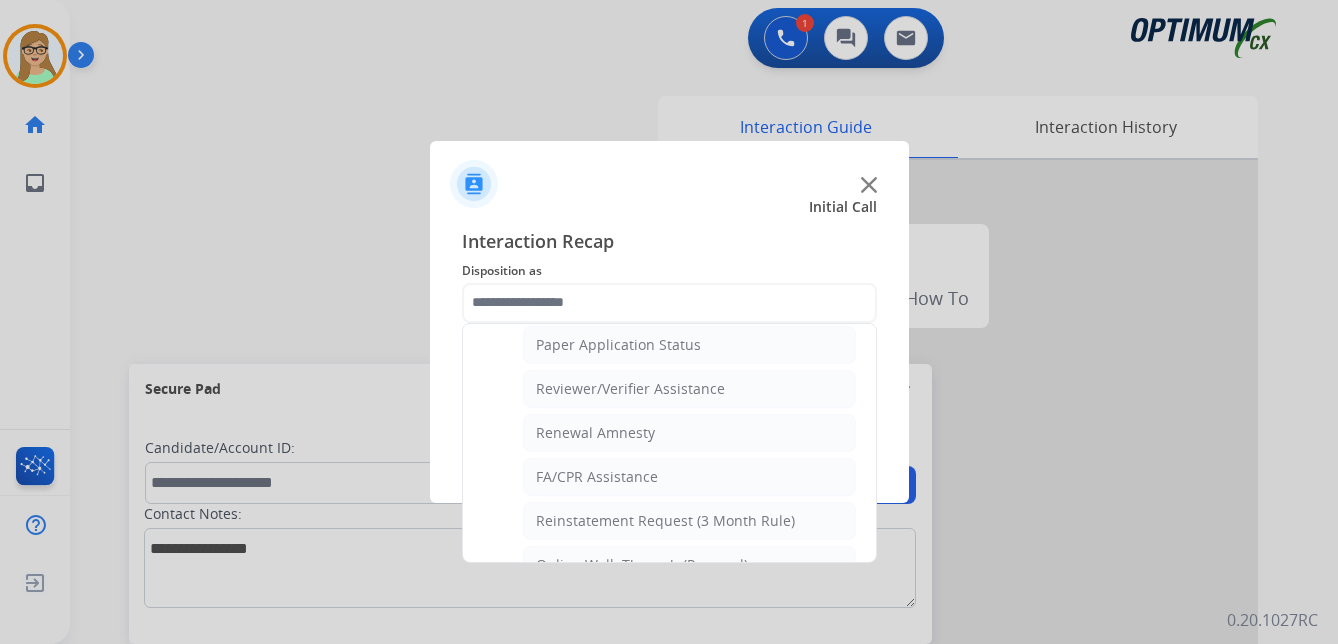 click on "Renewal Amnesty" 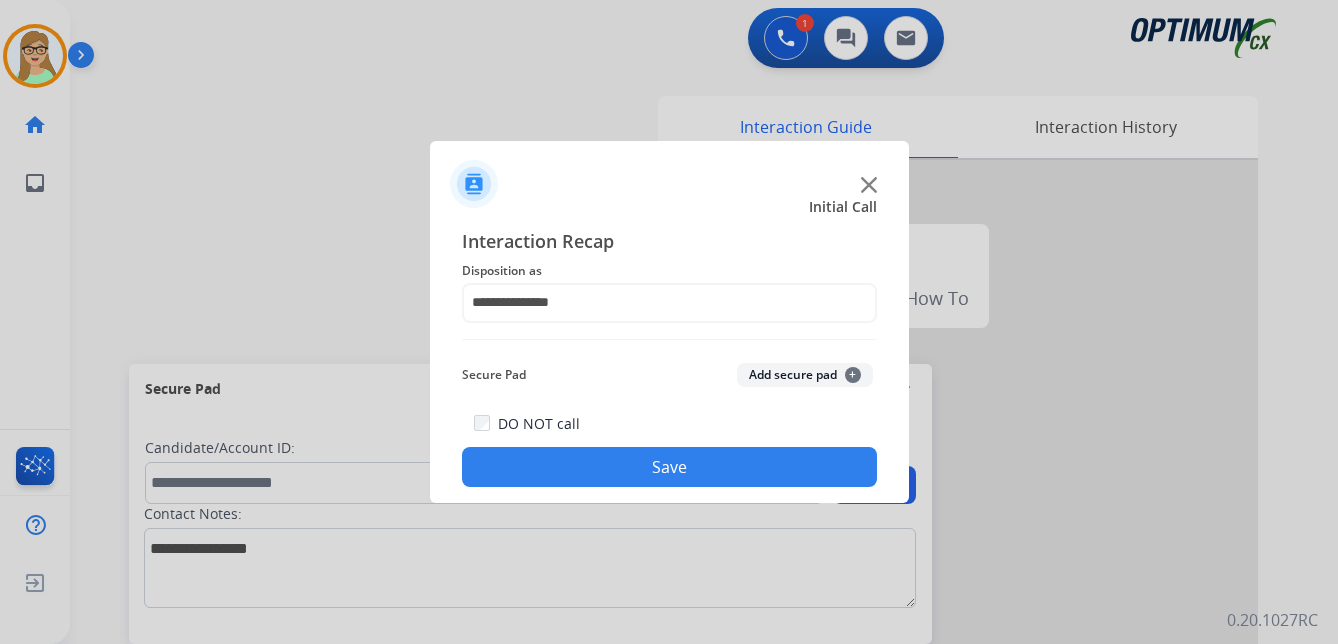 drag, startPoint x: 616, startPoint y: 464, endPoint x: 601, endPoint y: 466, distance: 15.132746 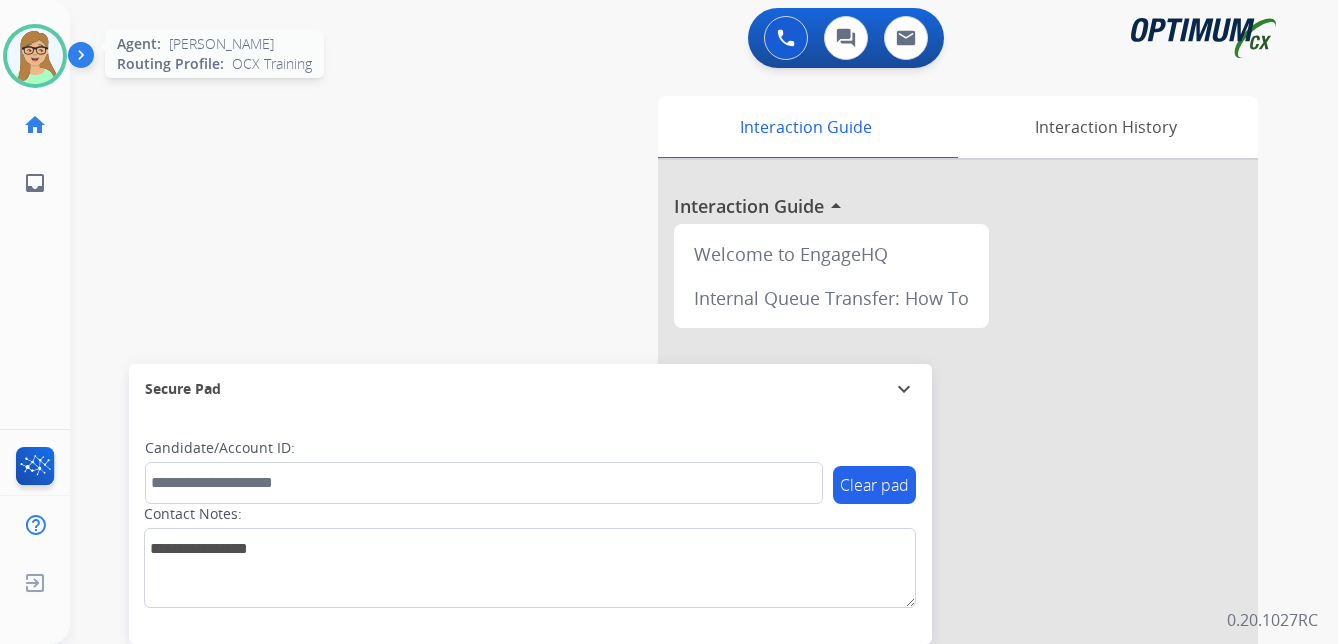 click at bounding box center (35, 56) 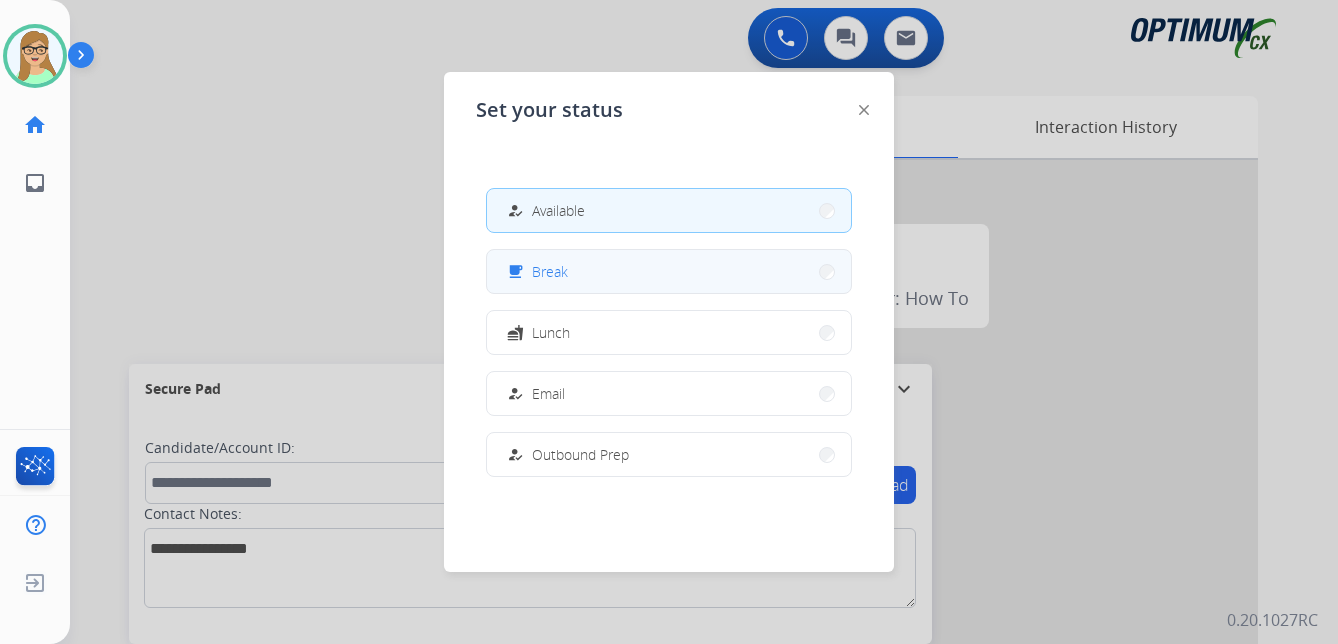 click on "free_breakfast Break" at bounding box center (669, 271) 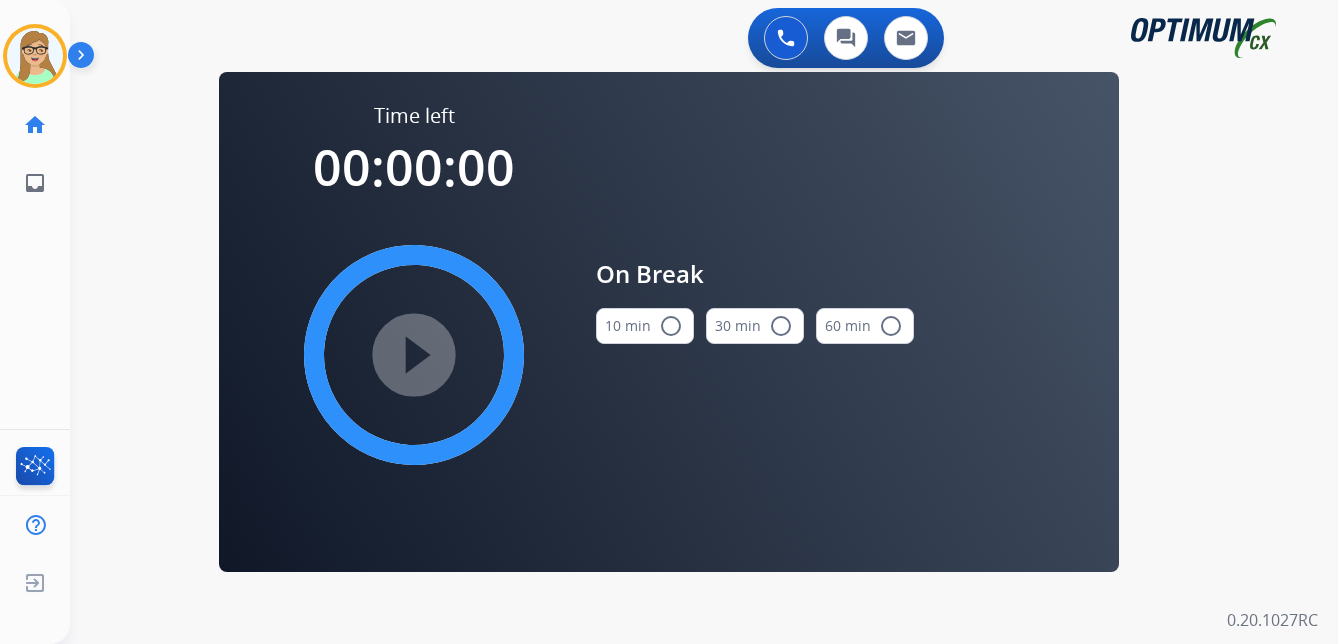 click on "radio_button_unchecked" at bounding box center [671, 326] 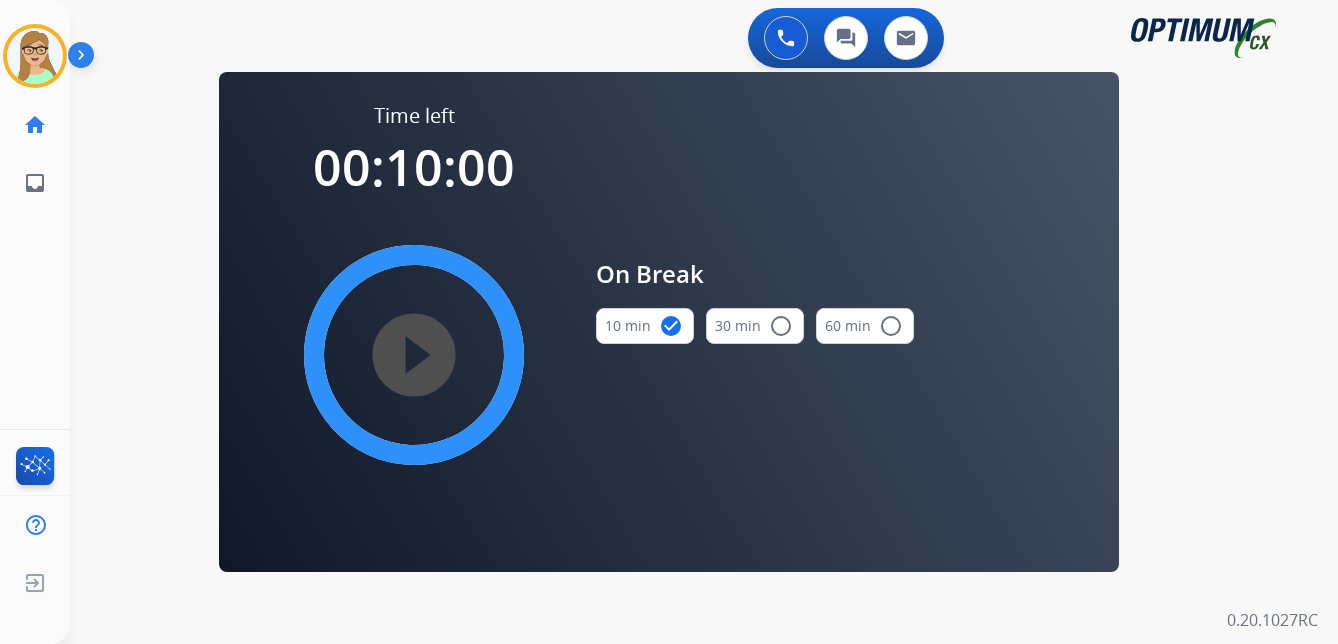 click on "play_circle_filled" at bounding box center (414, 355) 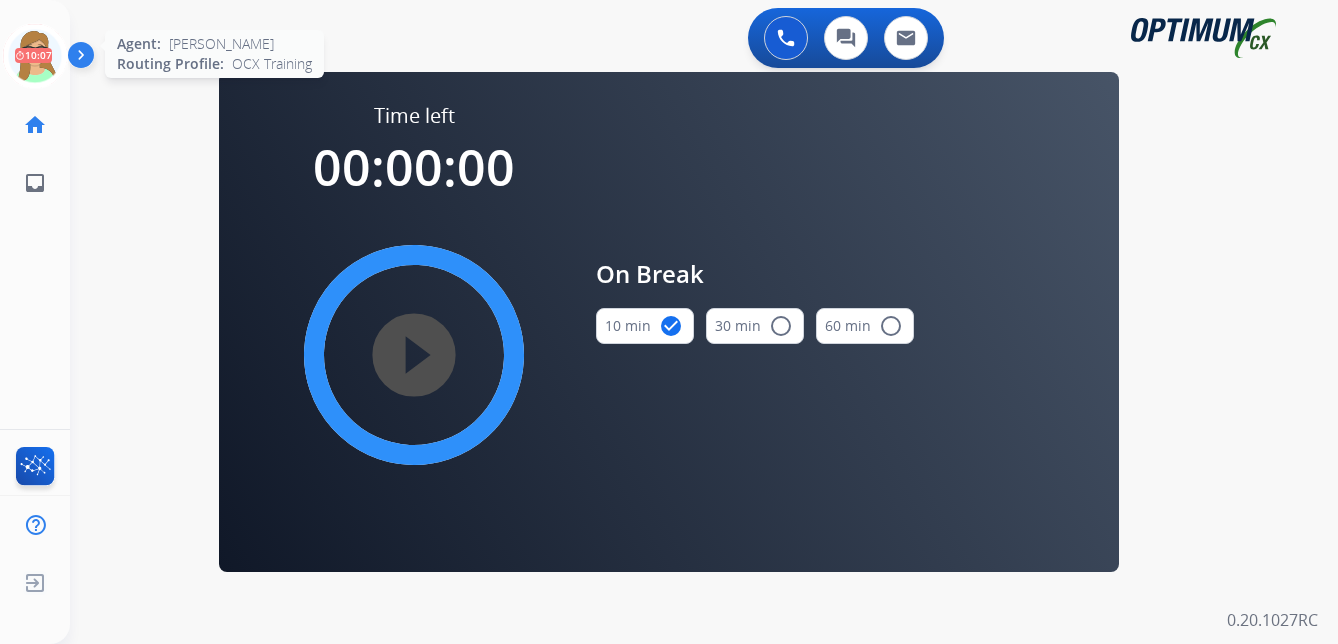 click 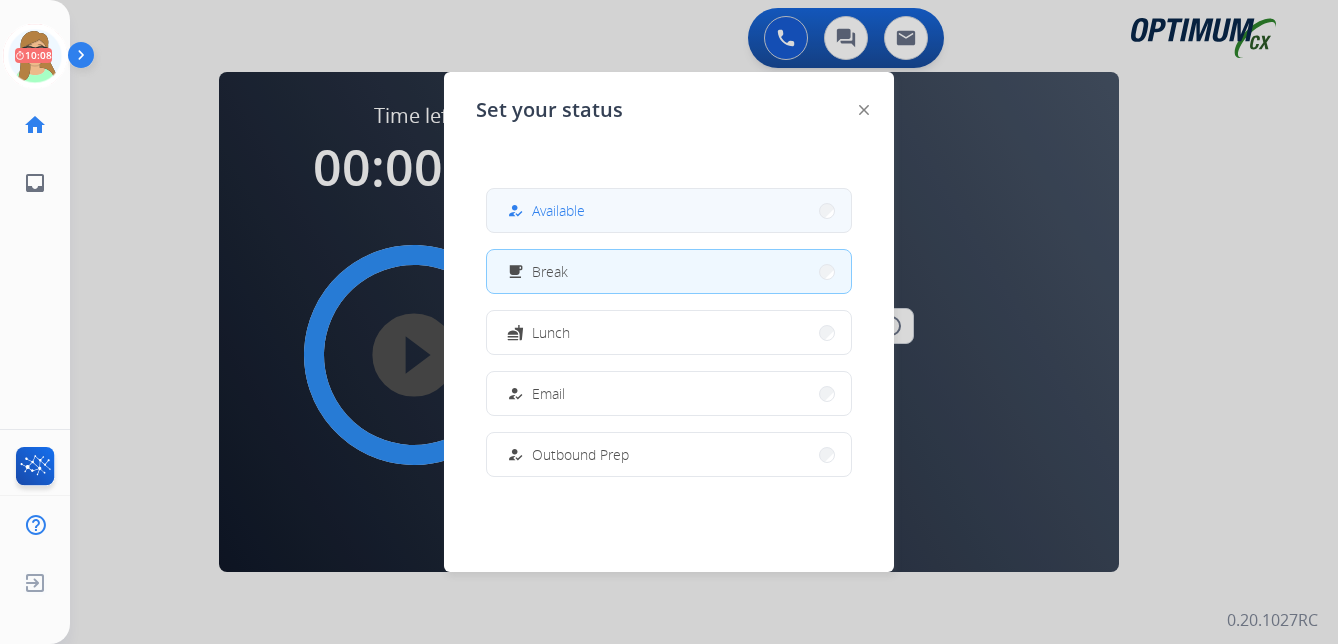 click on "Available" at bounding box center [558, 210] 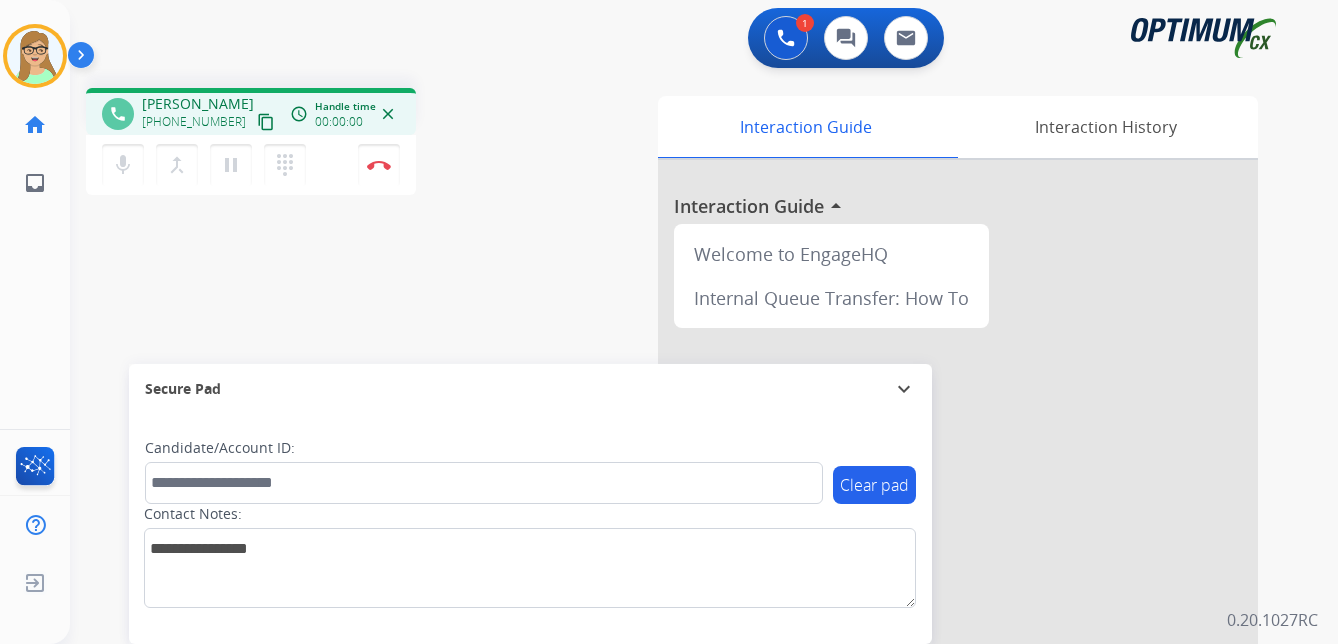 click on "content_copy" at bounding box center [266, 122] 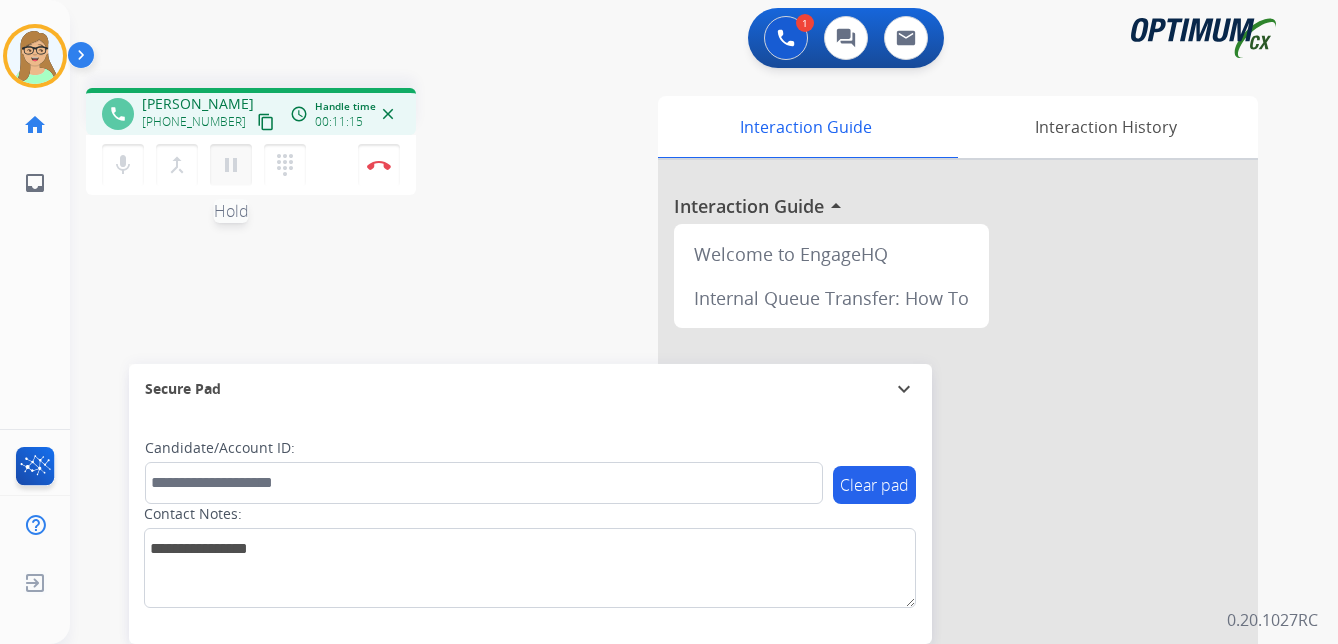 click on "pause" at bounding box center (231, 165) 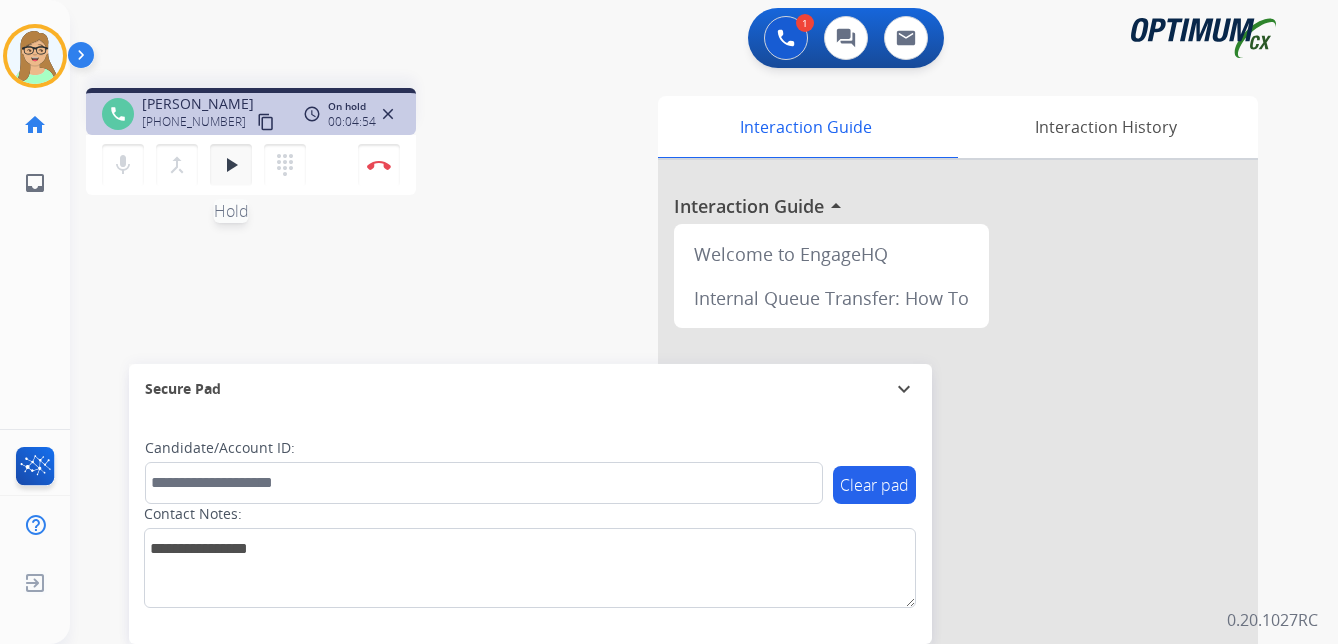 click on "play_arrow" at bounding box center (231, 165) 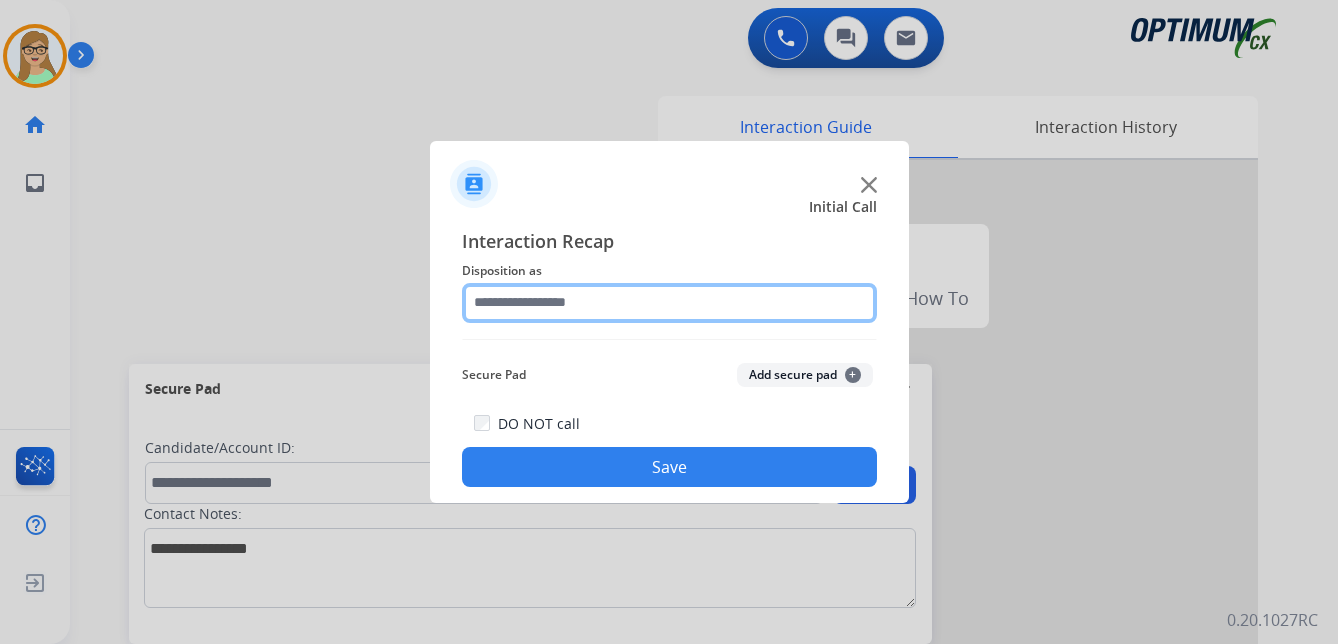 click 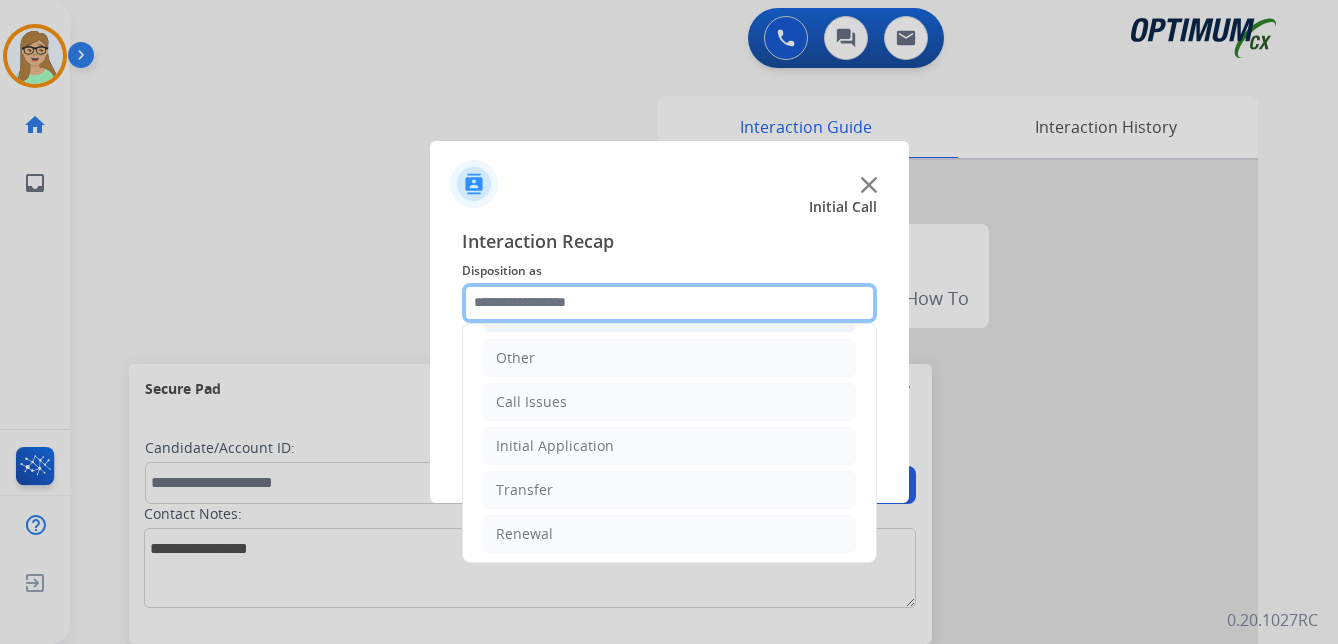 scroll, scrollTop: 136, scrollLeft: 0, axis: vertical 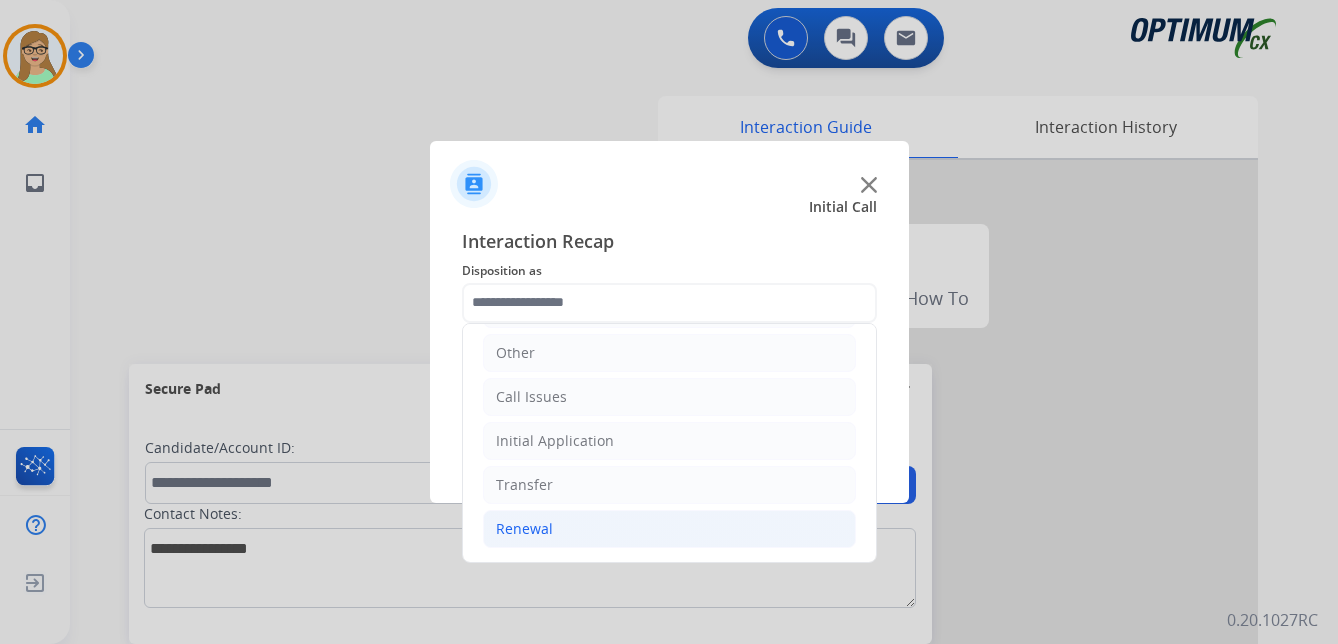 click on "Renewal" 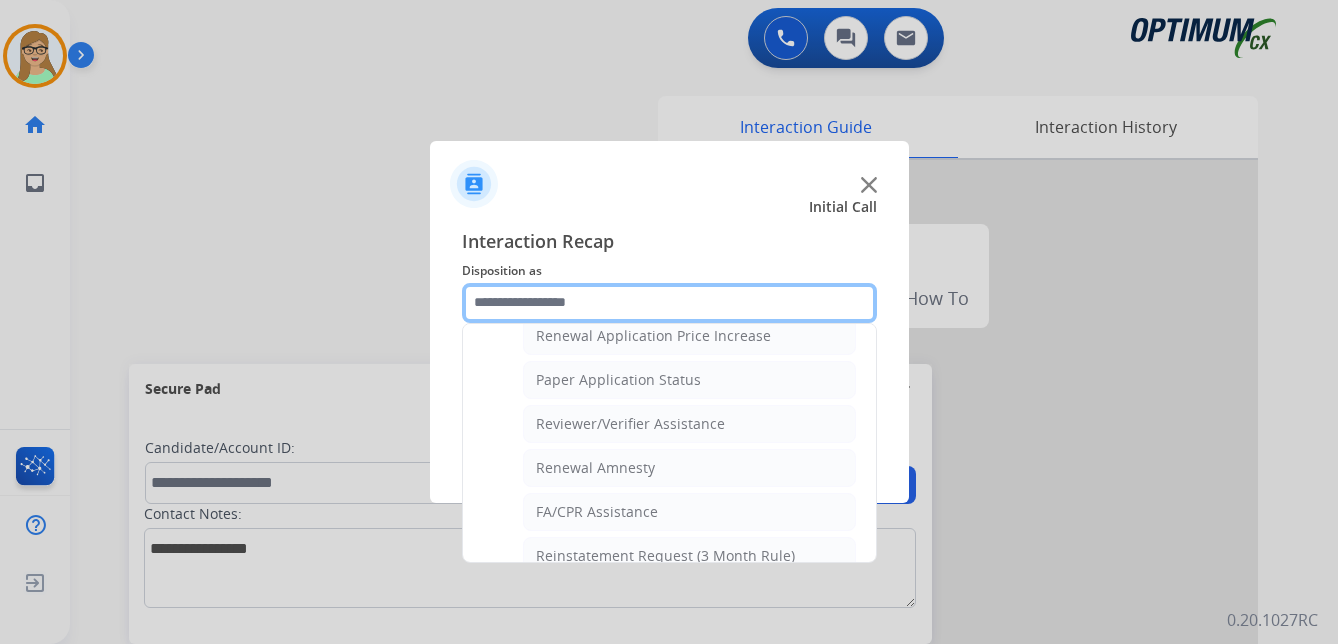 scroll, scrollTop: 736, scrollLeft: 0, axis: vertical 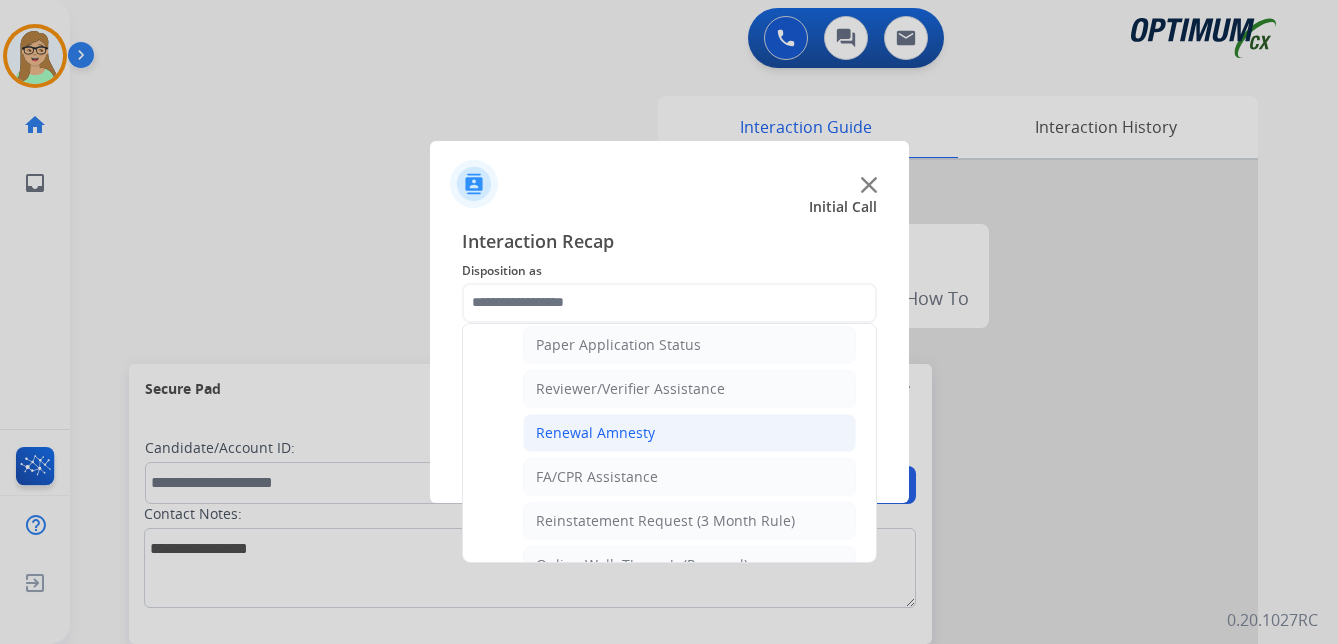 click on "Renewal Amnesty" 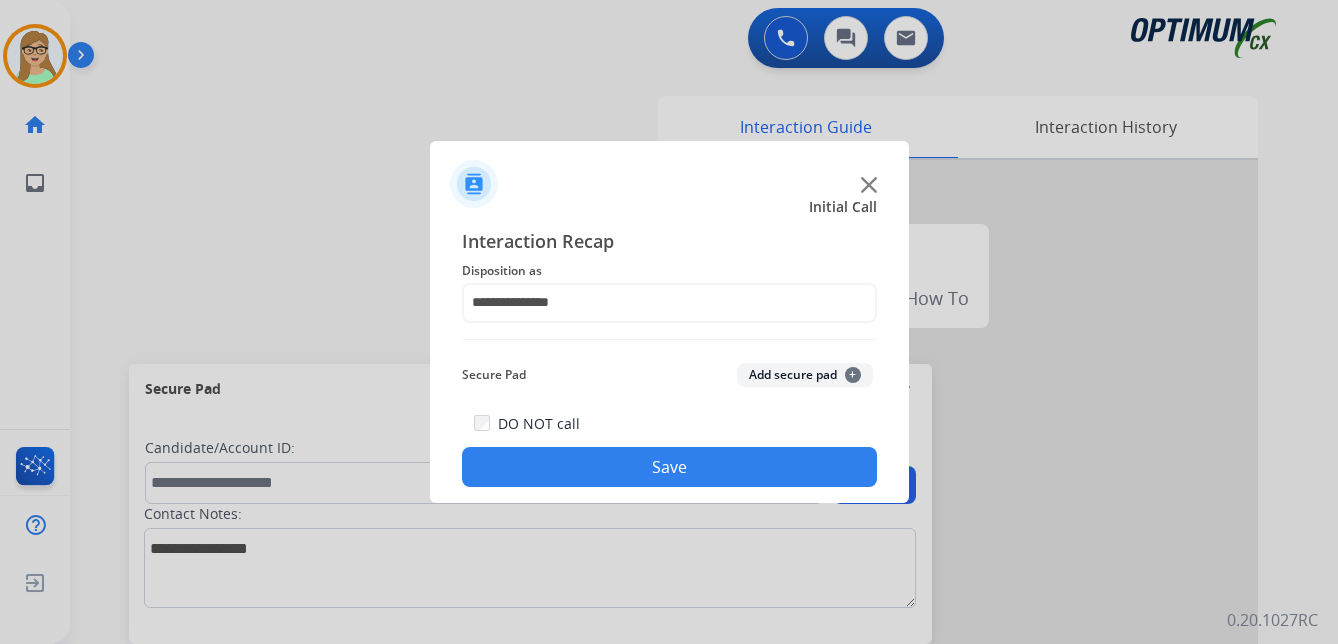 click on "Save" 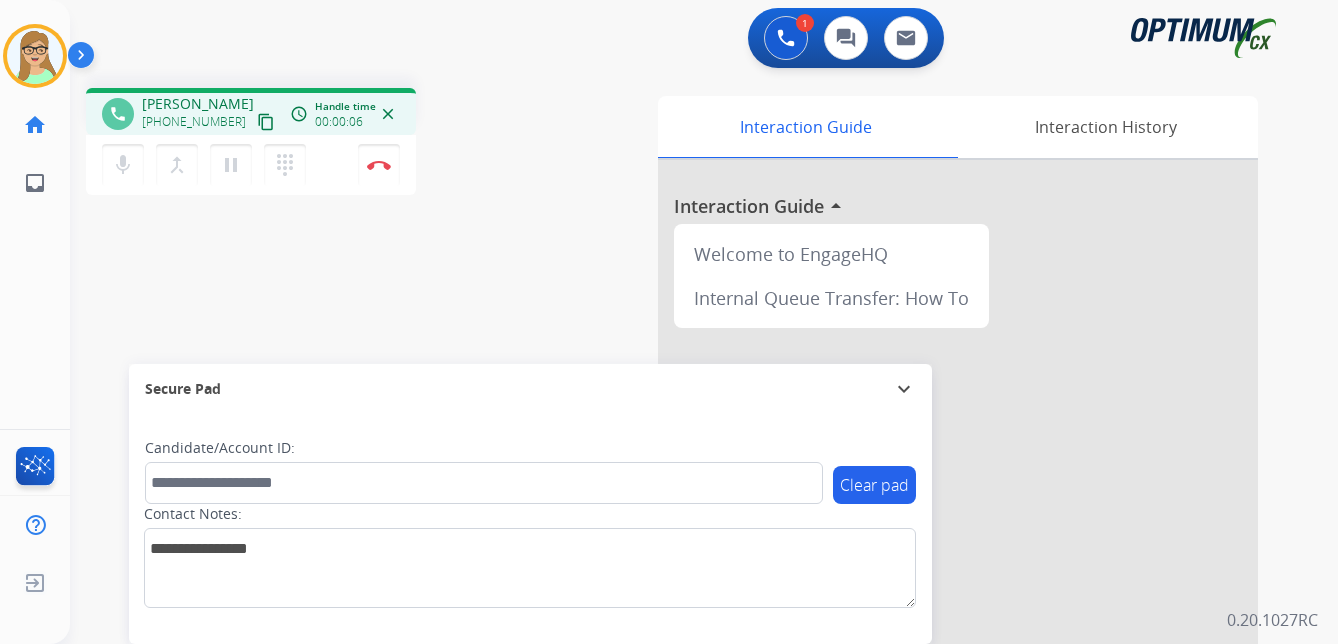 click on "content_copy" at bounding box center [266, 122] 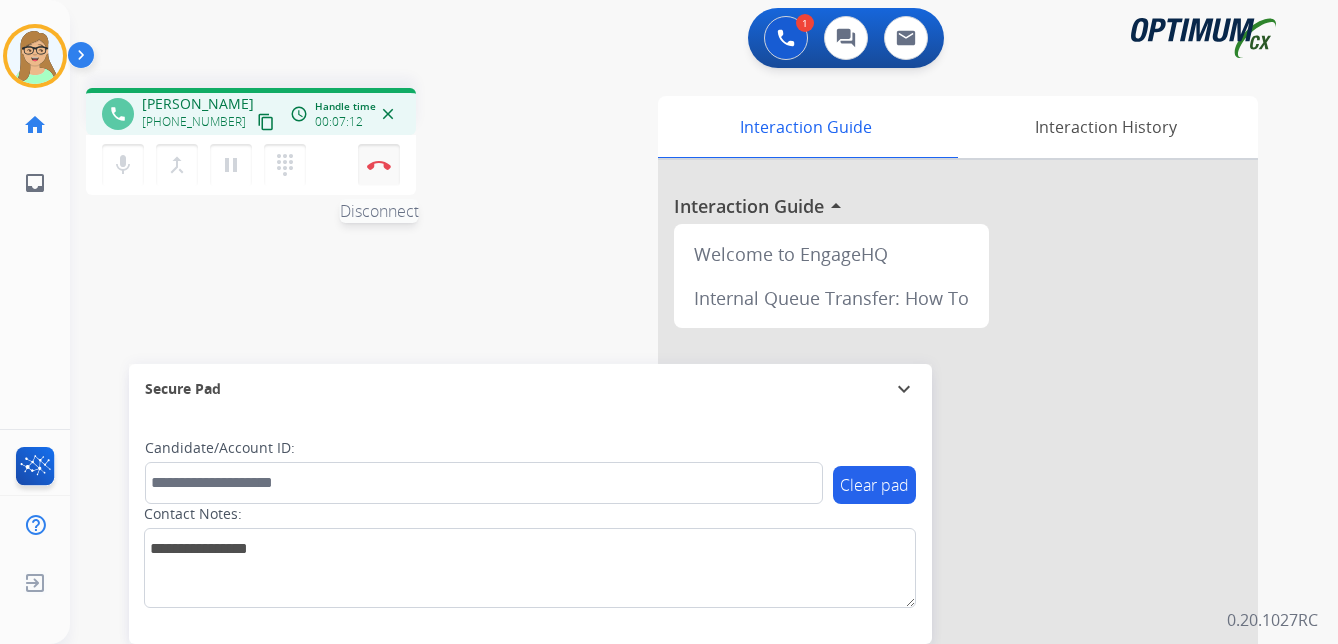 click at bounding box center (379, 165) 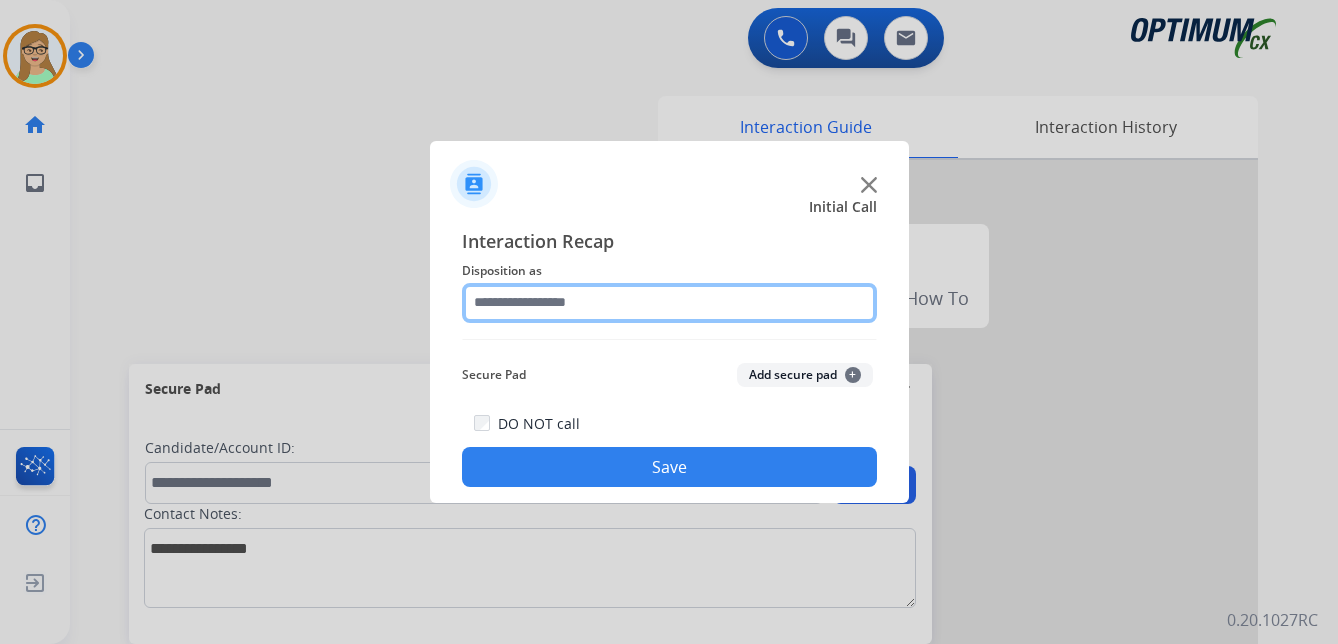 click 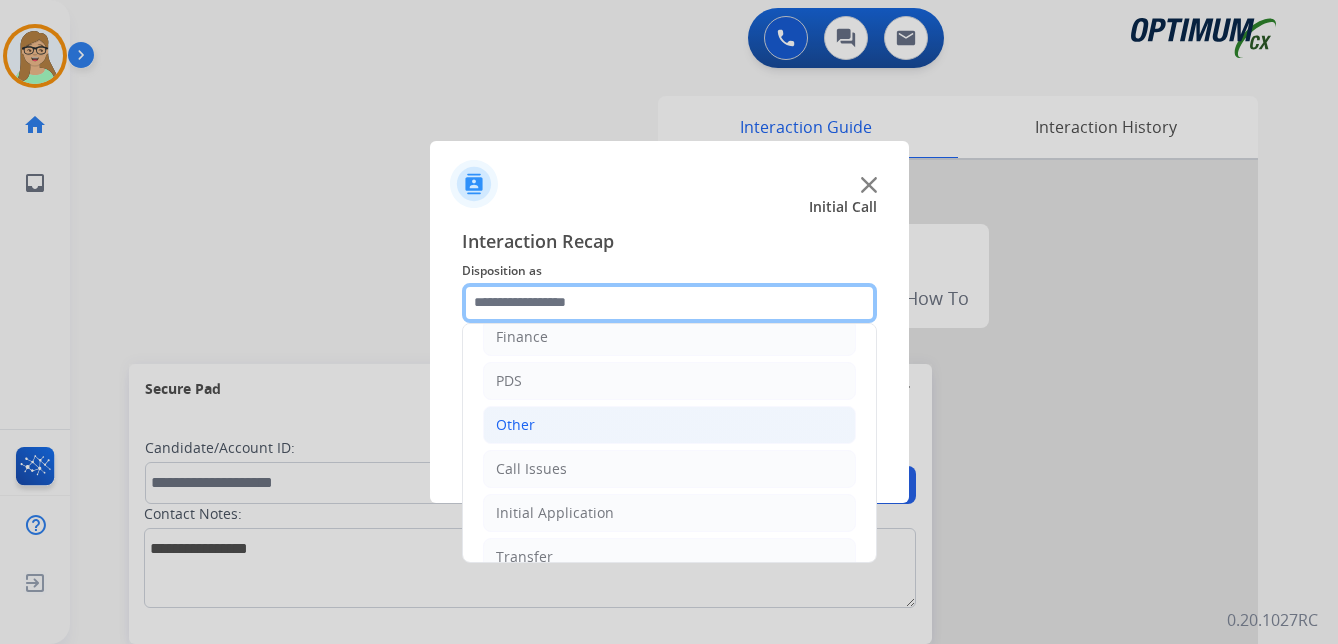scroll, scrollTop: 136, scrollLeft: 0, axis: vertical 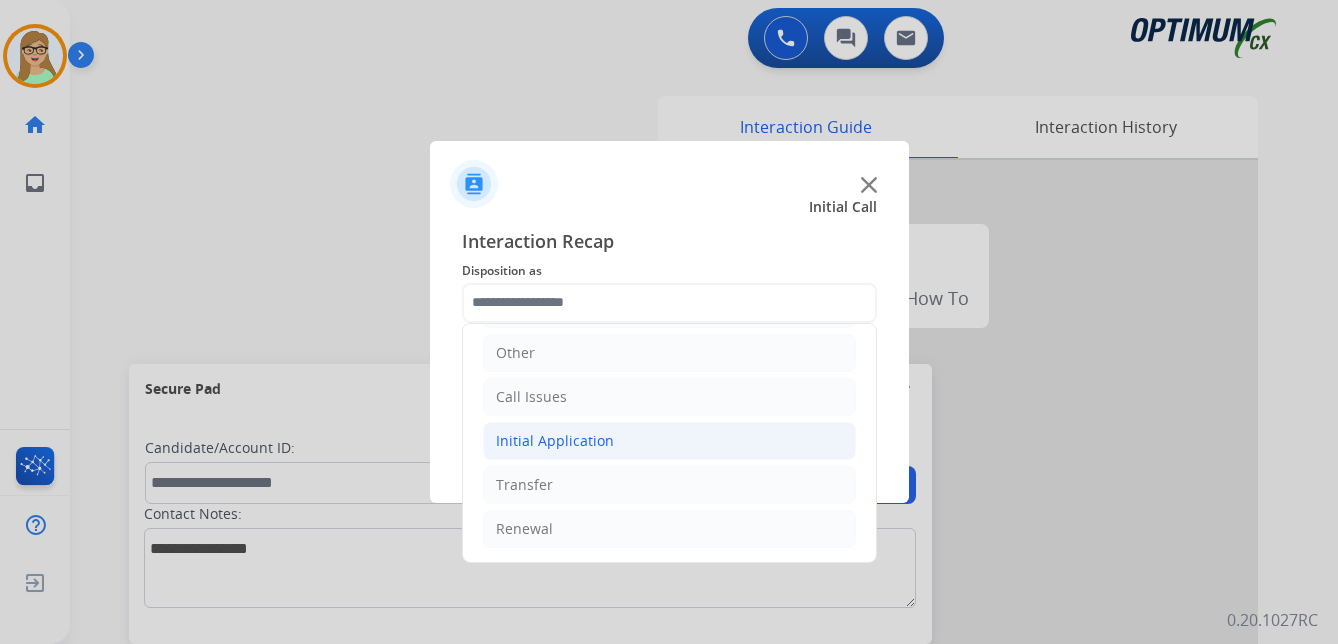 click on "Initial Application" 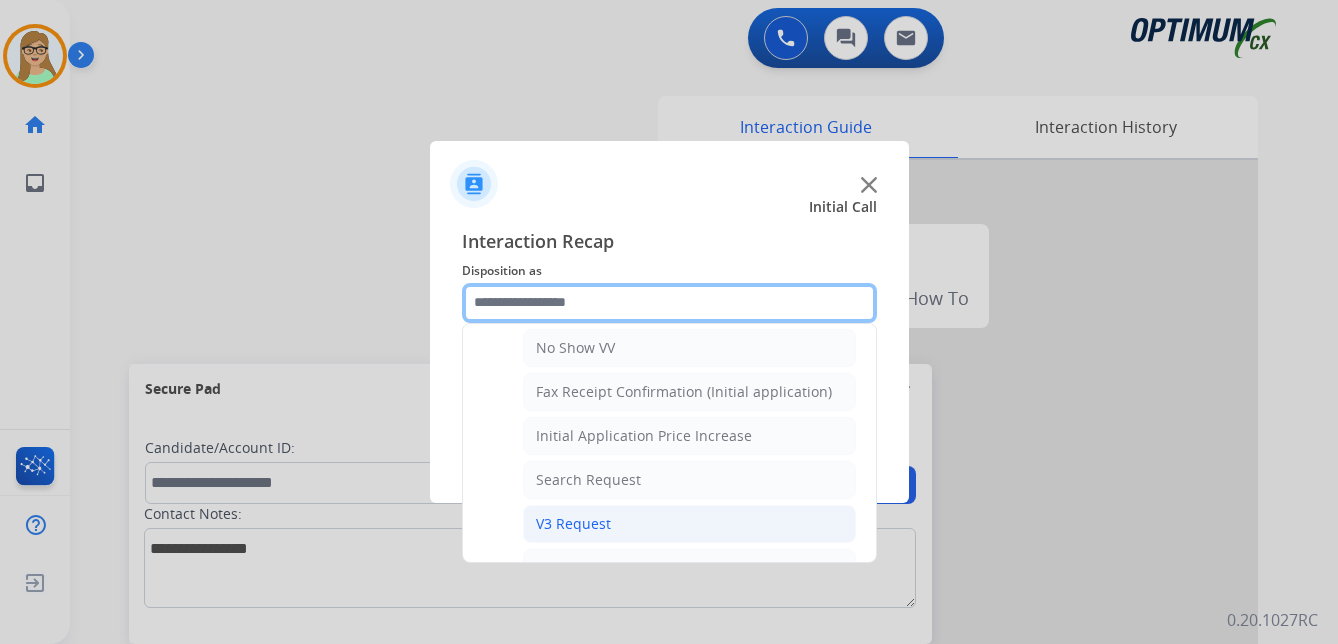 scroll, scrollTop: 636, scrollLeft: 0, axis: vertical 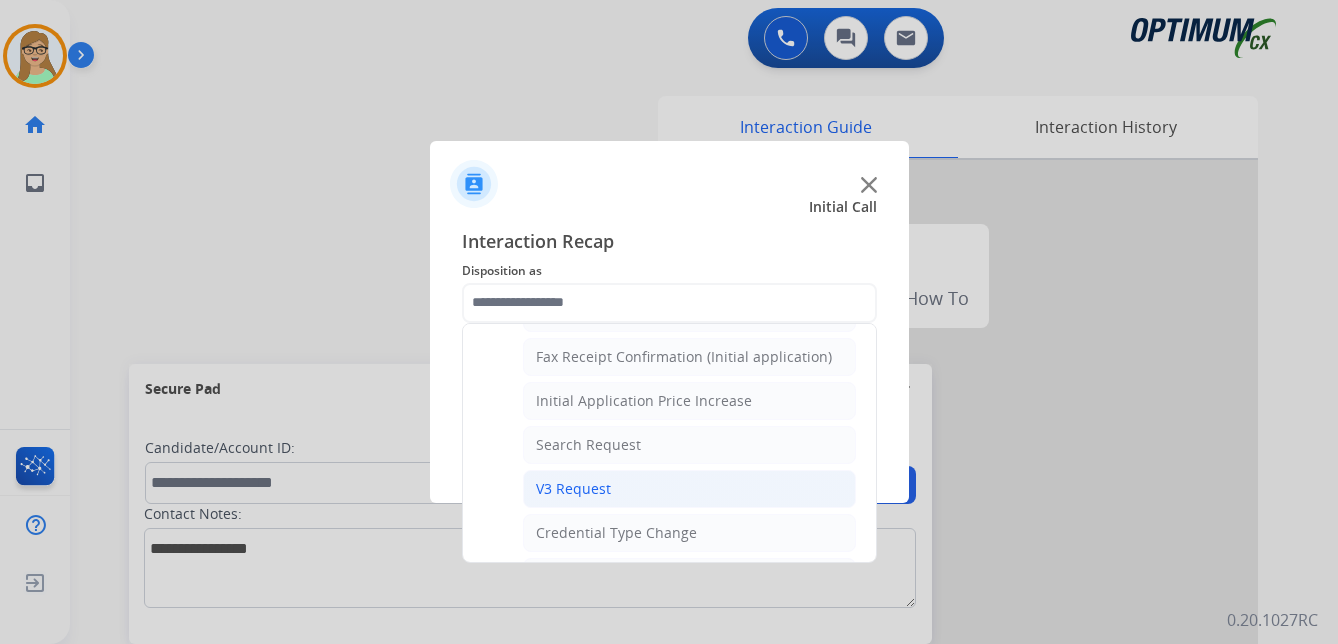 click on "V3 Request" 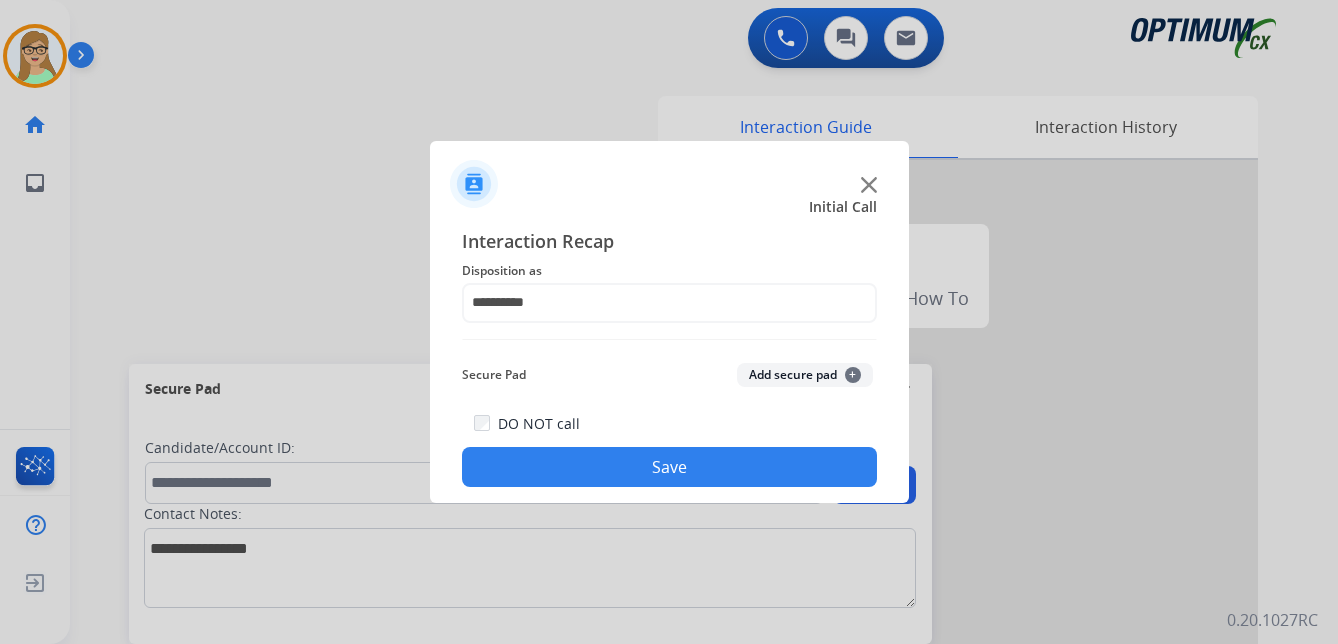 click on "Save" 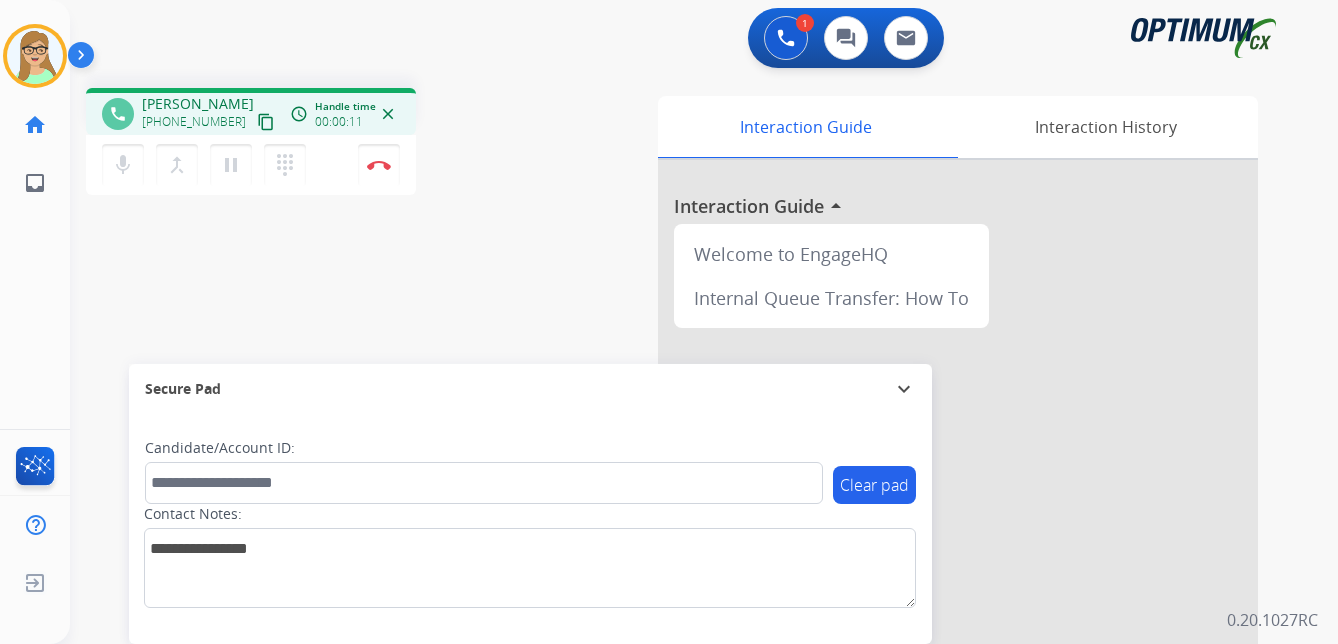 click on "content_copy" at bounding box center [266, 122] 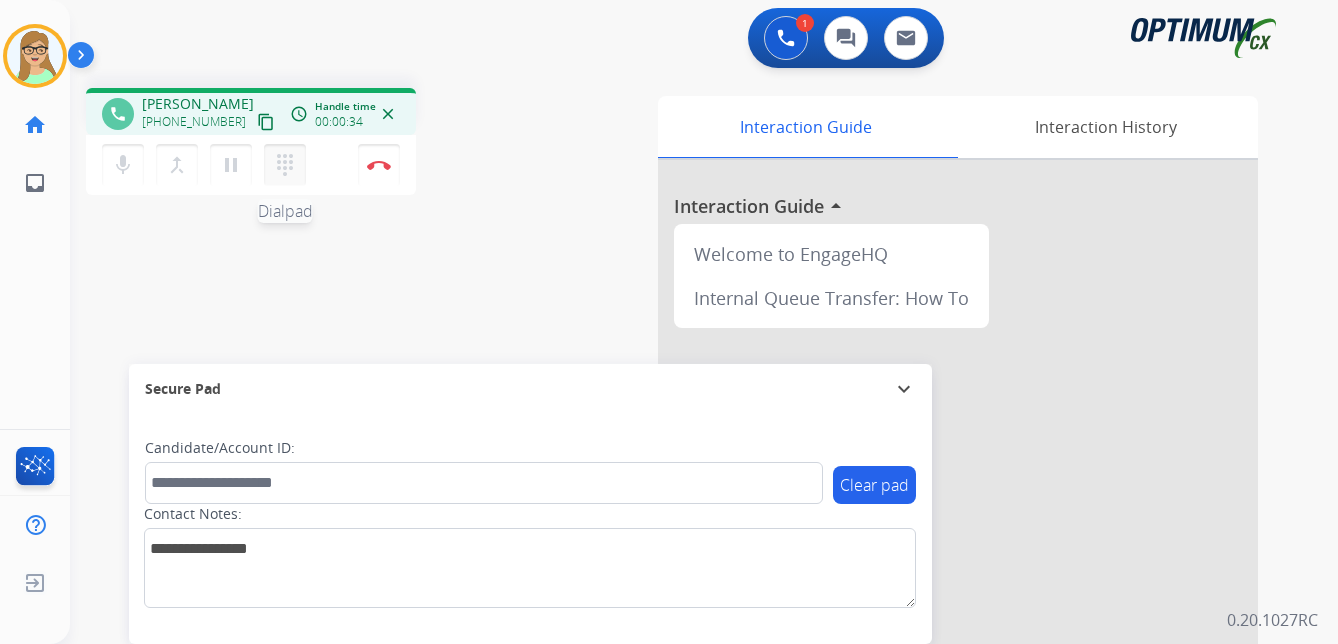click on "dialpad" at bounding box center (285, 165) 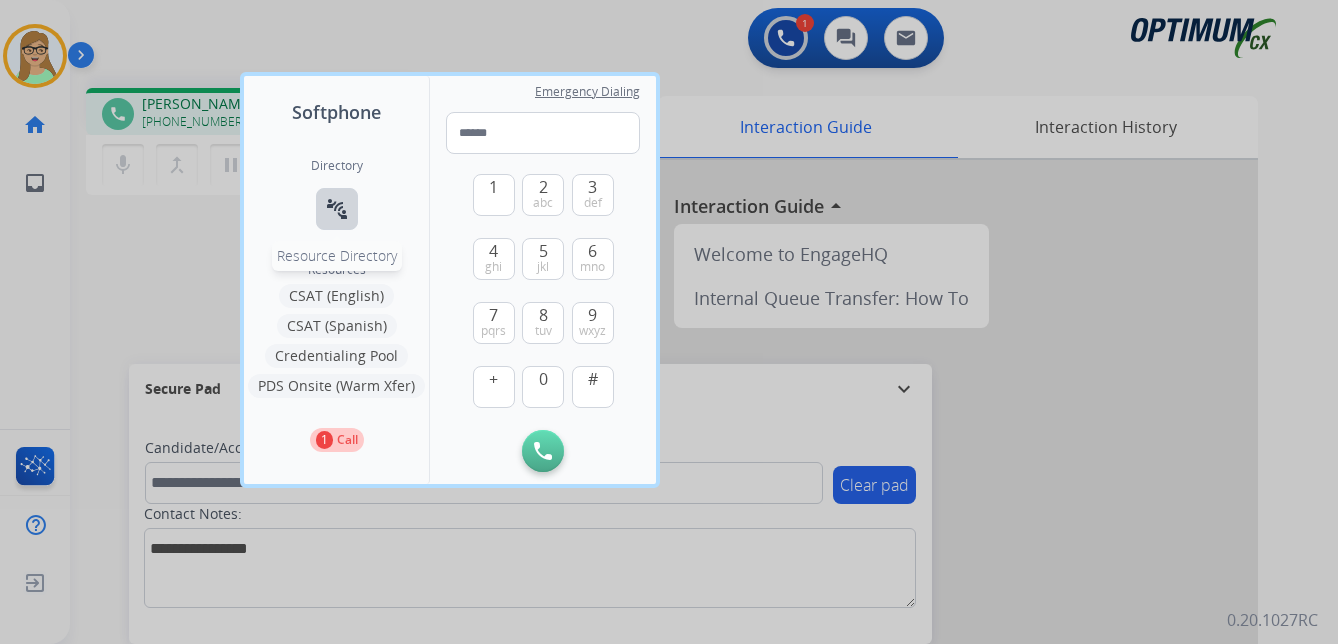 click on "connect_without_contact" at bounding box center (337, 209) 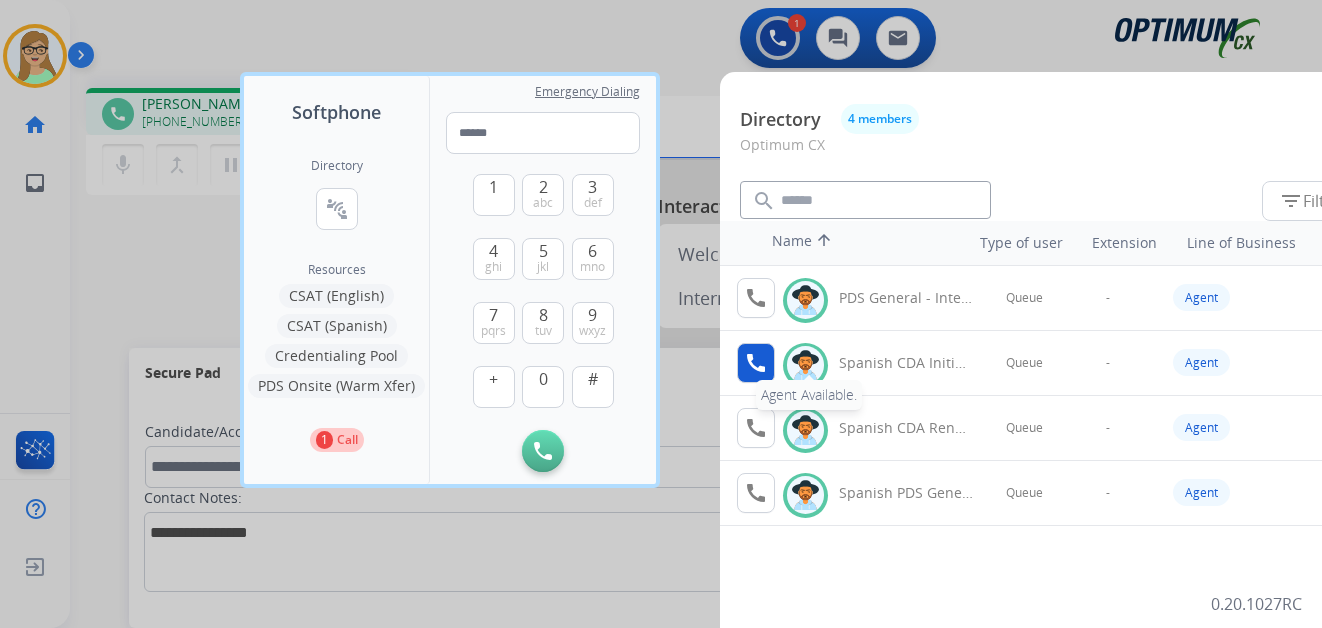 click on "call  Agent Available." at bounding box center [756, 363] 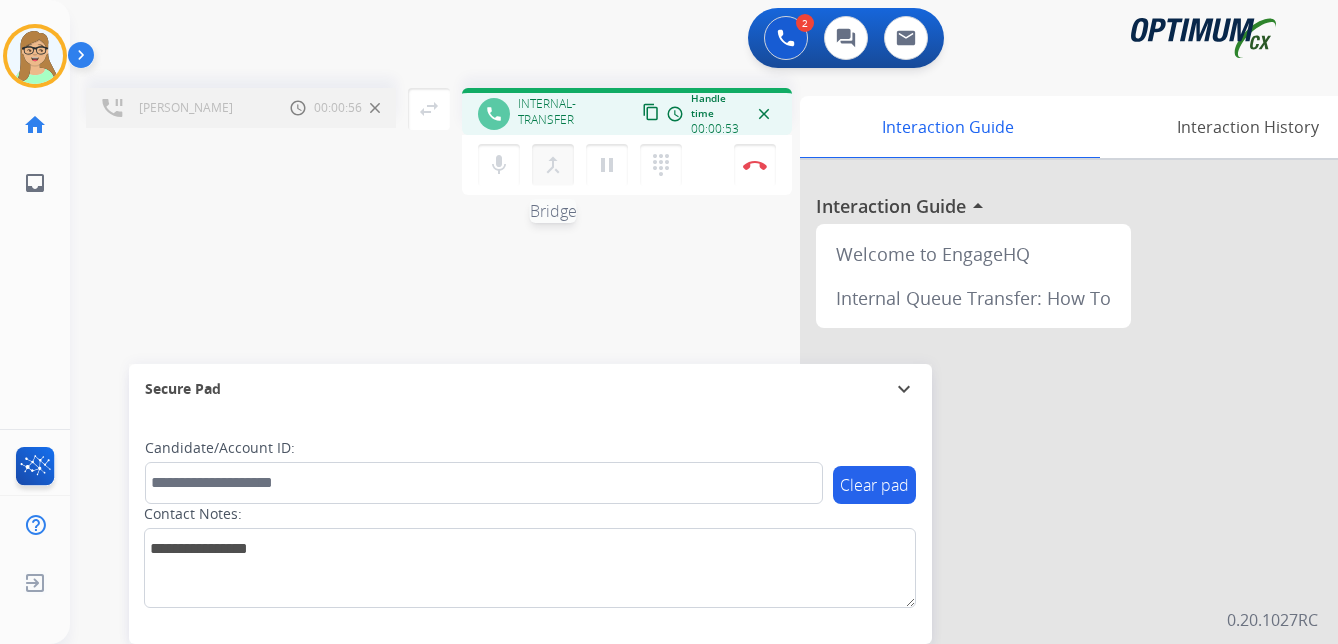 click on "merge_type" at bounding box center (553, 165) 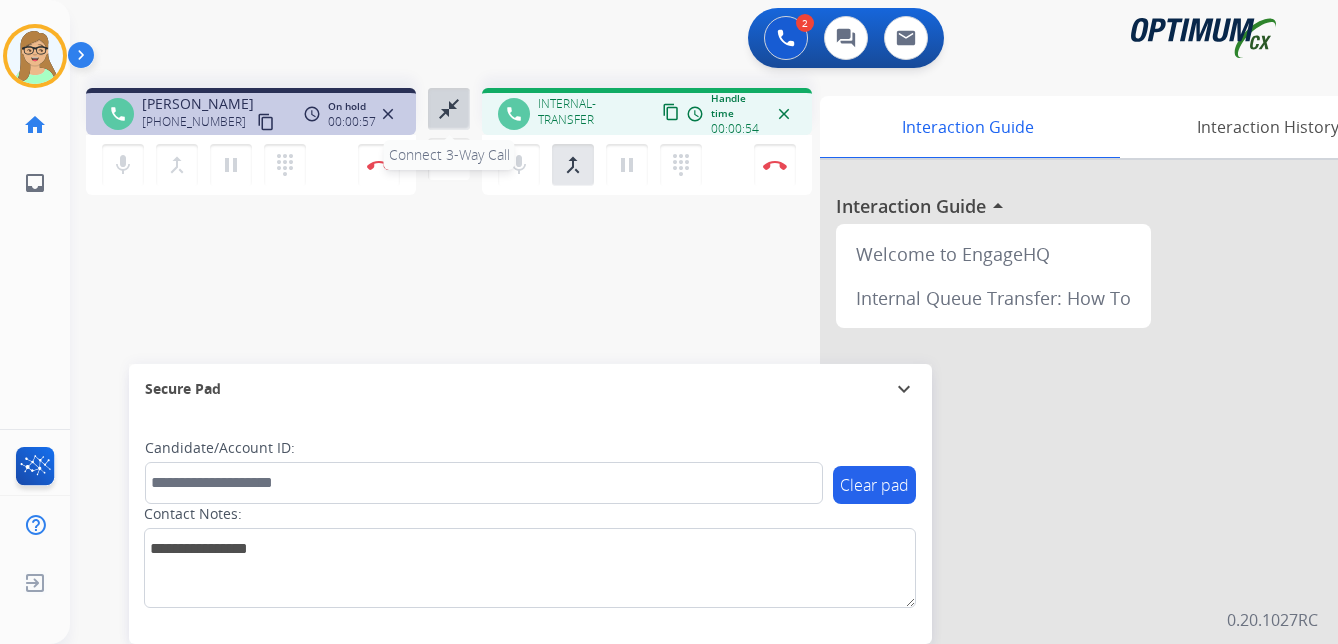 click on "close_fullscreen" at bounding box center (449, 109) 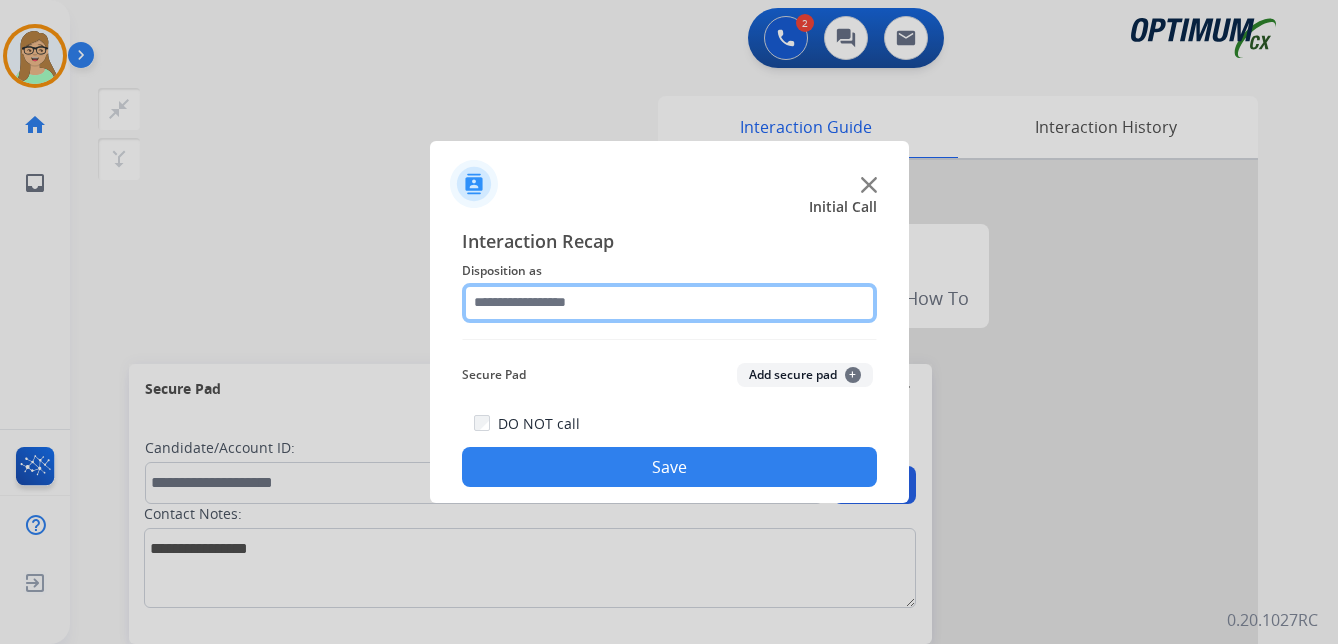 click 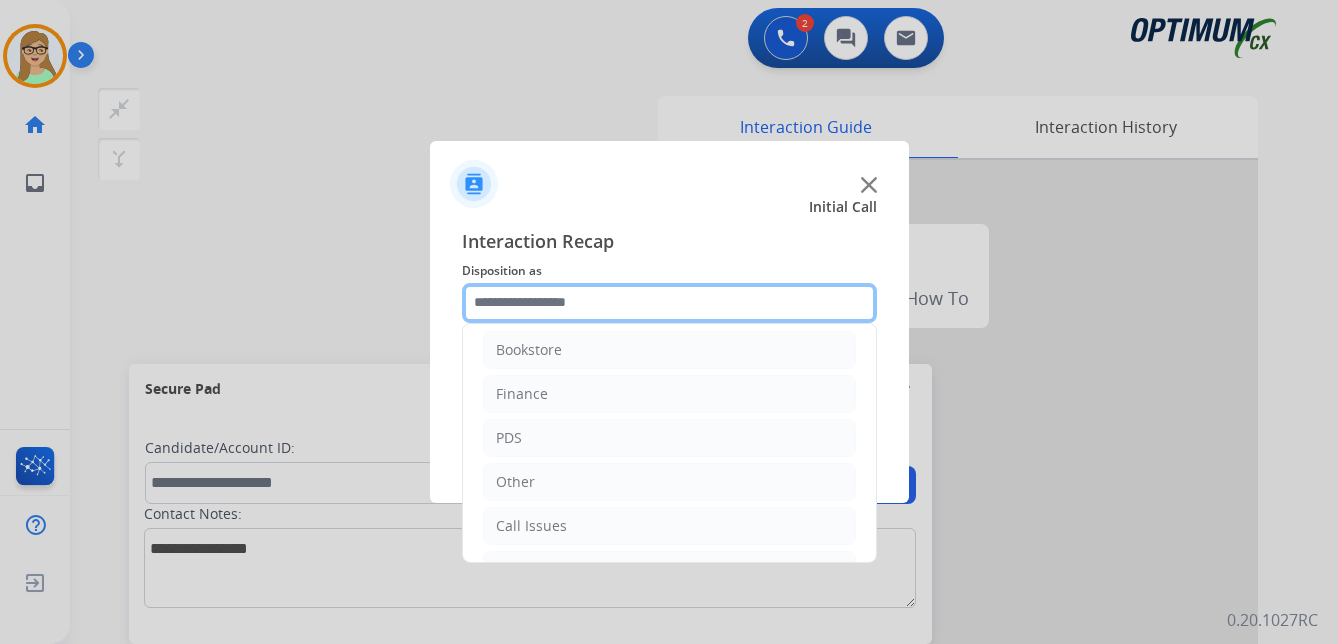 scroll, scrollTop: 0, scrollLeft: 0, axis: both 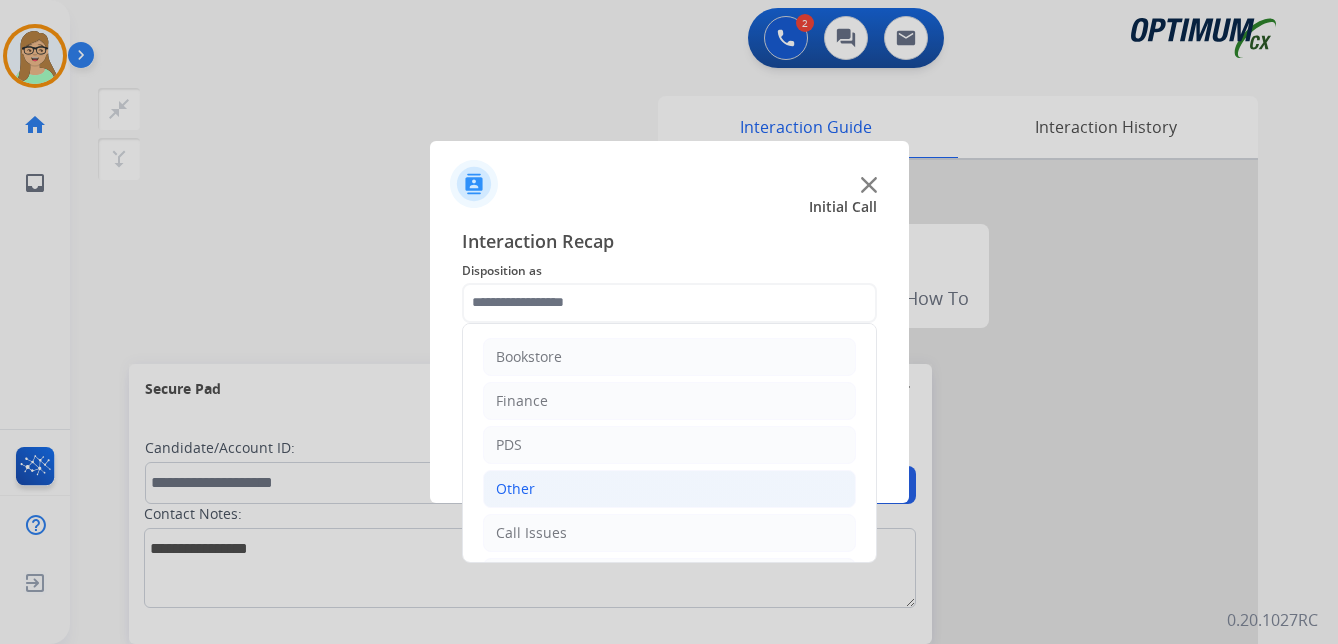 click on "Other" 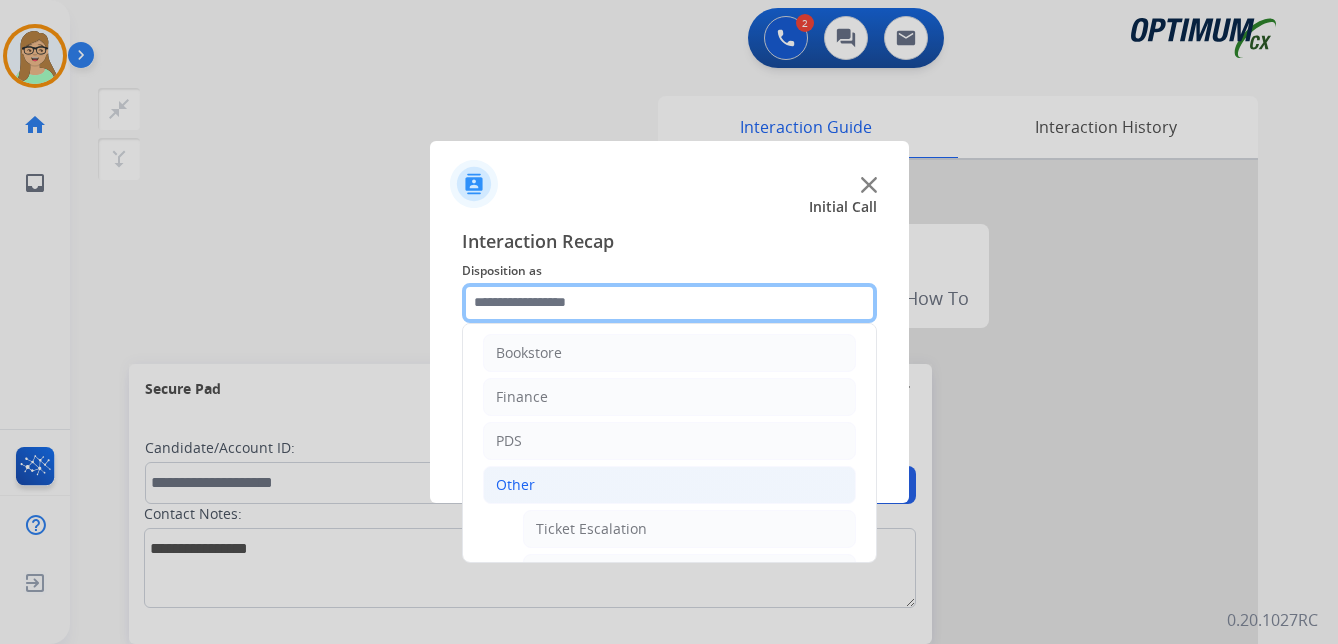 scroll, scrollTop: 0, scrollLeft: 0, axis: both 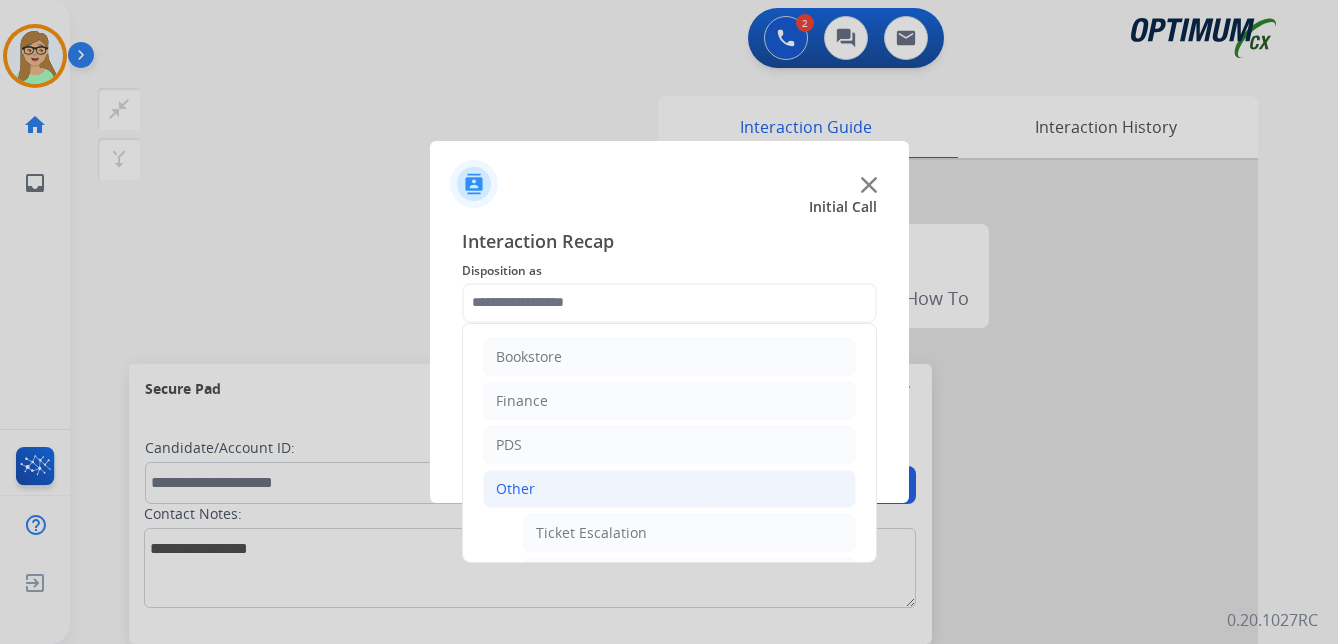 click on "Other" 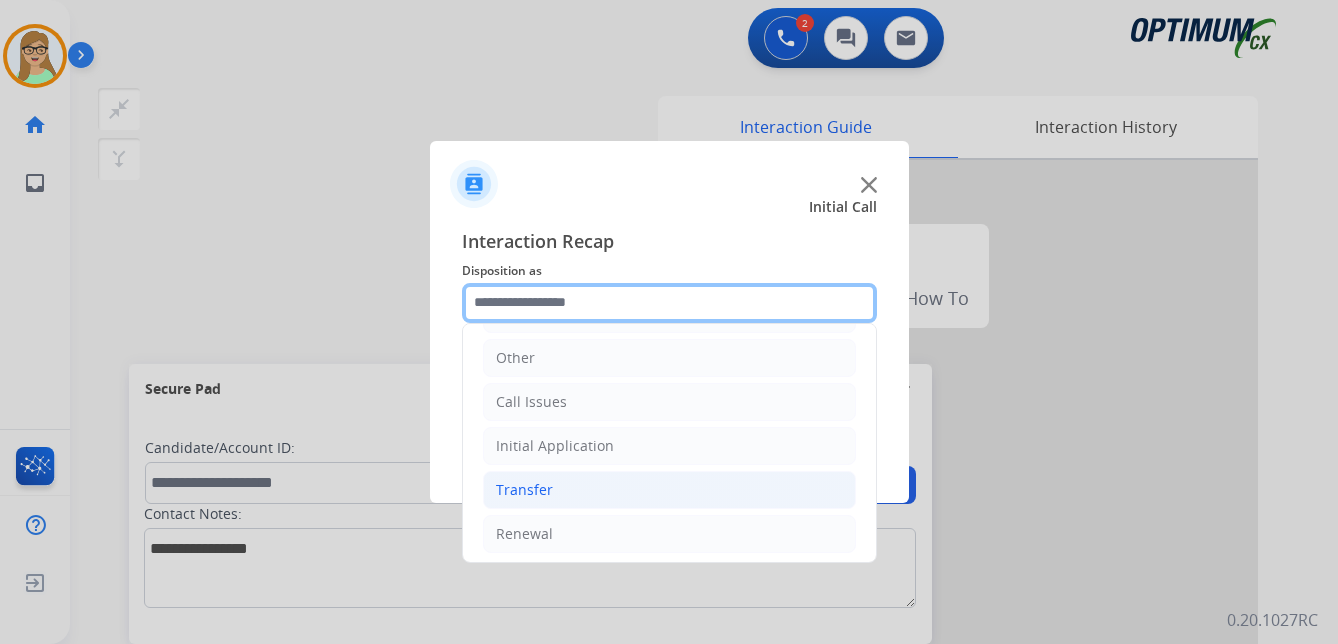 scroll, scrollTop: 136, scrollLeft: 0, axis: vertical 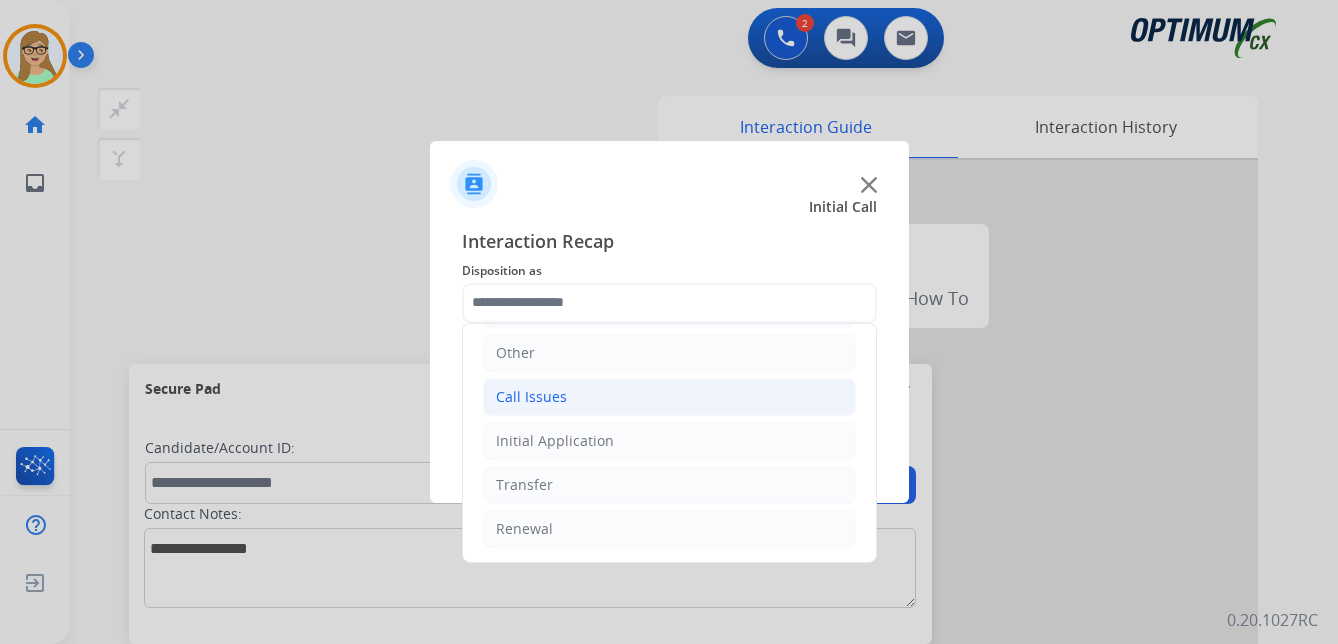 click on "Call Issues" 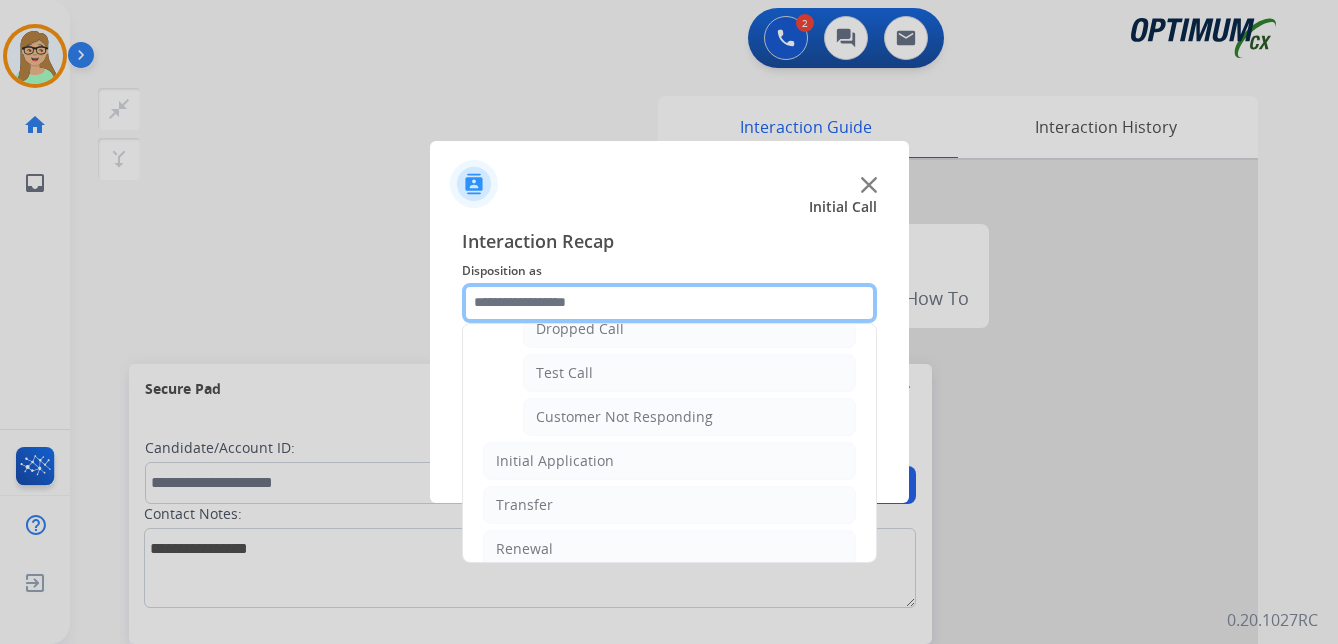 scroll, scrollTop: 236, scrollLeft: 0, axis: vertical 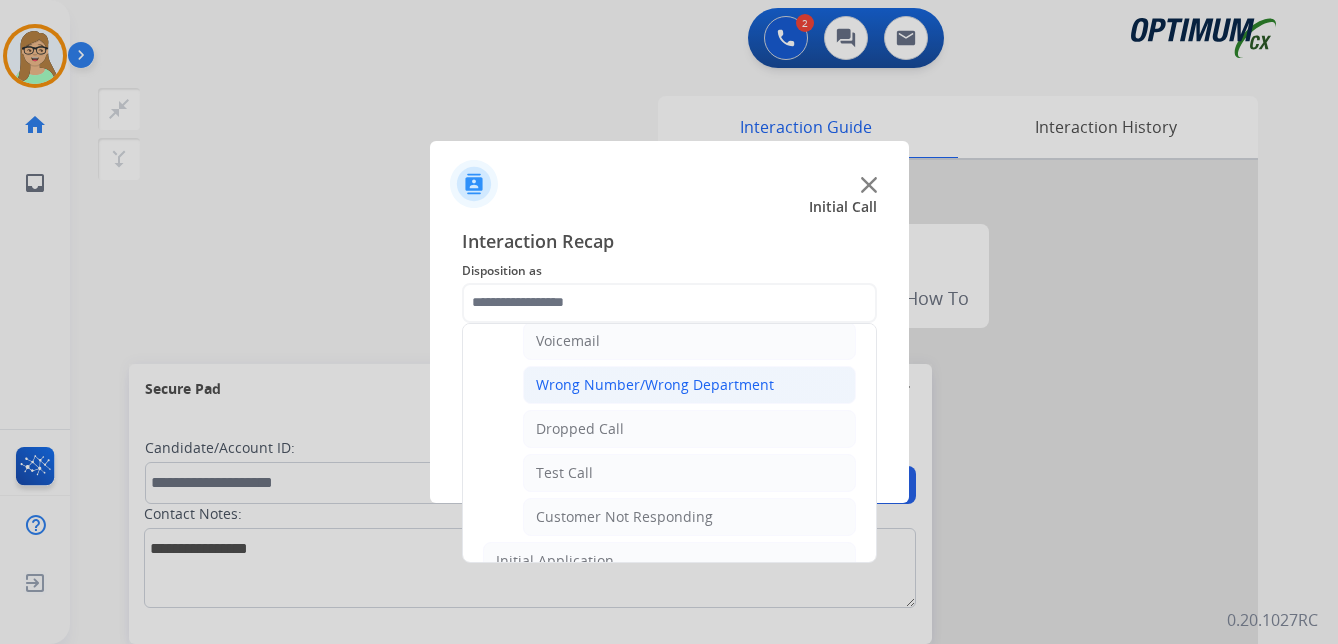 click on "Wrong Number/Wrong Department" 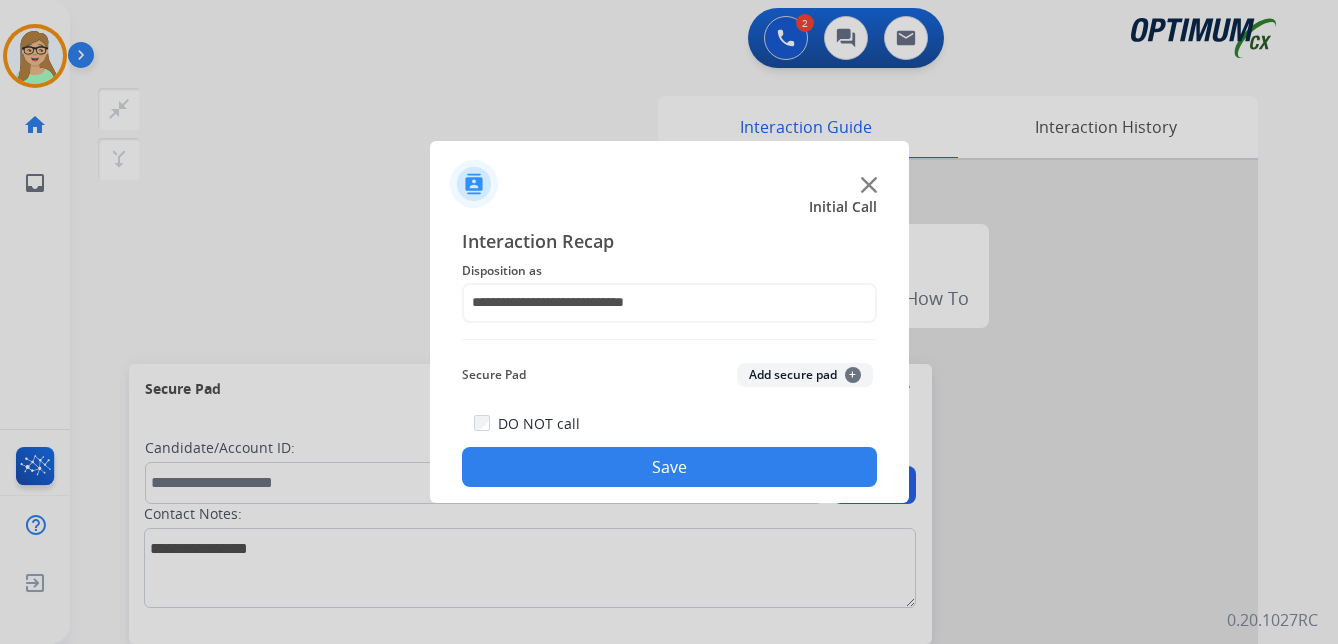 click on "Save" 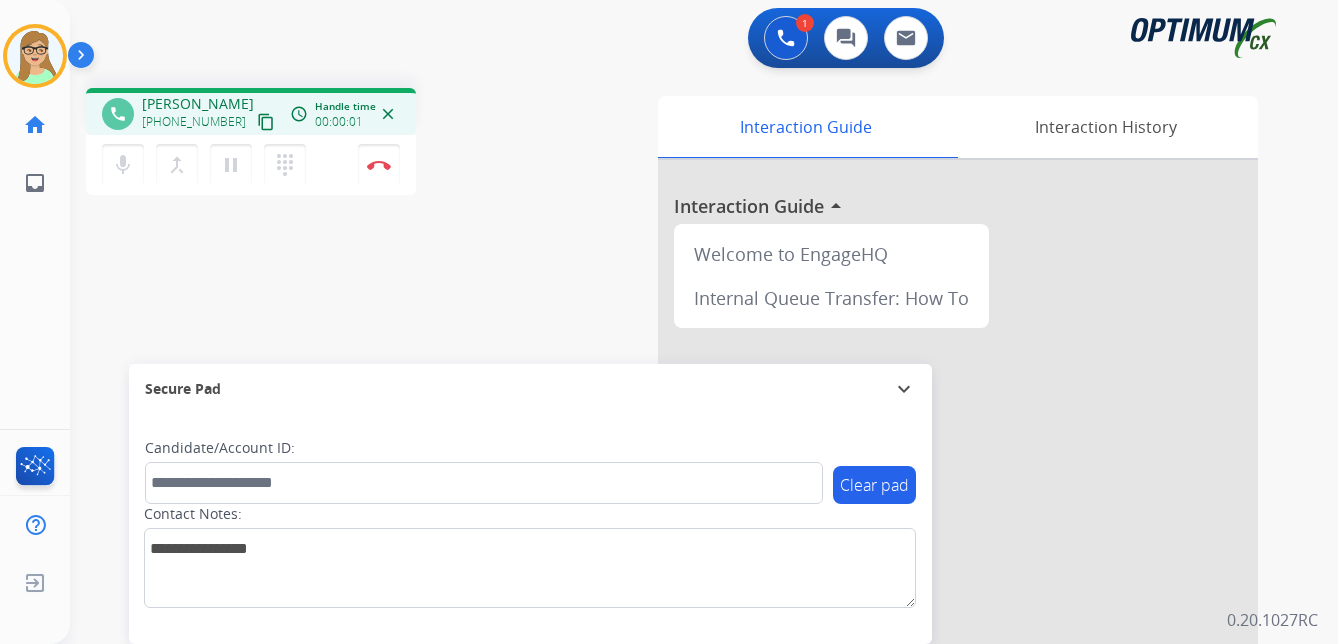 click on "content_copy" at bounding box center (266, 122) 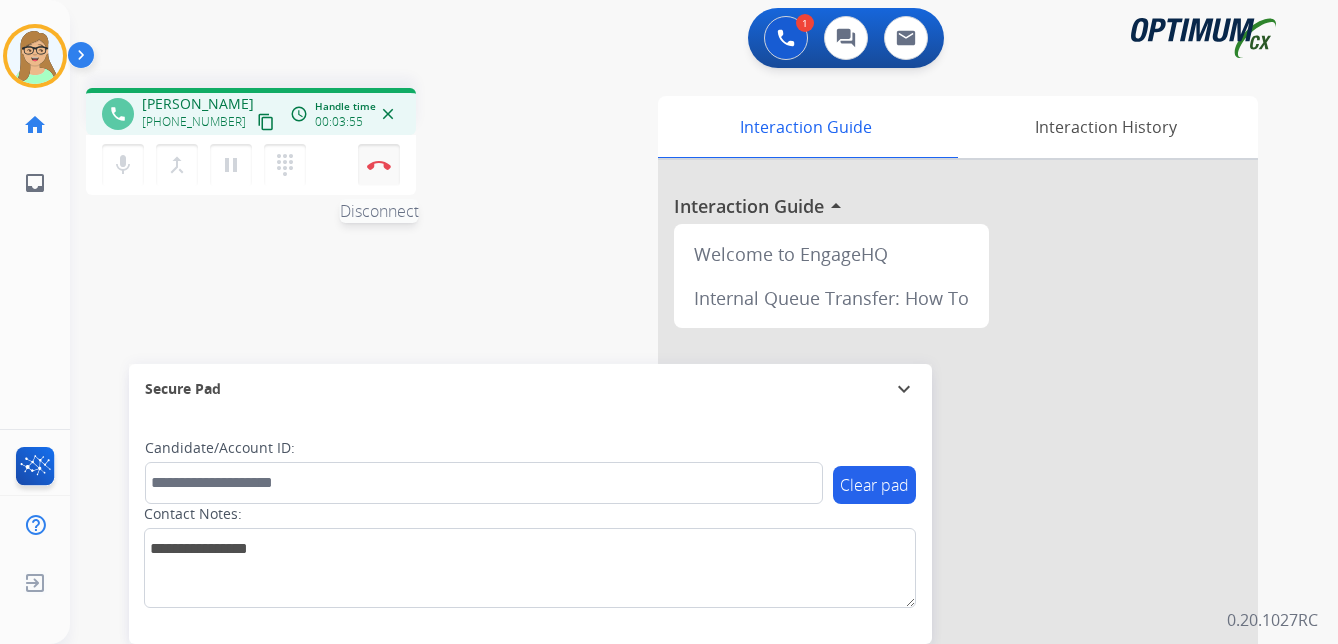 click at bounding box center [379, 165] 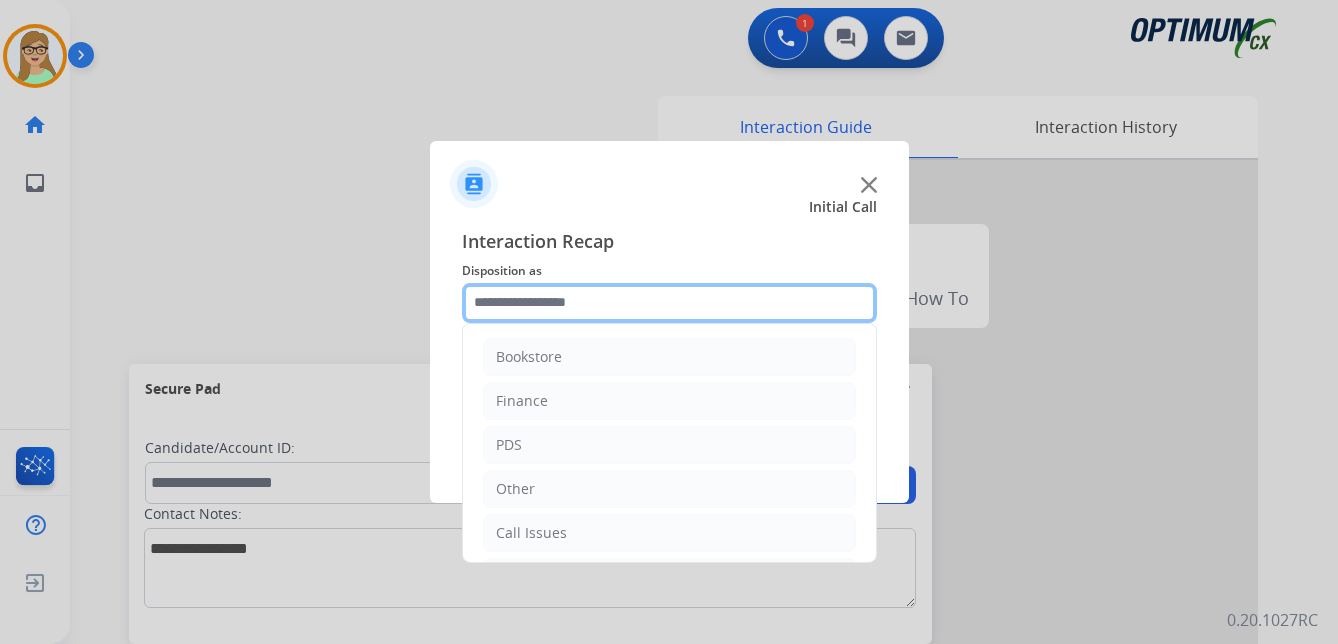 click 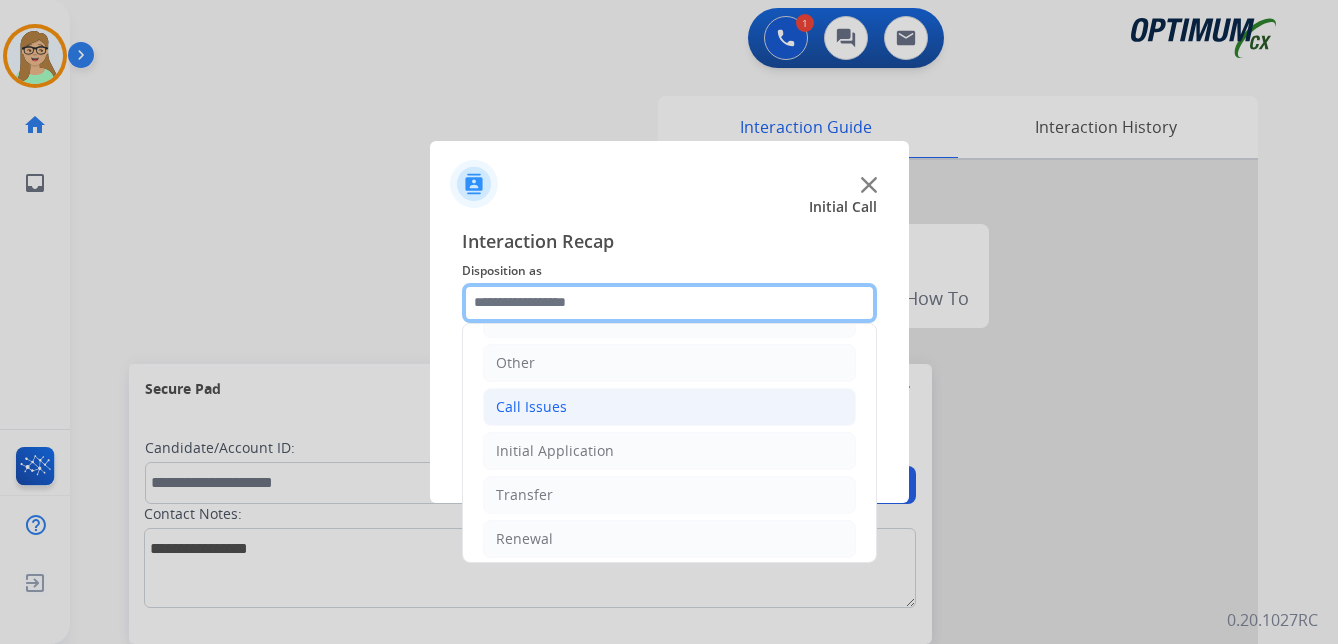 scroll, scrollTop: 136, scrollLeft: 0, axis: vertical 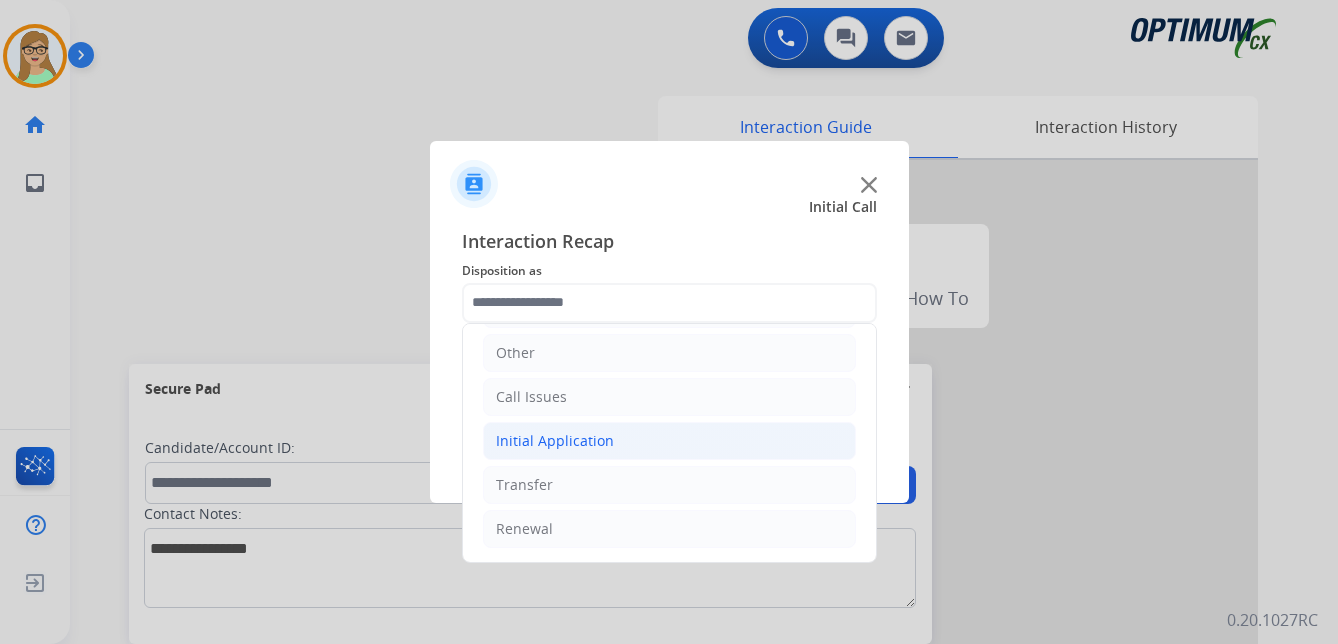 click on "Initial Application" 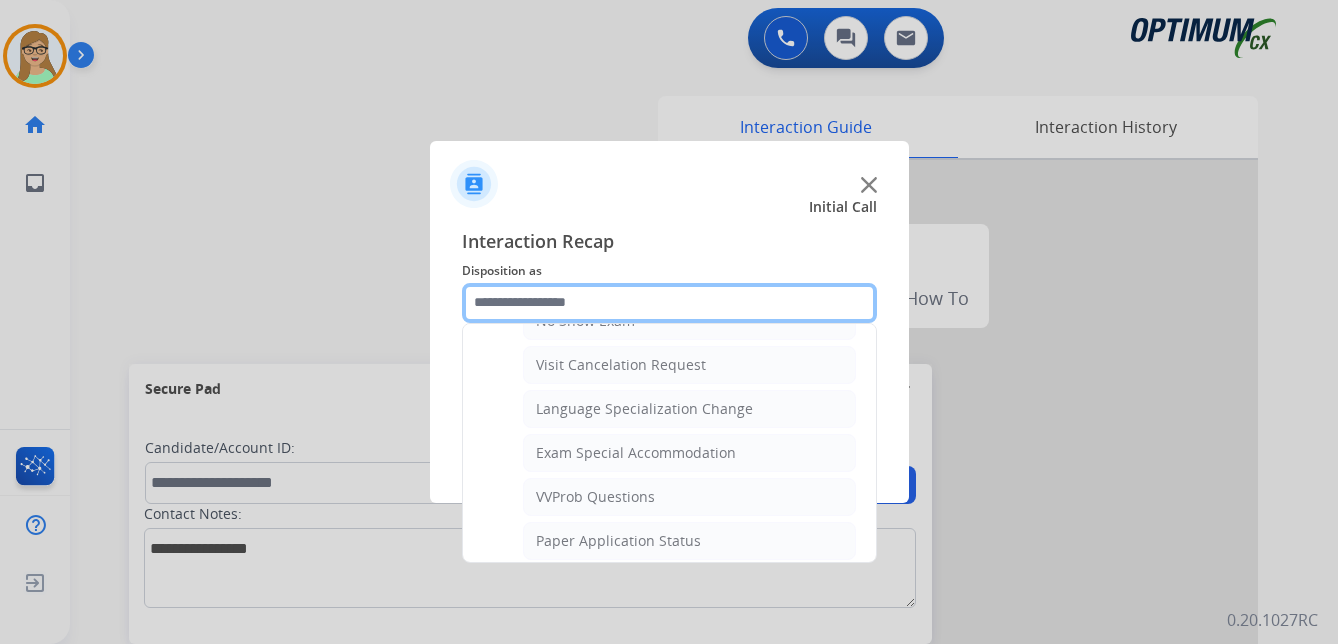 scroll, scrollTop: 1036, scrollLeft: 0, axis: vertical 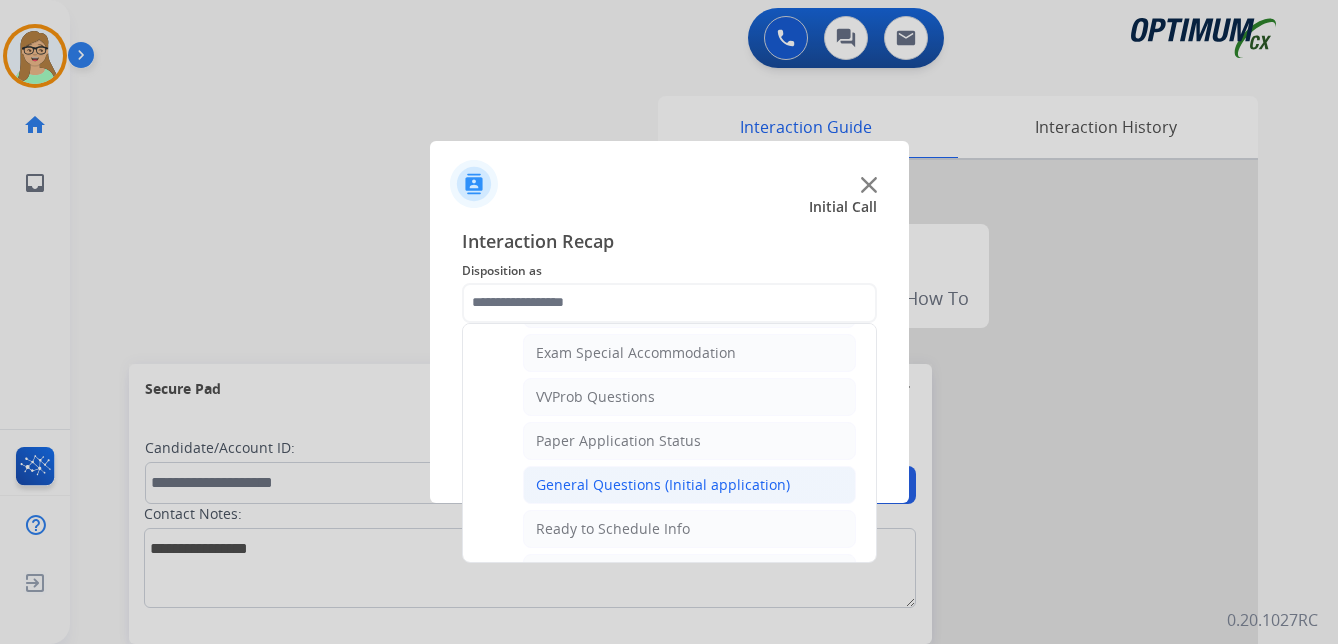 click on "General Questions (Initial application)" 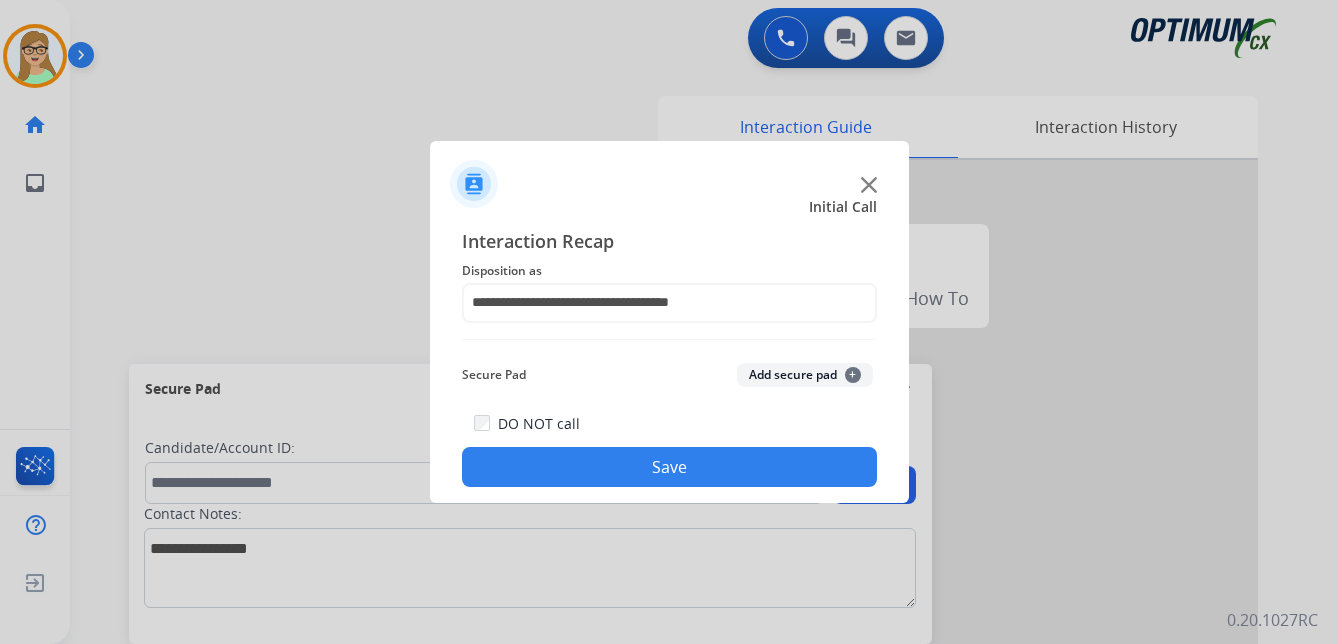 click on "Save" 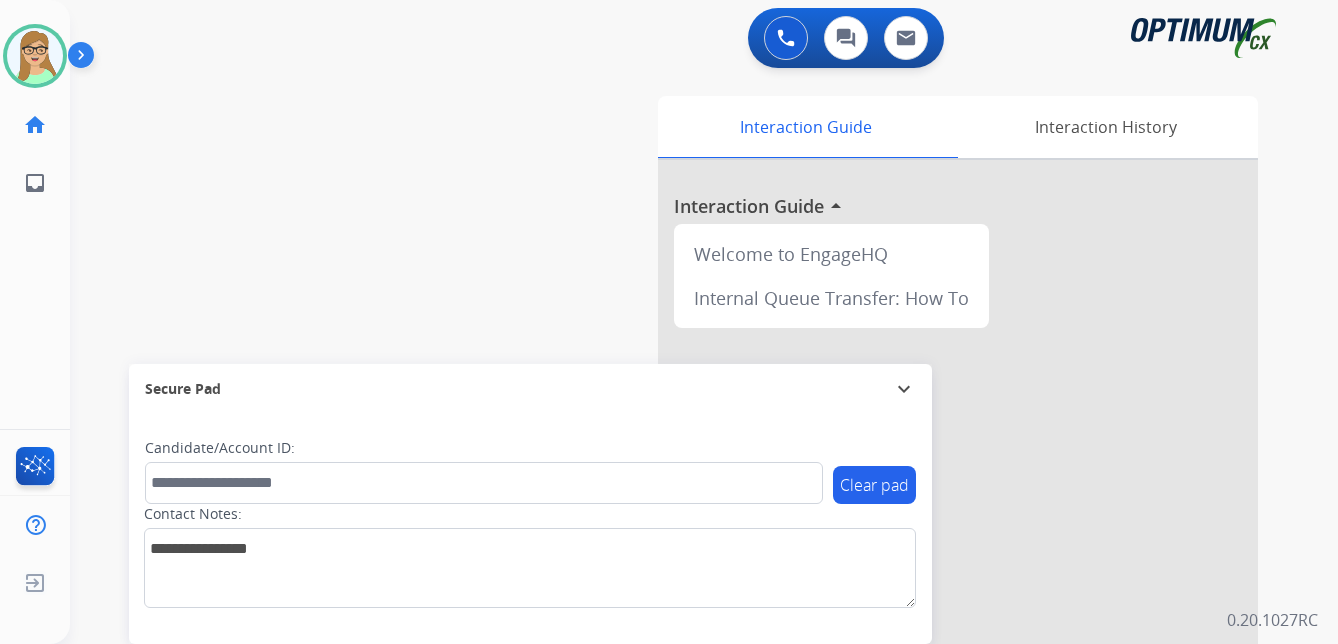 click at bounding box center (85, 59) 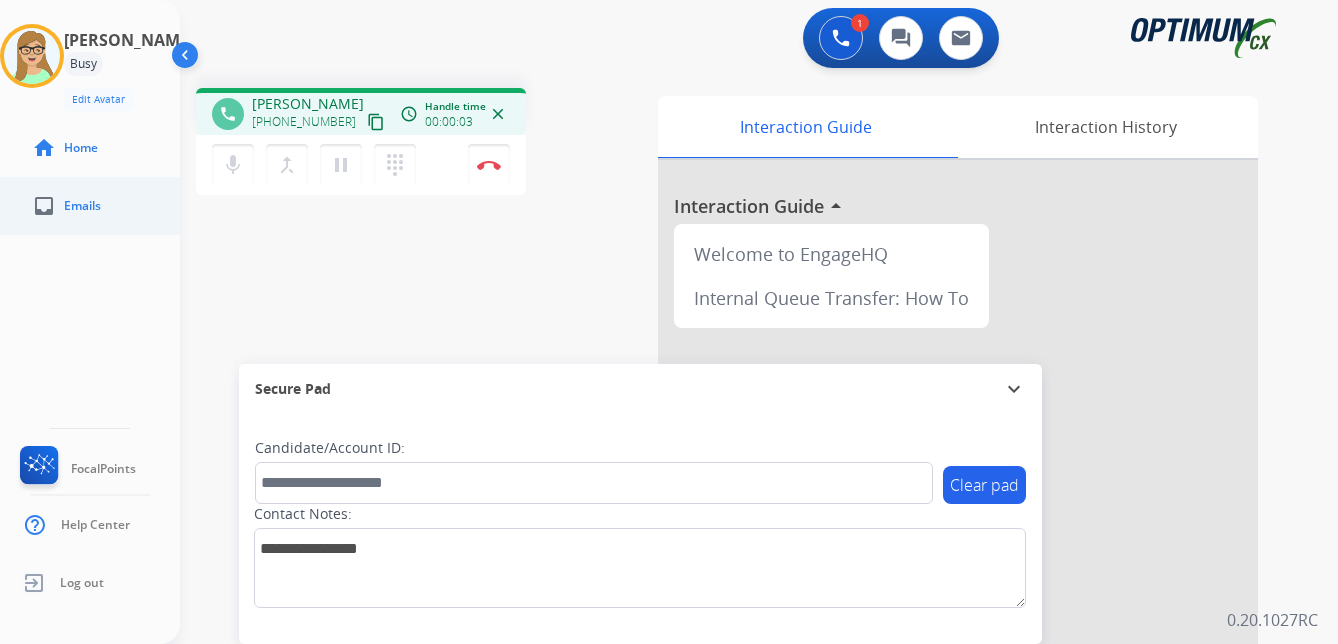 drag, startPoint x: 352, startPoint y: 124, endPoint x: 0, endPoint y: 196, distance: 359.28818 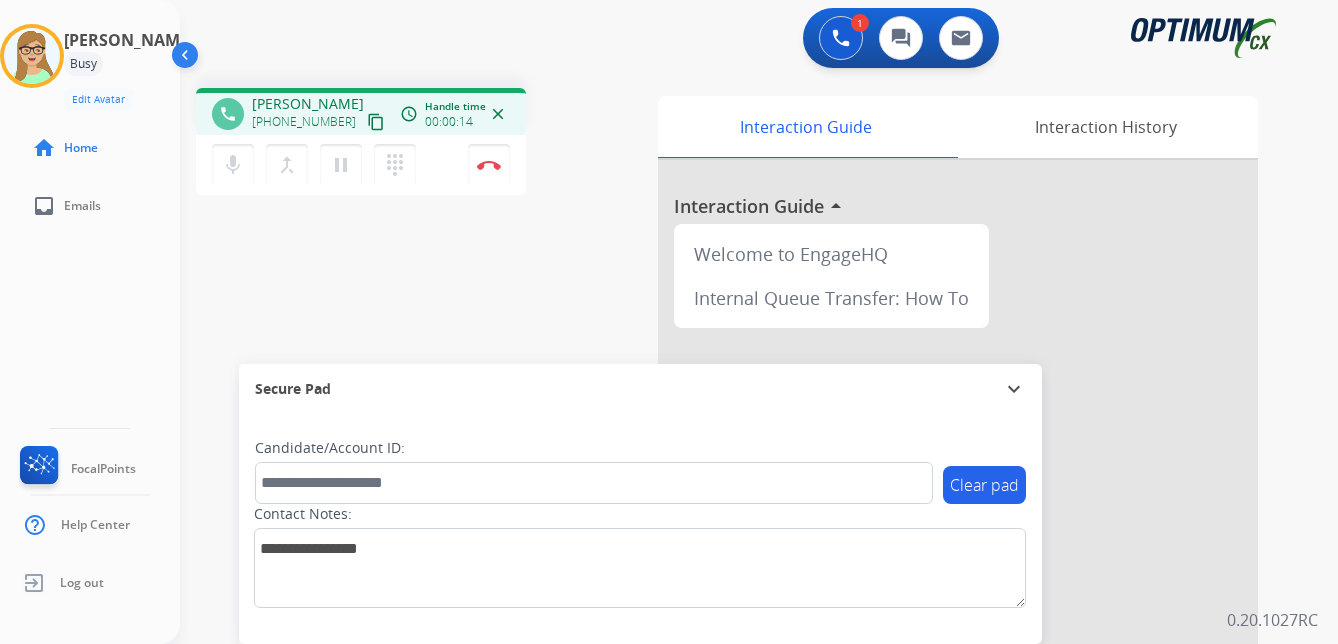 drag, startPoint x: 355, startPoint y: 122, endPoint x: 340, endPoint y: 128, distance: 16.155495 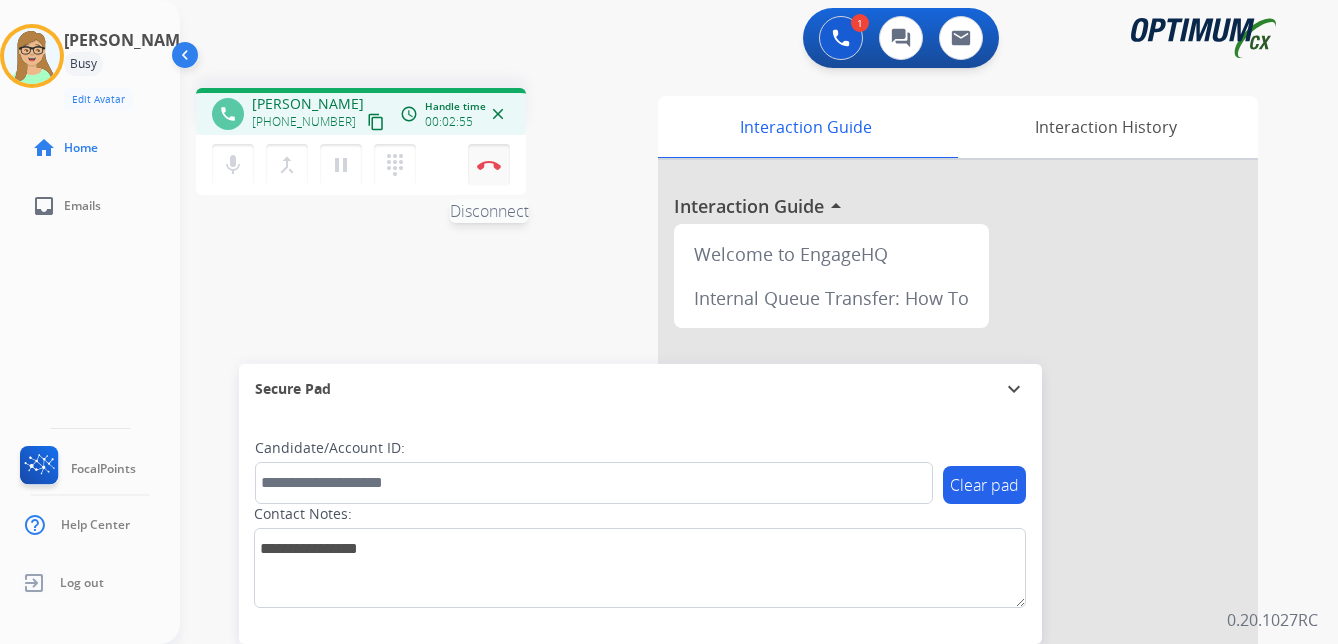 click at bounding box center (489, 165) 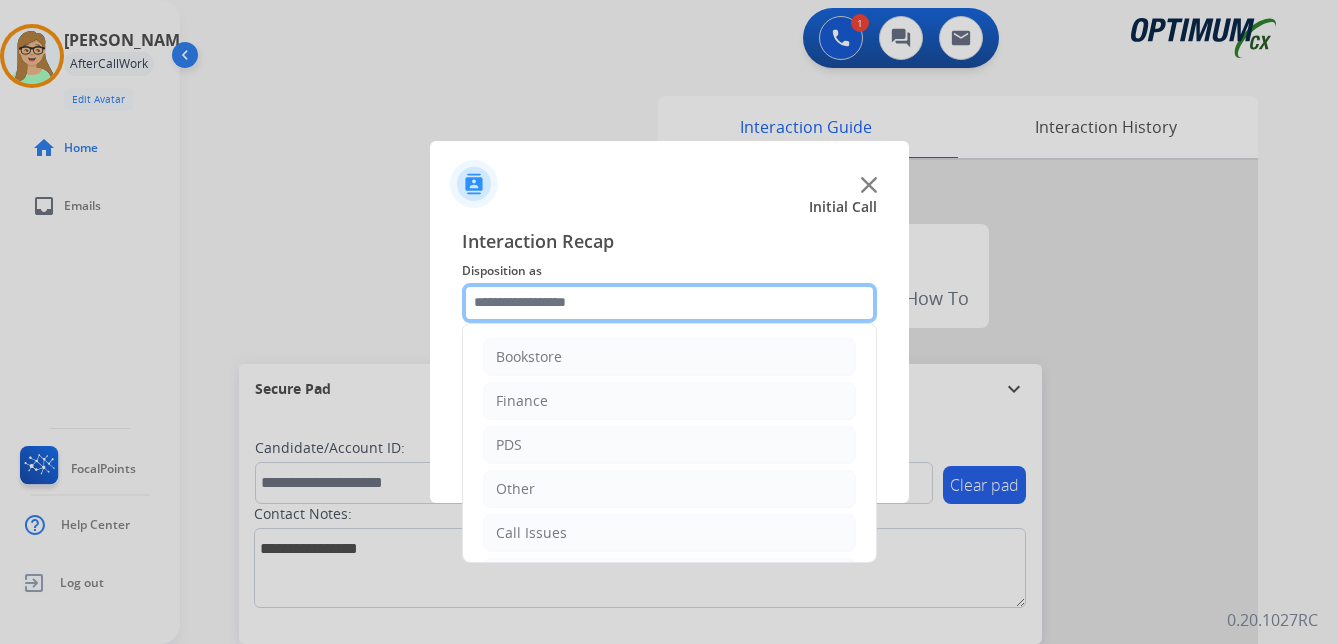 click 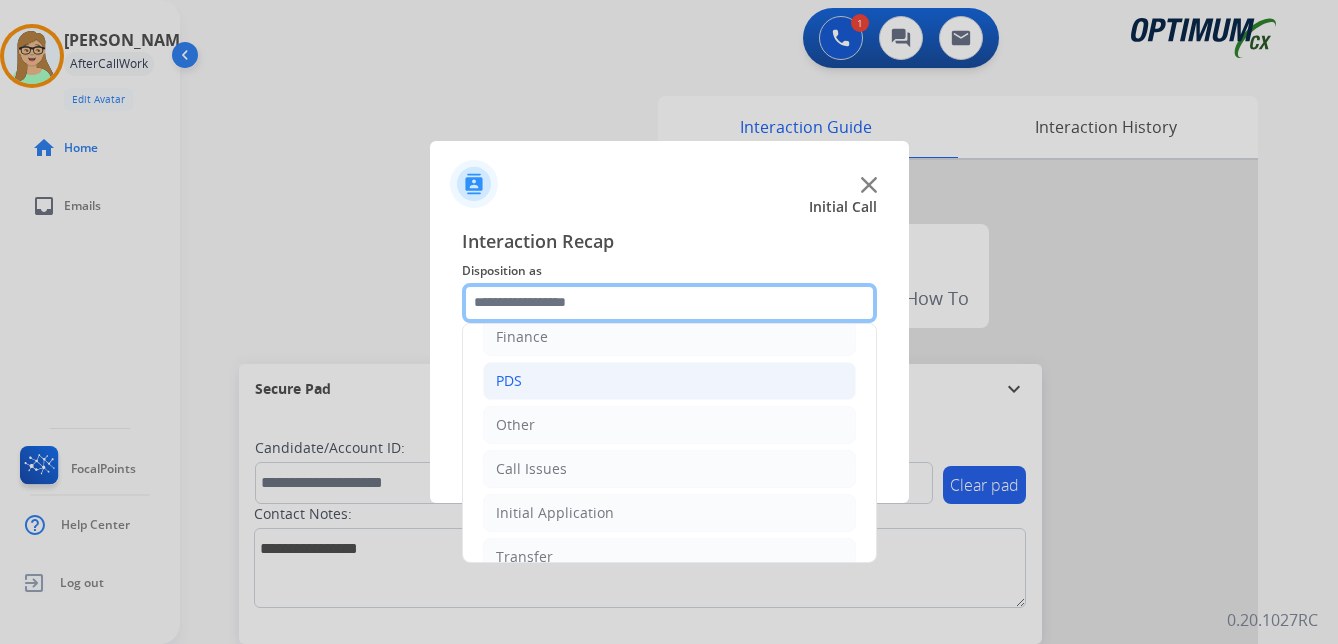 scroll, scrollTop: 100, scrollLeft: 0, axis: vertical 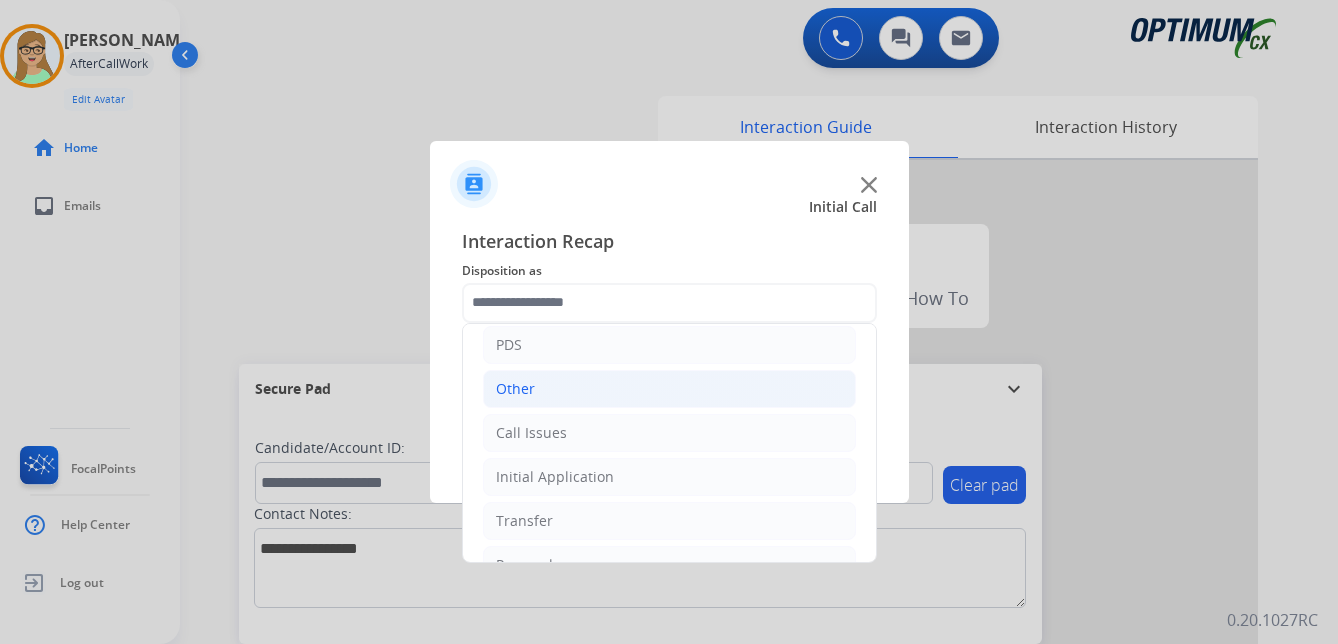 click on "Other" 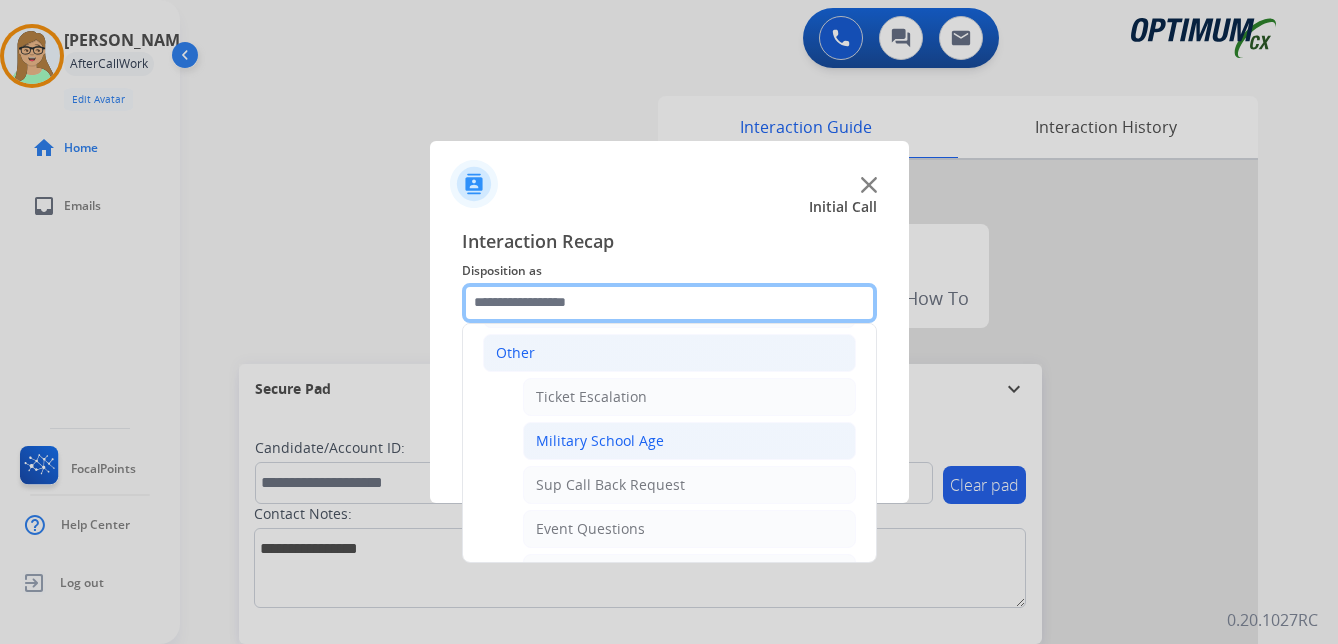 scroll, scrollTop: 100, scrollLeft: 0, axis: vertical 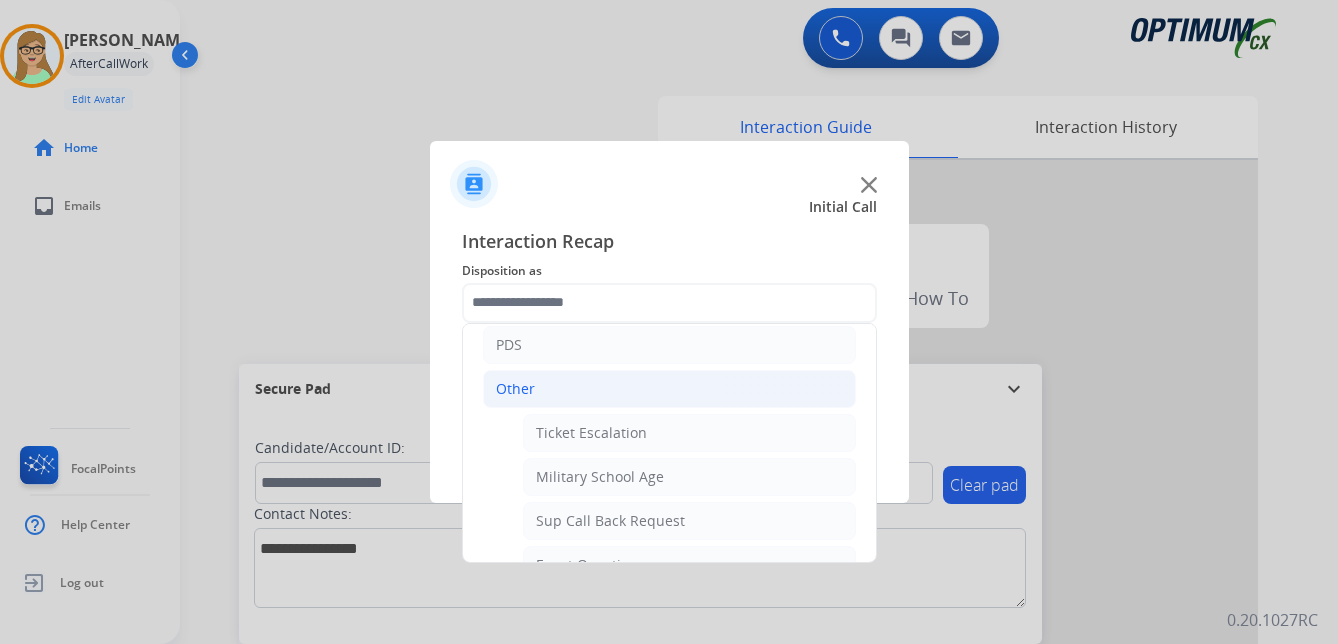 click on "Other" 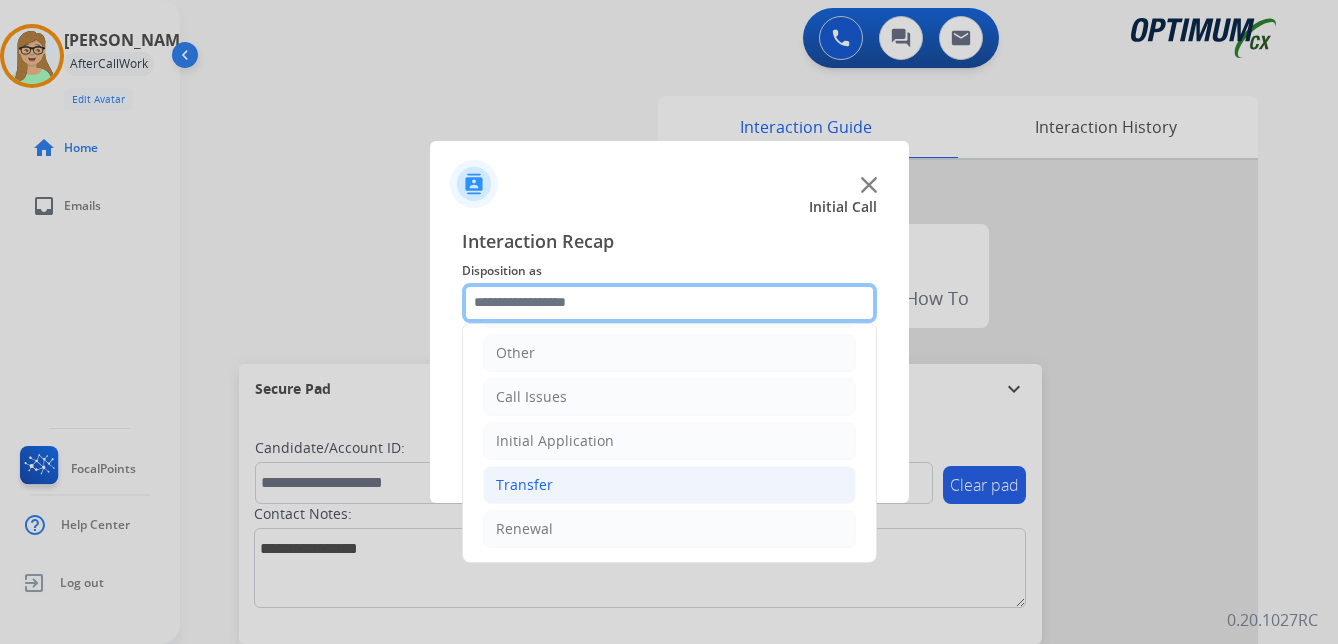 scroll, scrollTop: 36, scrollLeft: 0, axis: vertical 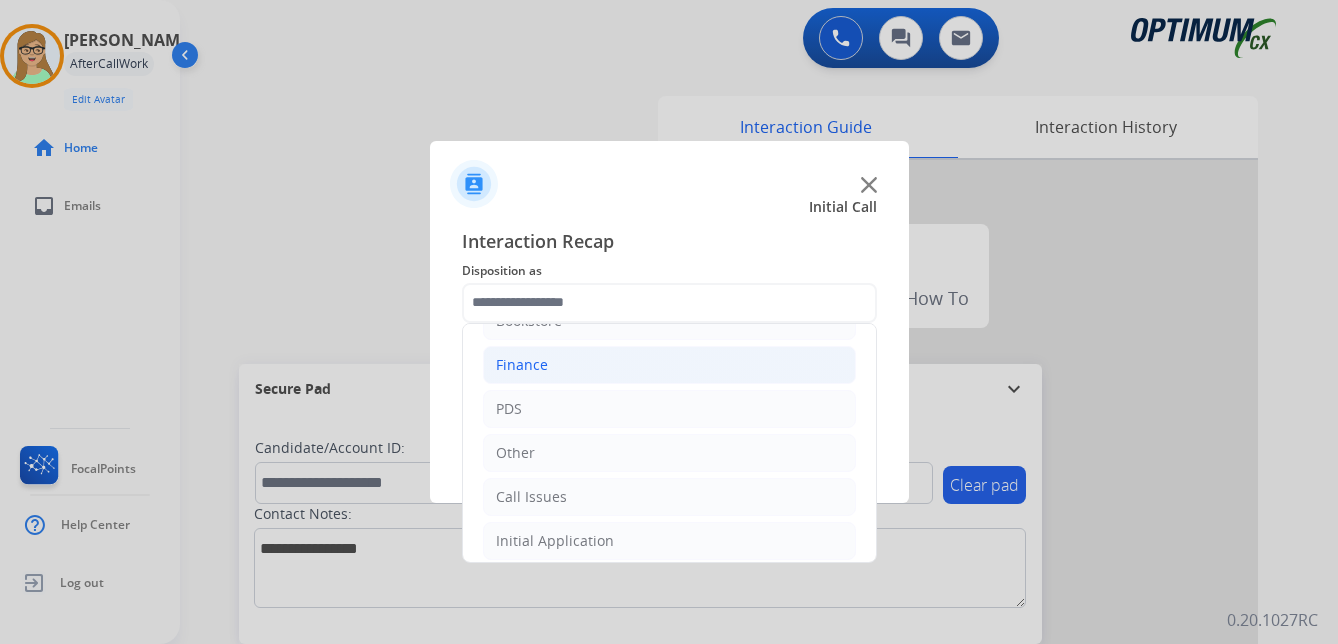 click on "Finance" 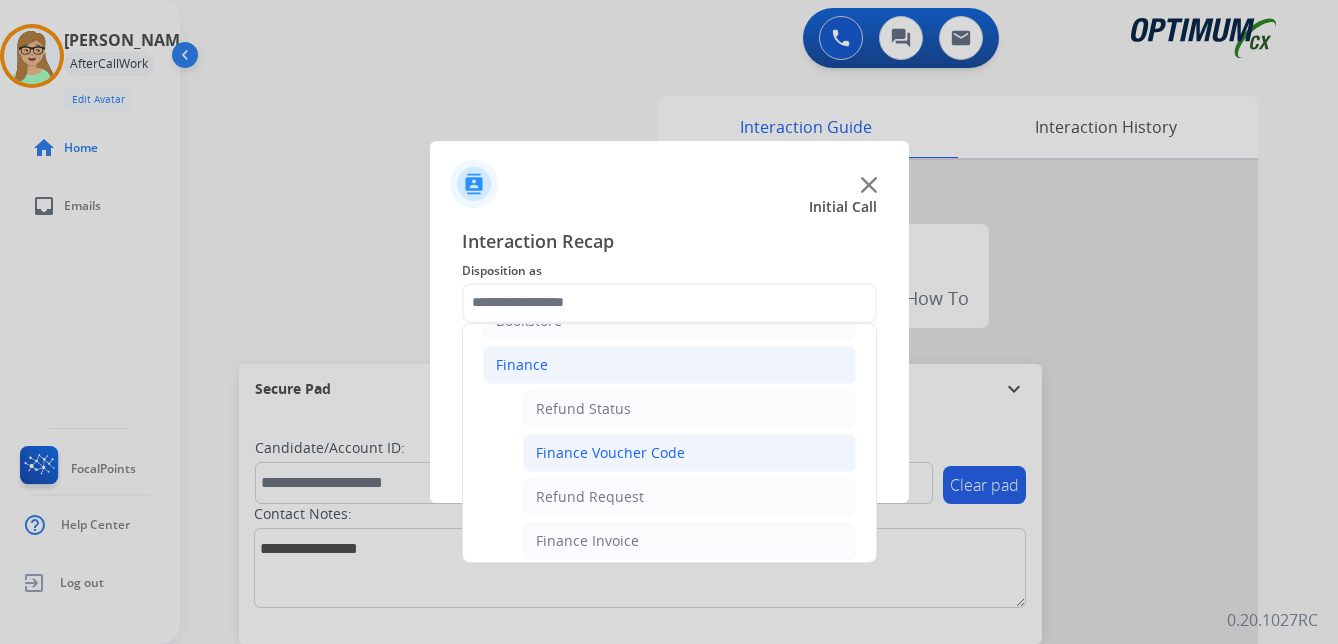 click on "Finance Voucher Code" 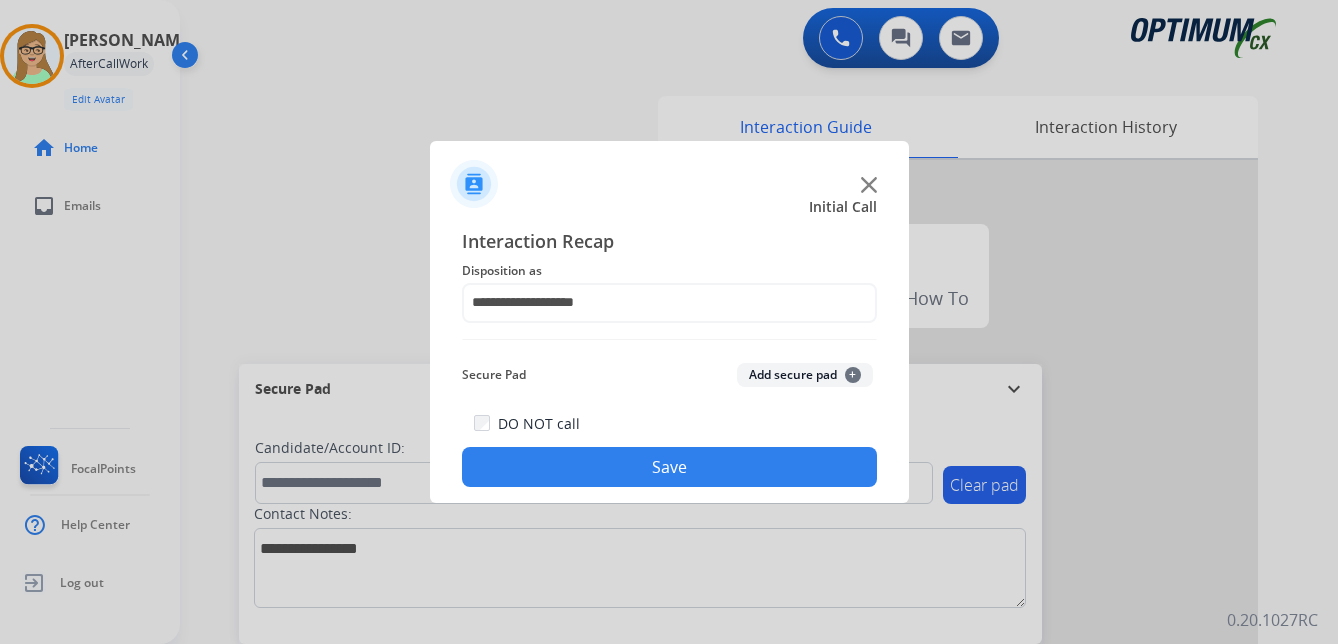 click on "Save" 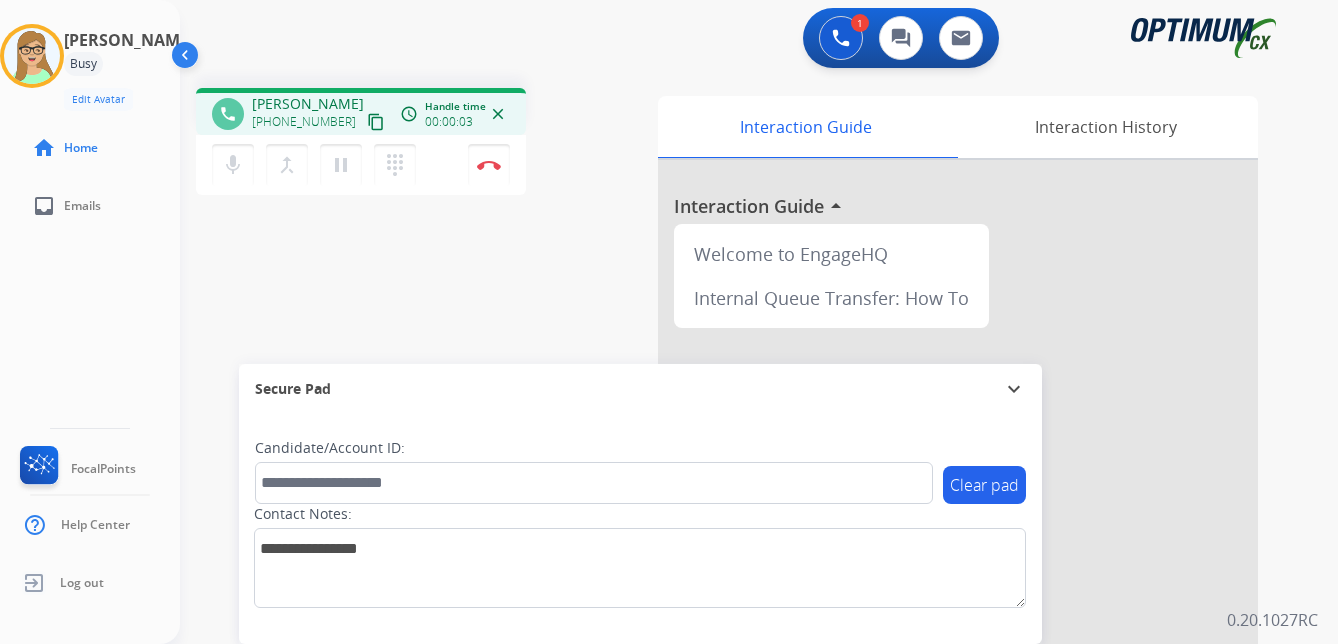 click on "content_copy" at bounding box center [376, 122] 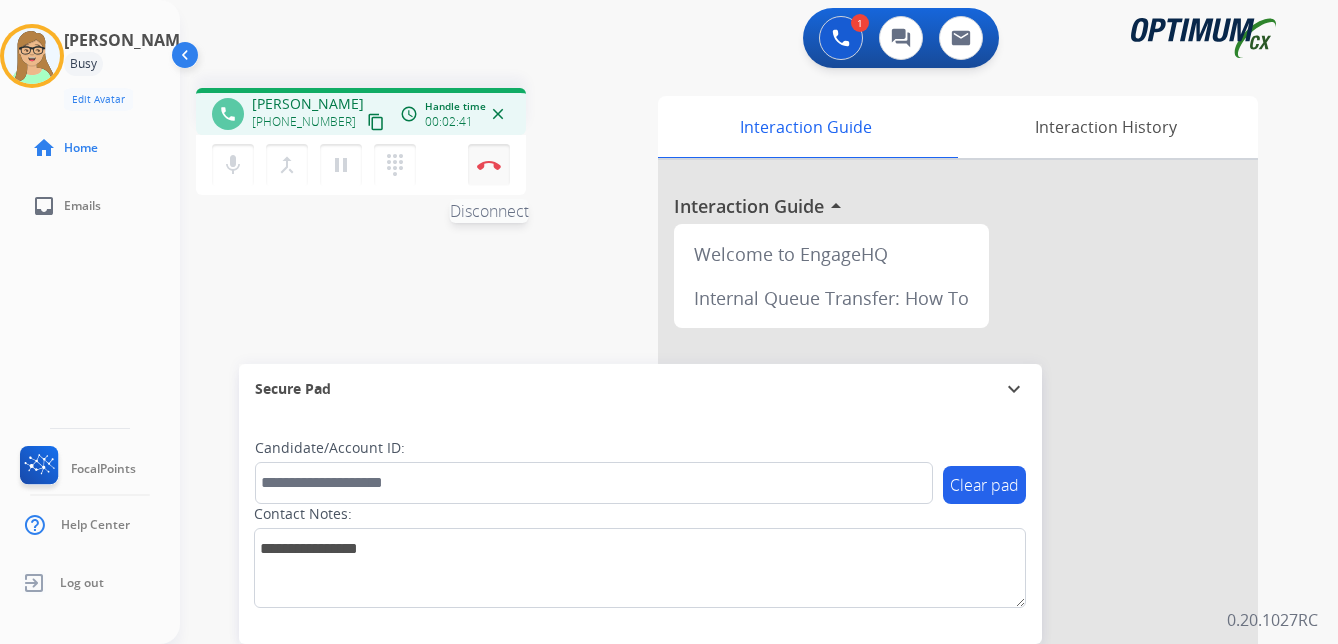 click on "Disconnect" at bounding box center [489, 165] 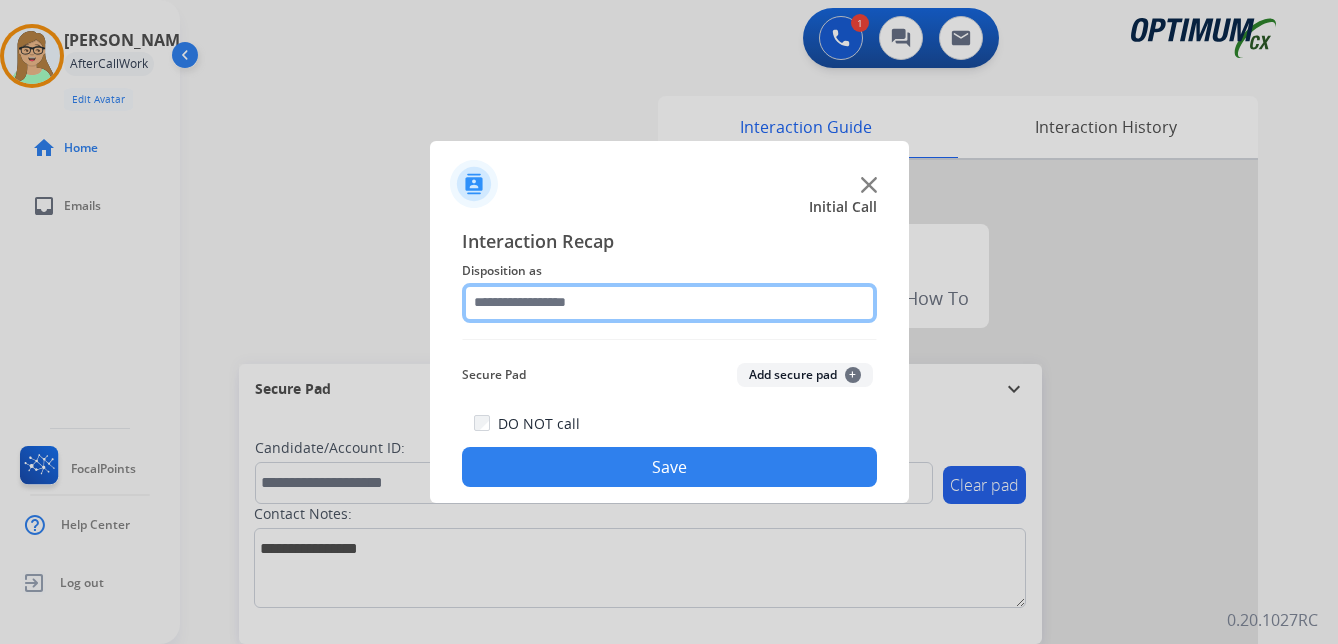 click 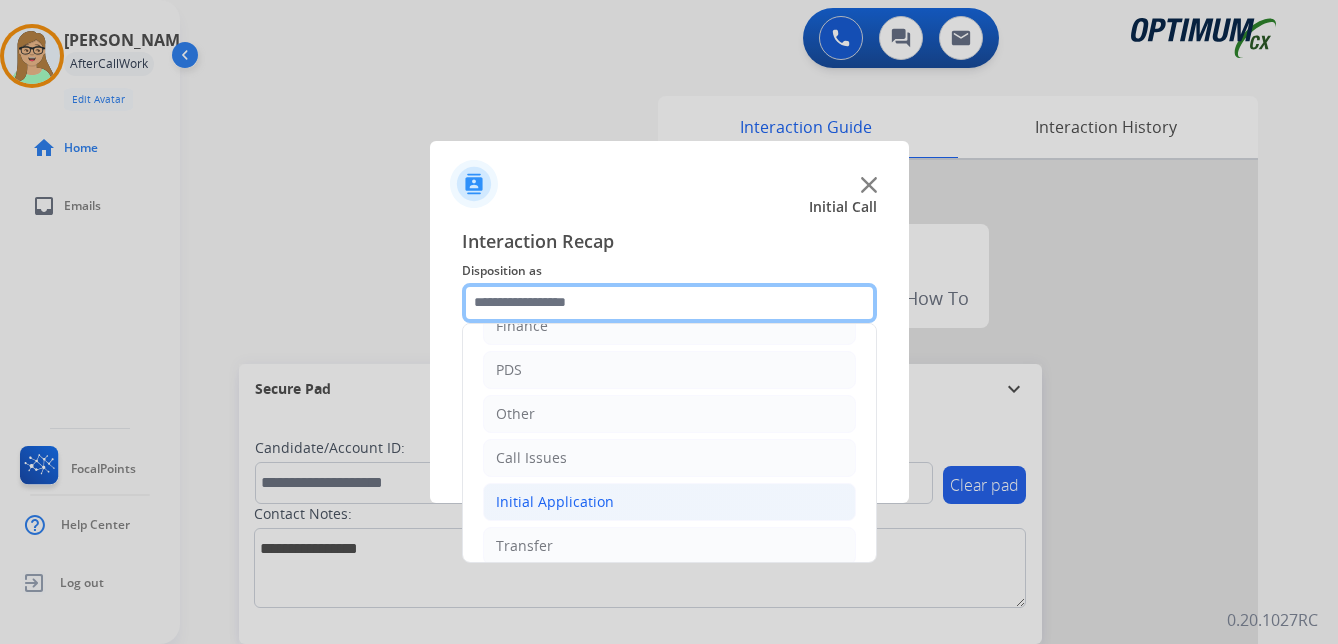 scroll, scrollTop: 0, scrollLeft: 0, axis: both 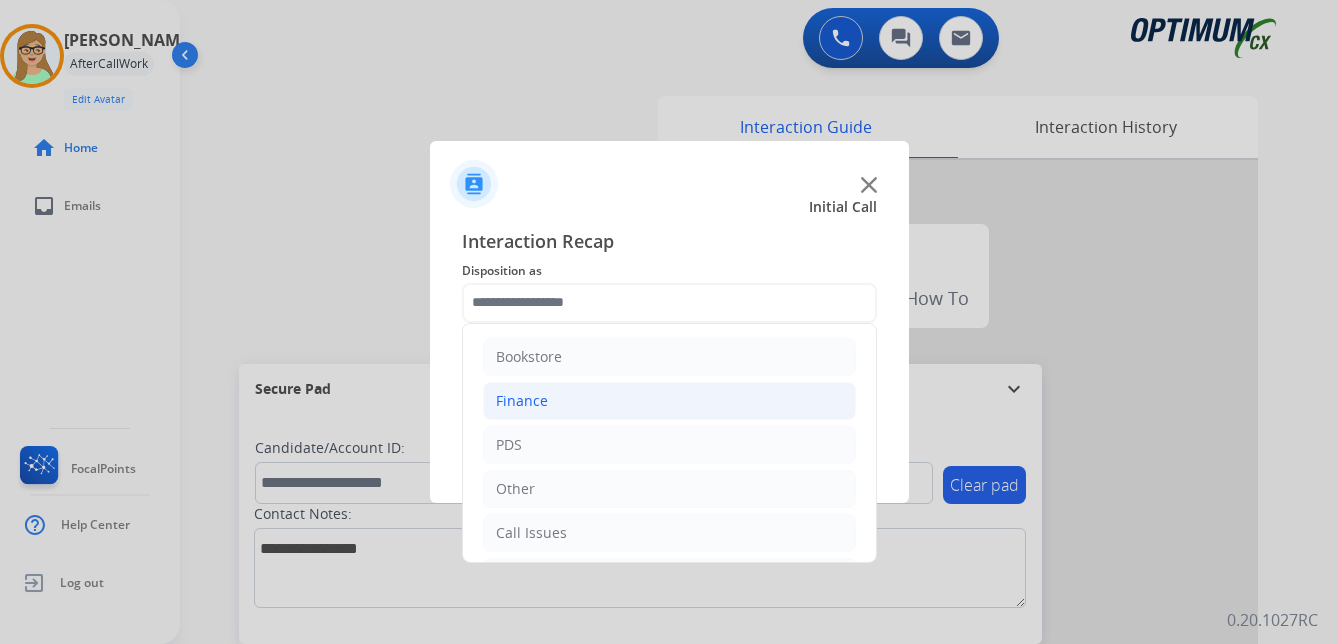 click on "Finance" 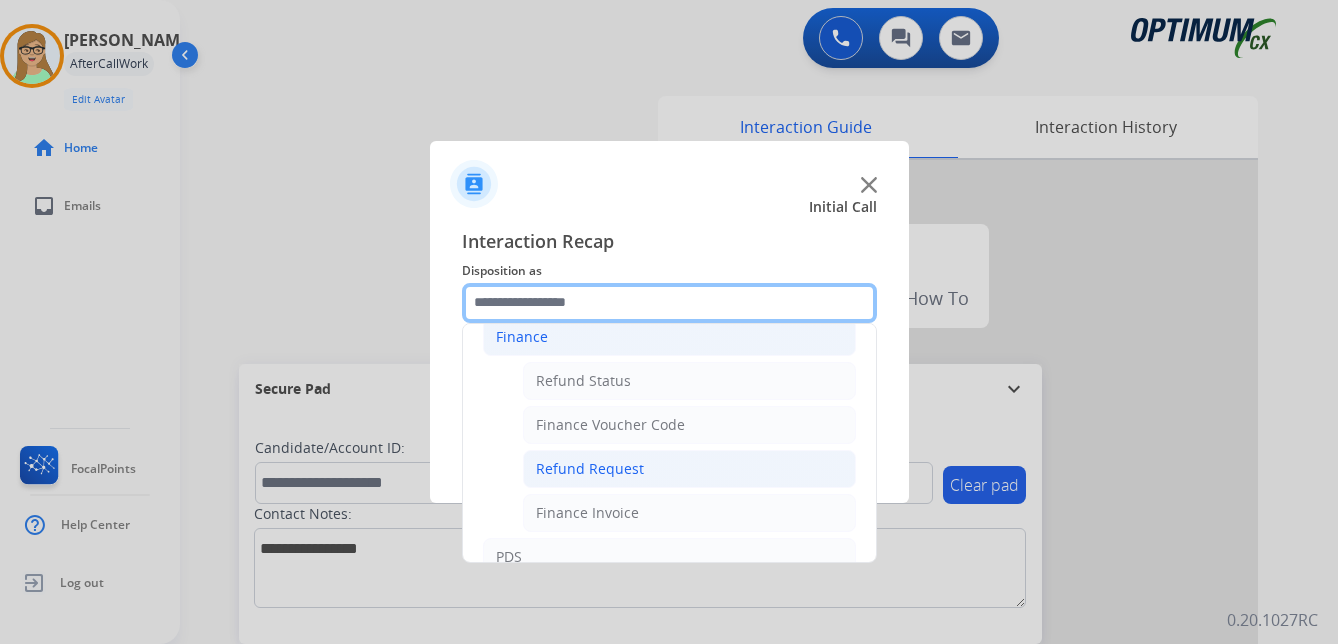 scroll, scrollTop: 100, scrollLeft: 0, axis: vertical 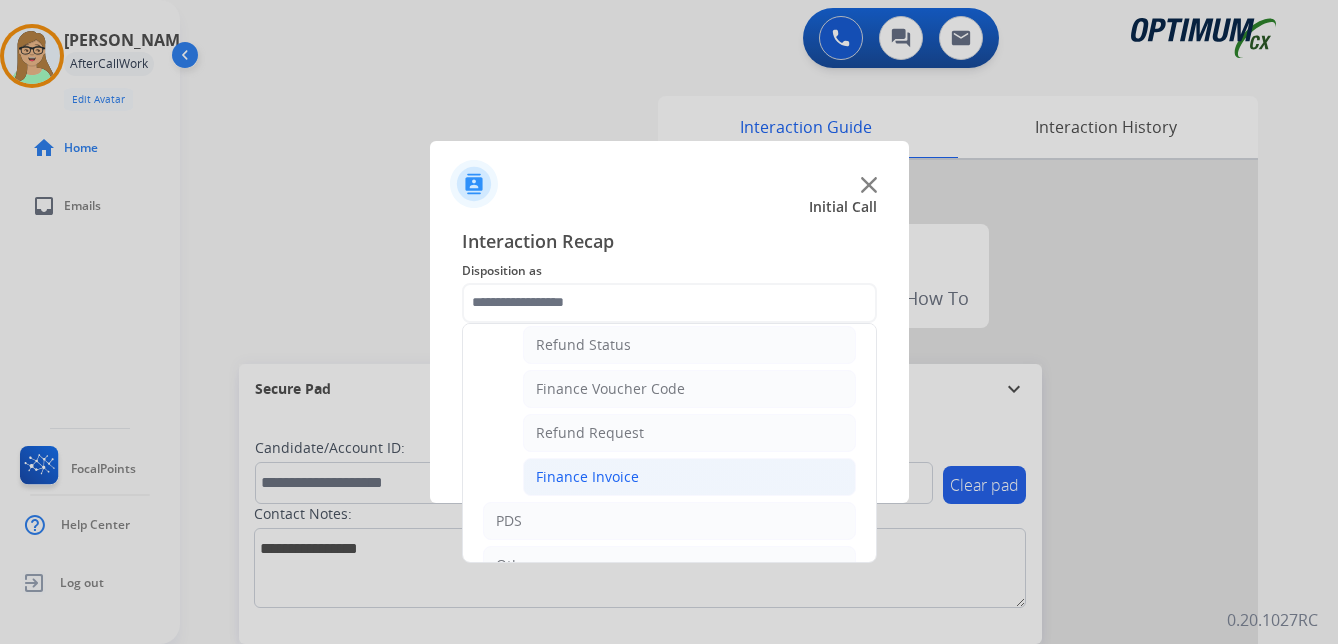 click on "Finance Invoice" 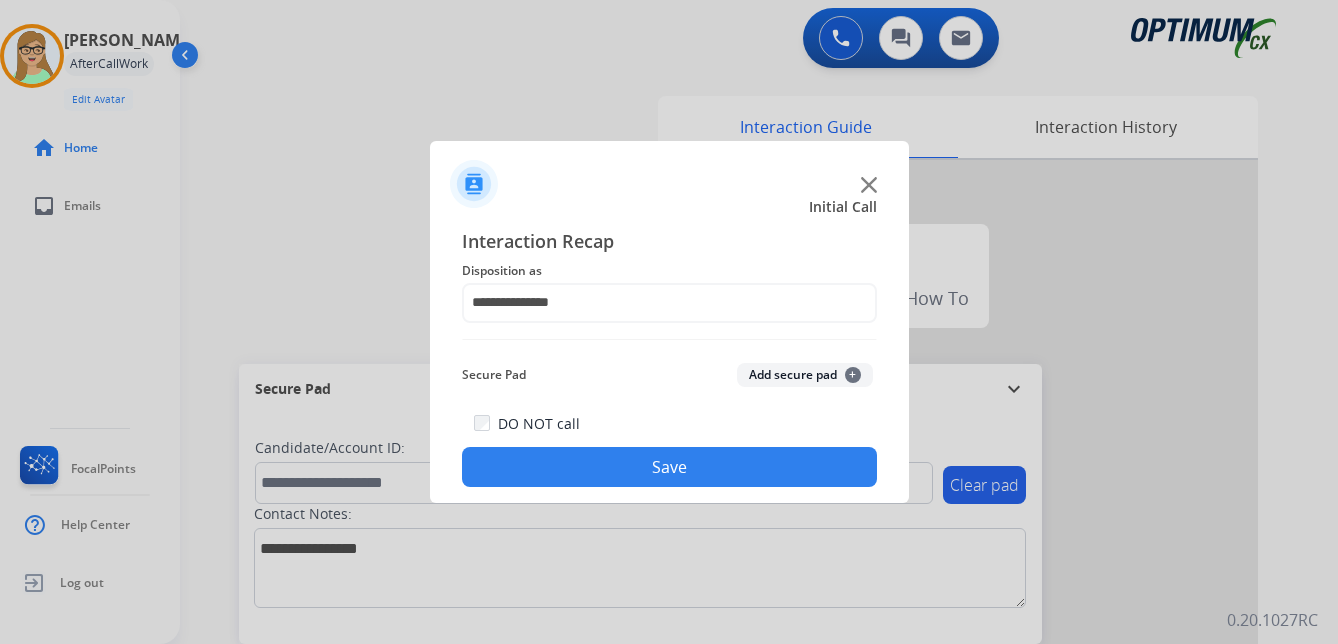 drag, startPoint x: 571, startPoint y: 482, endPoint x: 449, endPoint y: 497, distance: 122.91867 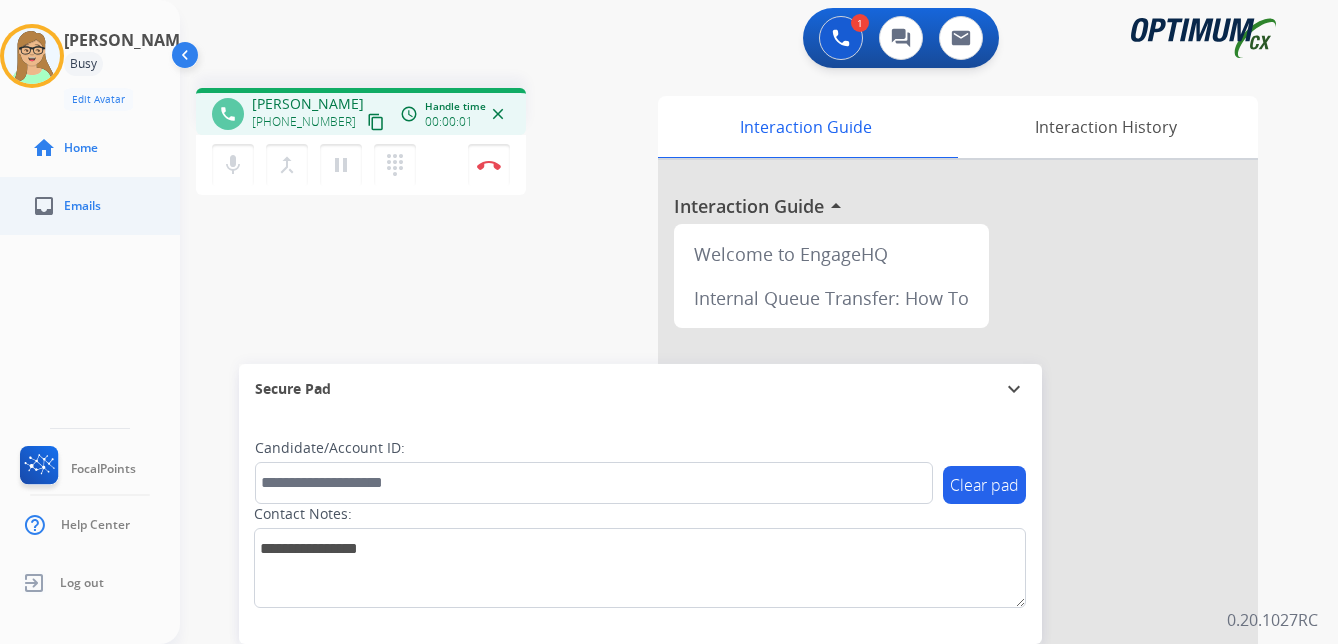 drag, startPoint x: 358, startPoint y: 123, endPoint x: 0, endPoint y: 192, distance: 364.5888 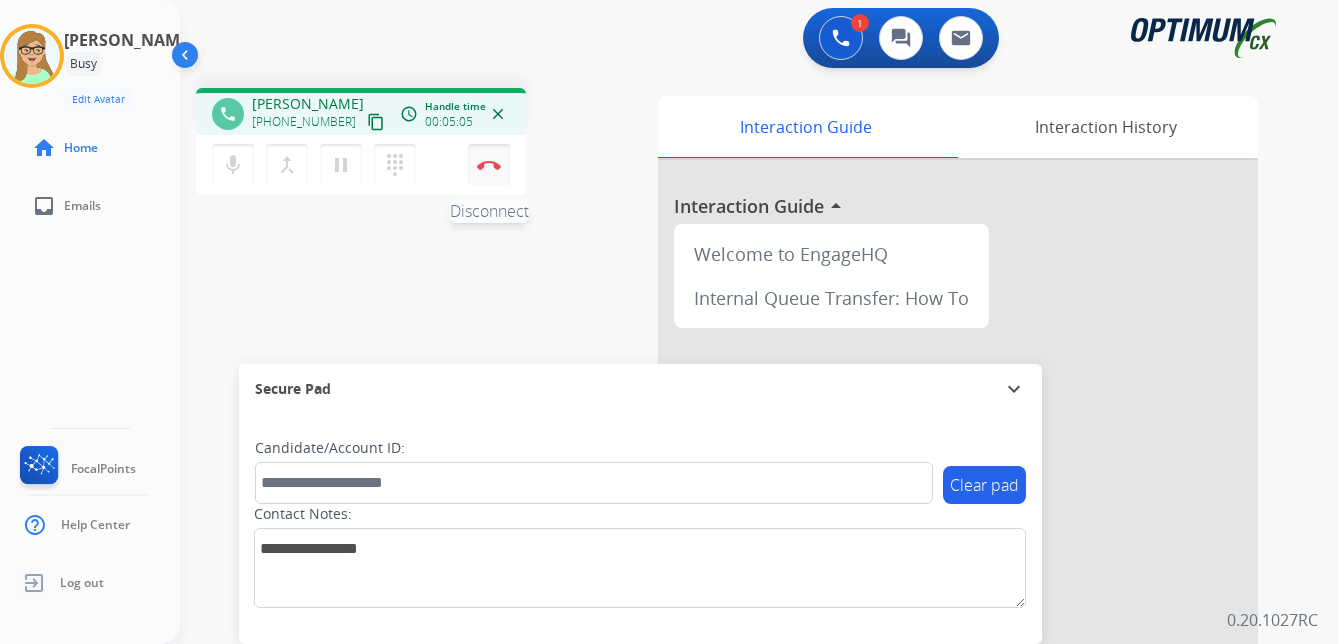 click at bounding box center (489, 165) 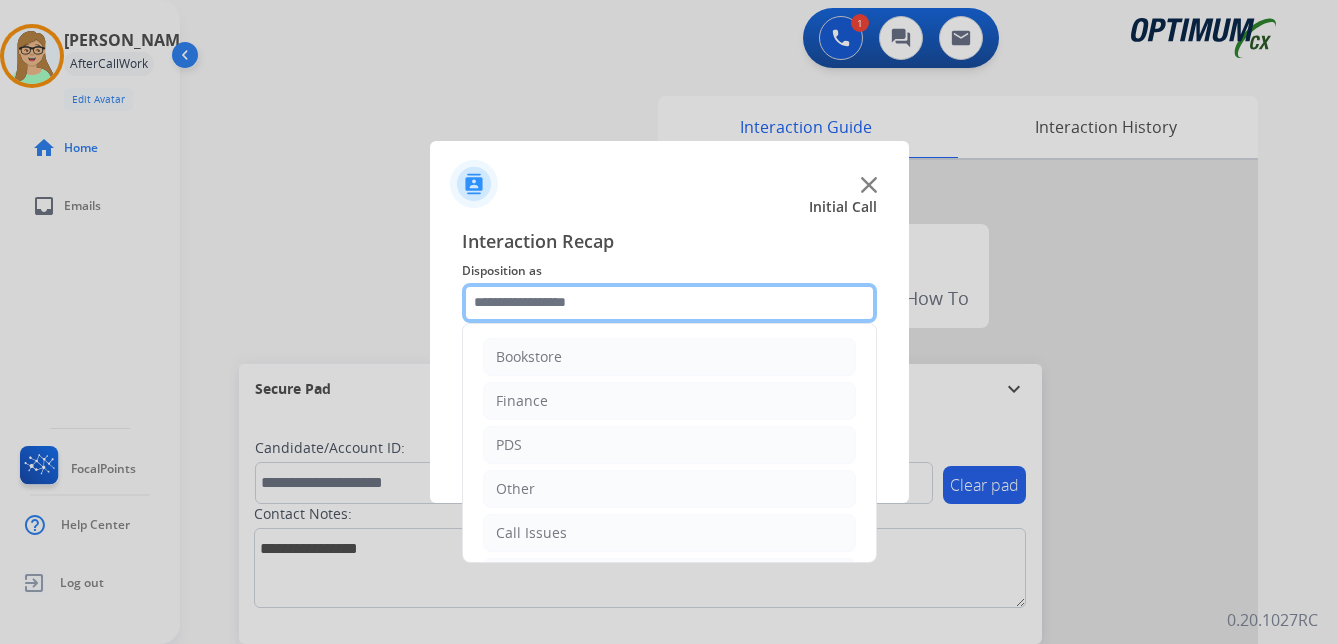 click 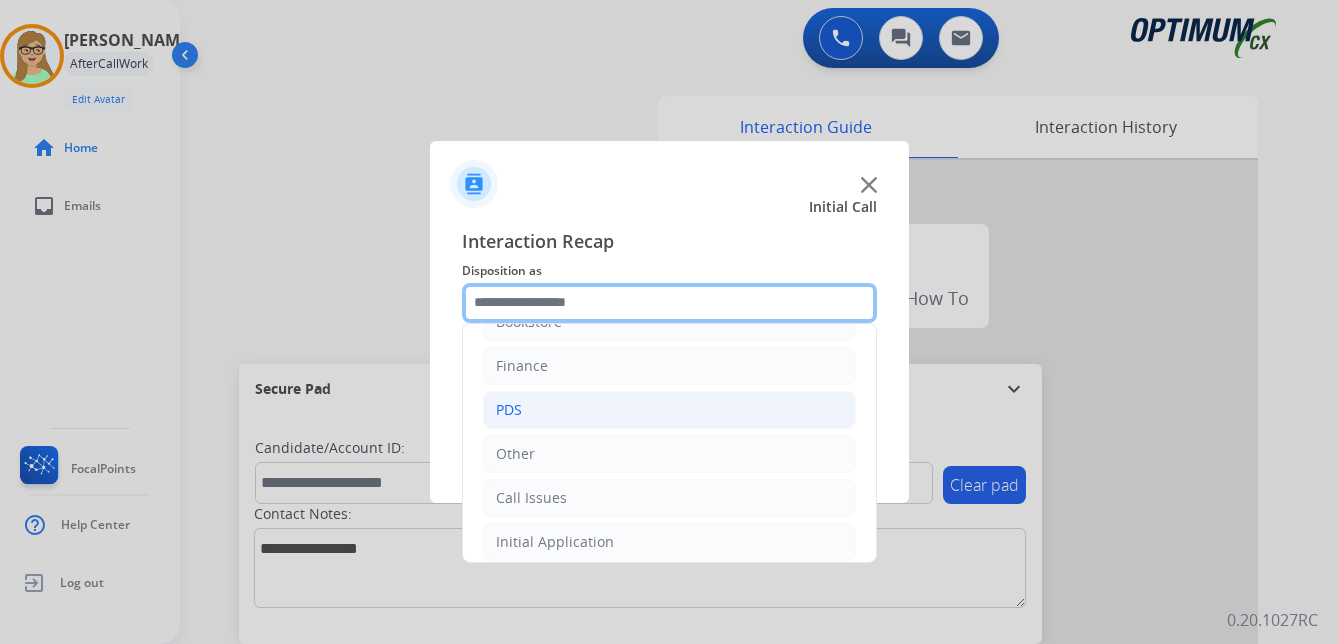scroll, scrollTop: 0, scrollLeft: 0, axis: both 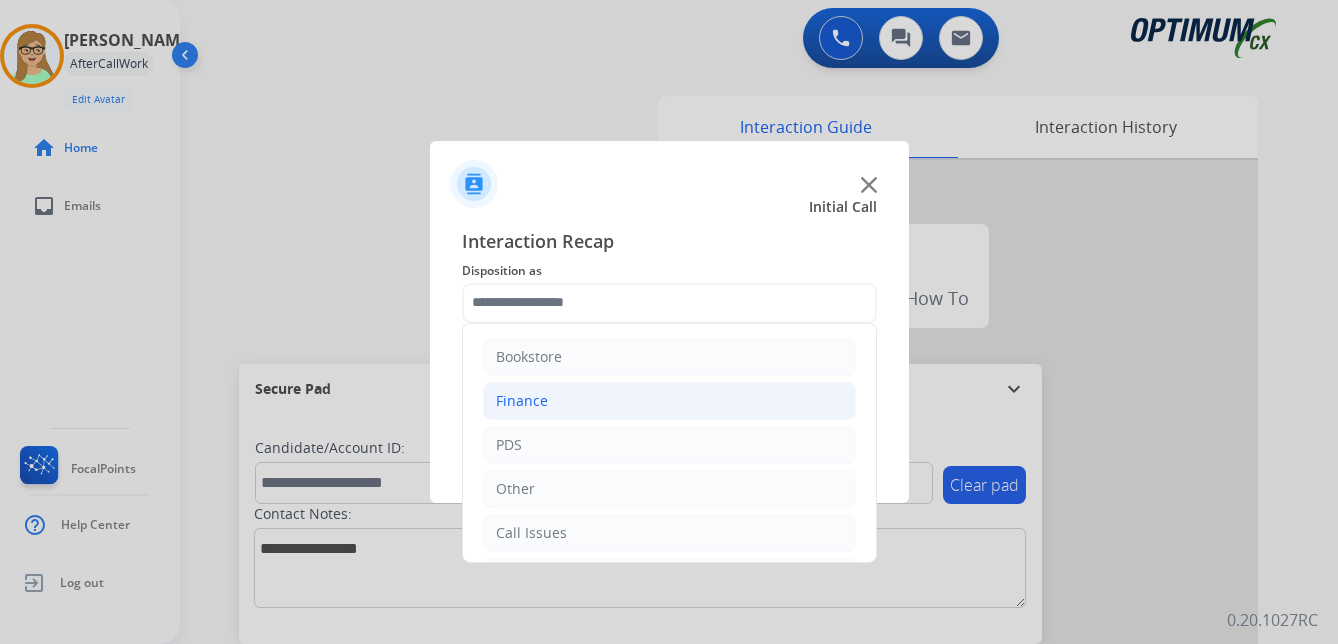 click on "Finance" 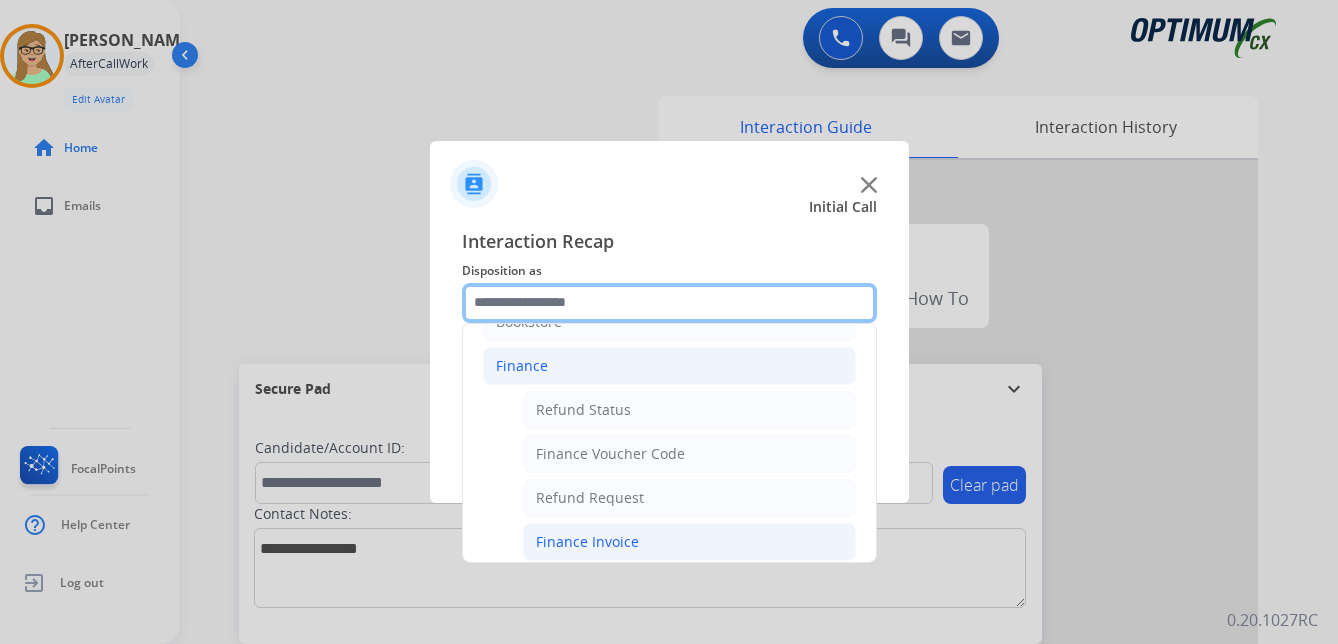 scroll, scrollTop: 0, scrollLeft: 0, axis: both 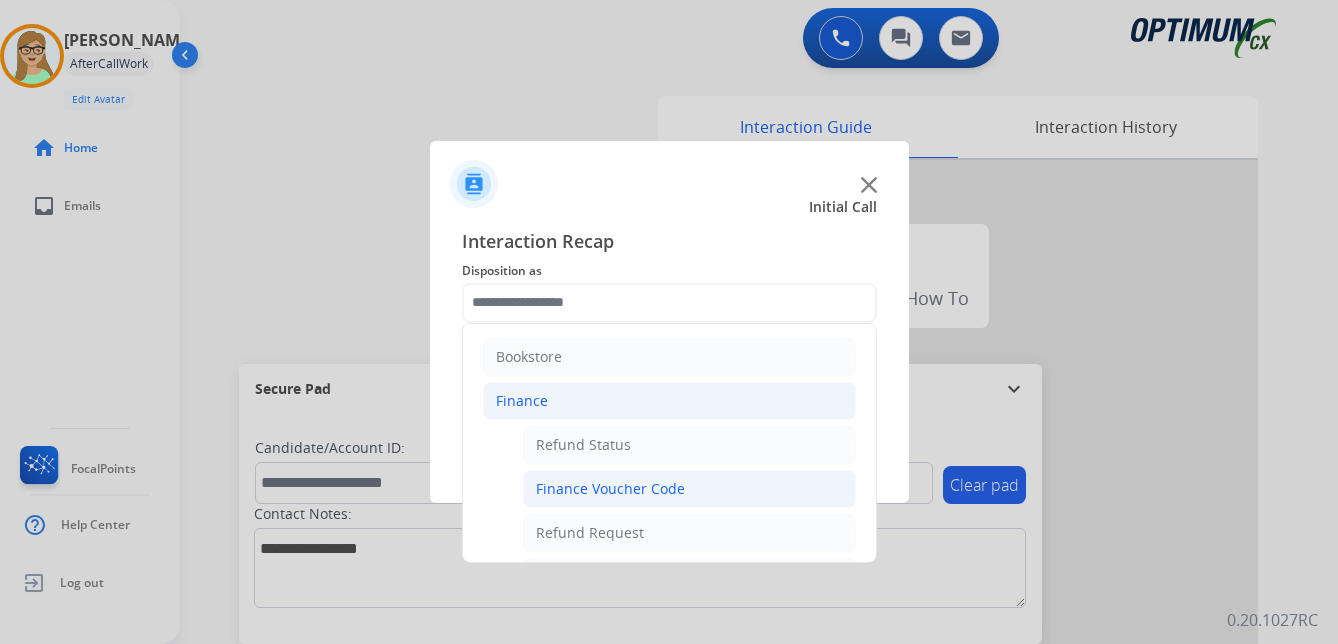 click on "Finance Voucher Code" 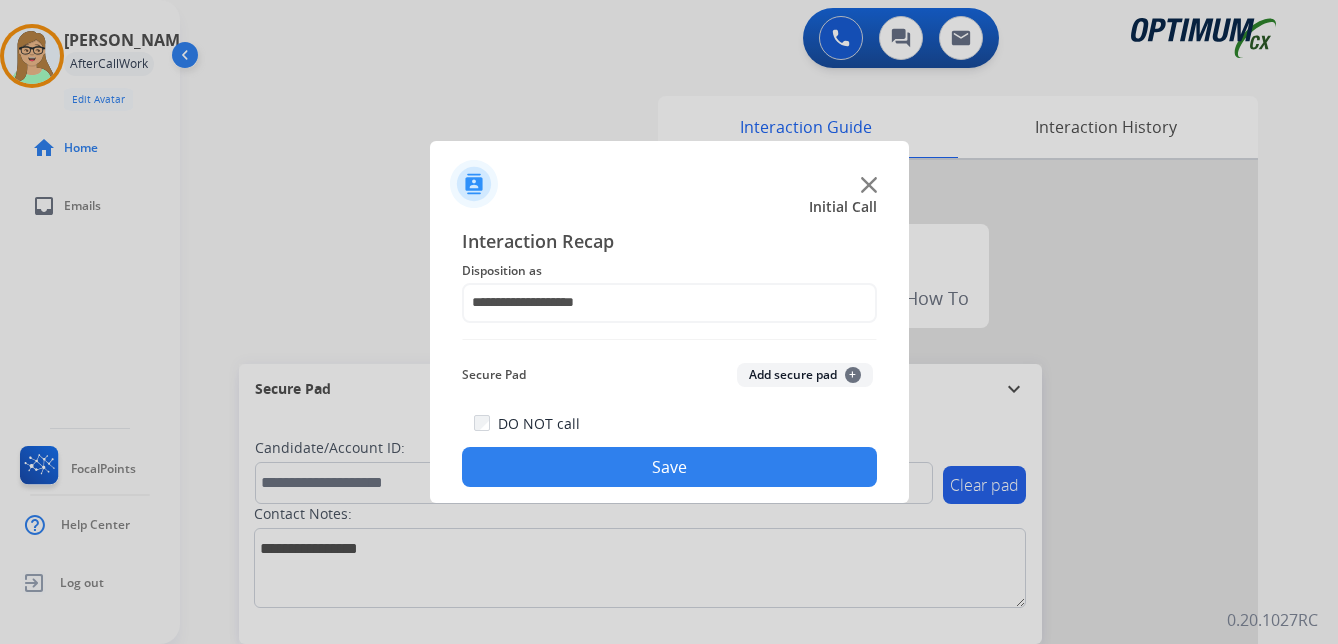 click on "Save" 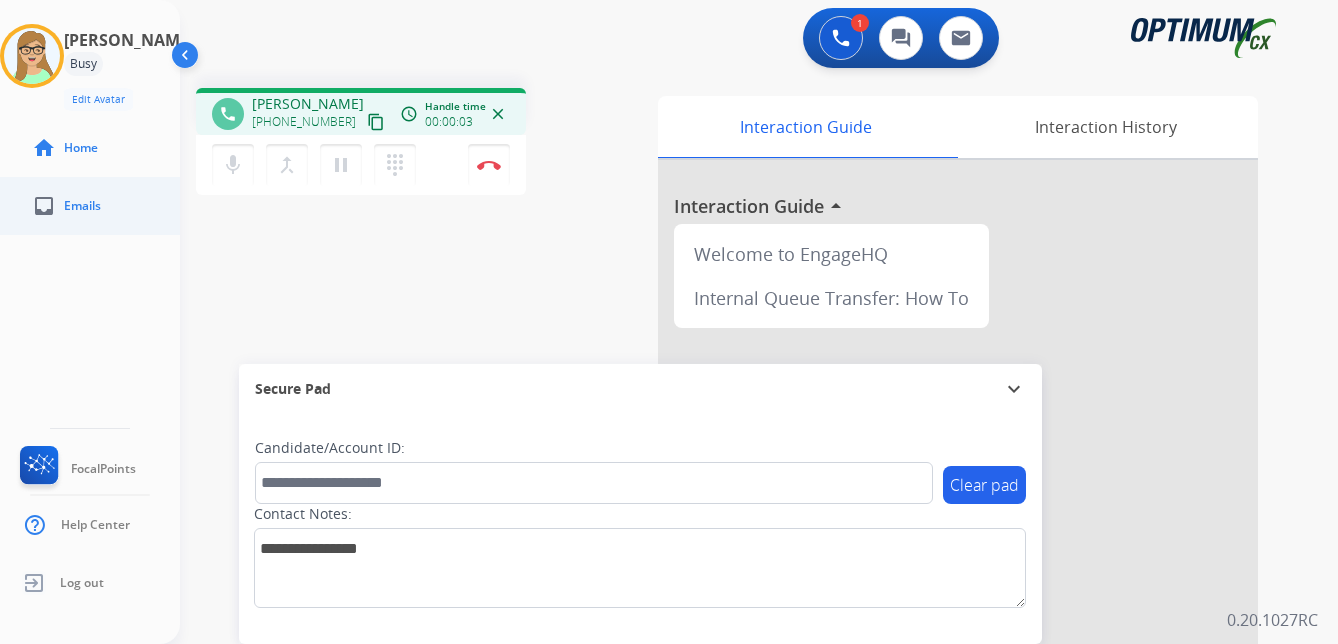 drag, startPoint x: 356, startPoint y: 121, endPoint x: 3, endPoint y: 197, distance: 361.08862 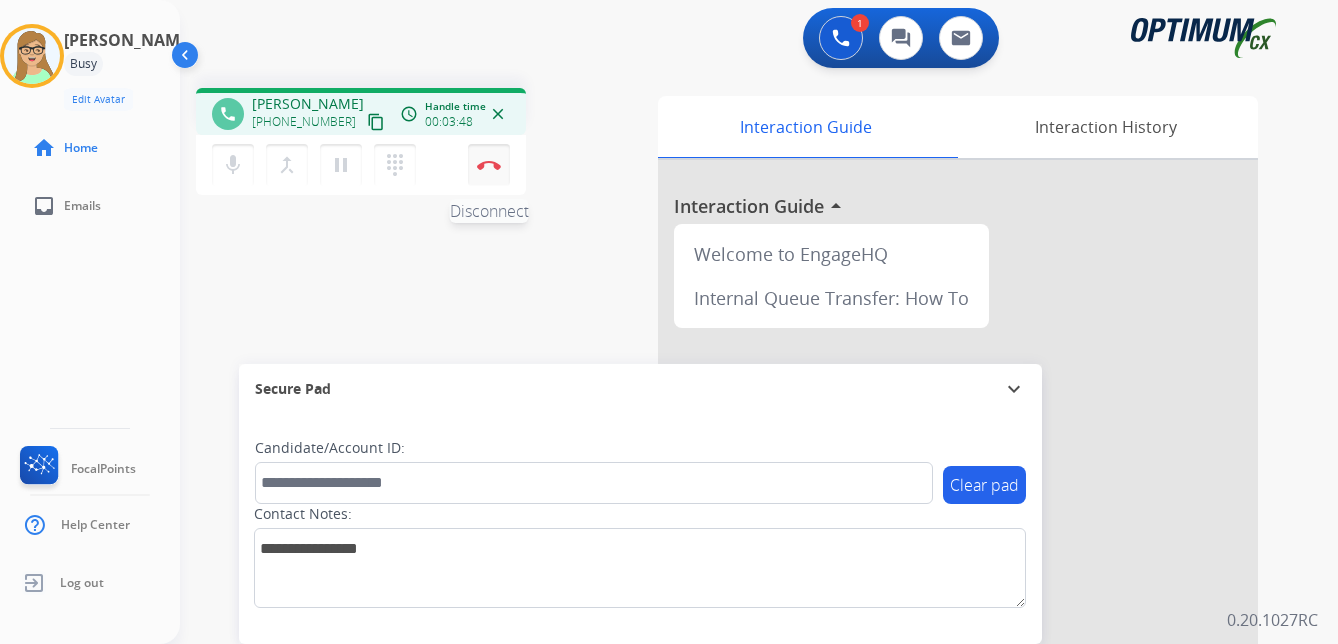 click at bounding box center [489, 165] 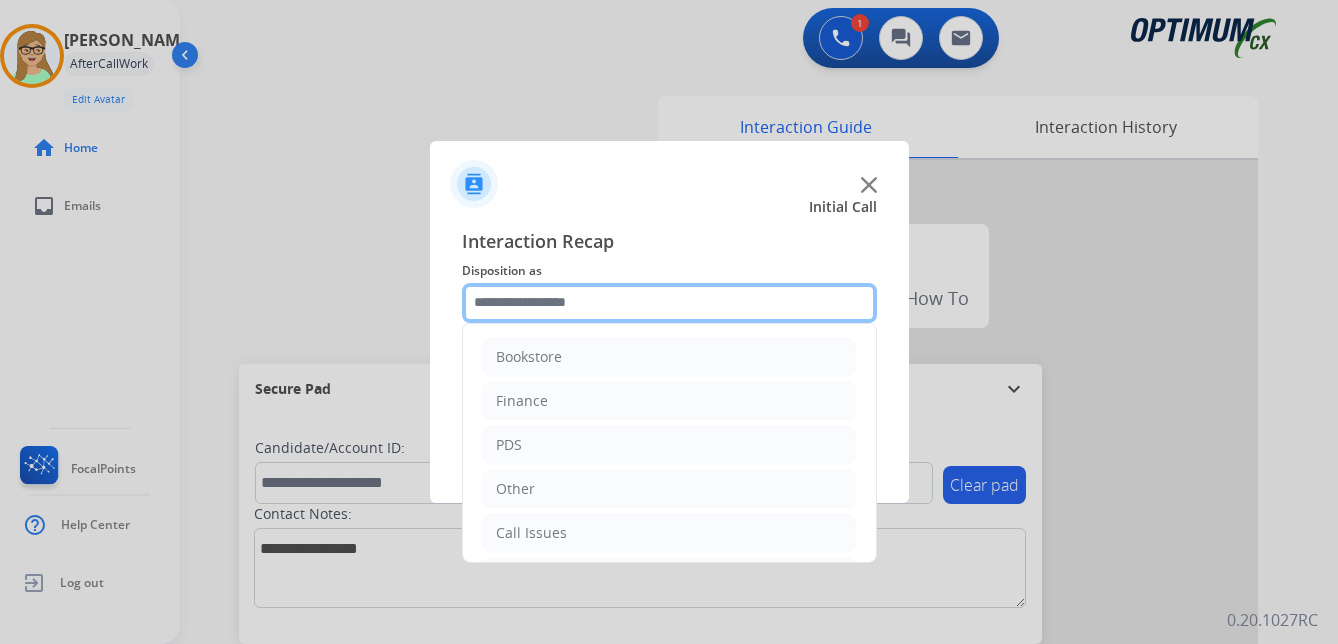 click 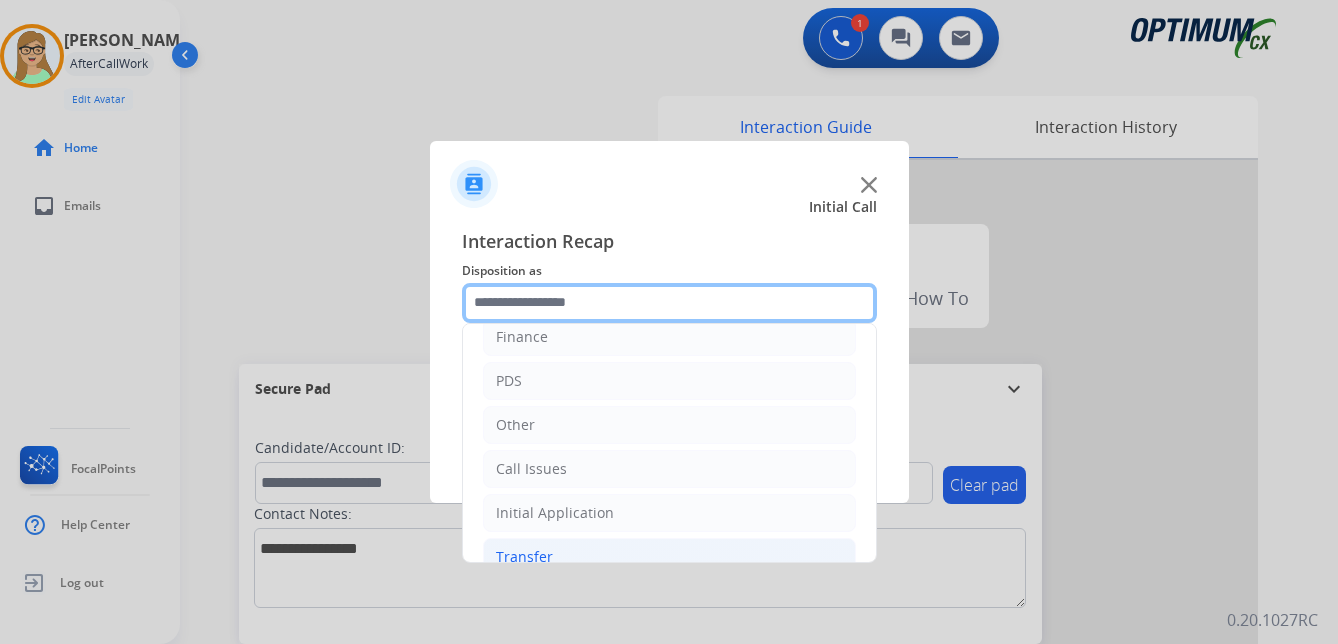 scroll, scrollTop: 136, scrollLeft: 0, axis: vertical 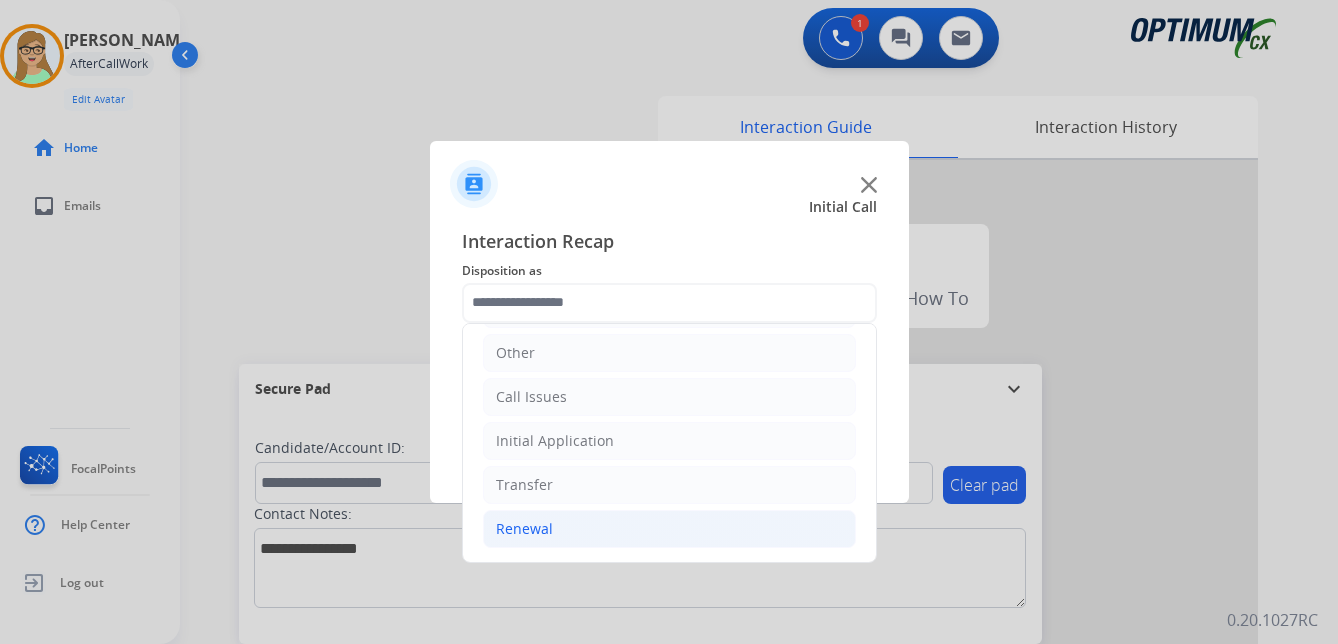 click on "Renewal" 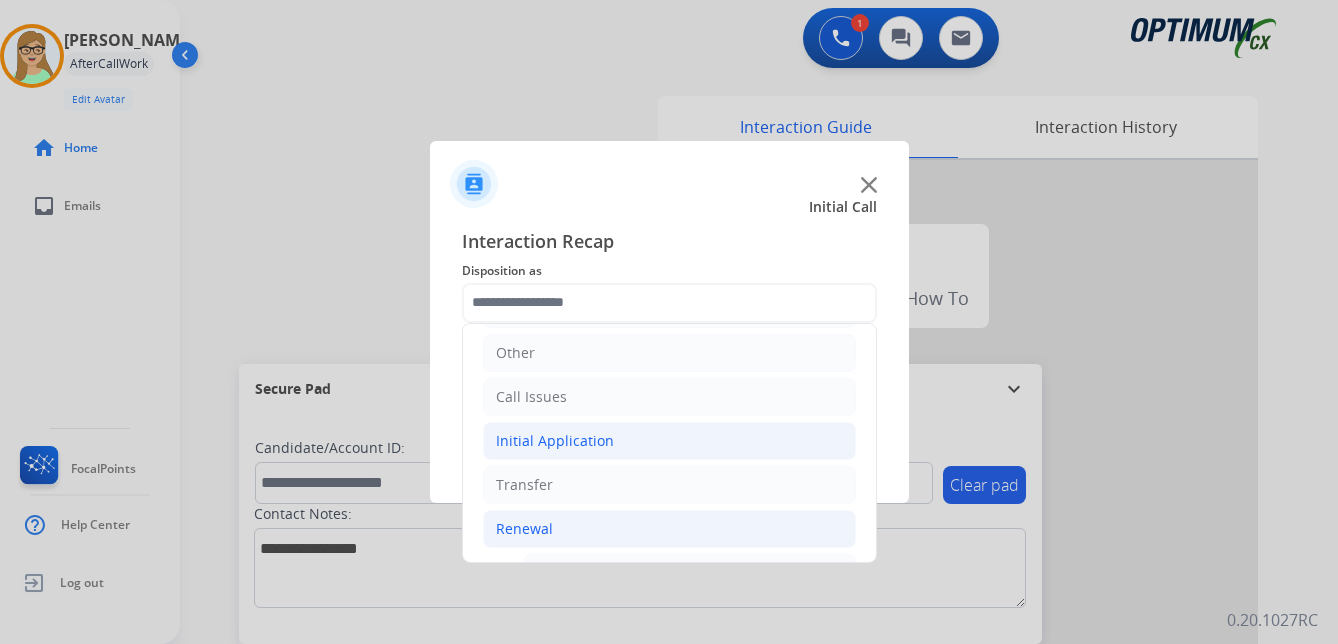 click on "Initial Application" 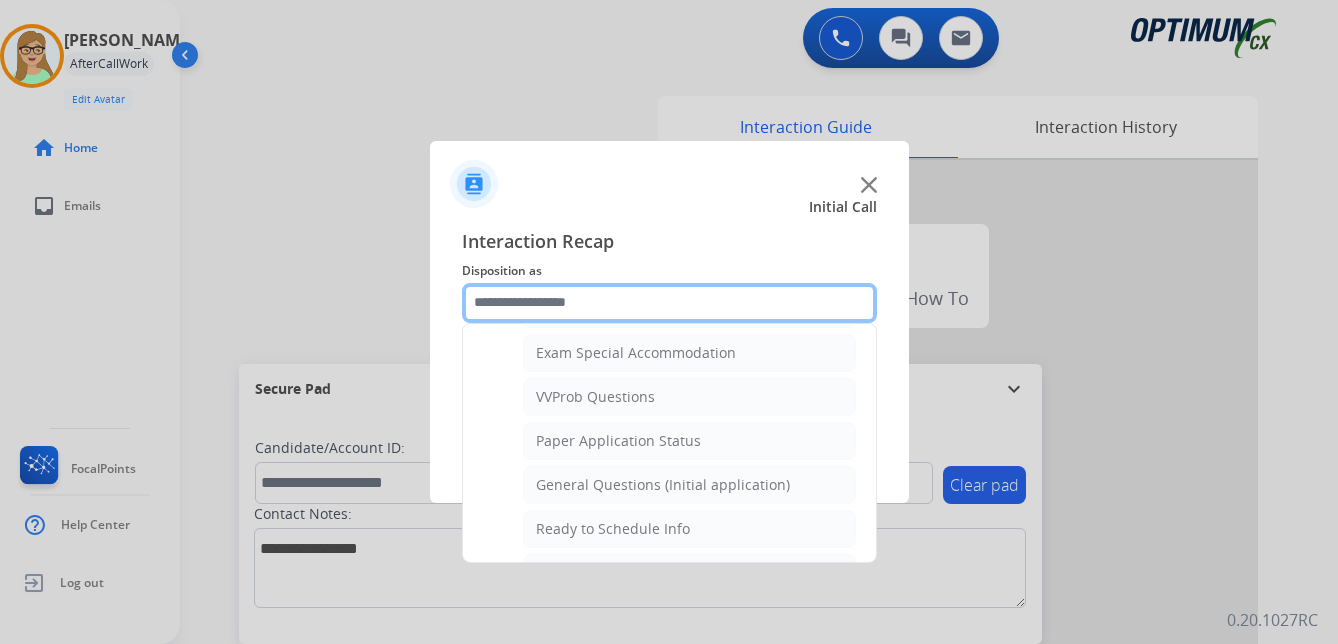 scroll, scrollTop: 1136, scrollLeft: 0, axis: vertical 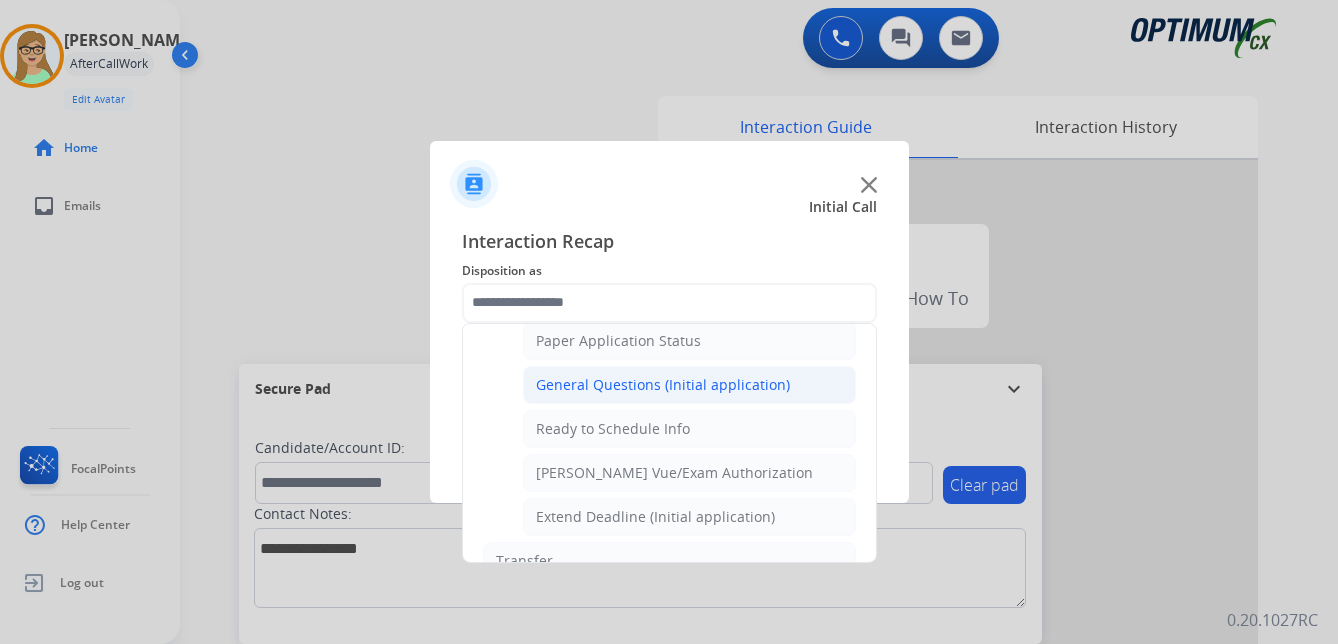 click on "General Questions (Initial application)" 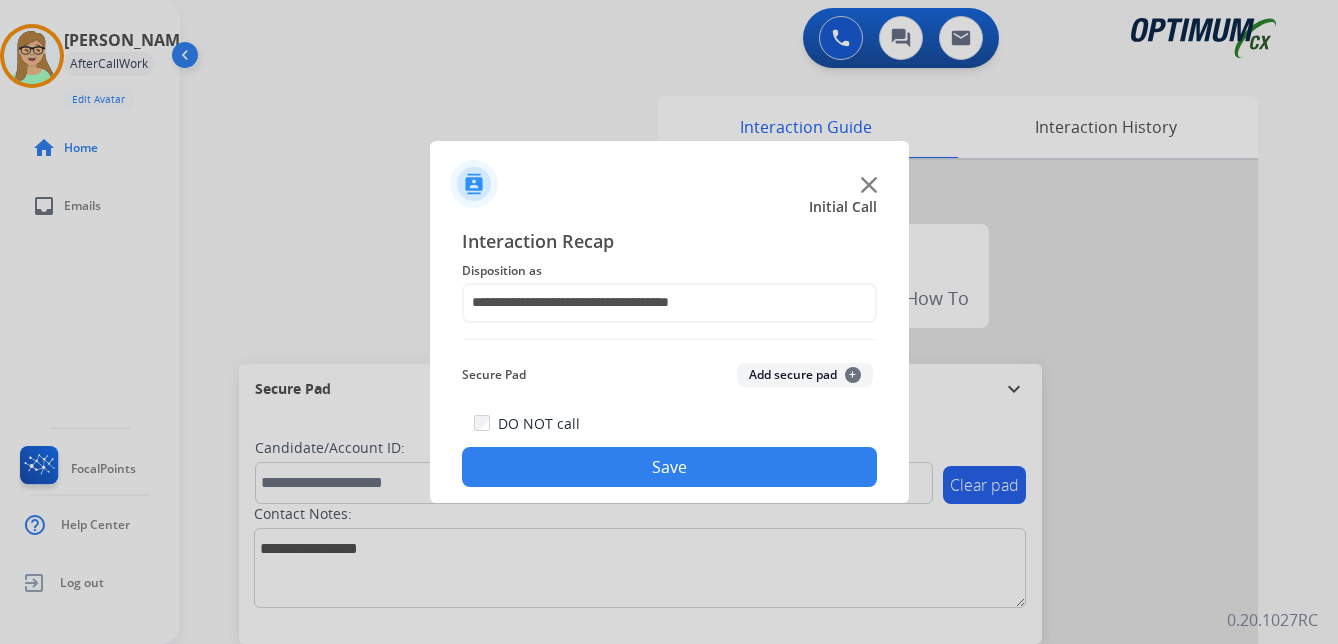 click on "Save" 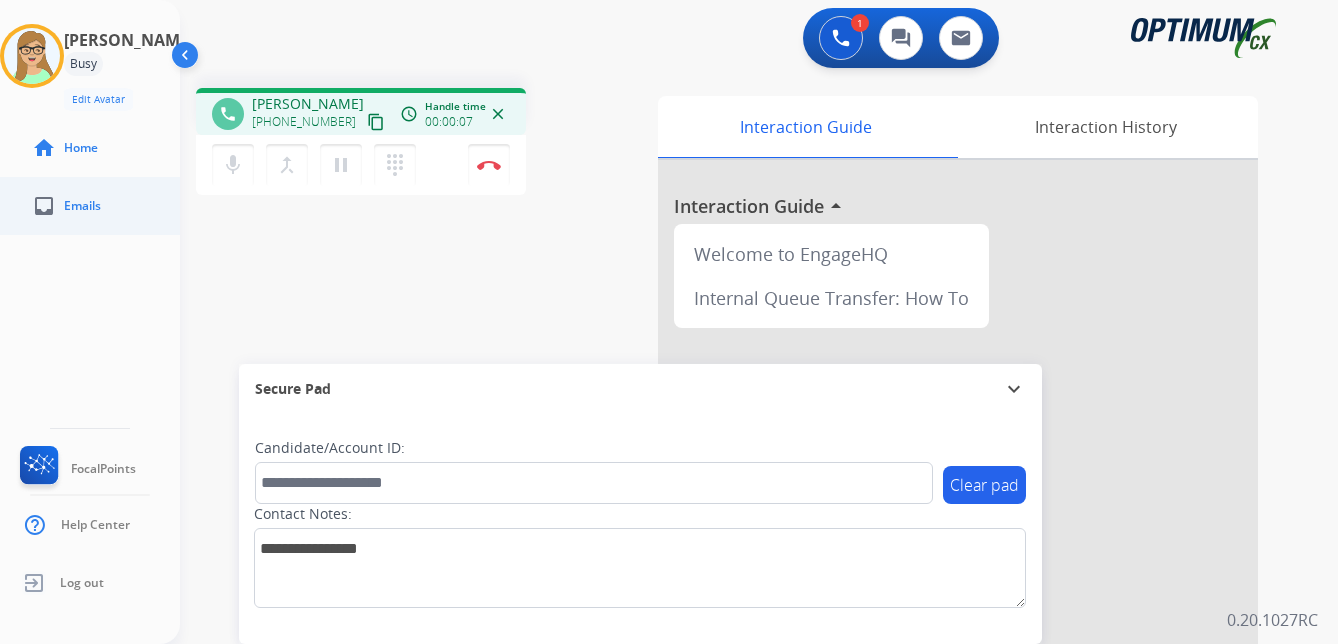 drag, startPoint x: 355, startPoint y: 122, endPoint x: 9, endPoint y: 180, distance: 350.8276 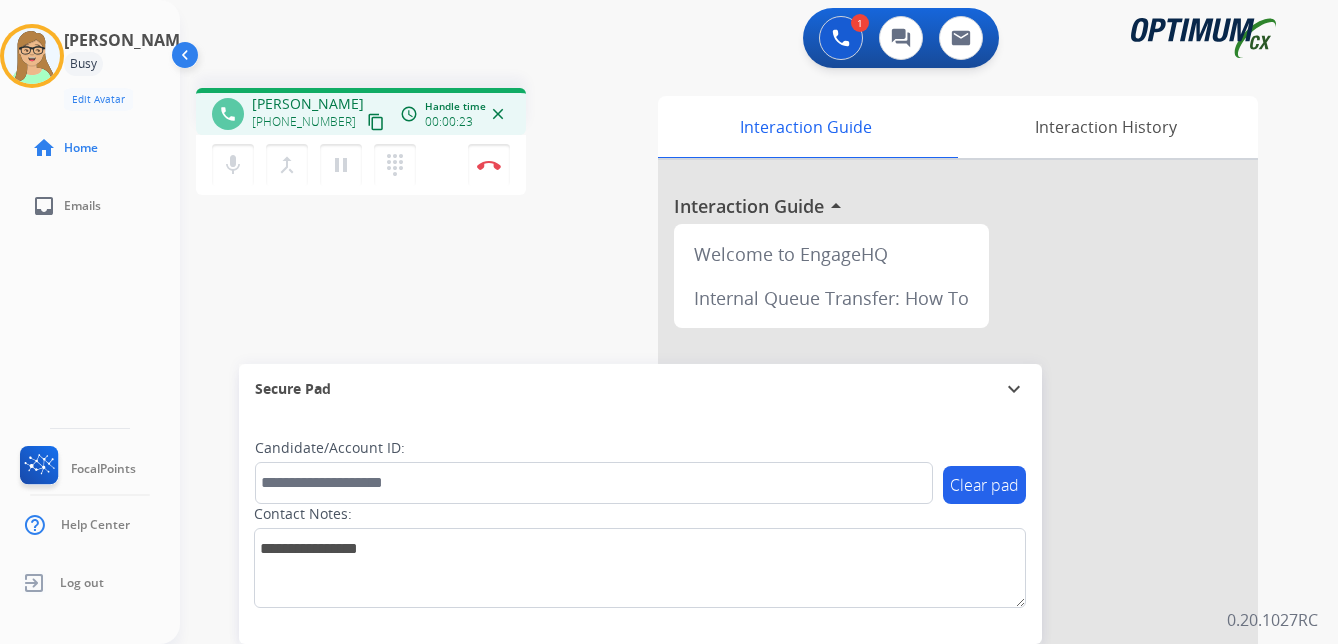 click on "content_copy" at bounding box center [376, 122] 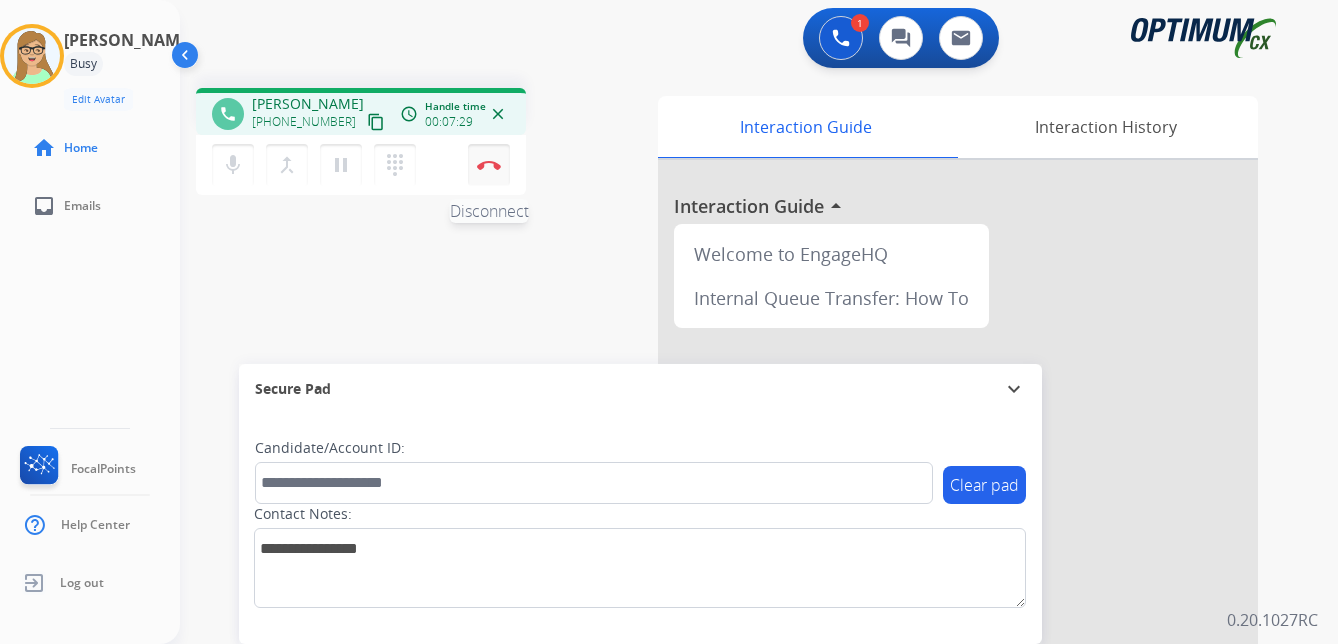 click at bounding box center [489, 165] 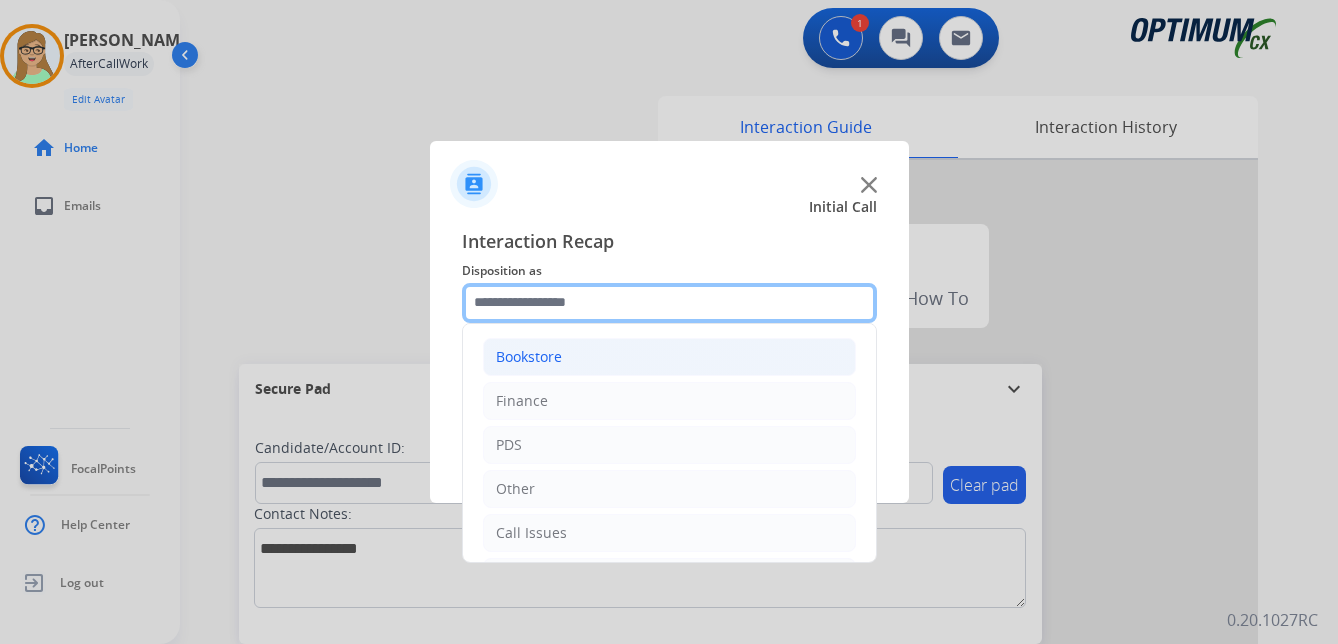 drag, startPoint x: 554, startPoint y: 311, endPoint x: 560, endPoint y: 338, distance: 27.658634 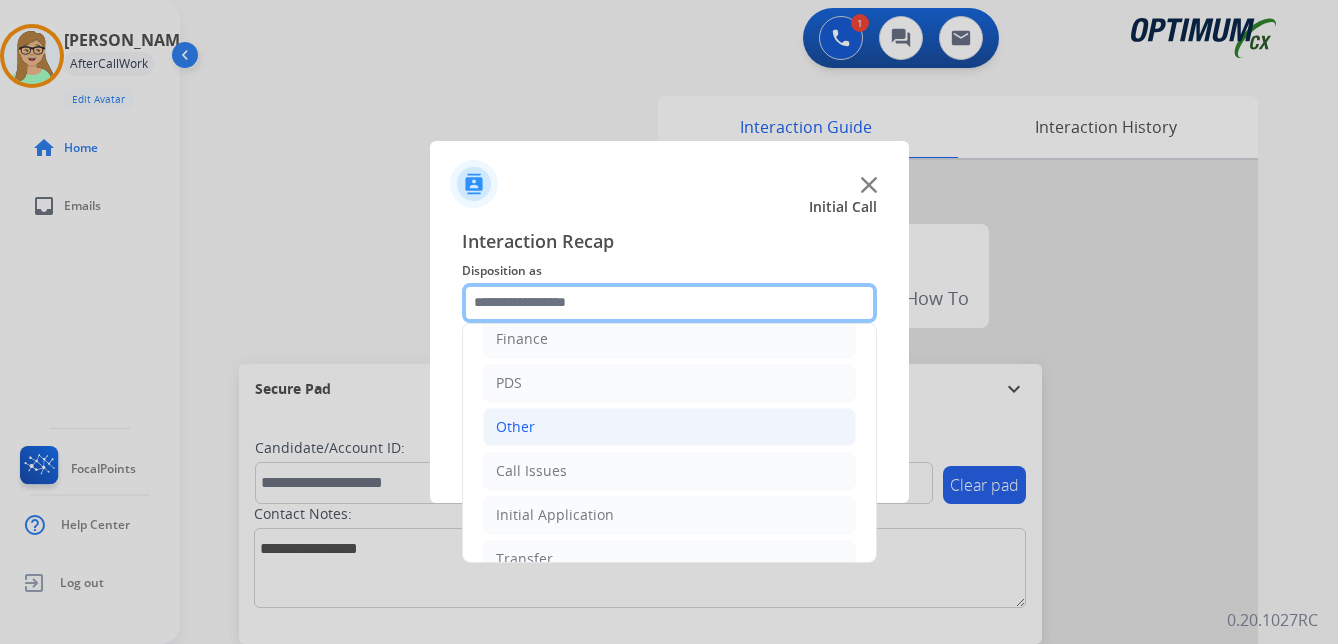 scroll, scrollTop: 136, scrollLeft: 0, axis: vertical 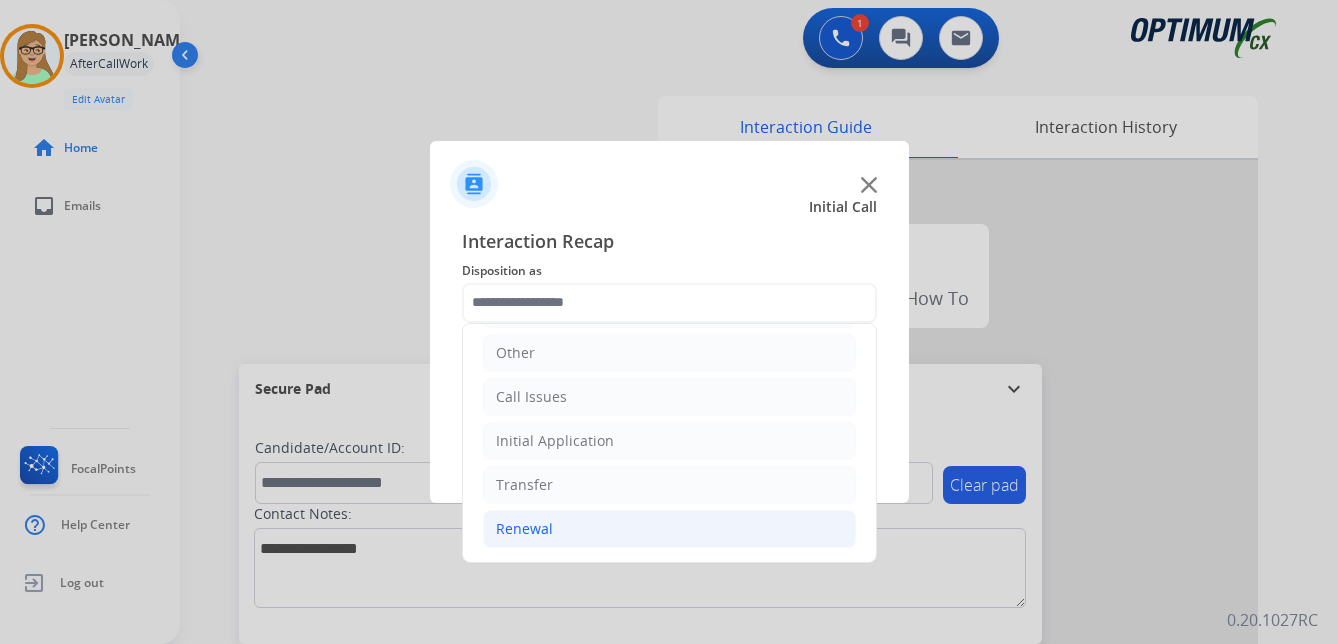 click on "Renewal" 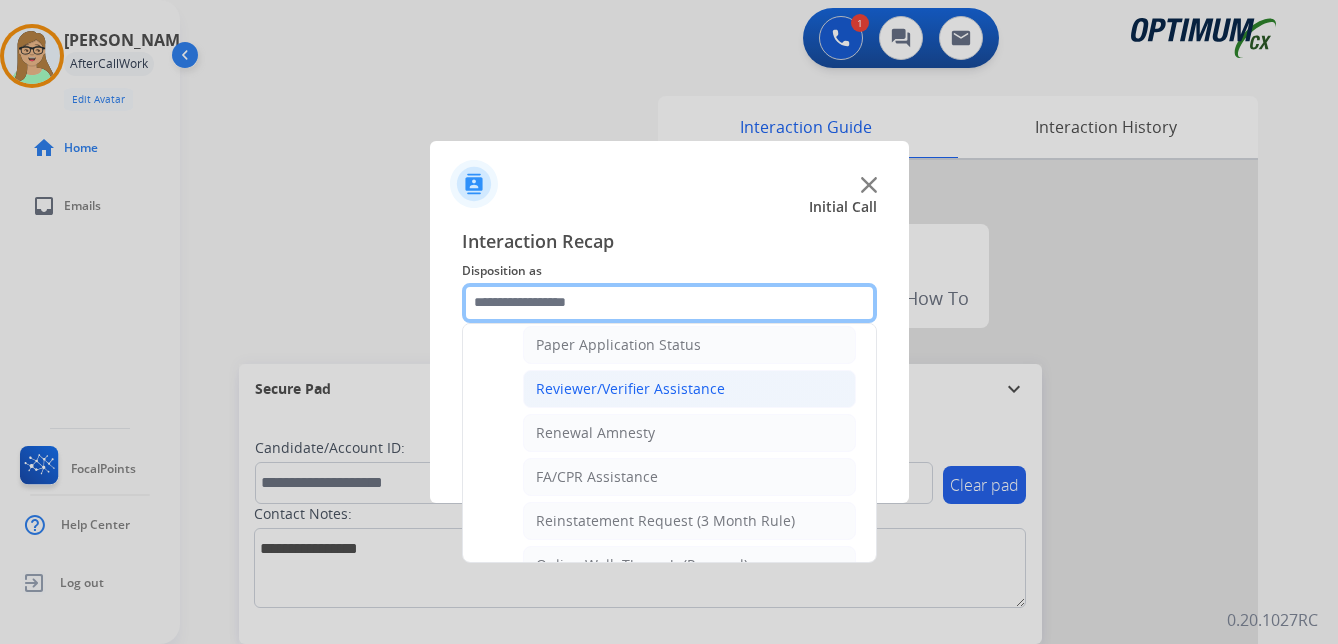 scroll, scrollTop: 772, scrollLeft: 0, axis: vertical 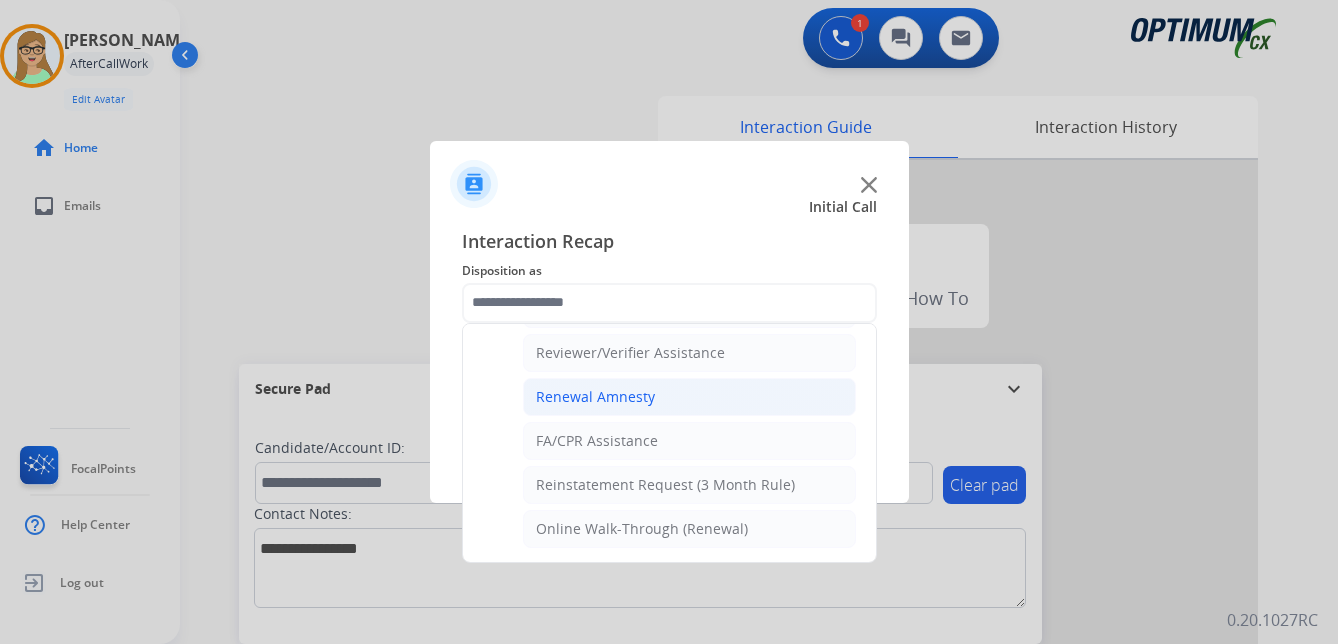 click on "Renewal Amnesty" 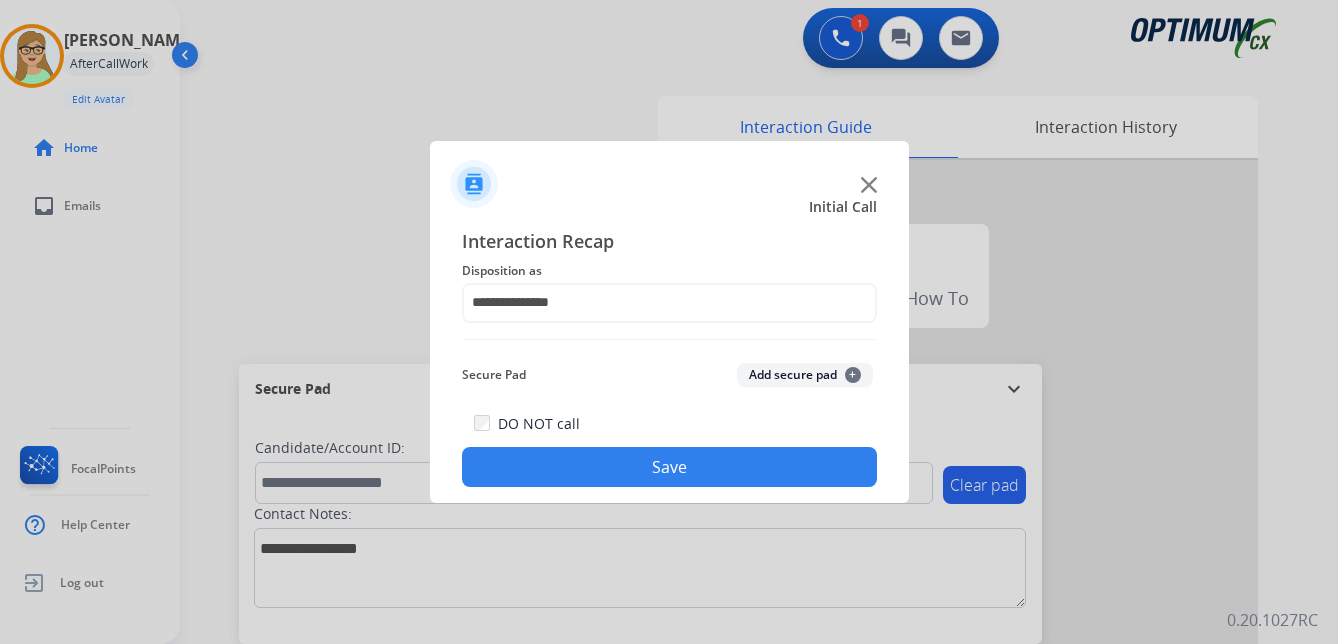 click on "Save" 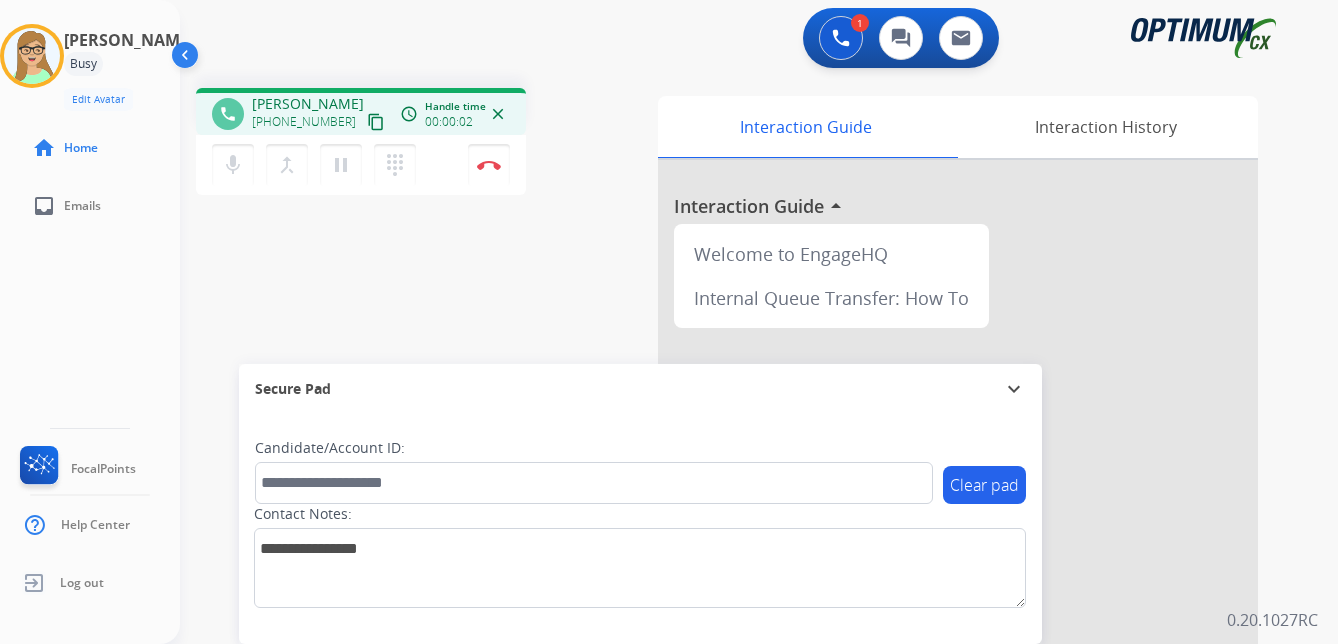 click on "content_copy" at bounding box center (376, 122) 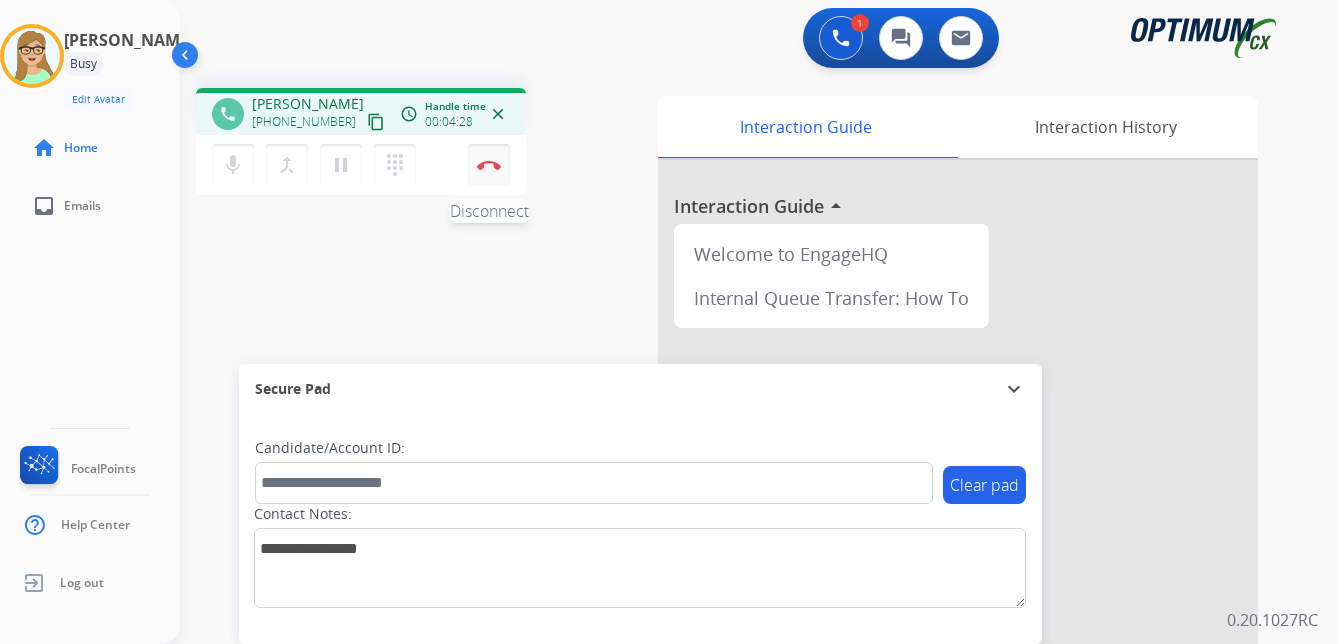 click at bounding box center [489, 165] 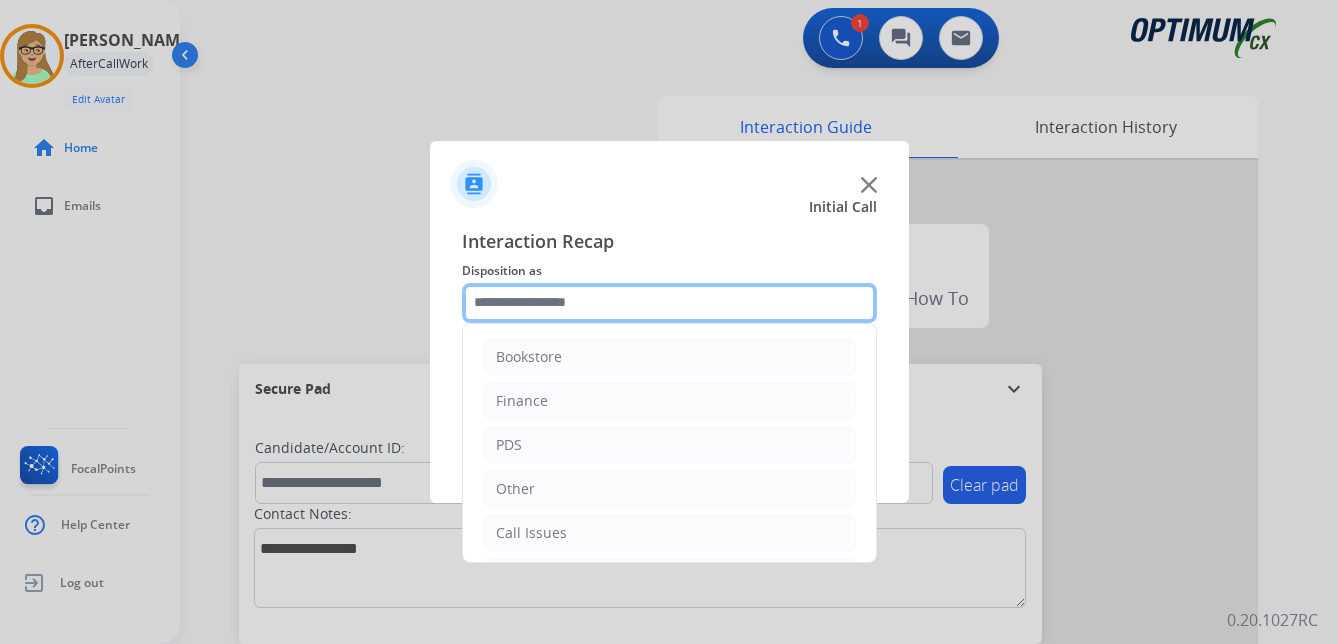click 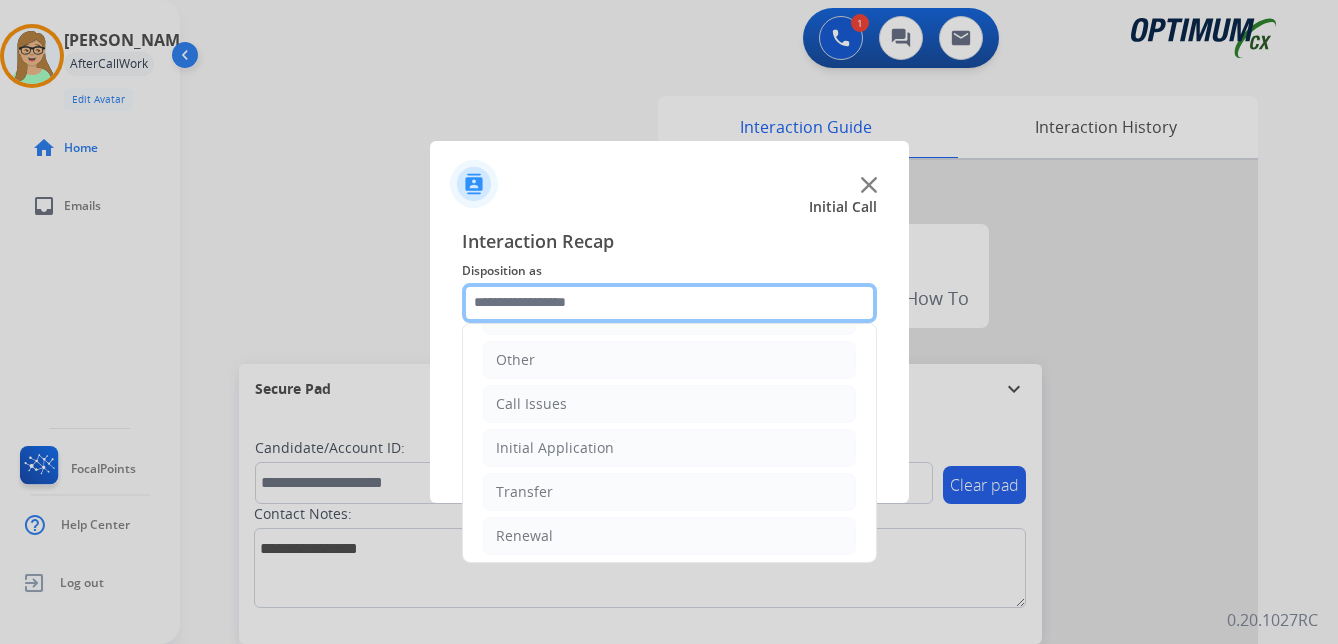 scroll, scrollTop: 136, scrollLeft: 0, axis: vertical 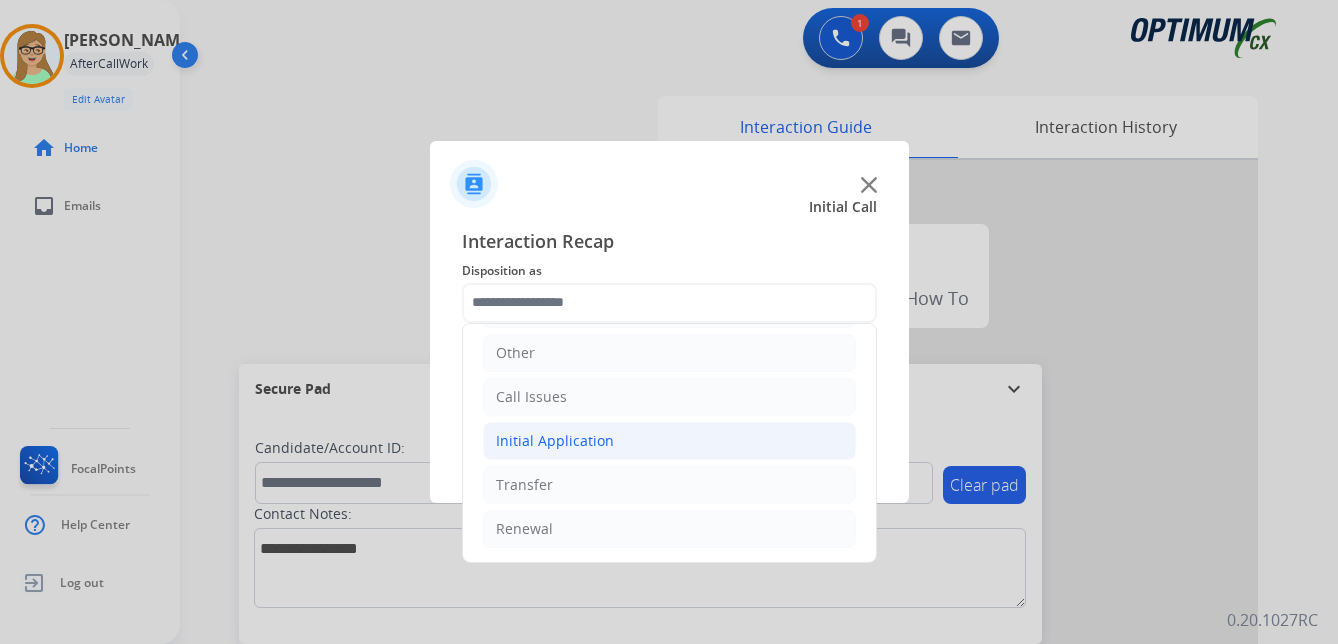 click on "Initial Application" 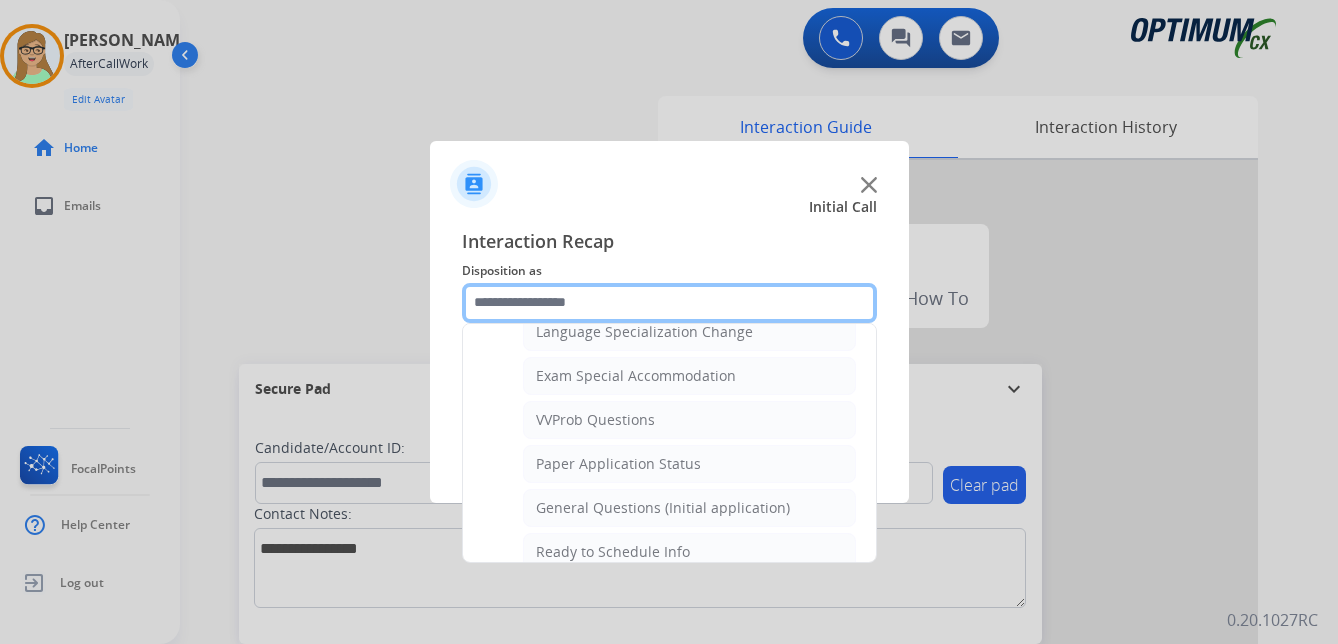 scroll, scrollTop: 1036, scrollLeft: 0, axis: vertical 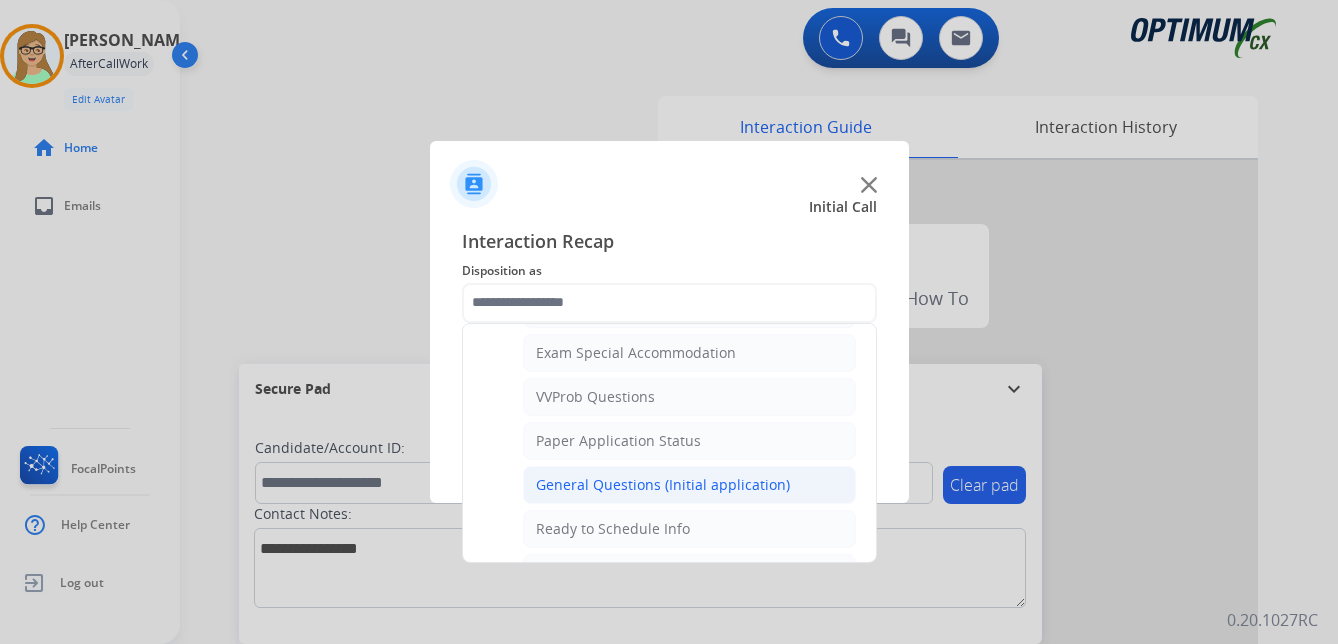 click on "General Questions (Initial application)" 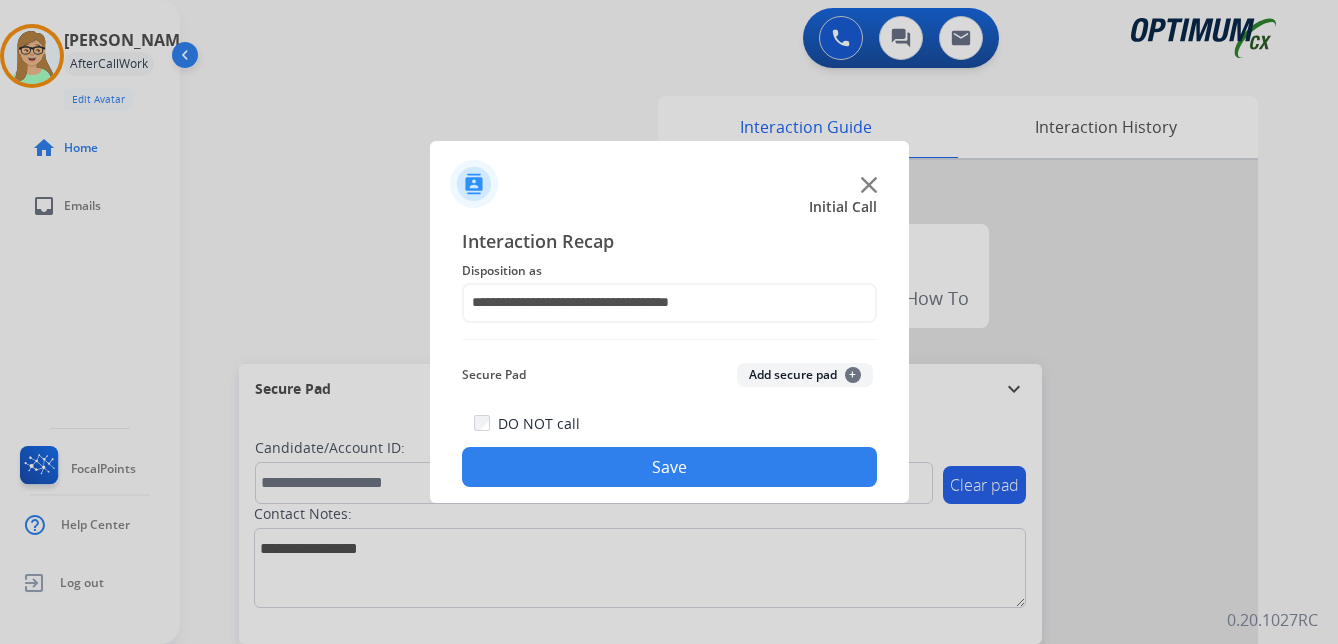 click on "Save" 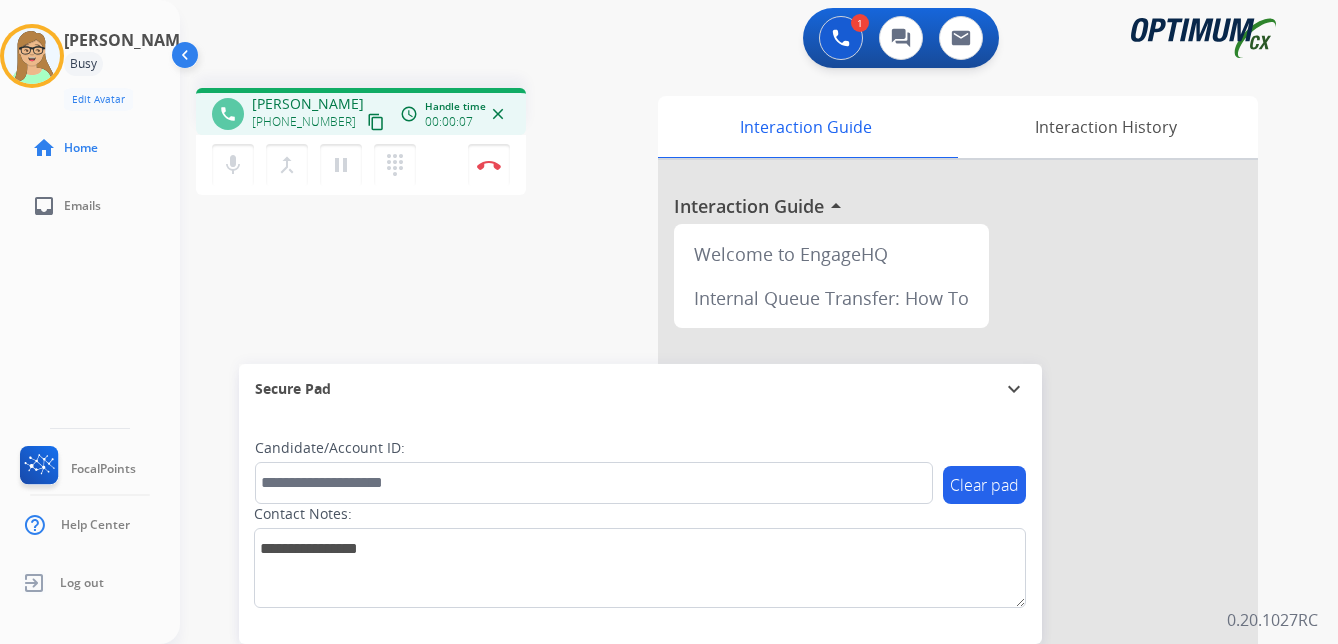 click on "content_copy" at bounding box center (376, 122) 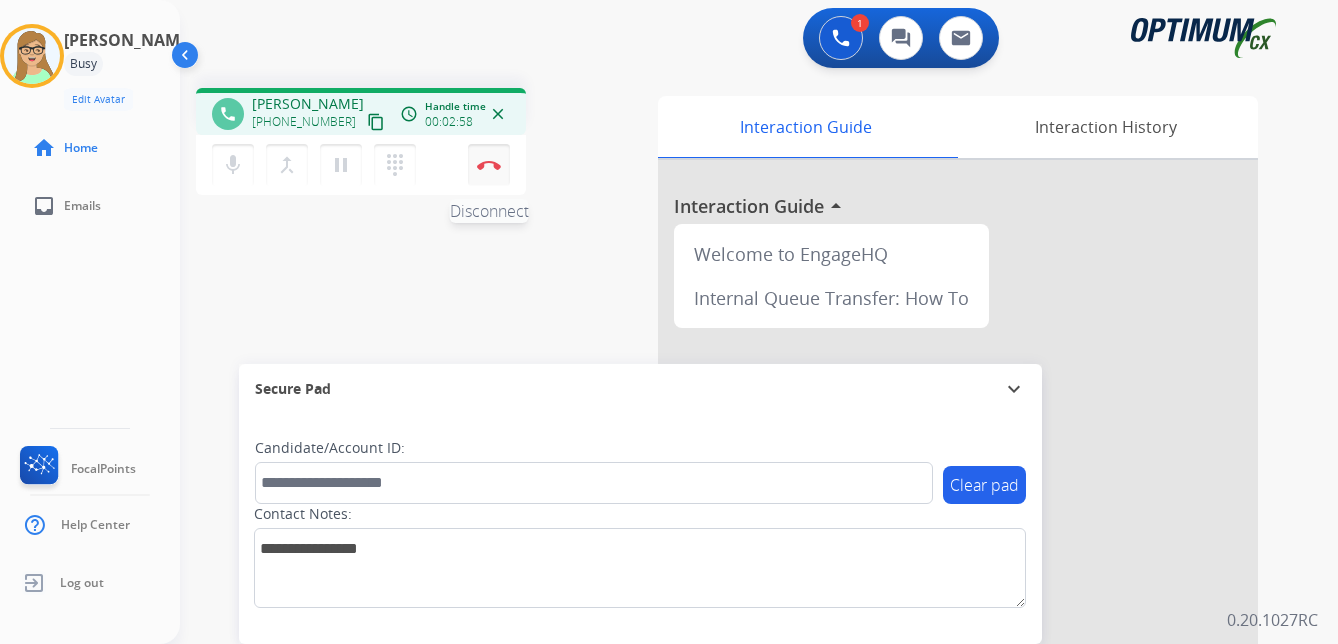 click at bounding box center [489, 165] 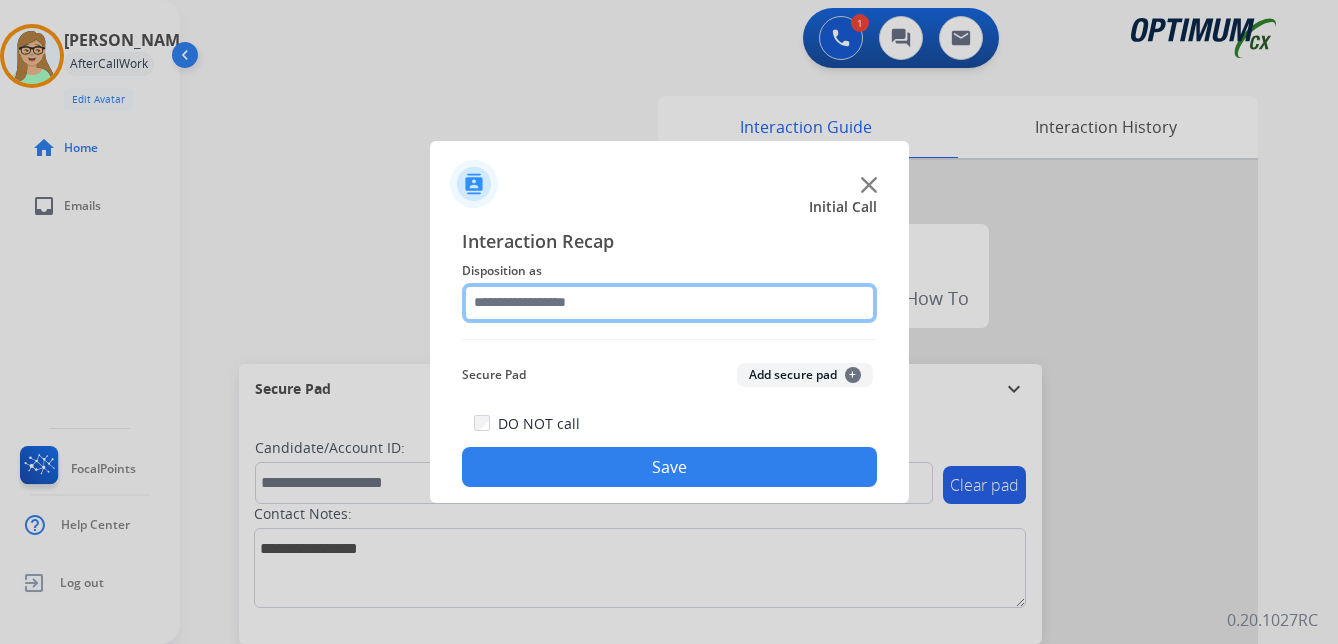 click 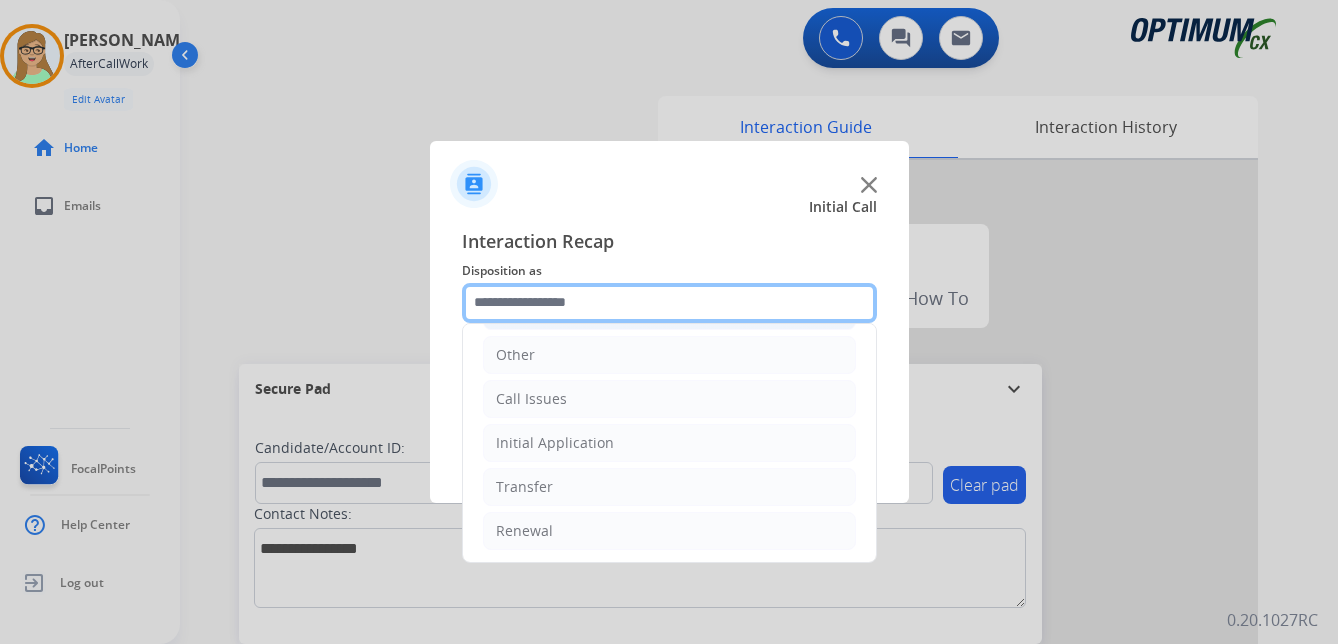 scroll, scrollTop: 136, scrollLeft: 0, axis: vertical 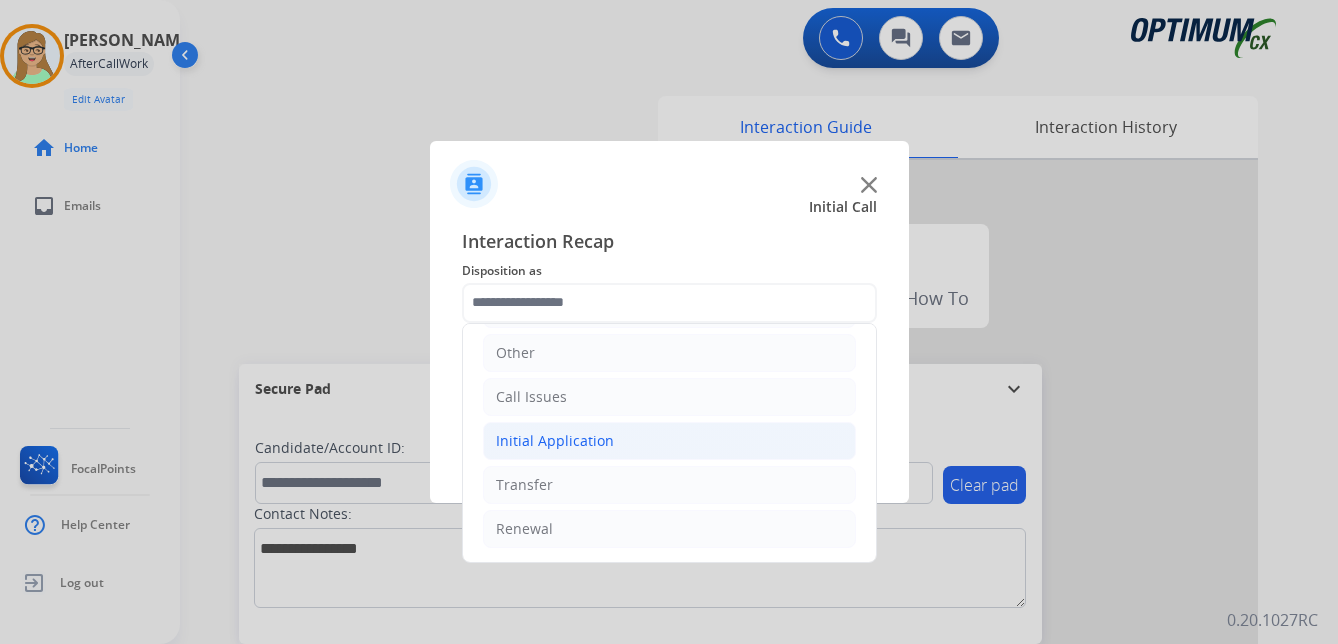 click on "Initial Application" 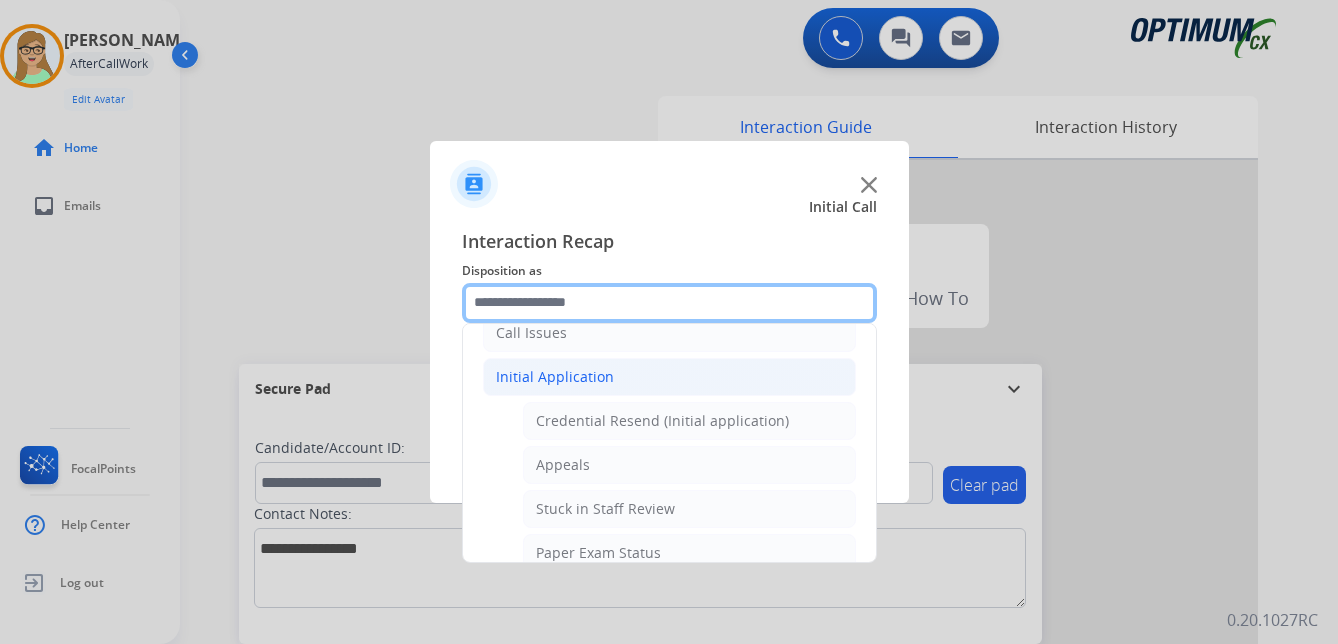 scroll, scrollTop: 236, scrollLeft: 0, axis: vertical 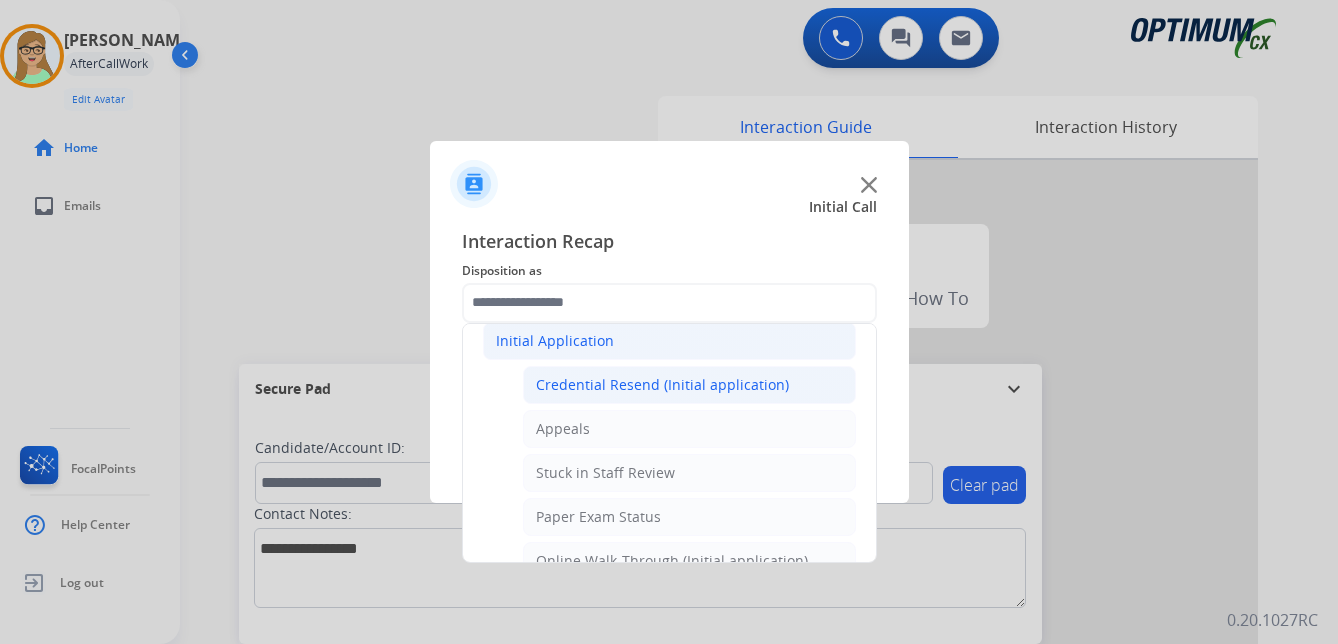 click on "Credential Resend (Initial application)" 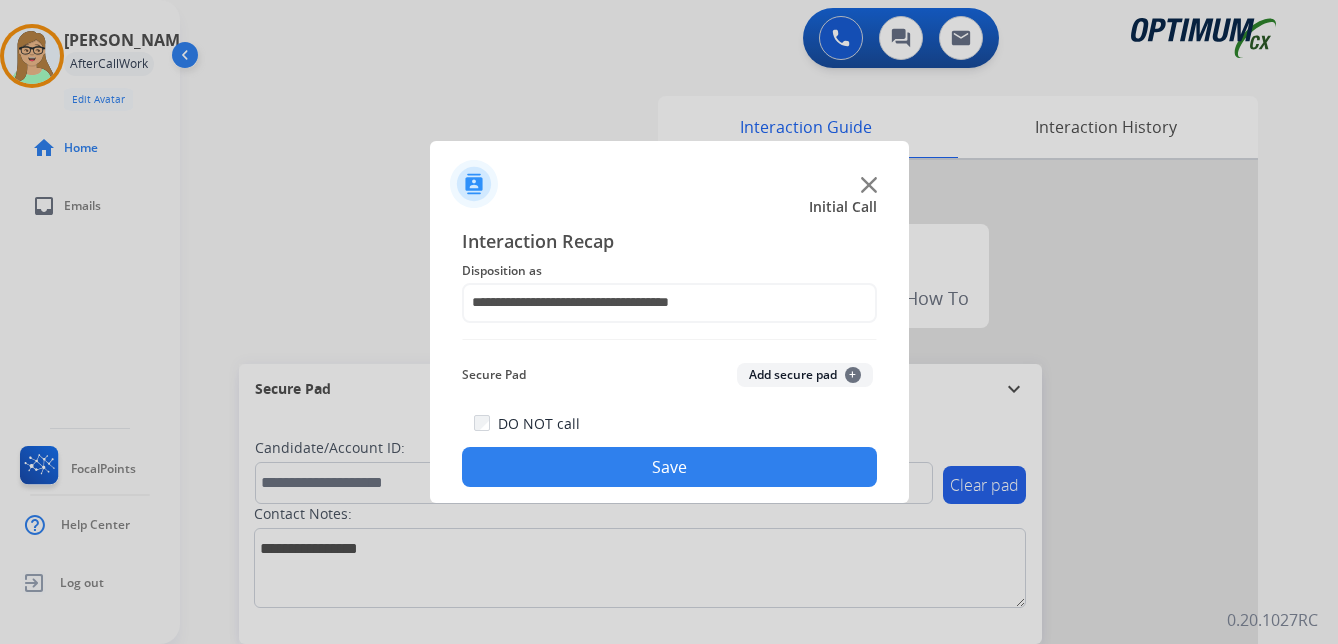 drag, startPoint x: 582, startPoint y: 471, endPoint x: 359, endPoint y: 479, distance: 223.14345 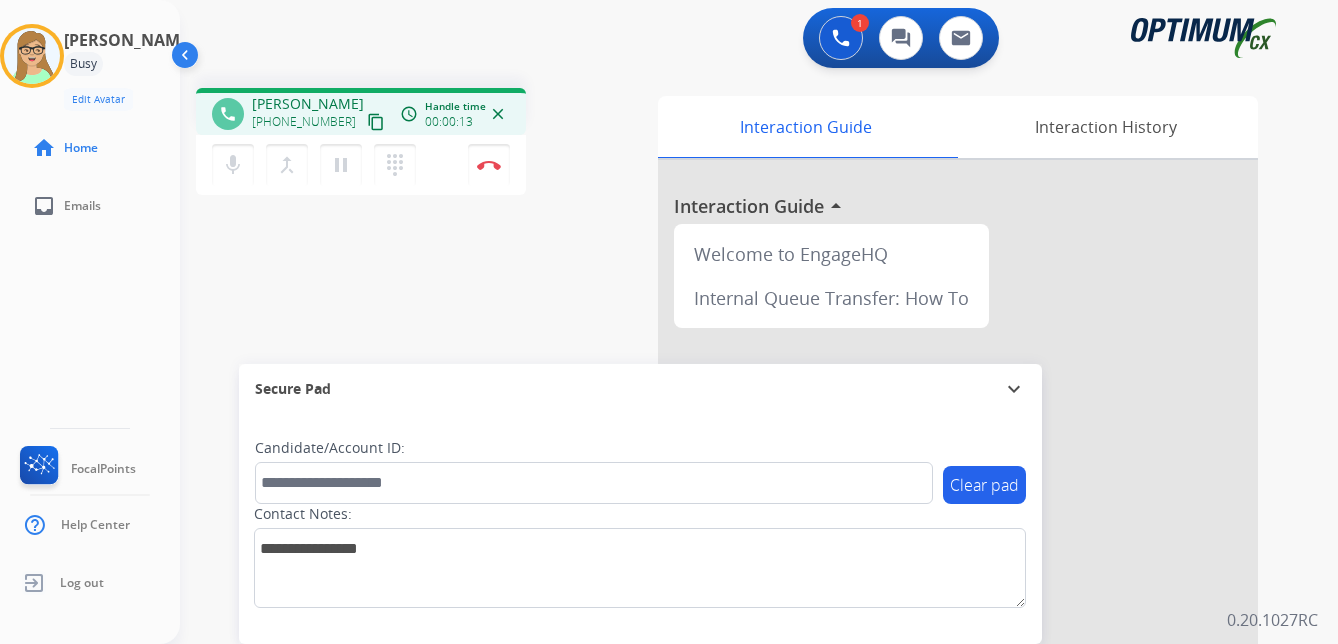 drag, startPoint x: 355, startPoint y: 119, endPoint x: 317, endPoint y: 131, distance: 39.849716 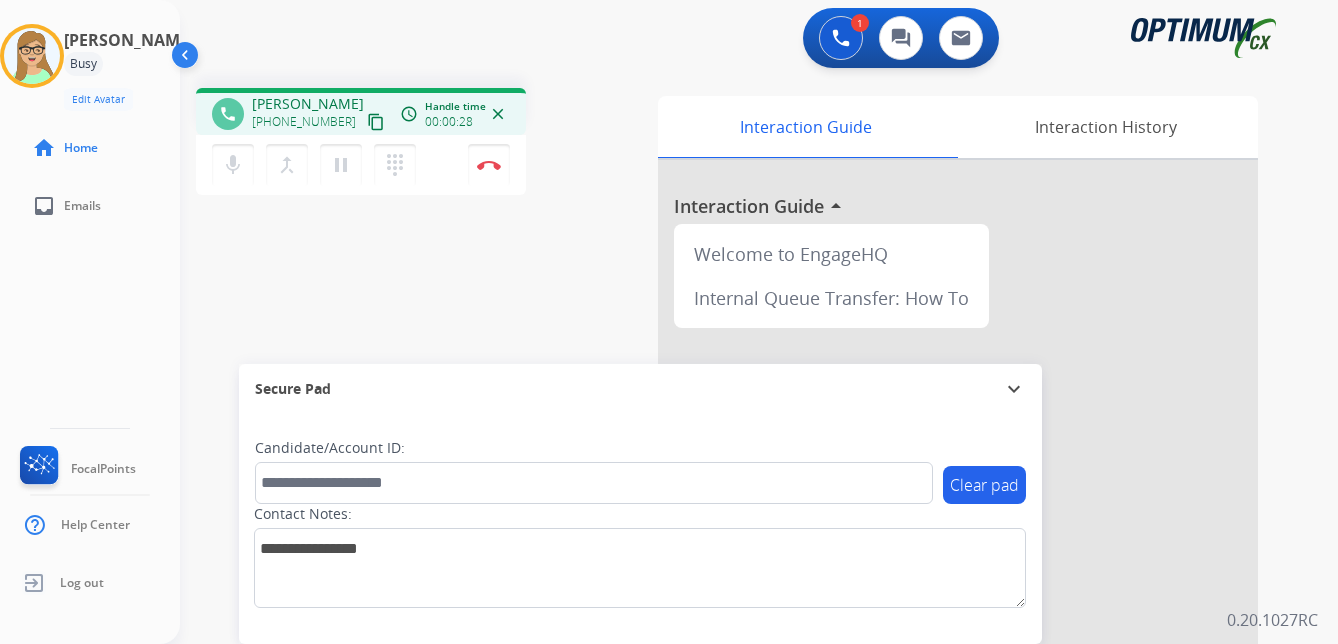 click on "content_copy" at bounding box center [376, 122] 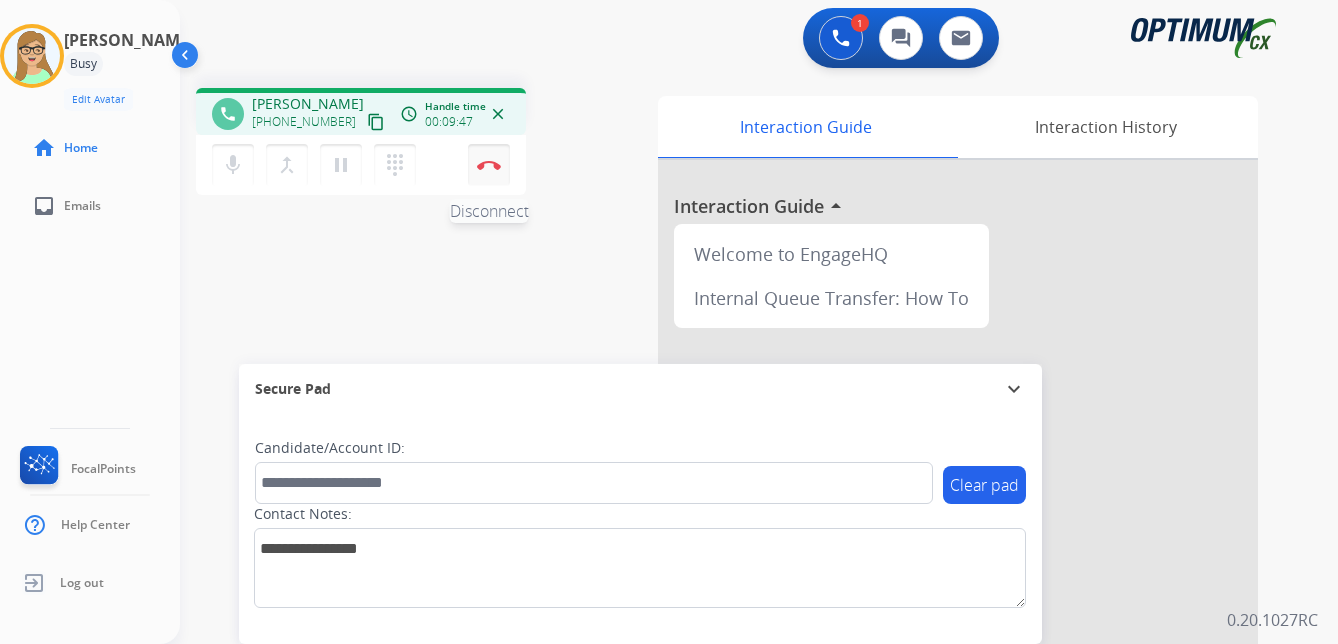 click at bounding box center [489, 165] 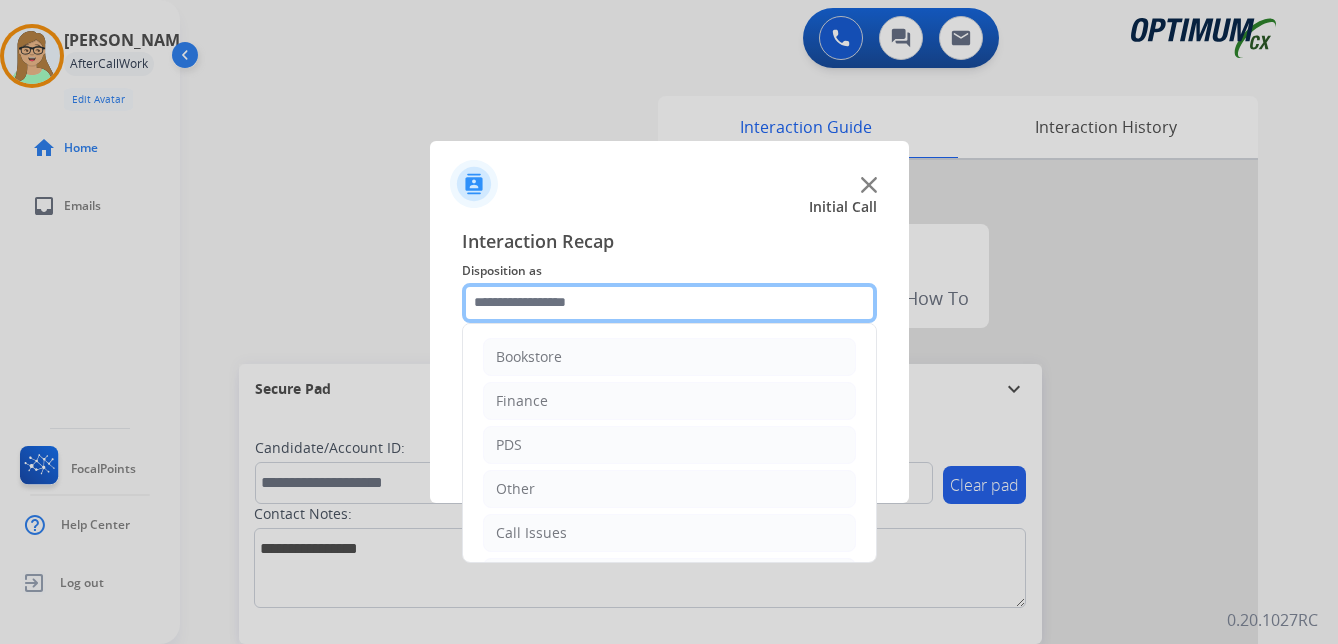 click 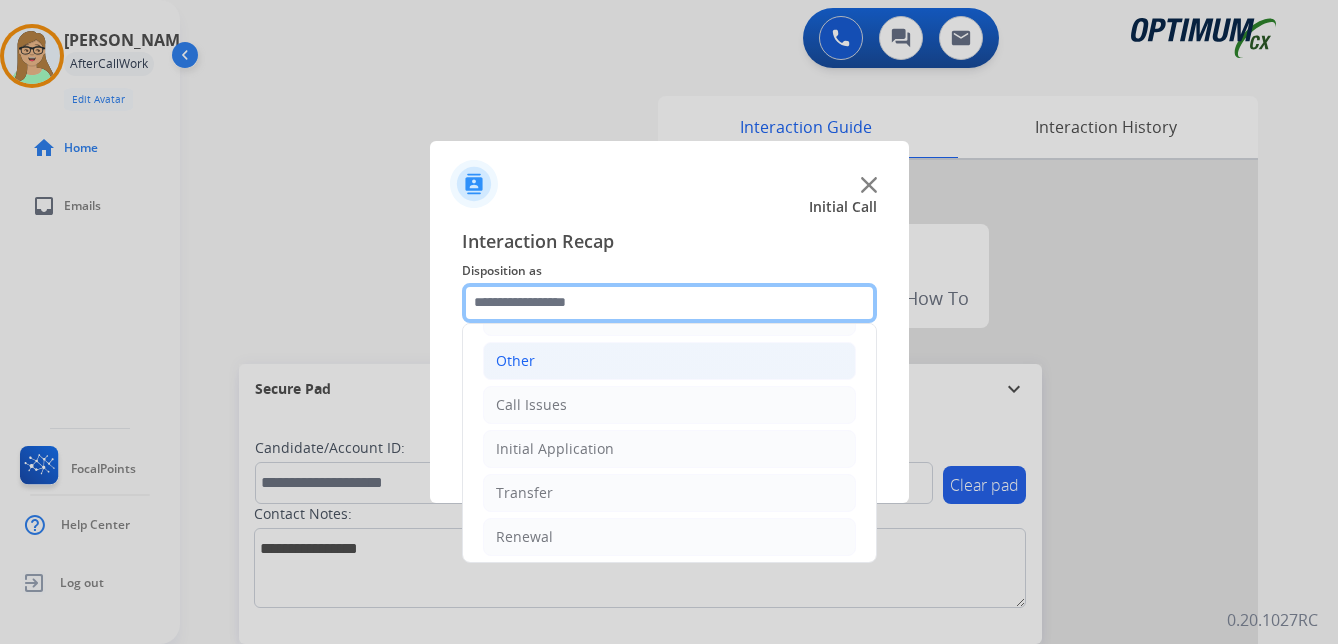 scroll, scrollTop: 136, scrollLeft: 0, axis: vertical 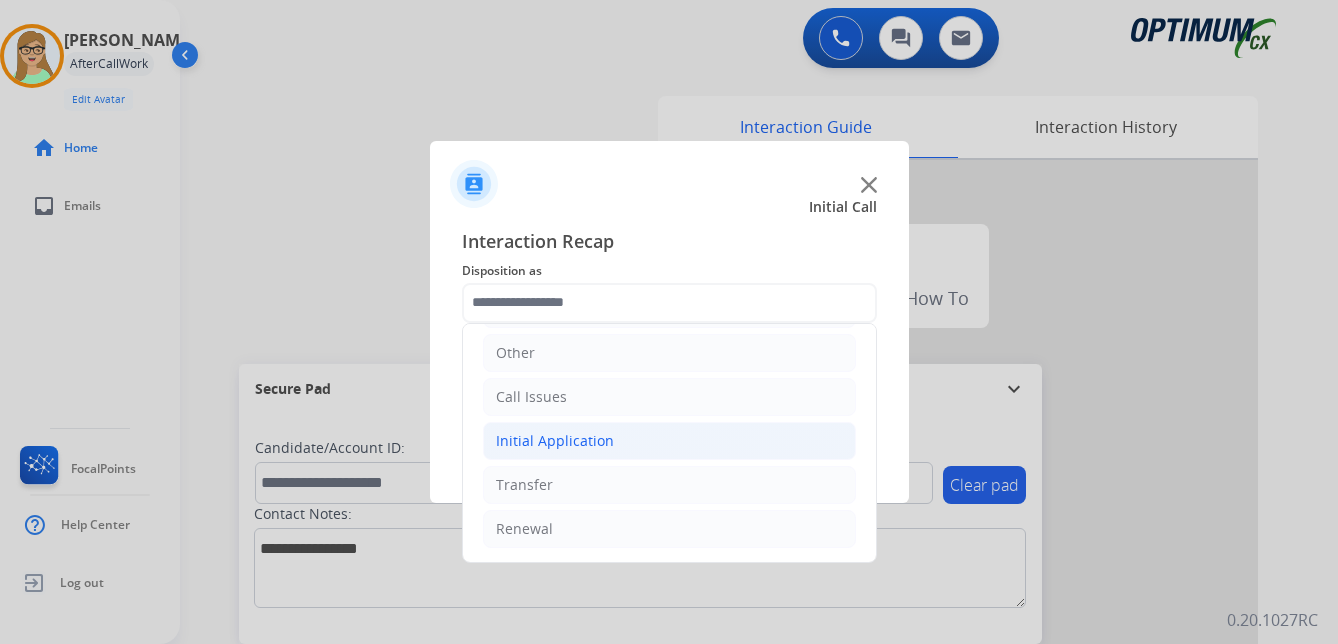 click on "Initial Application" 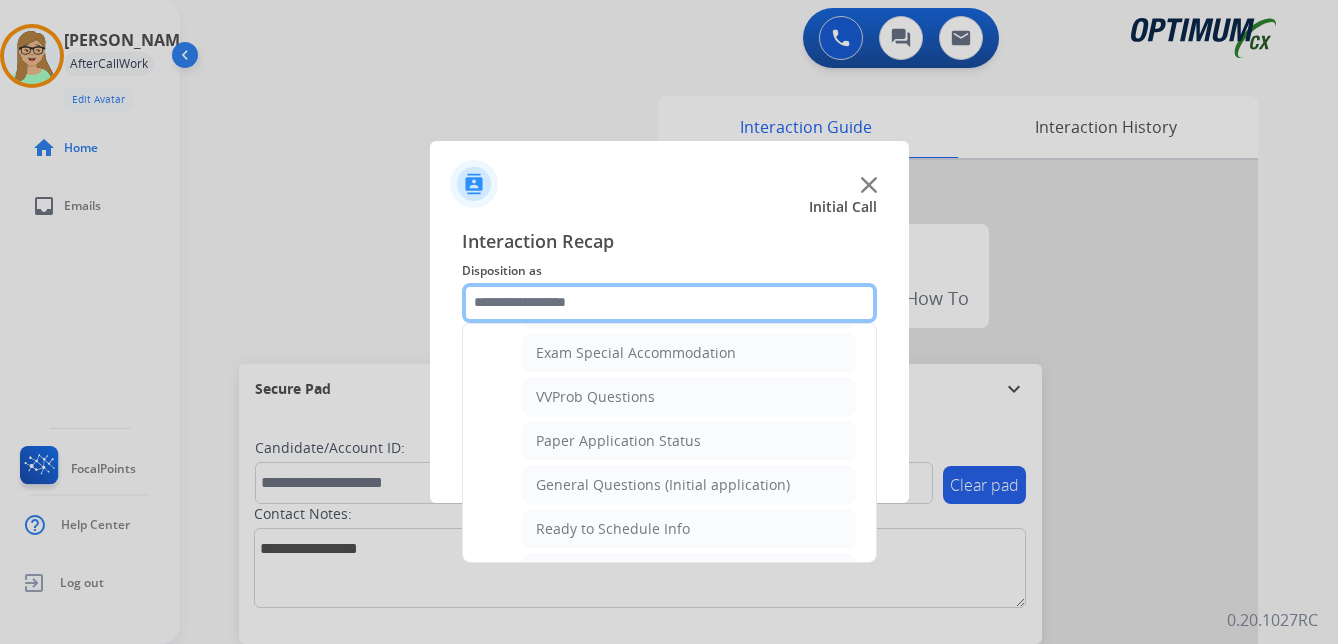 scroll, scrollTop: 1136, scrollLeft: 0, axis: vertical 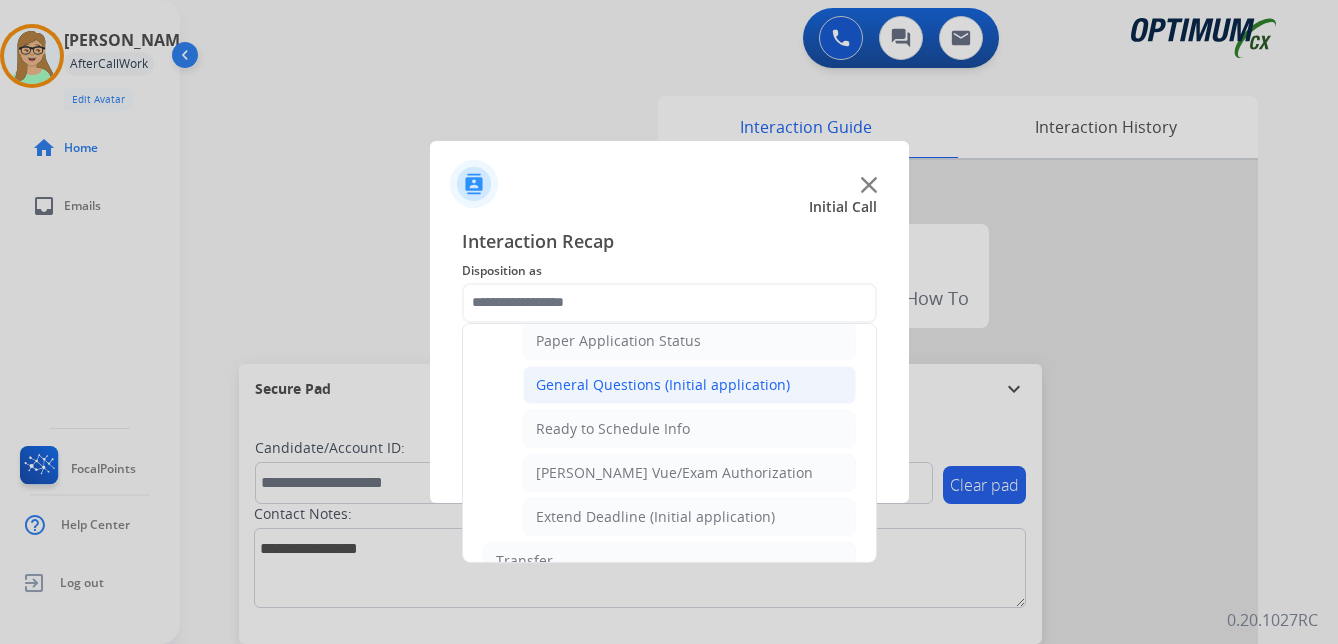 click on "General Questions (Initial application)" 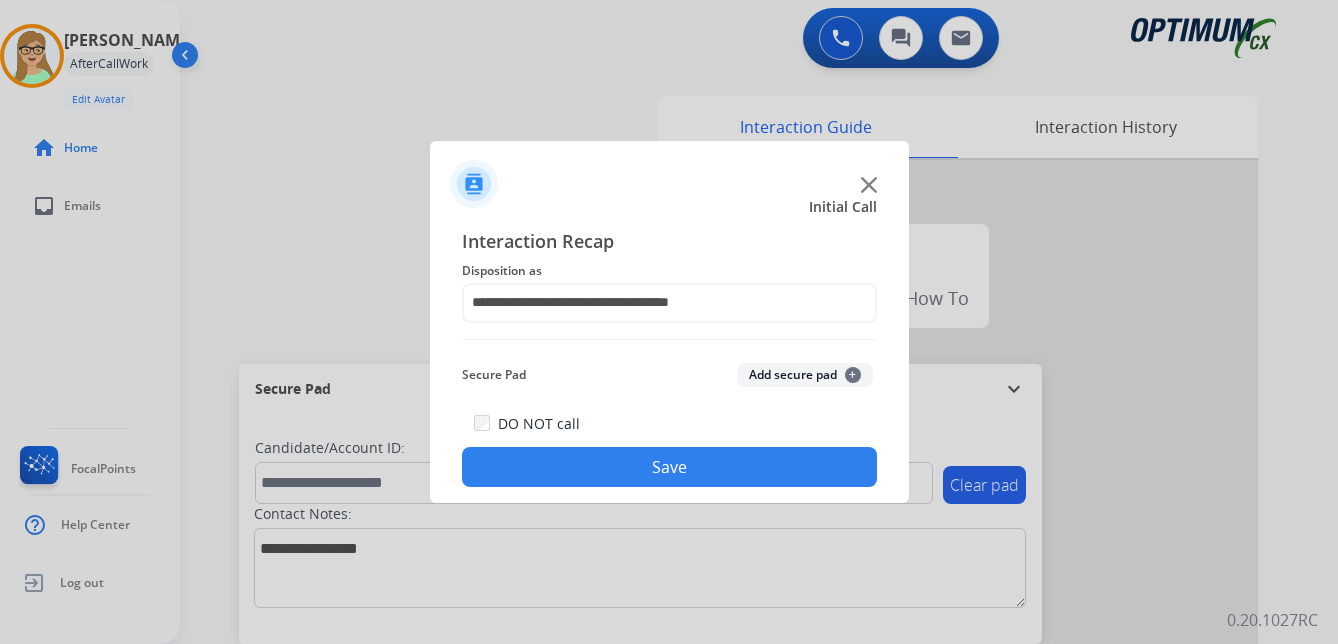 click on "Save" 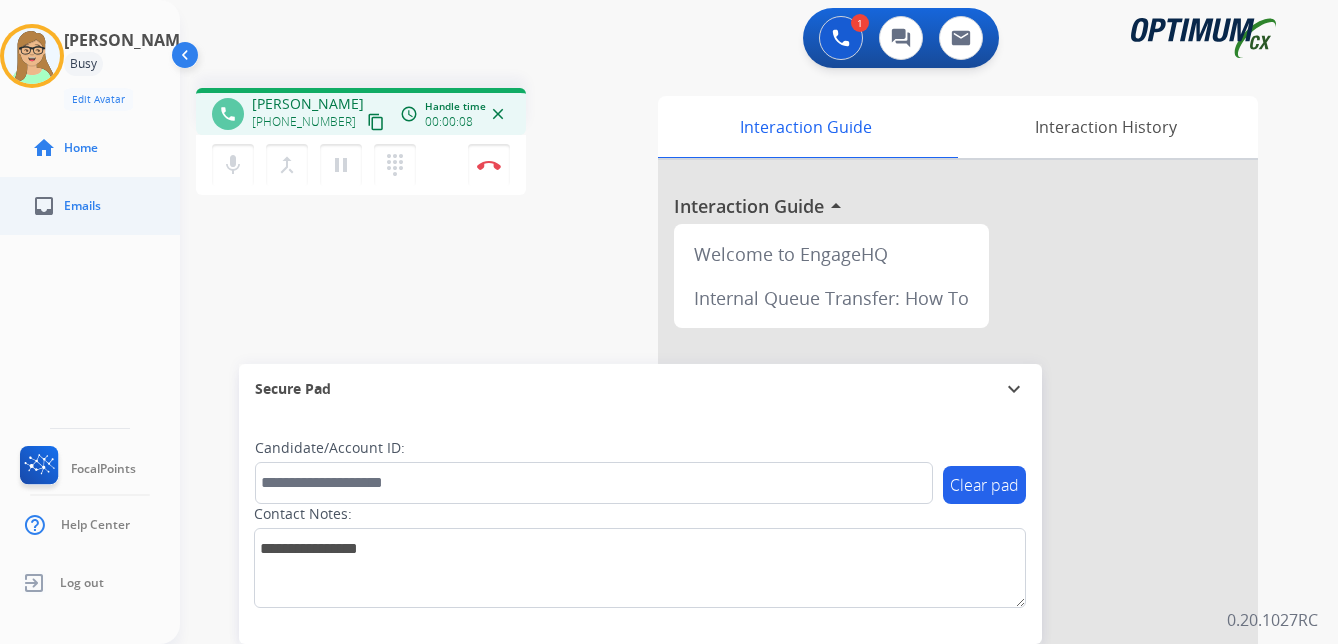 drag, startPoint x: 353, startPoint y: 119, endPoint x: 6, endPoint y: 202, distance: 356.78845 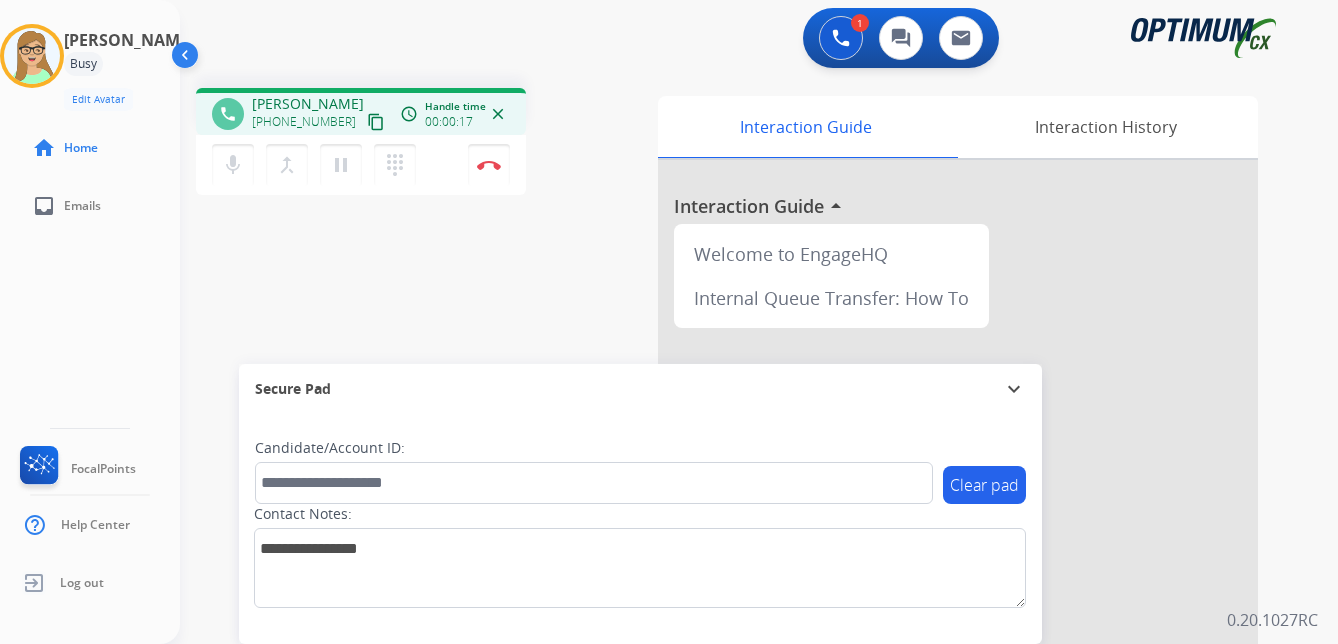 click on "content_copy" at bounding box center [376, 122] 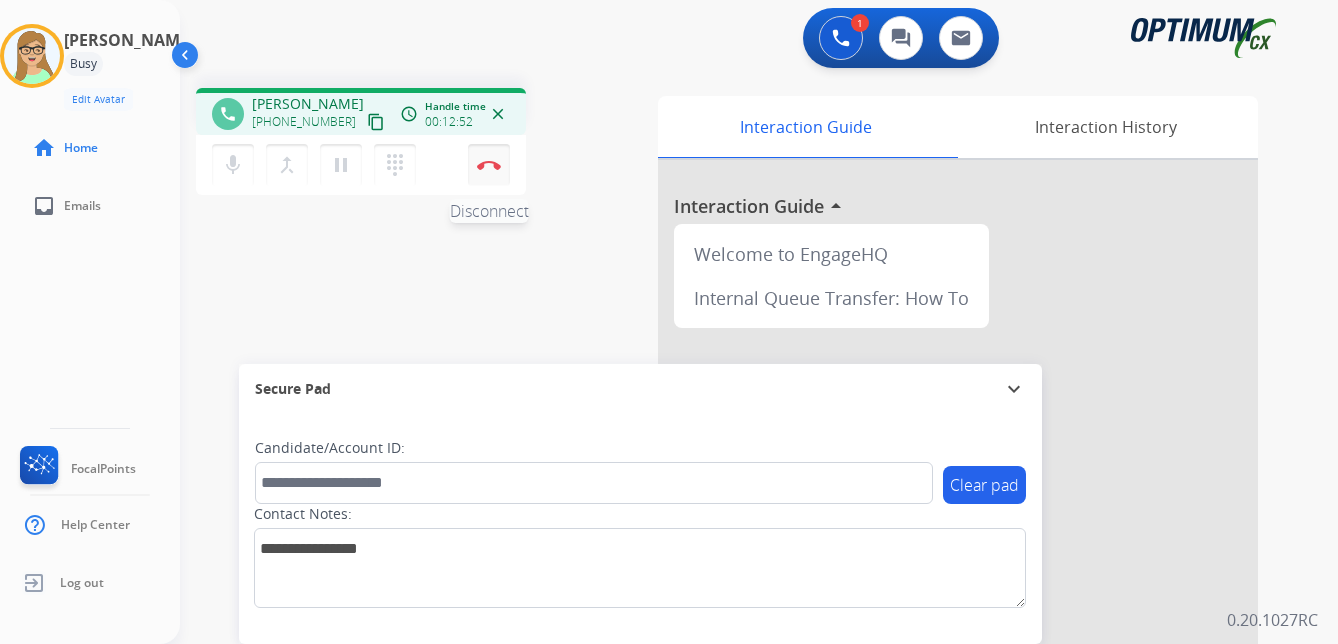 click at bounding box center [489, 165] 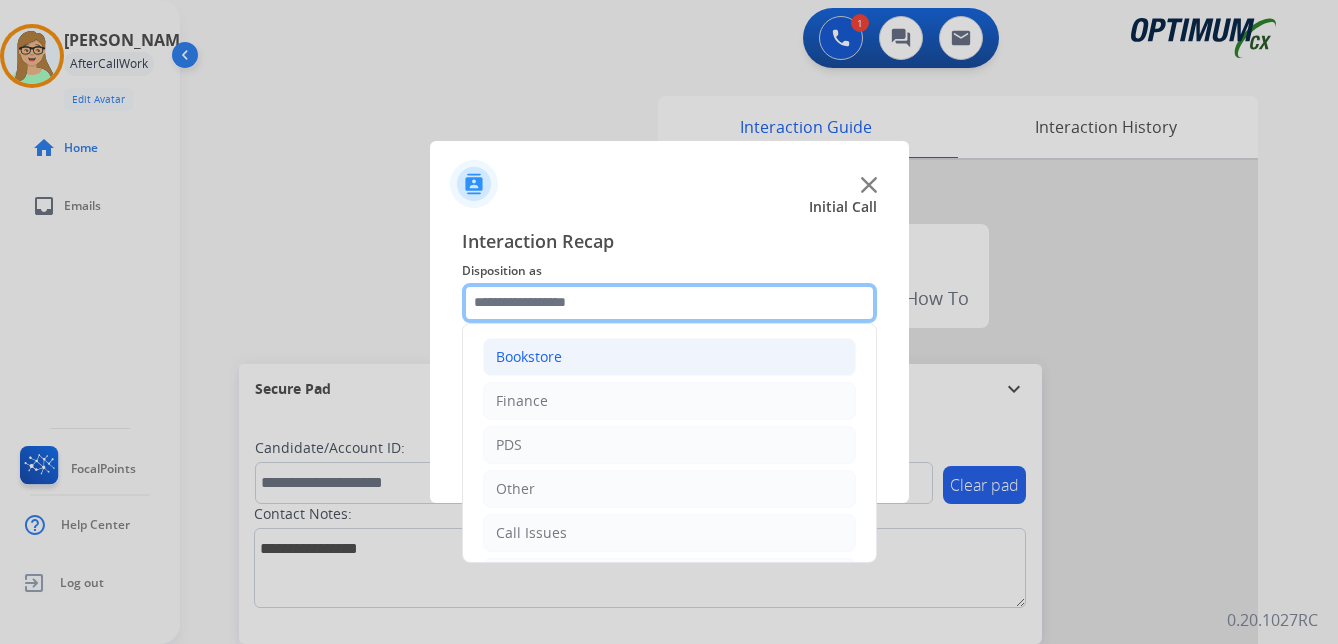 drag, startPoint x: 535, startPoint y: 291, endPoint x: 566, endPoint y: 346, distance: 63.134777 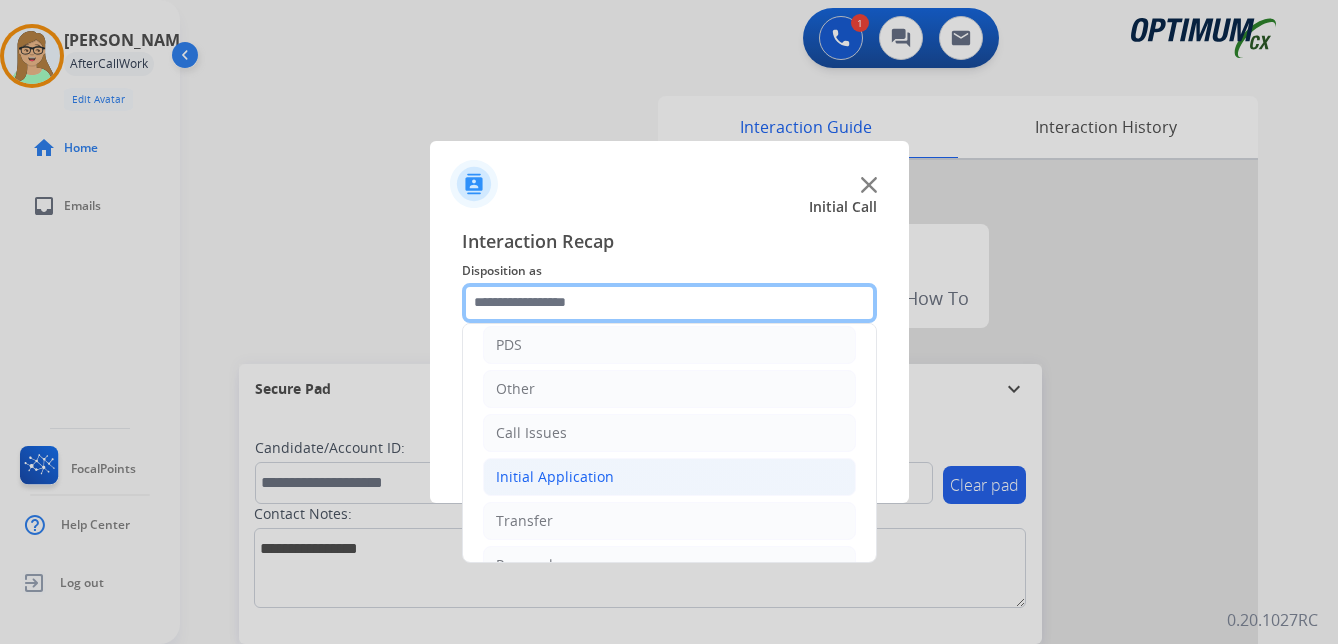 scroll, scrollTop: 136, scrollLeft: 0, axis: vertical 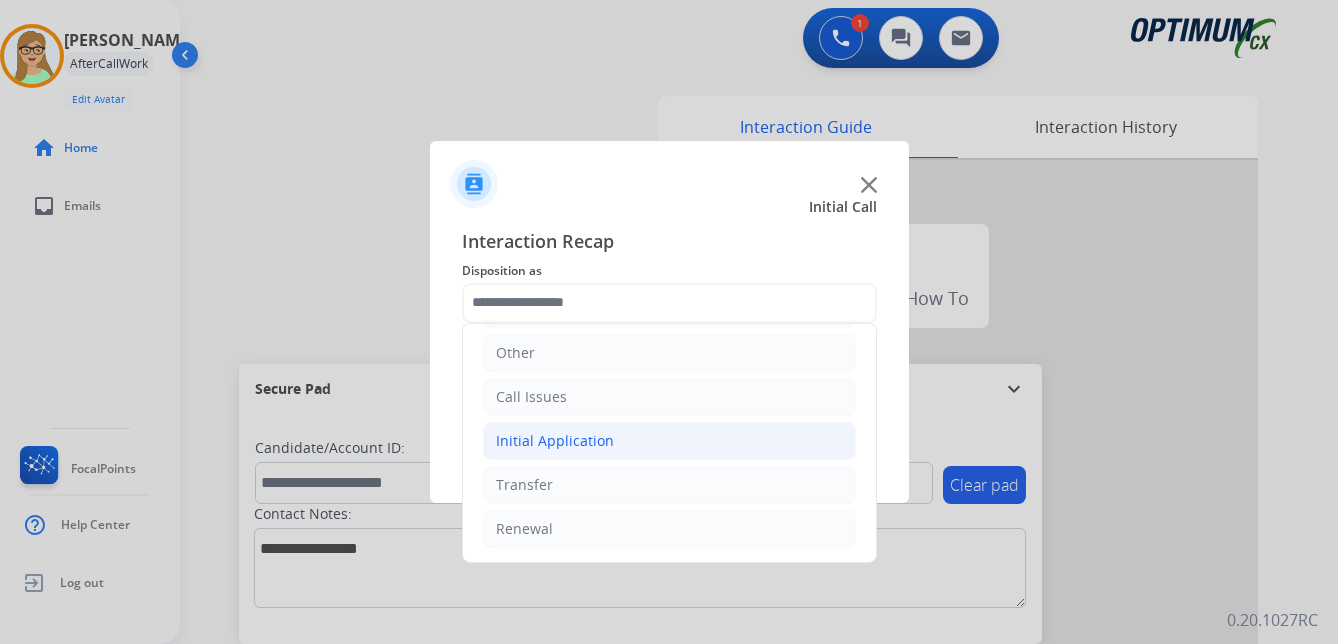 click on "Initial Application" 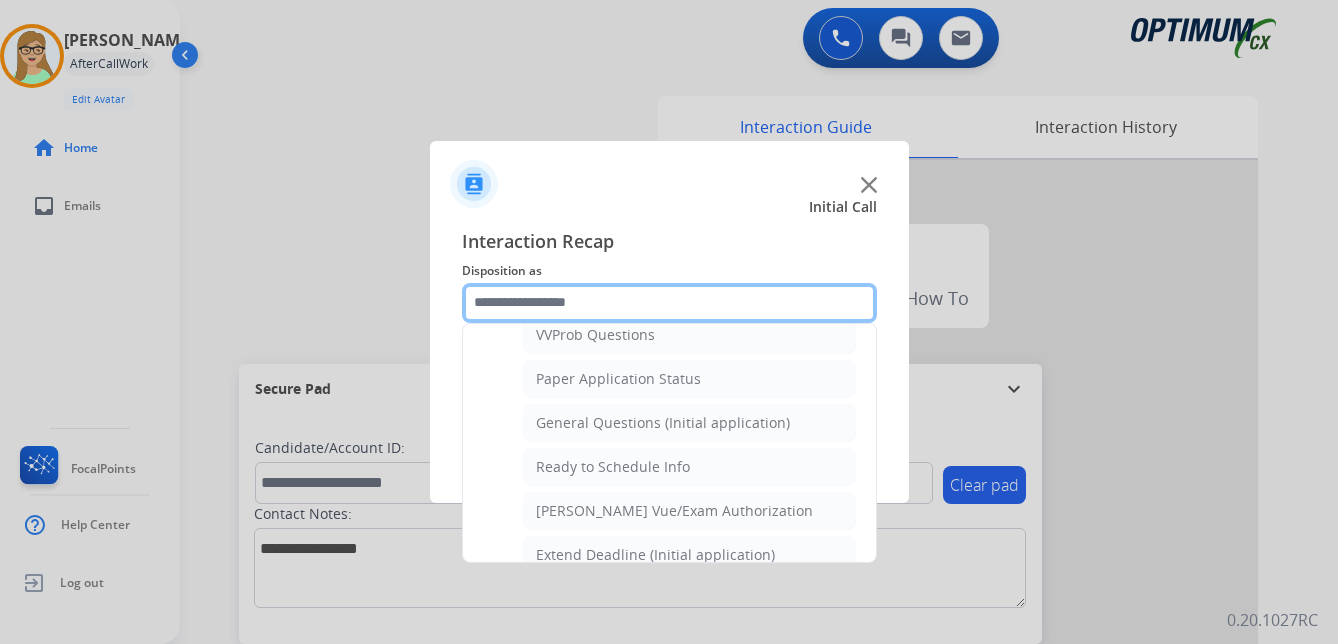scroll, scrollTop: 1136, scrollLeft: 0, axis: vertical 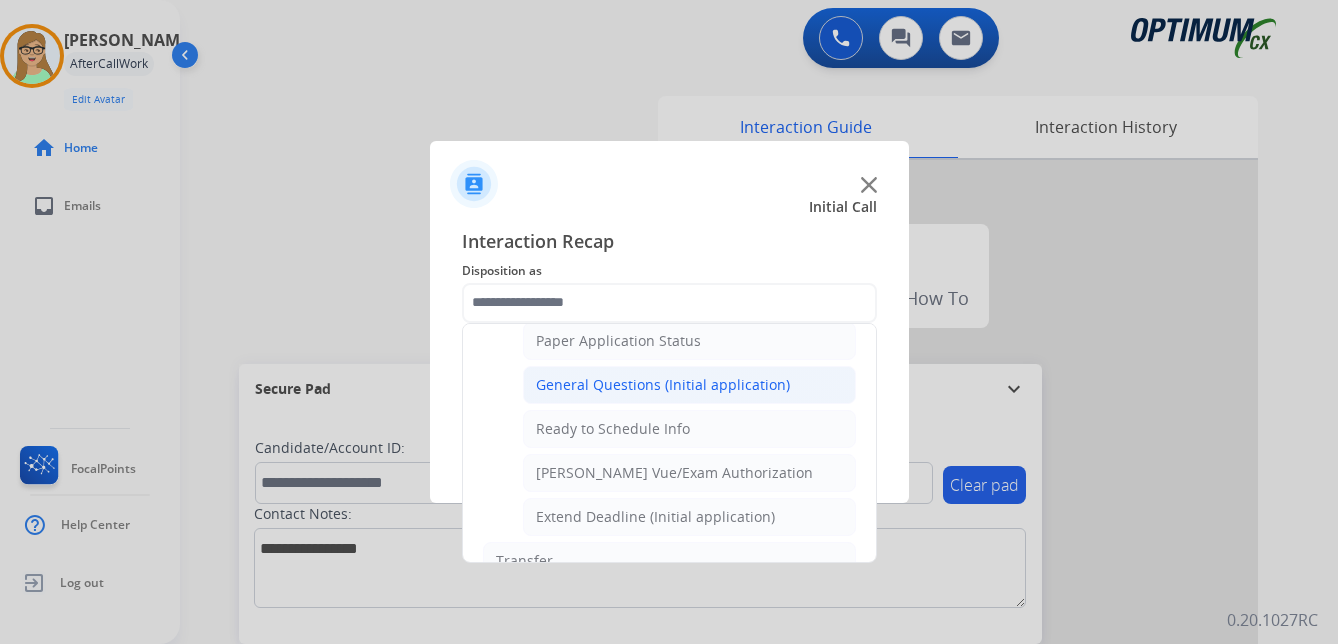 click on "General Questions (Initial application)" 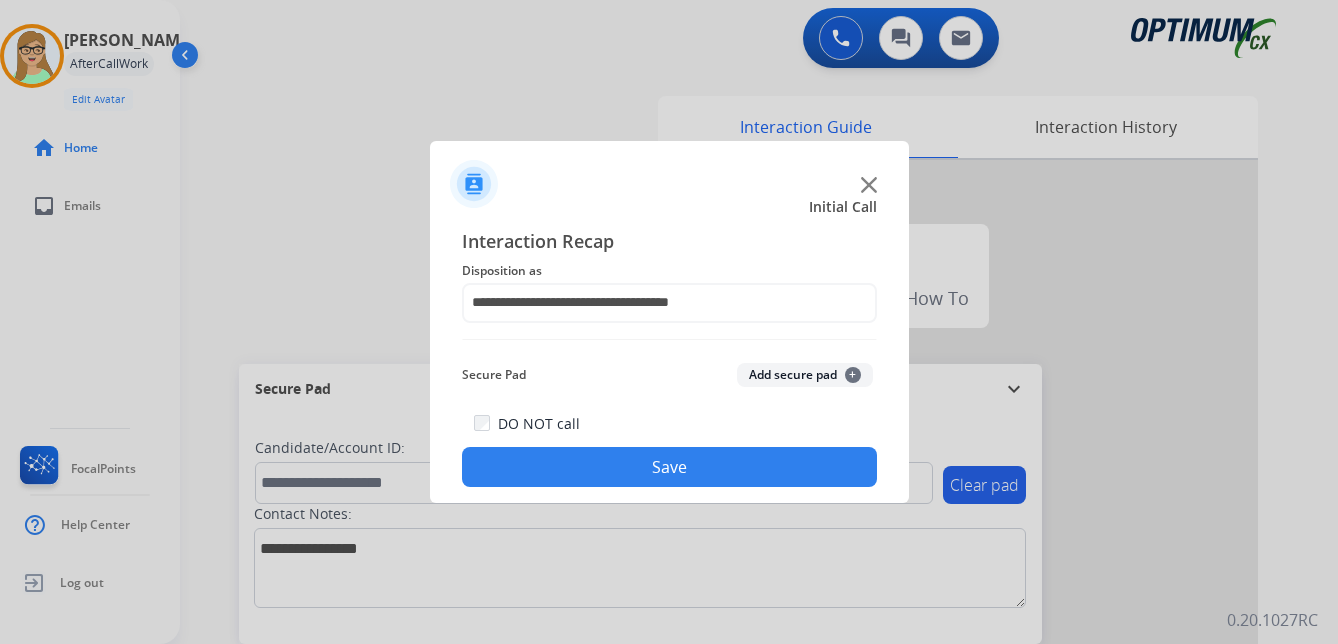 click on "Save" 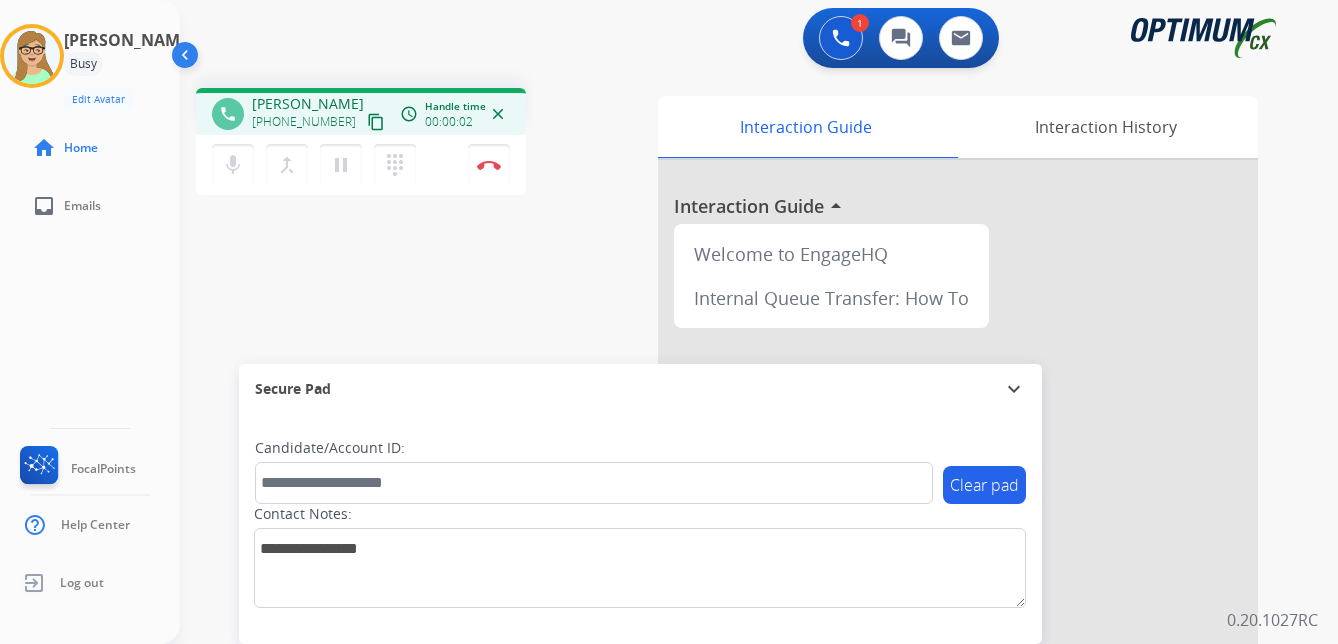 click on "content_copy" at bounding box center (376, 122) 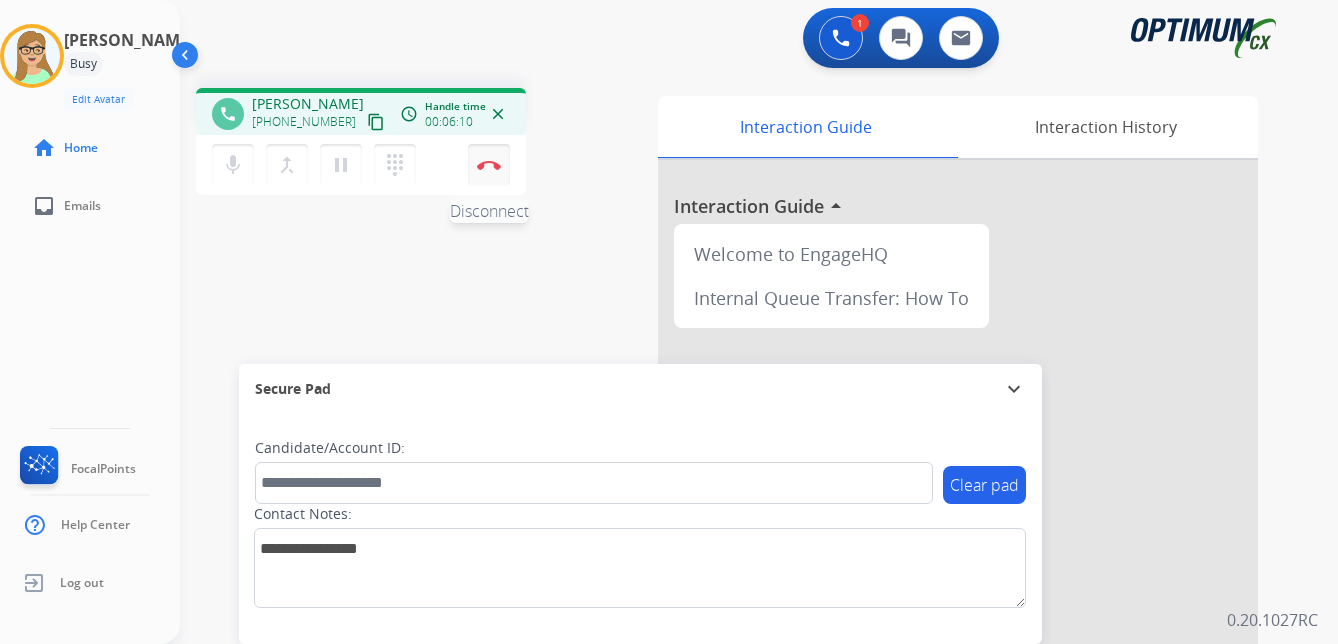 click at bounding box center (489, 165) 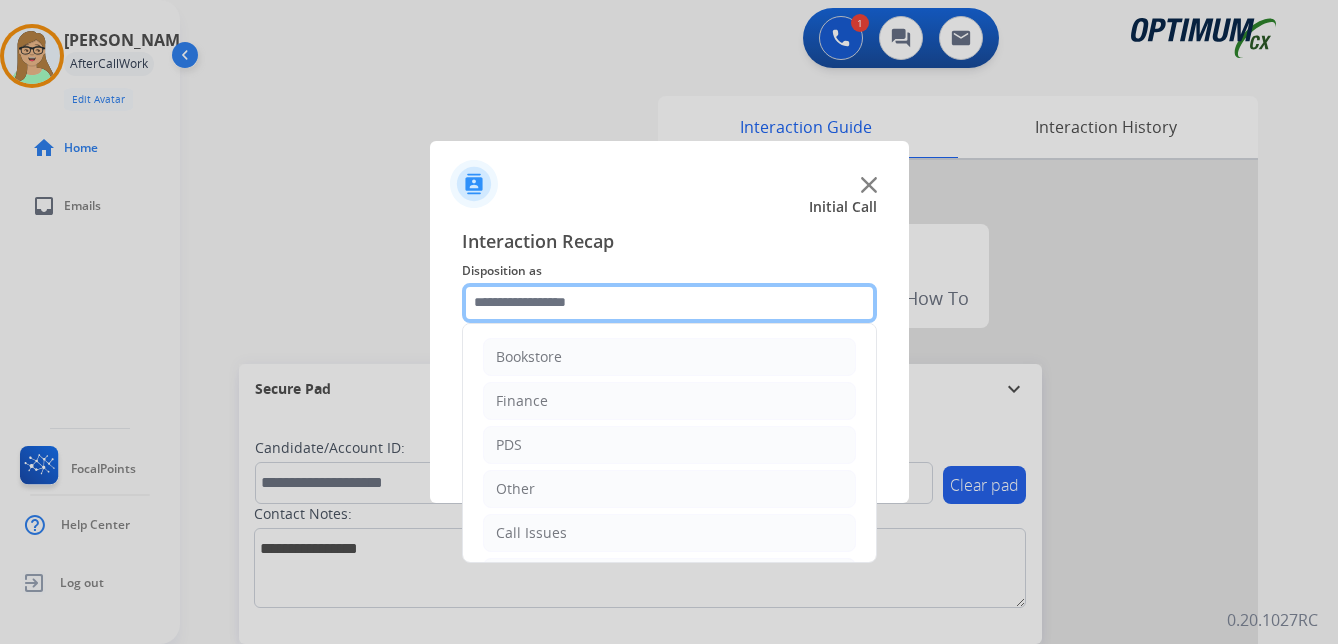 click 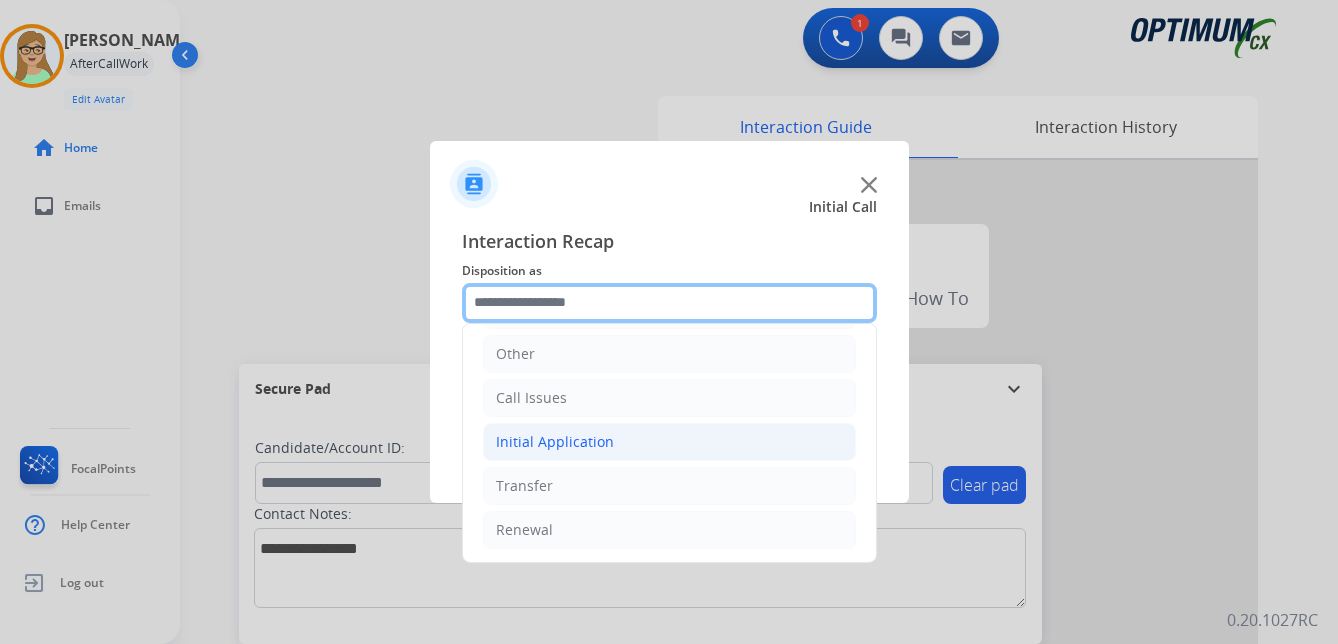 scroll, scrollTop: 136, scrollLeft: 0, axis: vertical 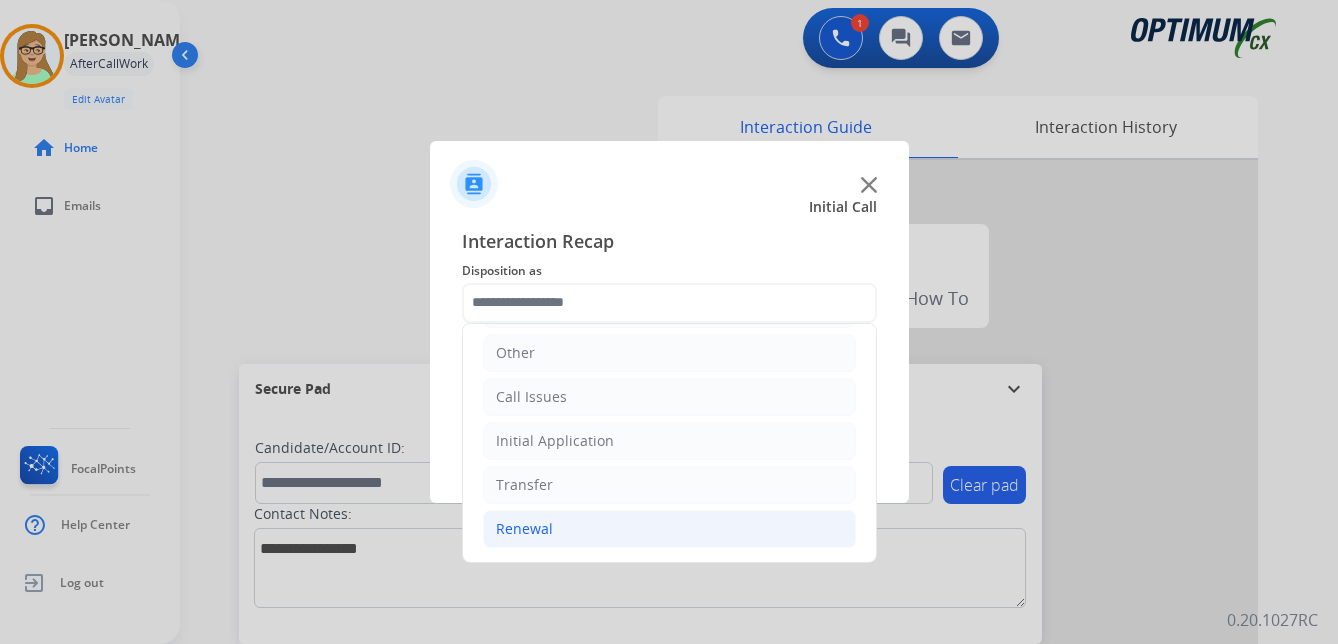 click on "Renewal" 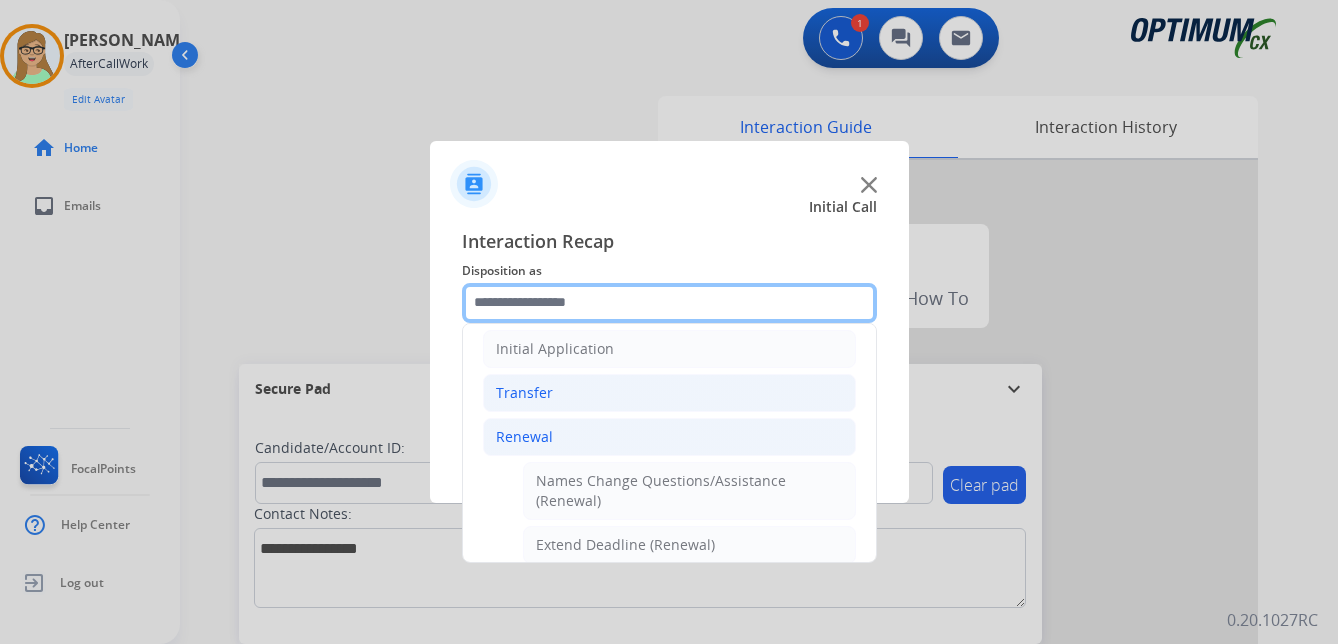 scroll, scrollTop: 336, scrollLeft: 0, axis: vertical 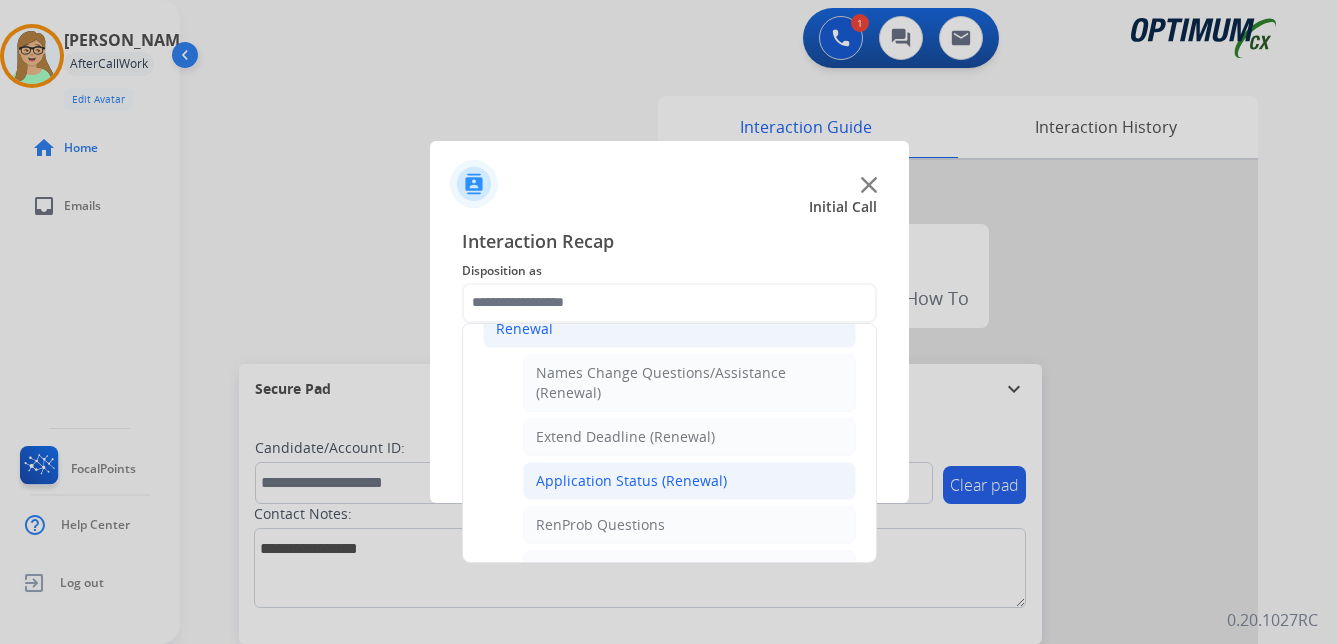 click on "Application Status (Renewal)" 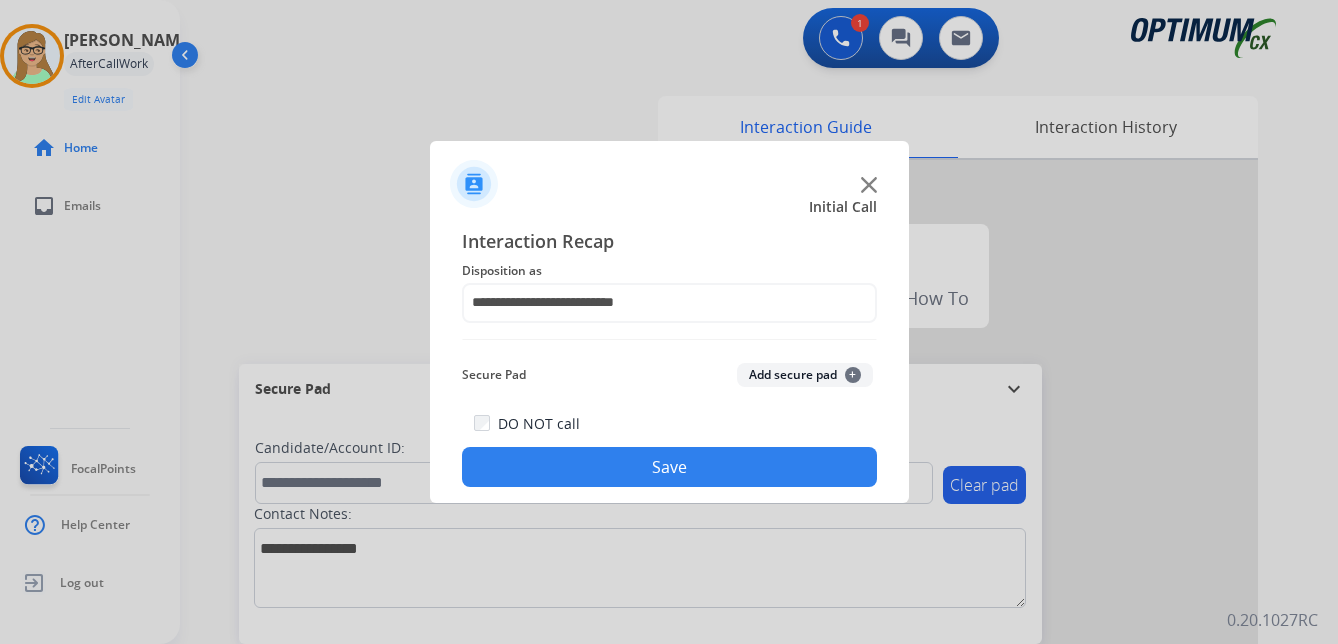 click on "Save" 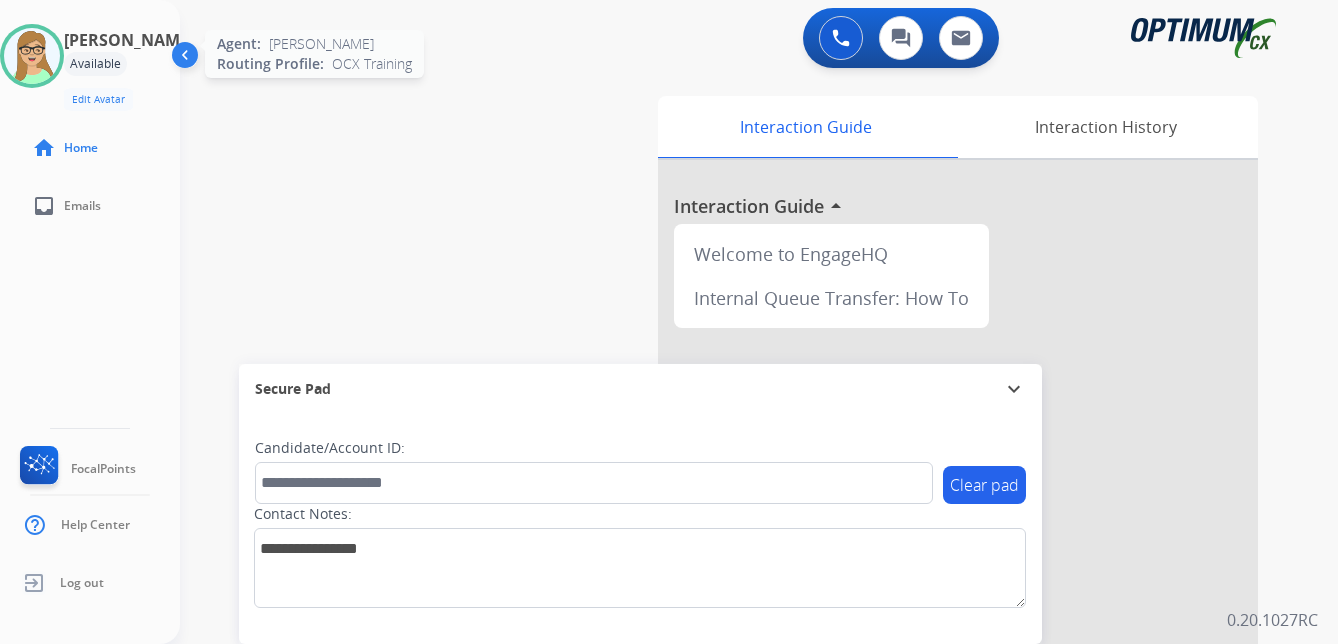 click at bounding box center [32, 56] 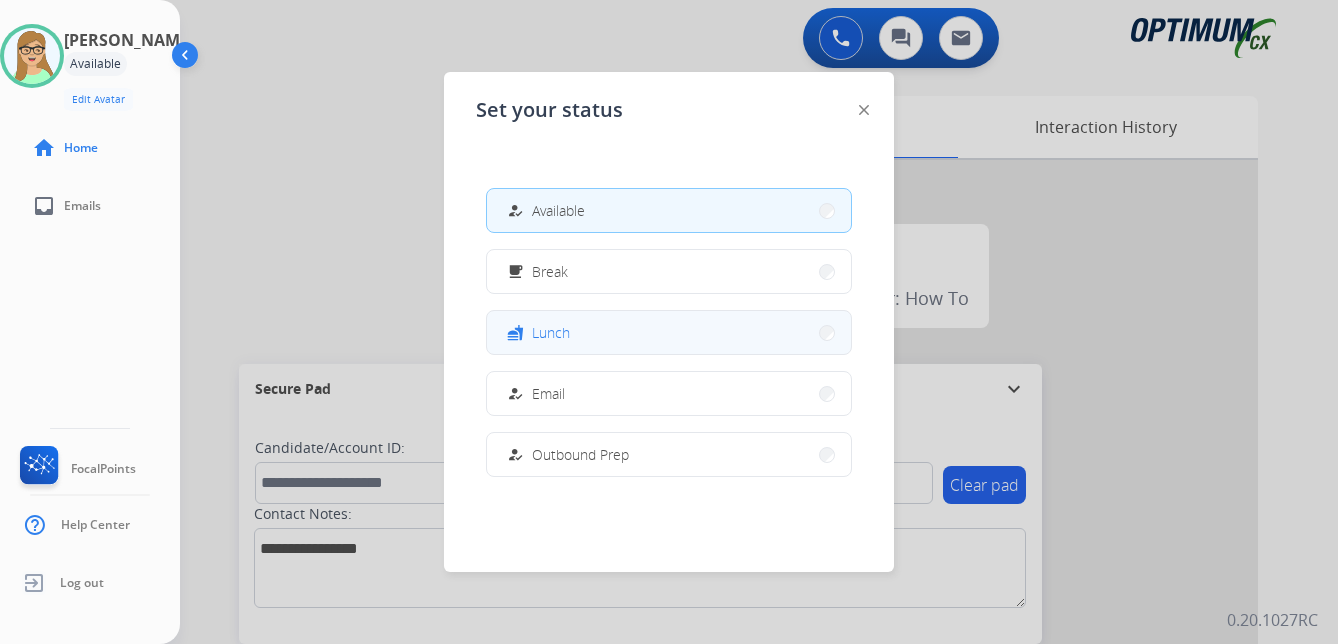 click on "Lunch" at bounding box center [551, 332] 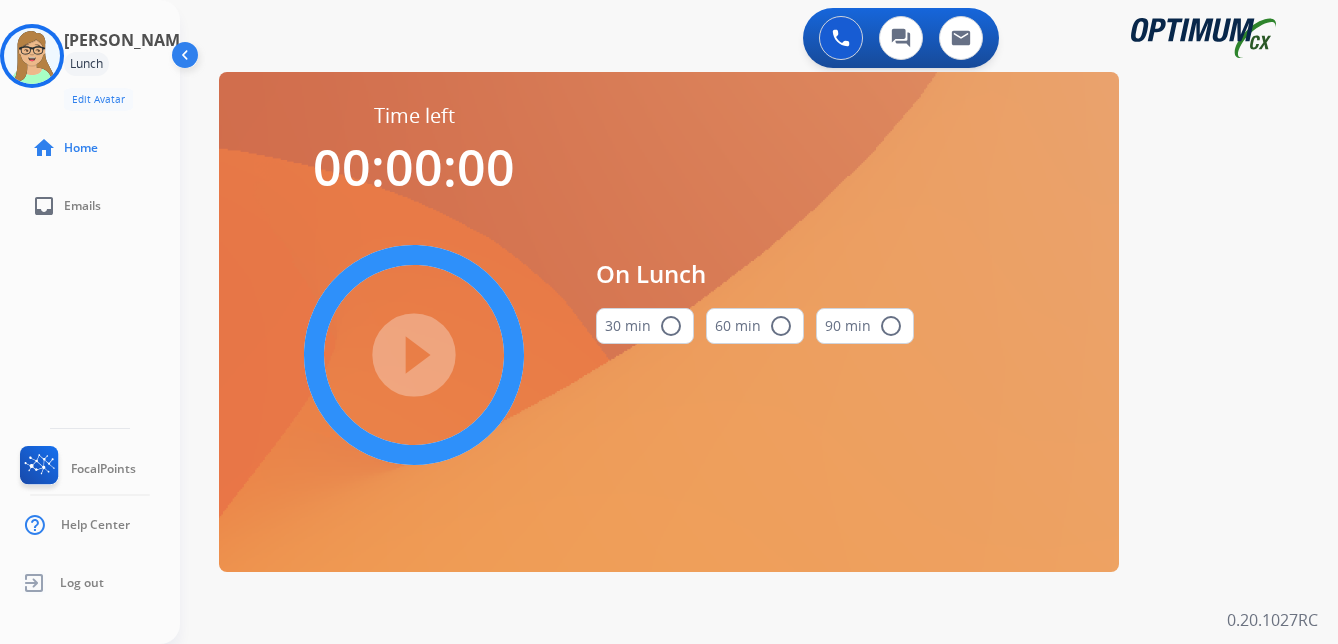 click on "radio_button_unchecked" at bounding box center [671, 326] 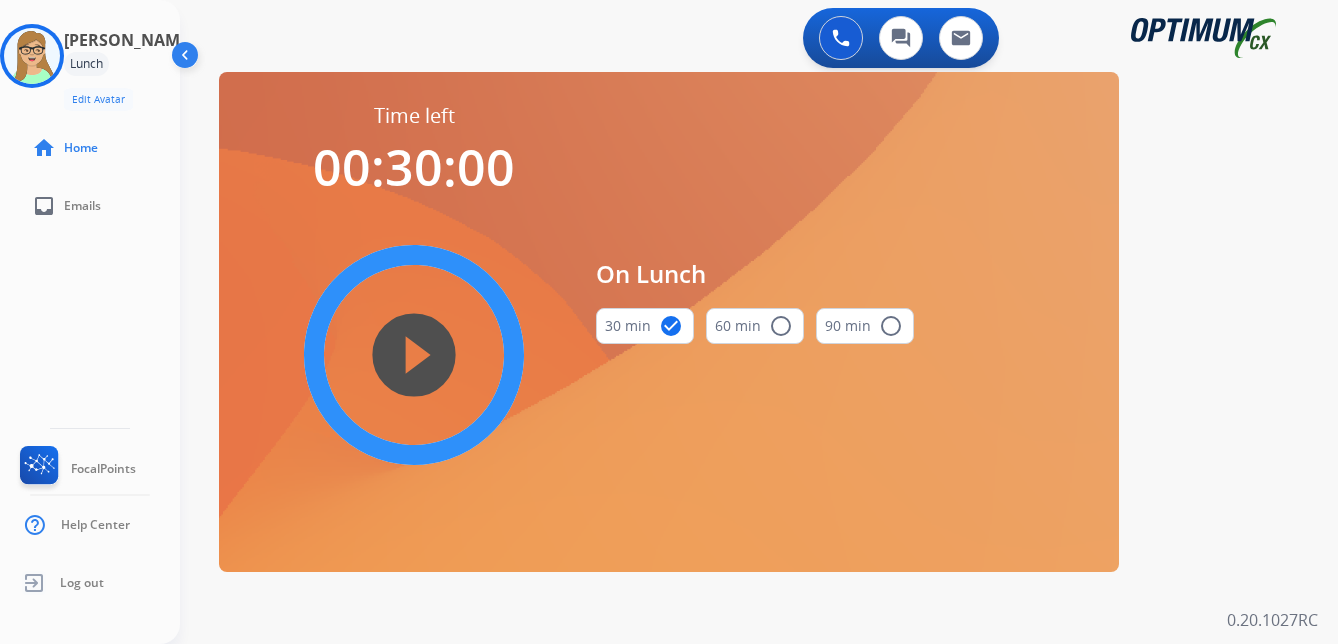 click on "play_circle_filled" at bounding box center [414, 355] 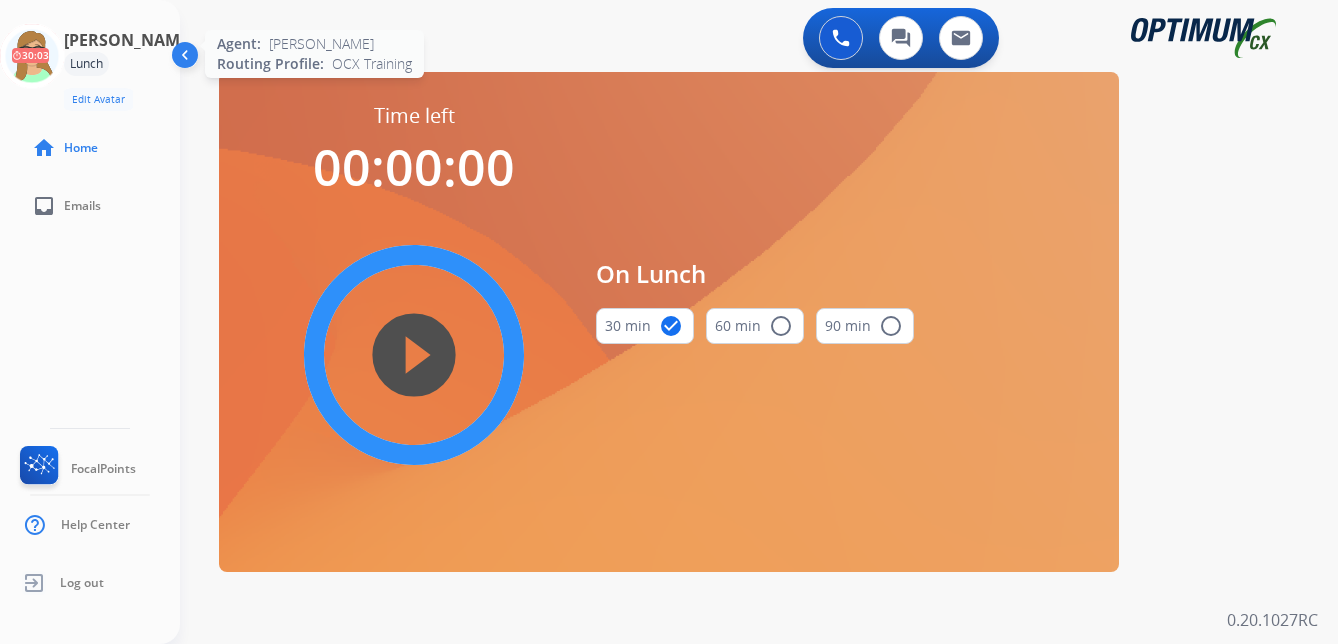 click 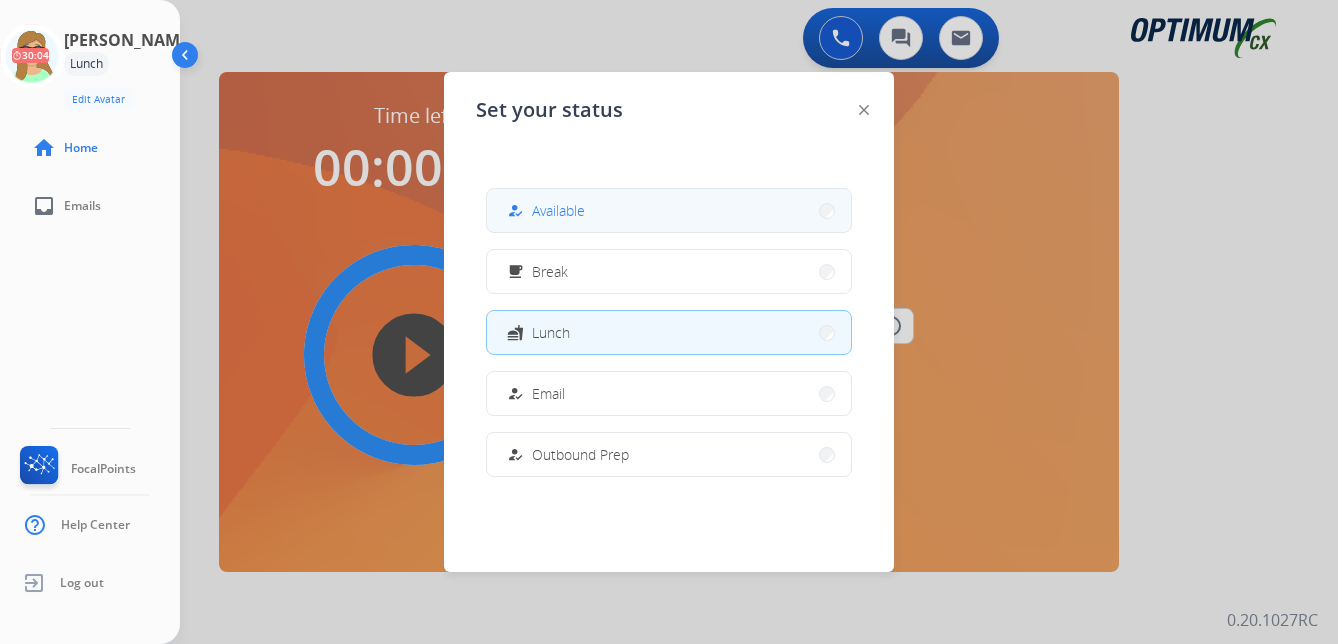 click on "Available" at bounding box center (558, 210) 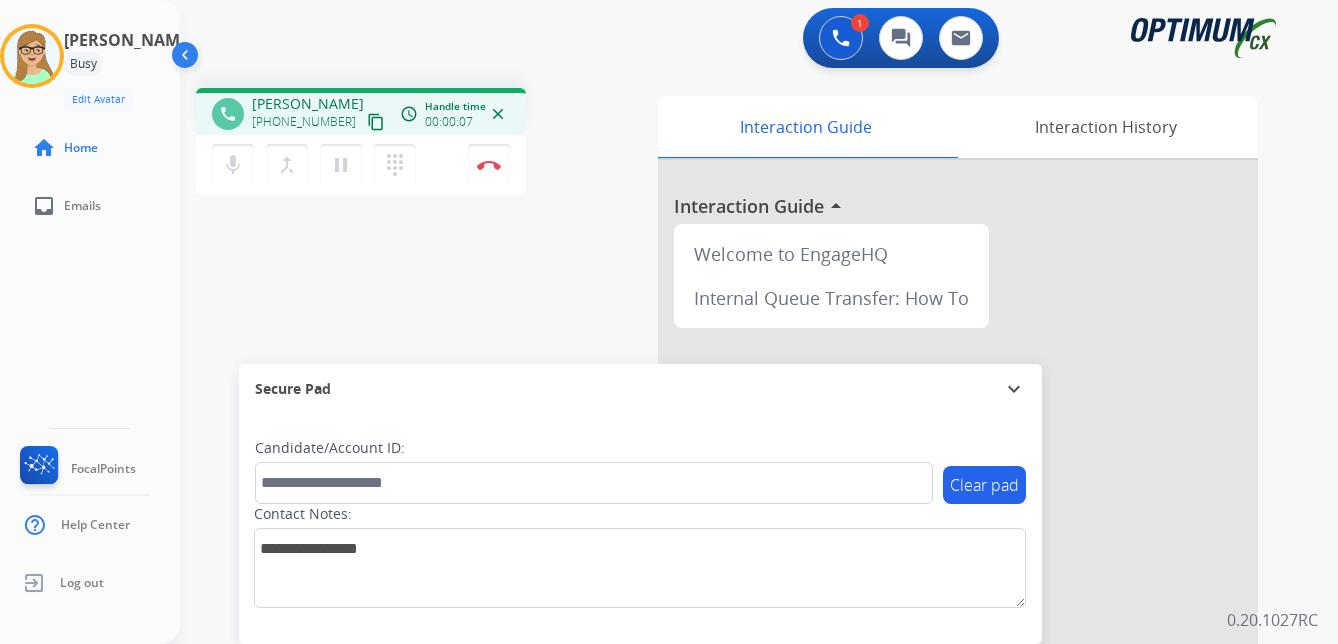 click on "content_copy" at bounding box center [376, 122] 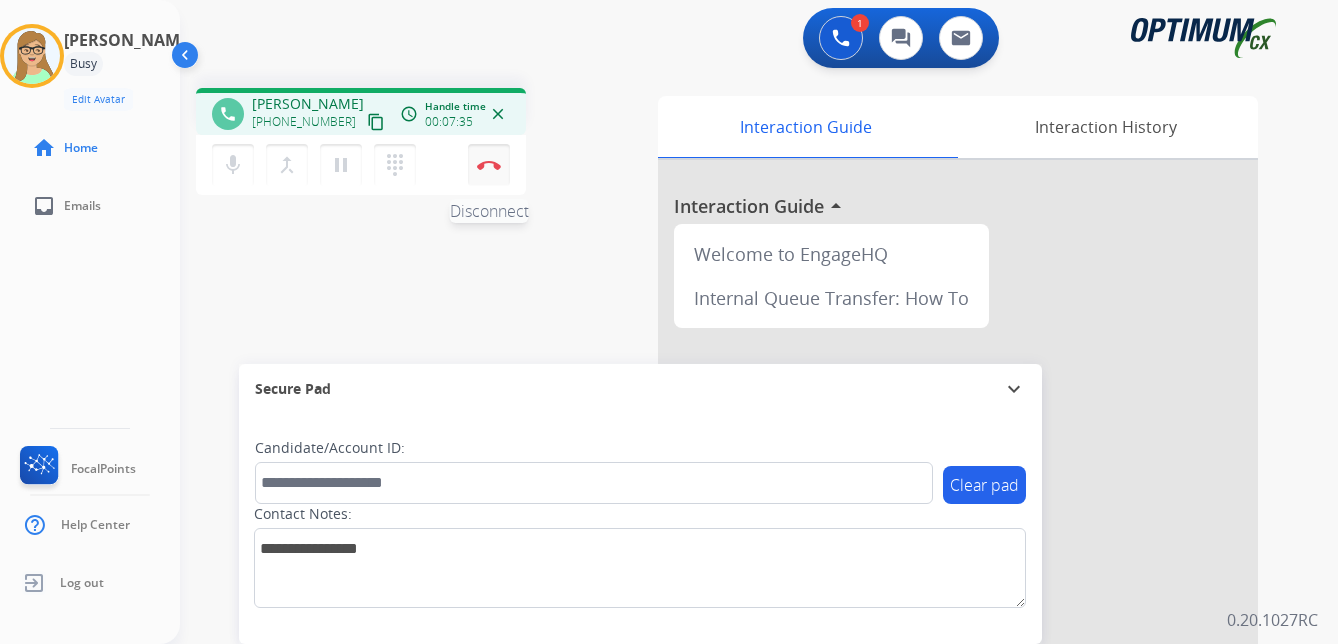 click at bounding box center [489, 165] 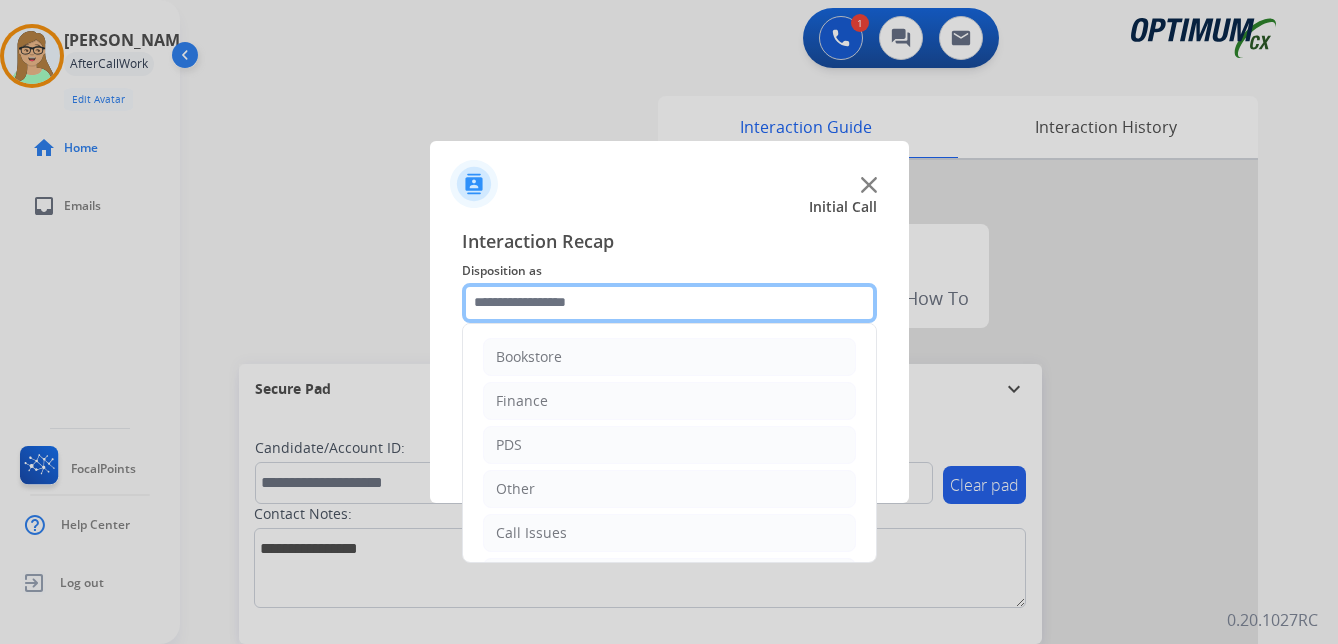 click 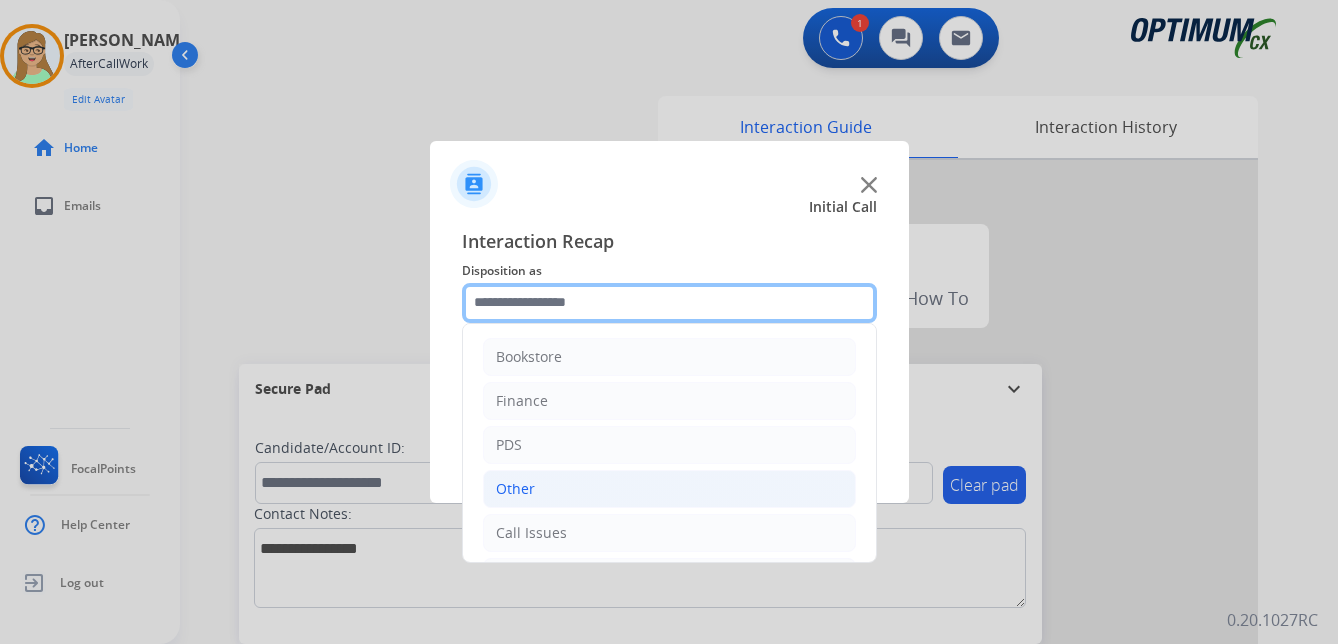 scroll, scrollTop: 100, scrollLeft: 0, axis: vertical 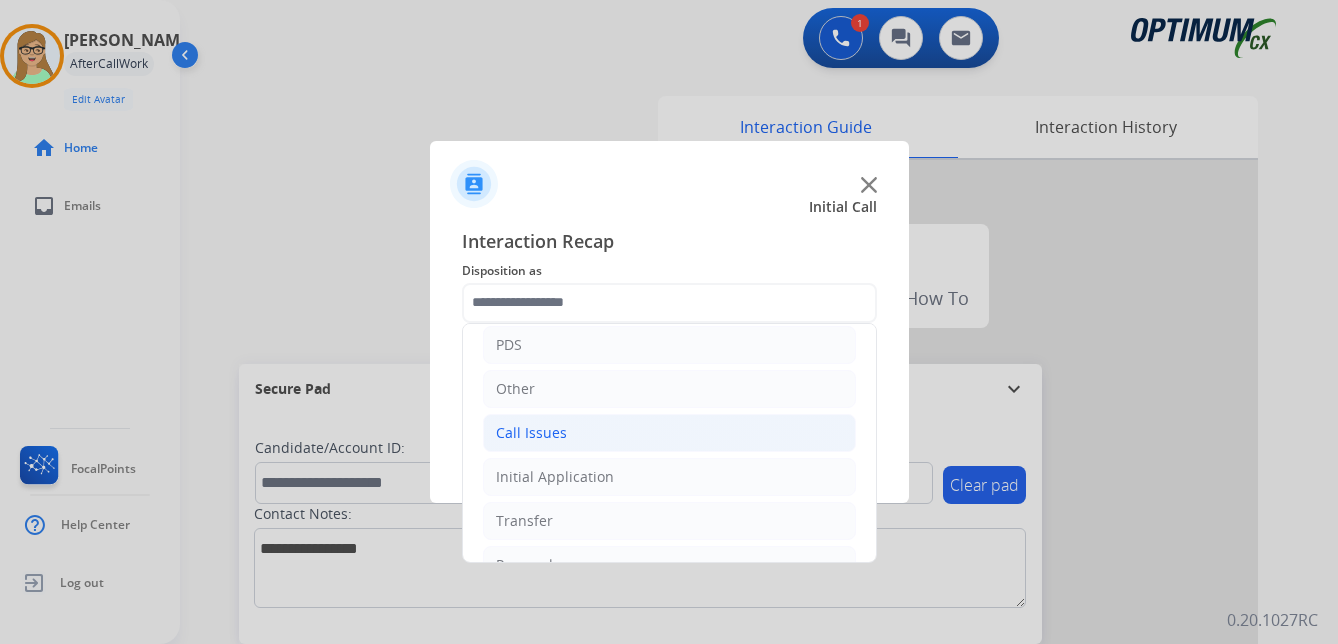 click on "Call Issues" 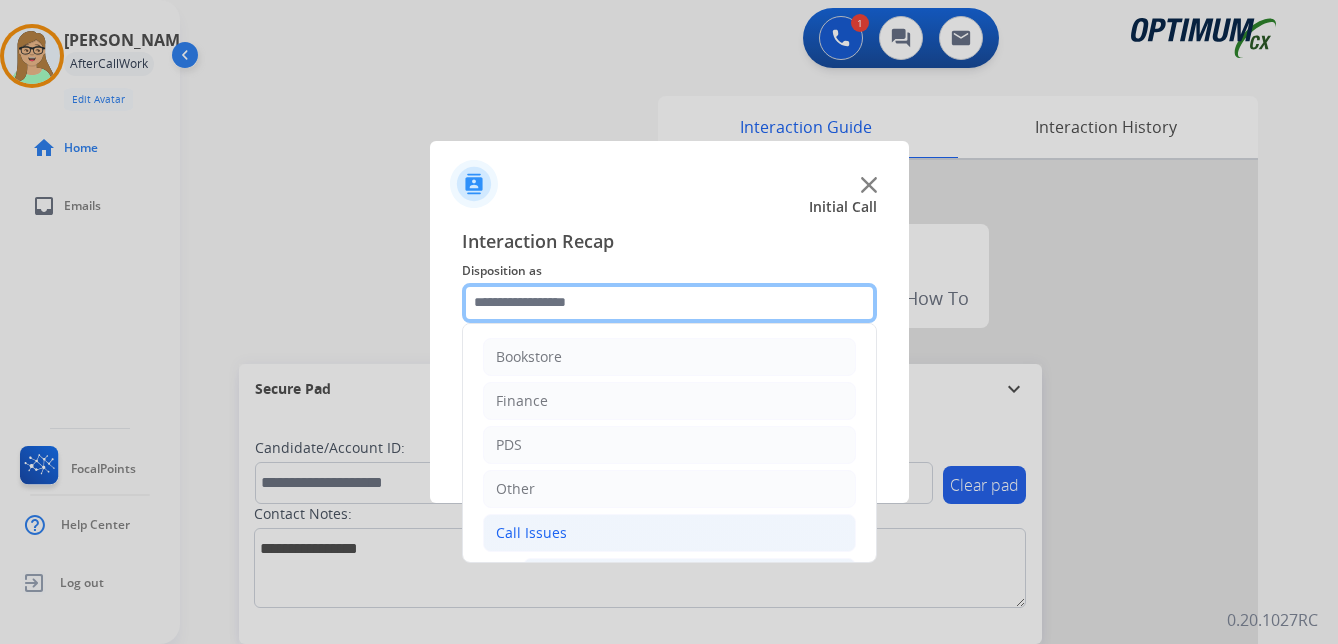 scroll, scrollTop: 100, scrollLeft: 0, axis: vertical 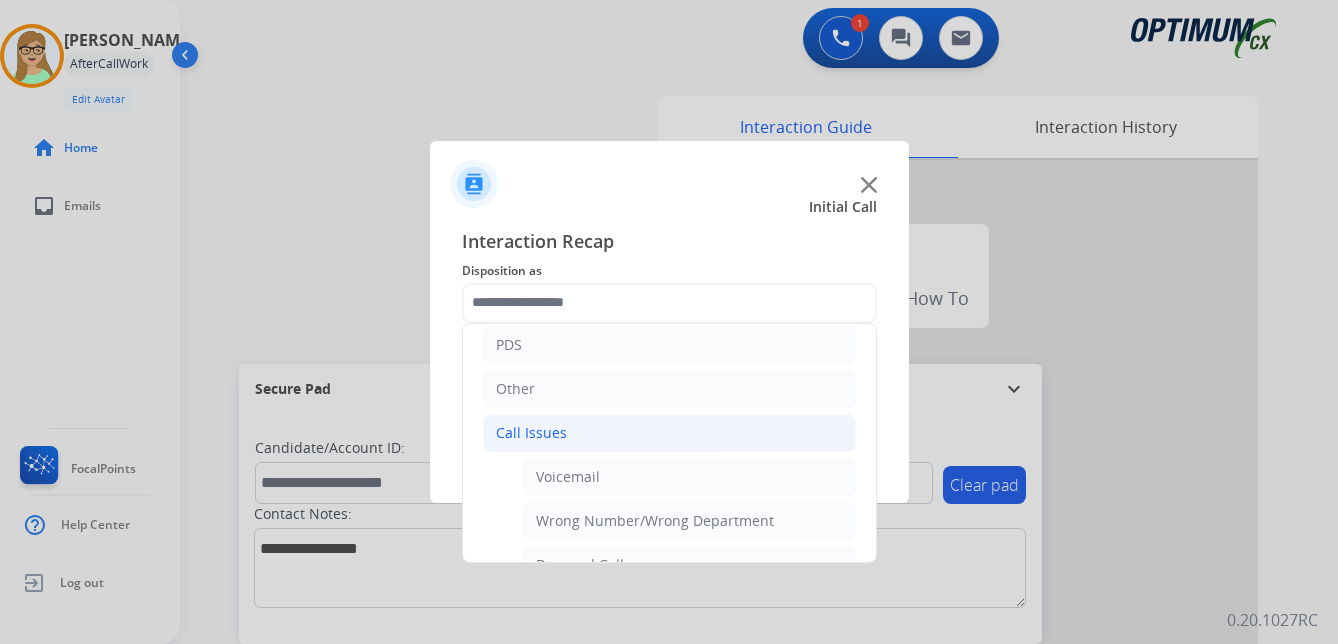 click on "Call Issues" 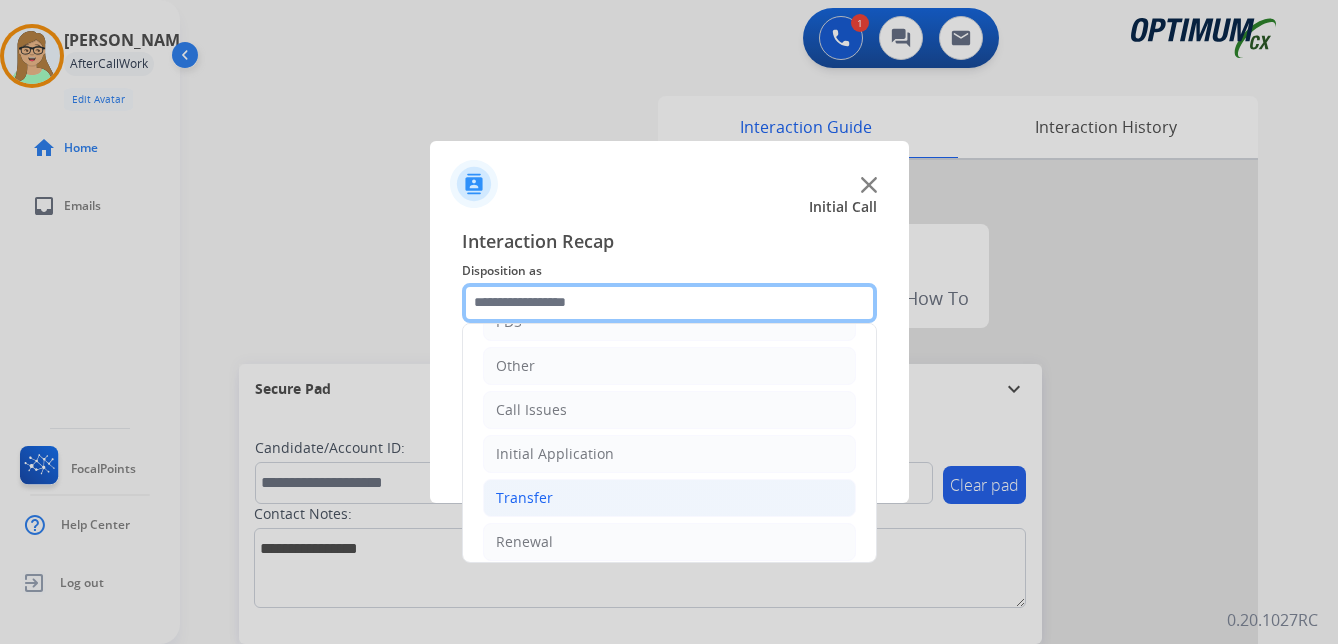 scroll, scrollTop: 136, scrollLeft: 0, axis: vertical 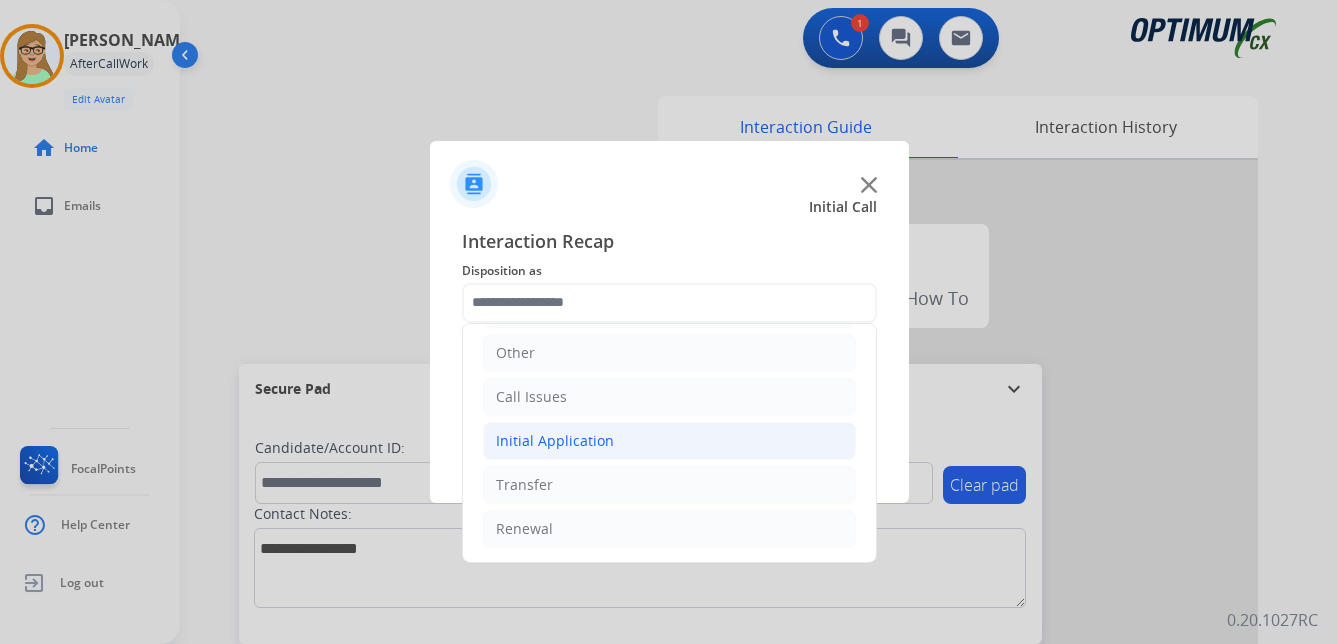 click on "Initial Application" 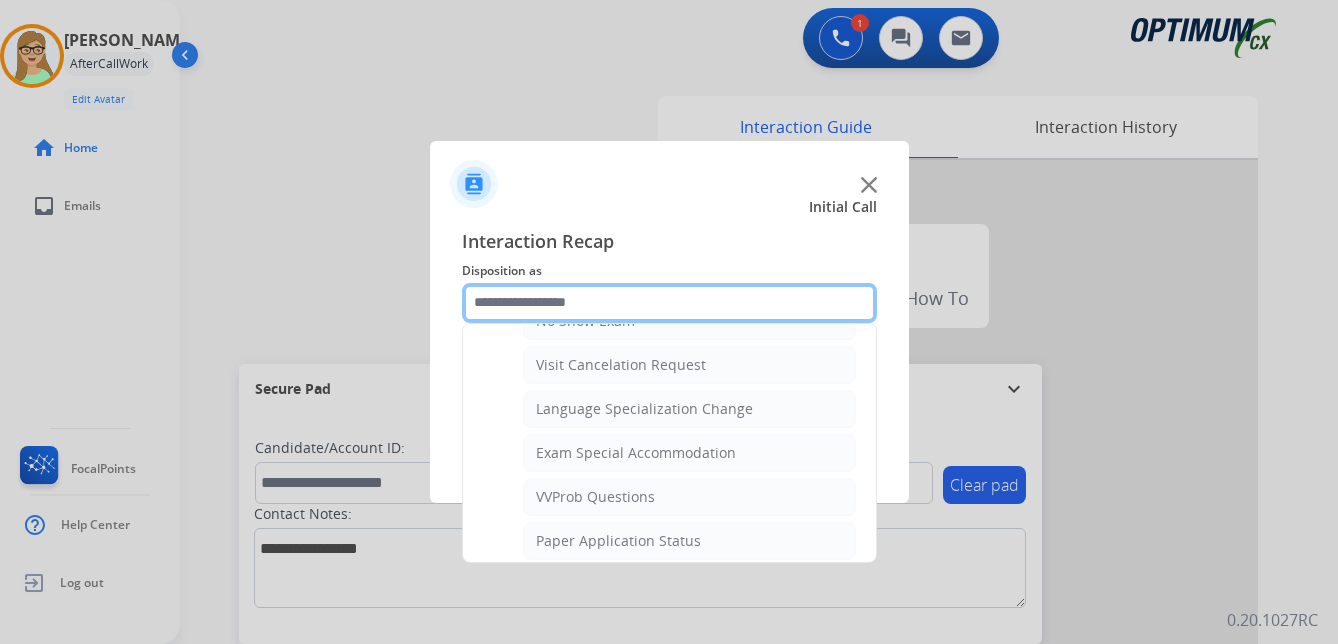 scroll, scrollTop: 1036, scrollLeft: 0, axis: vertical 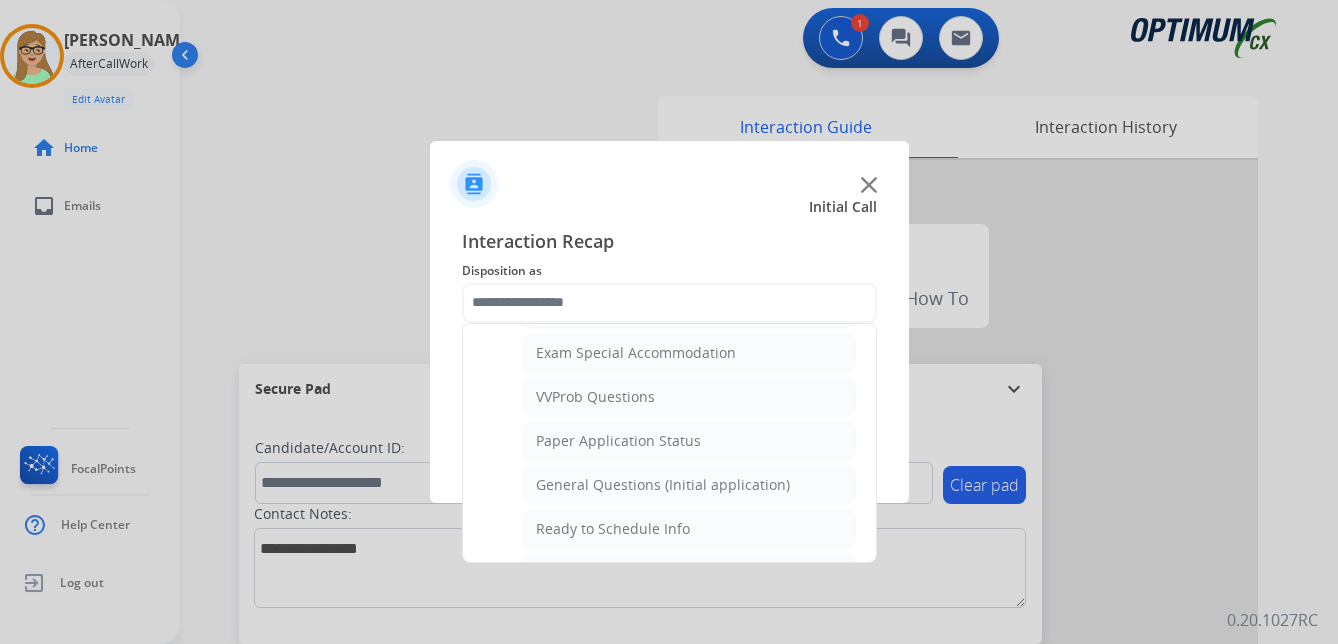 click on "General Questions (Initial application)" 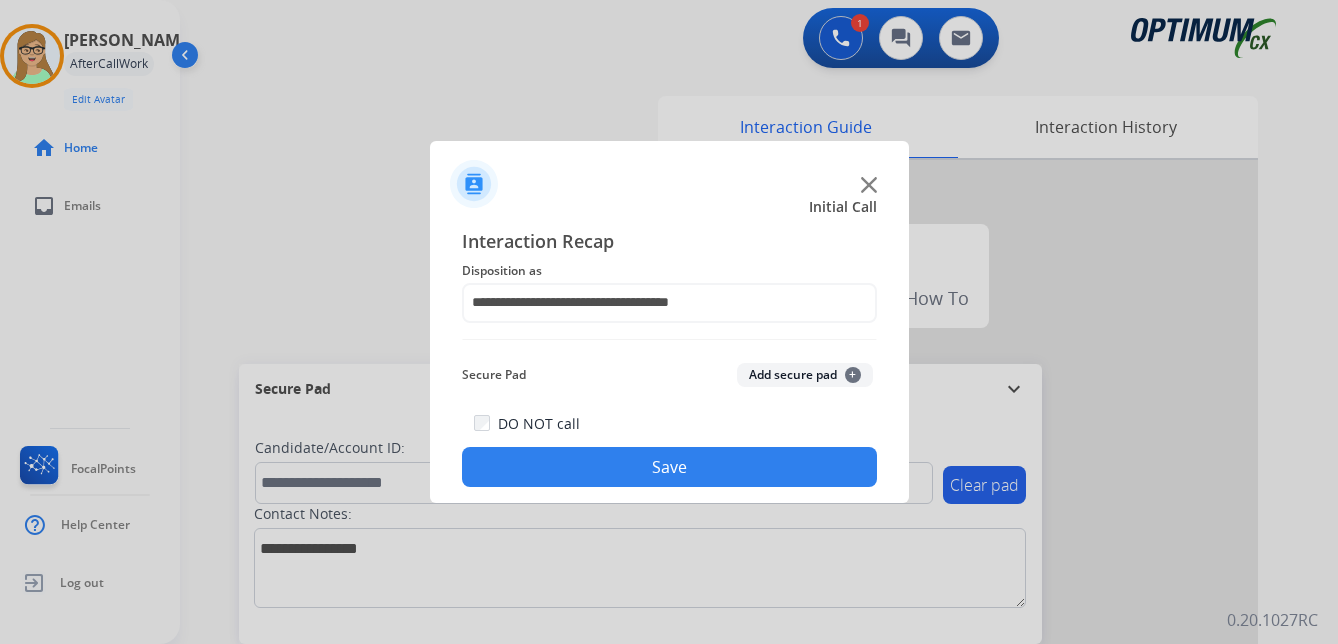 click on "Save" 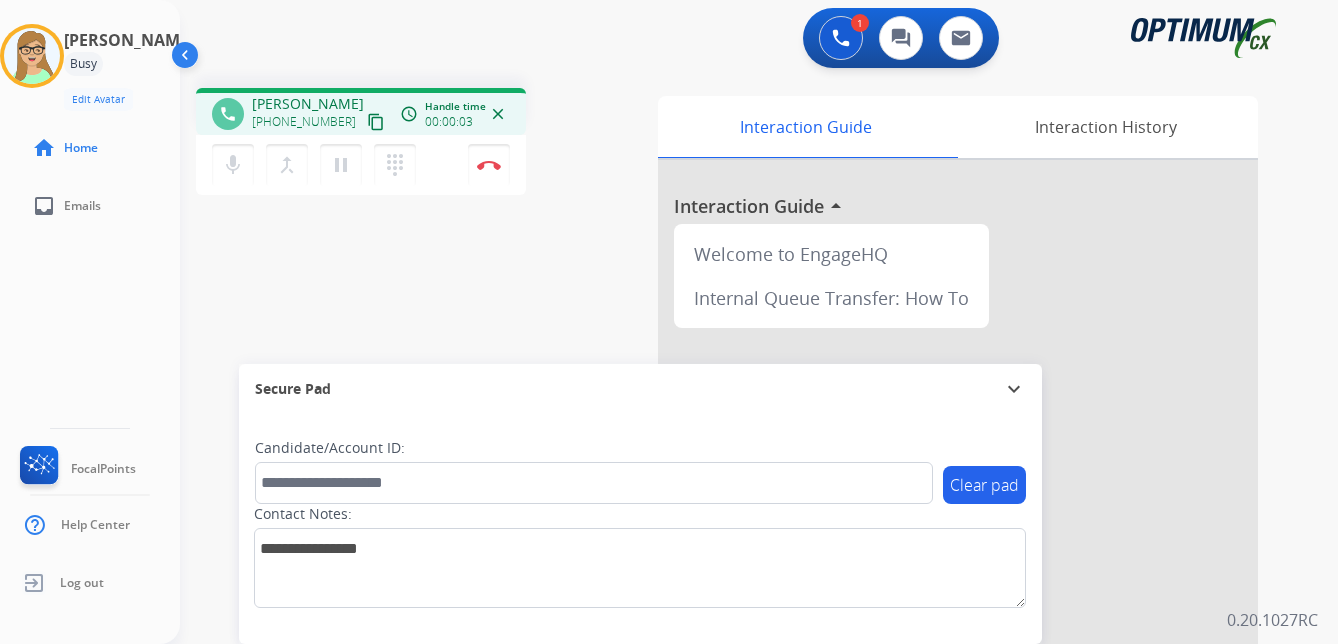 click on "content_copy" at bounding box center (376, 122) 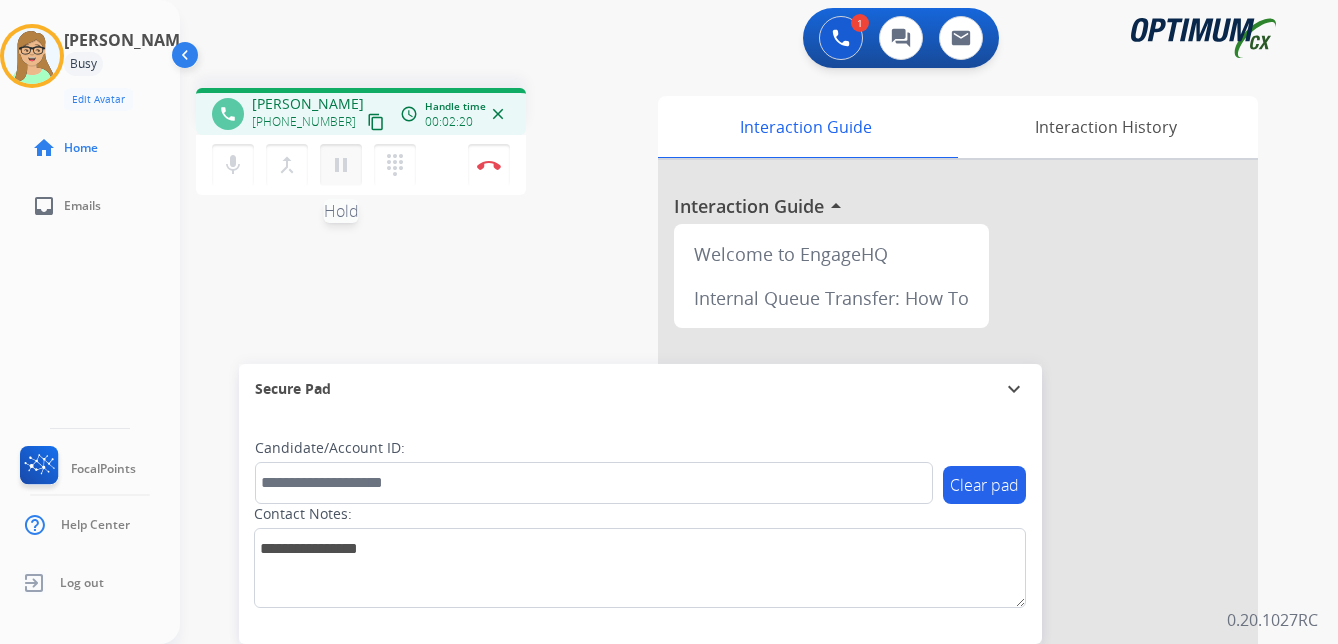 click on "pause" at bounding box center (341, 165) 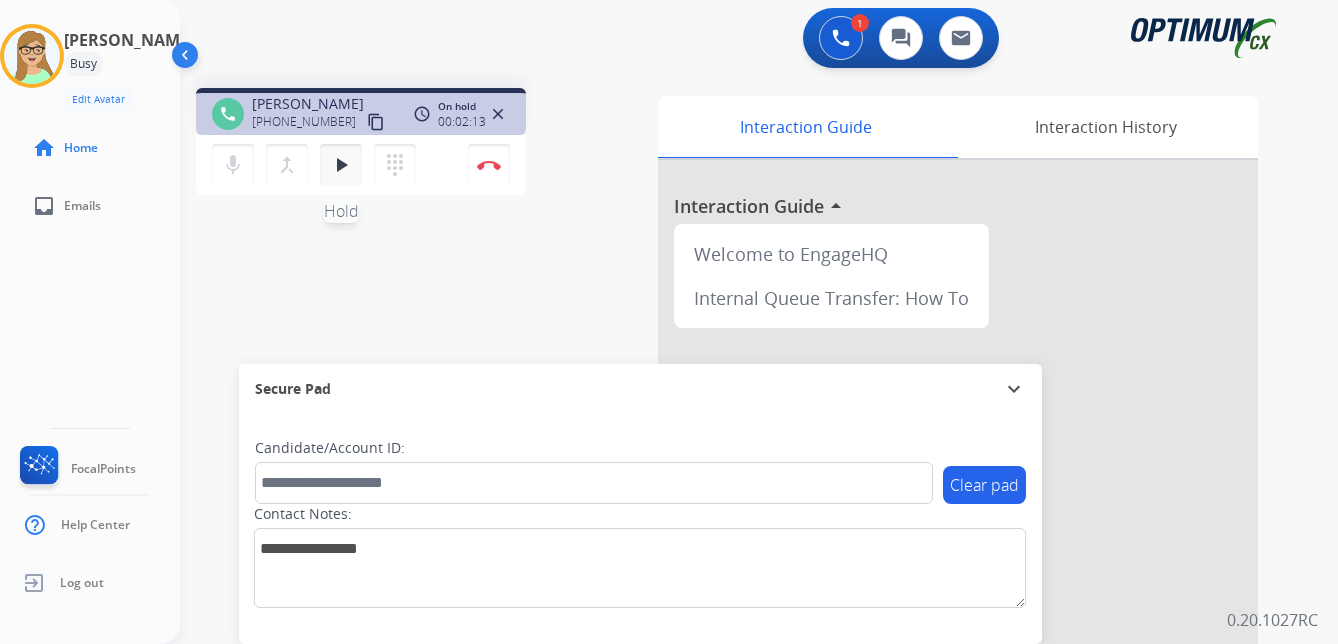click on "play_arrow" at bounding box center (341, 165) 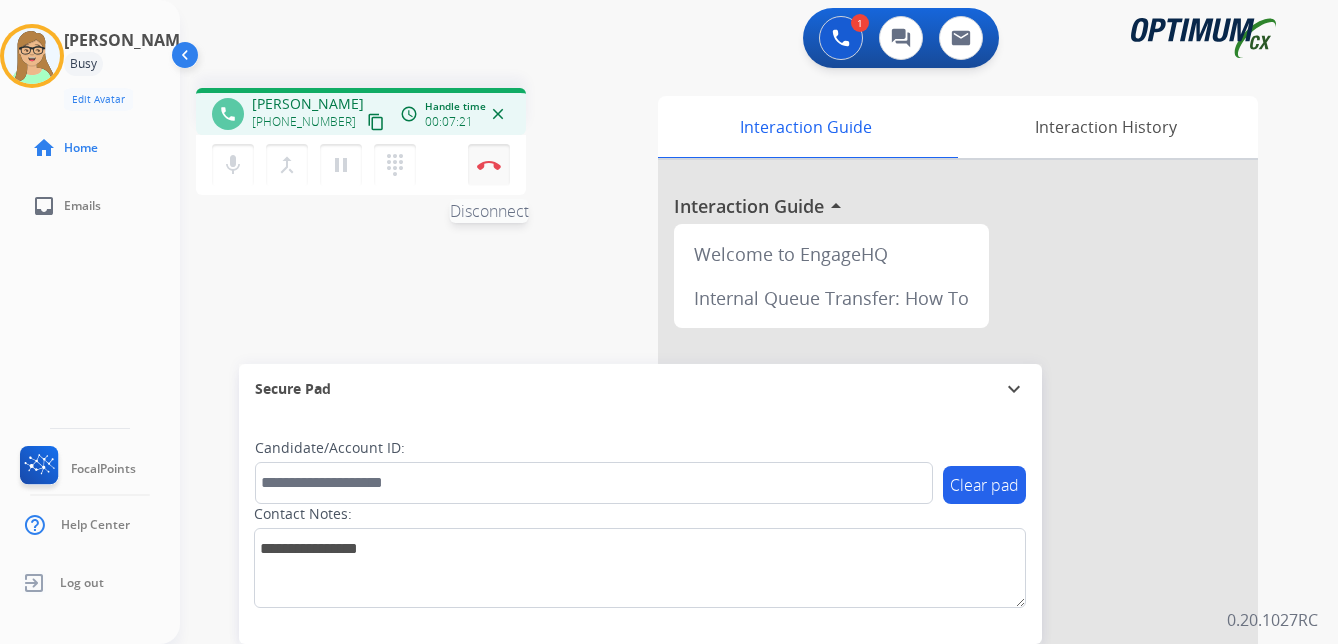 click at bounding box center [489, 165] 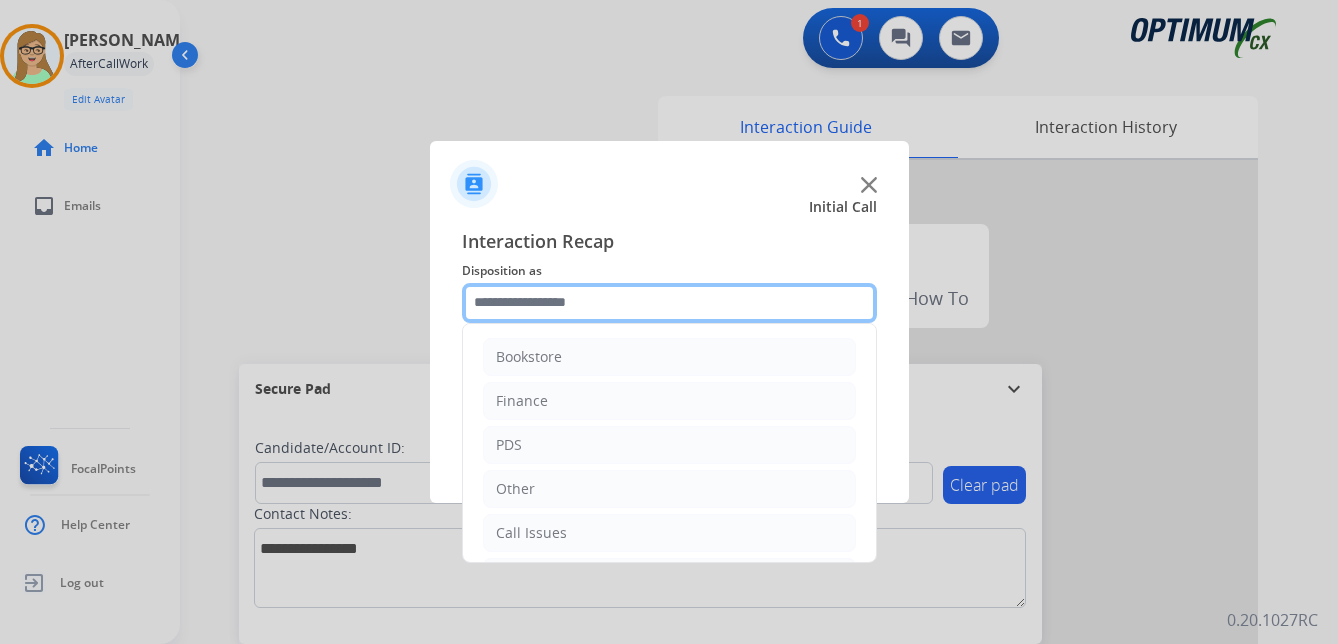 click 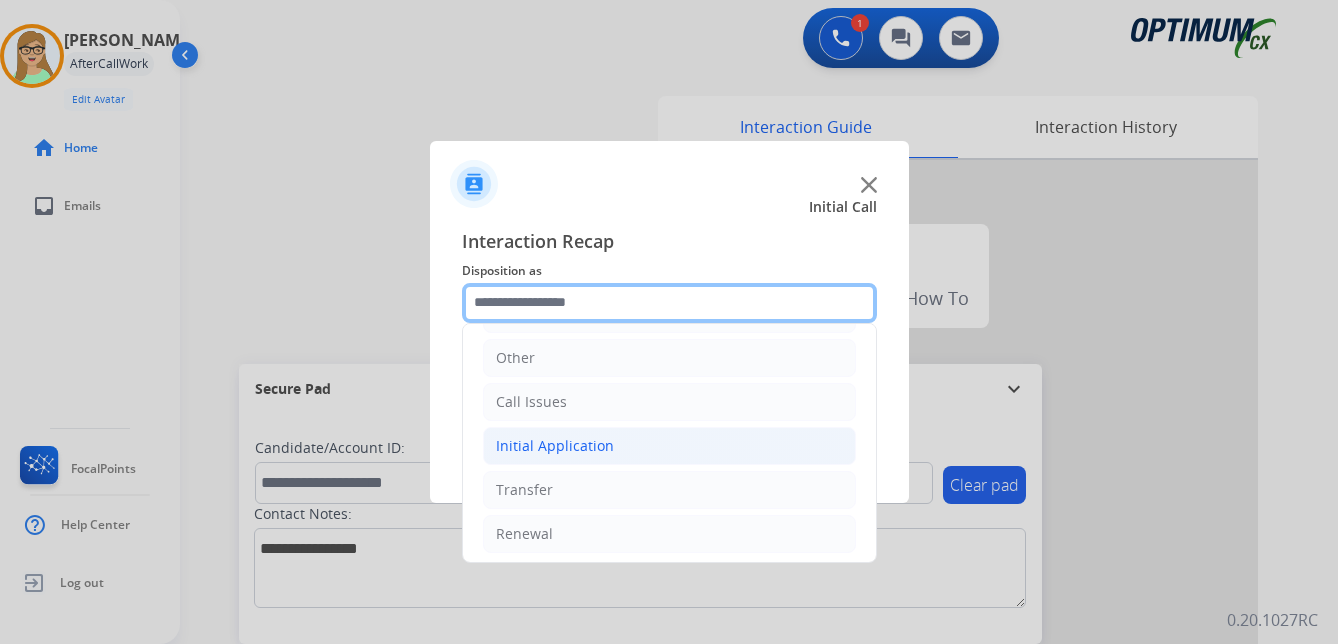 scroll, scrollTop: 136, scrollLeft: 0, axis: vertical 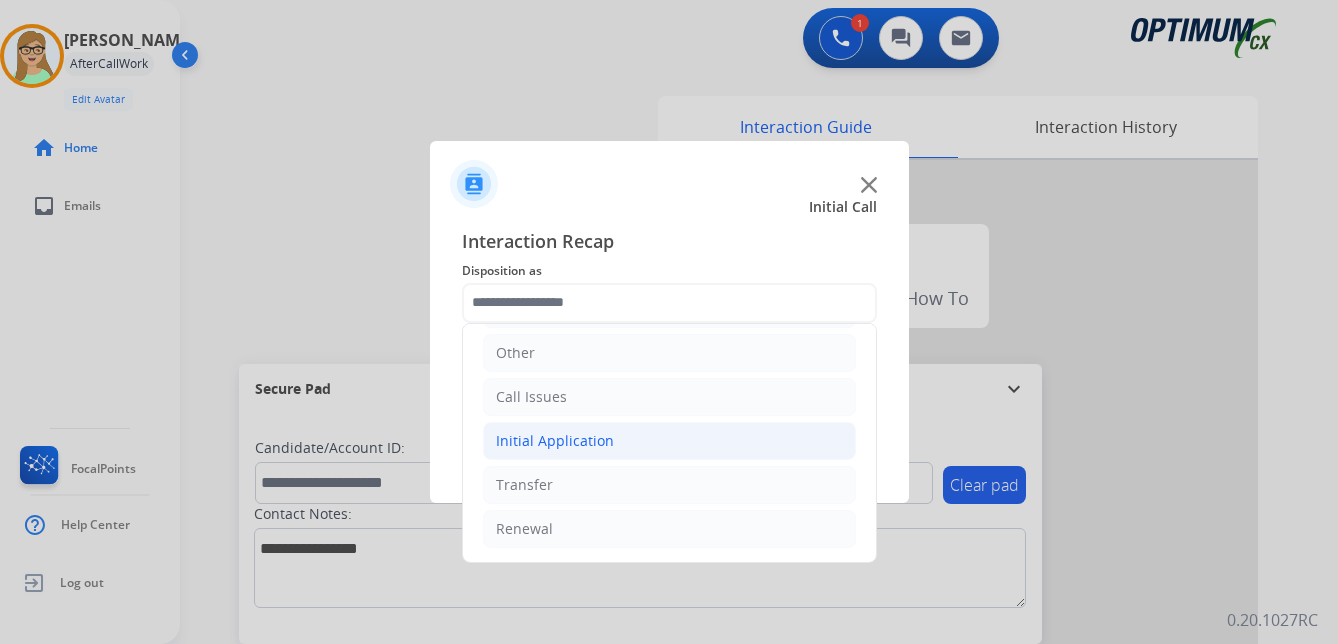 click on "Initial Application" 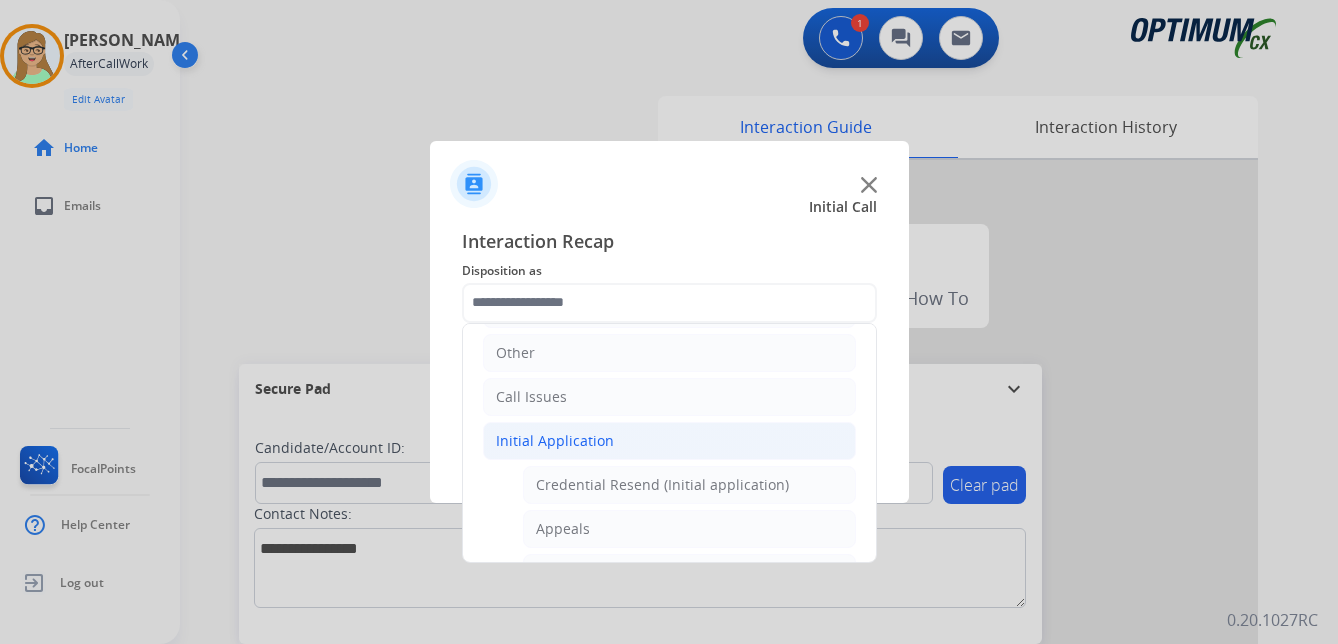 click on "Initial Application" 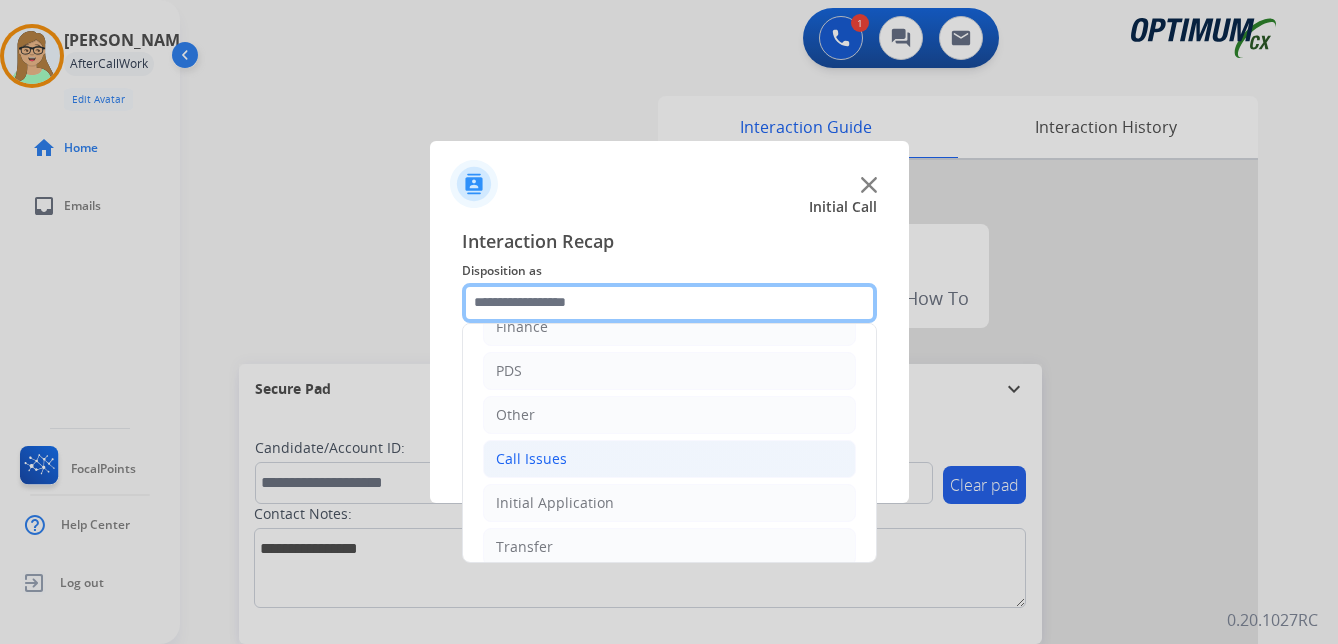 scroll, scrollTop: 0, scrollLeft: 0, axis: both 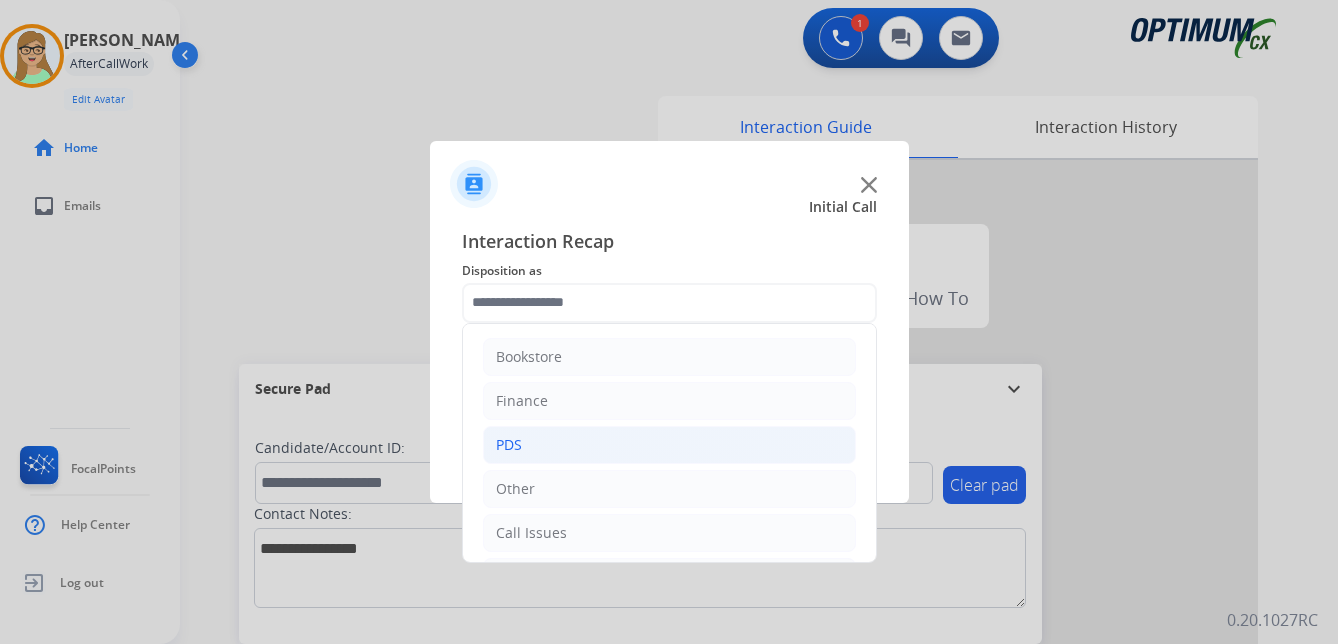 click on "PDS" 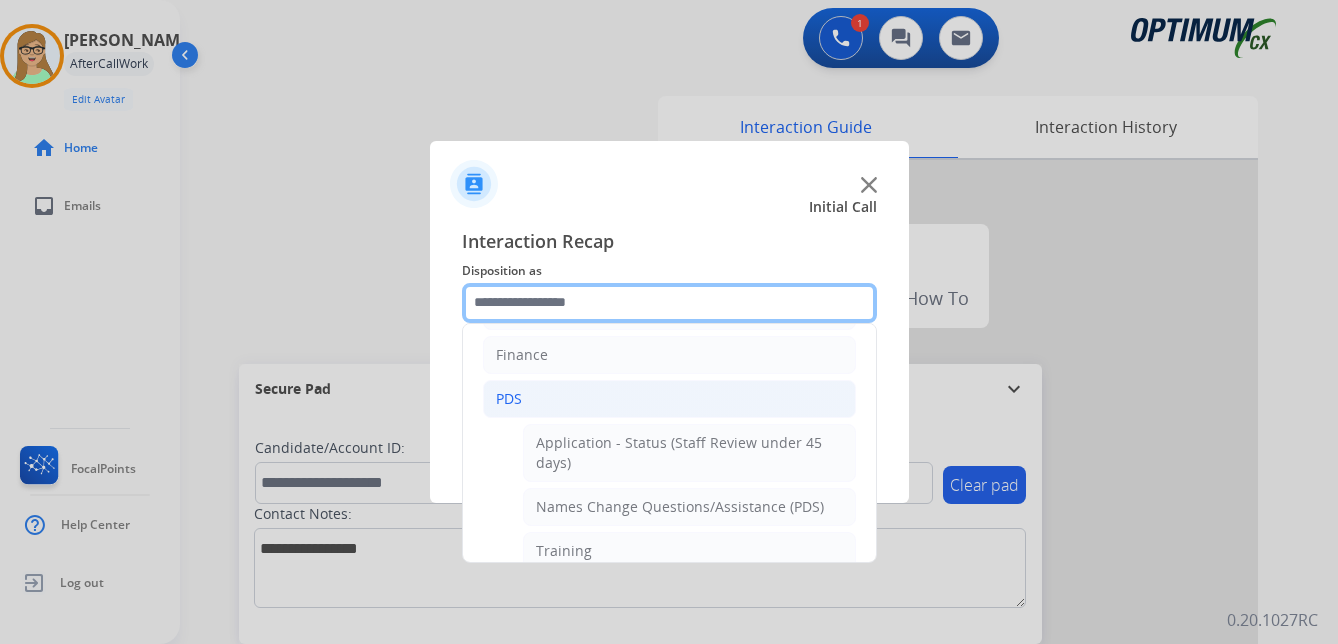 scroll, scrollTop: 0, scrollLeft: 0, axis: both 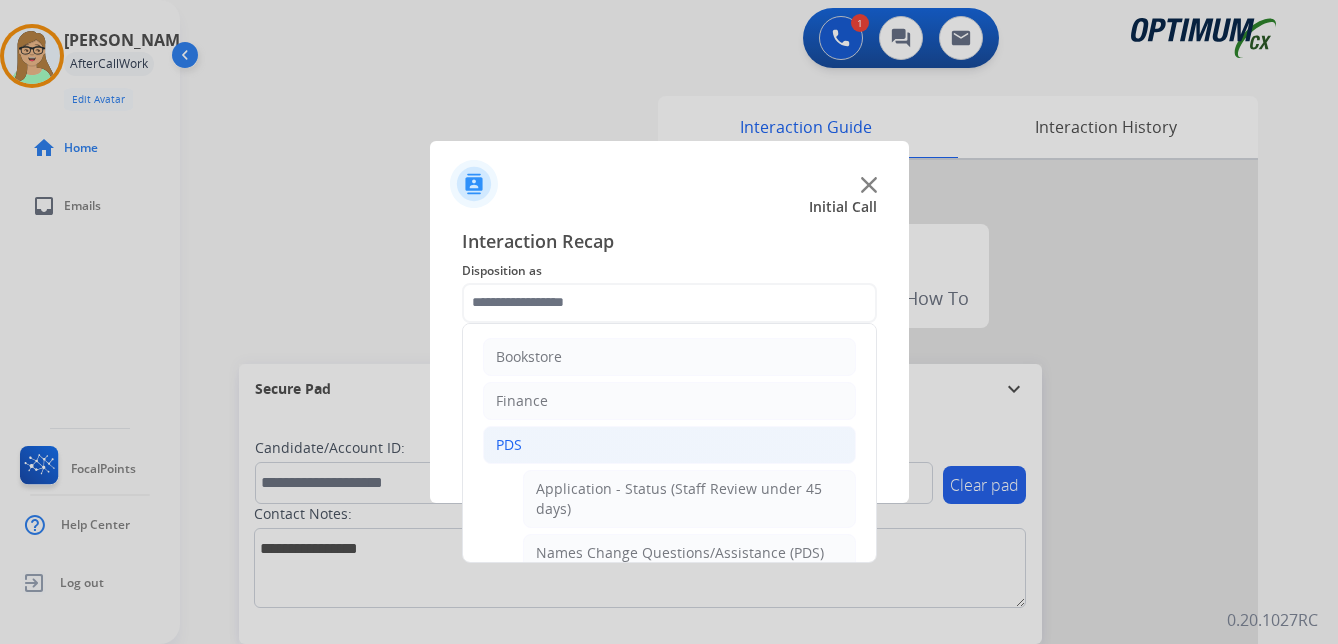 click on "PDS" 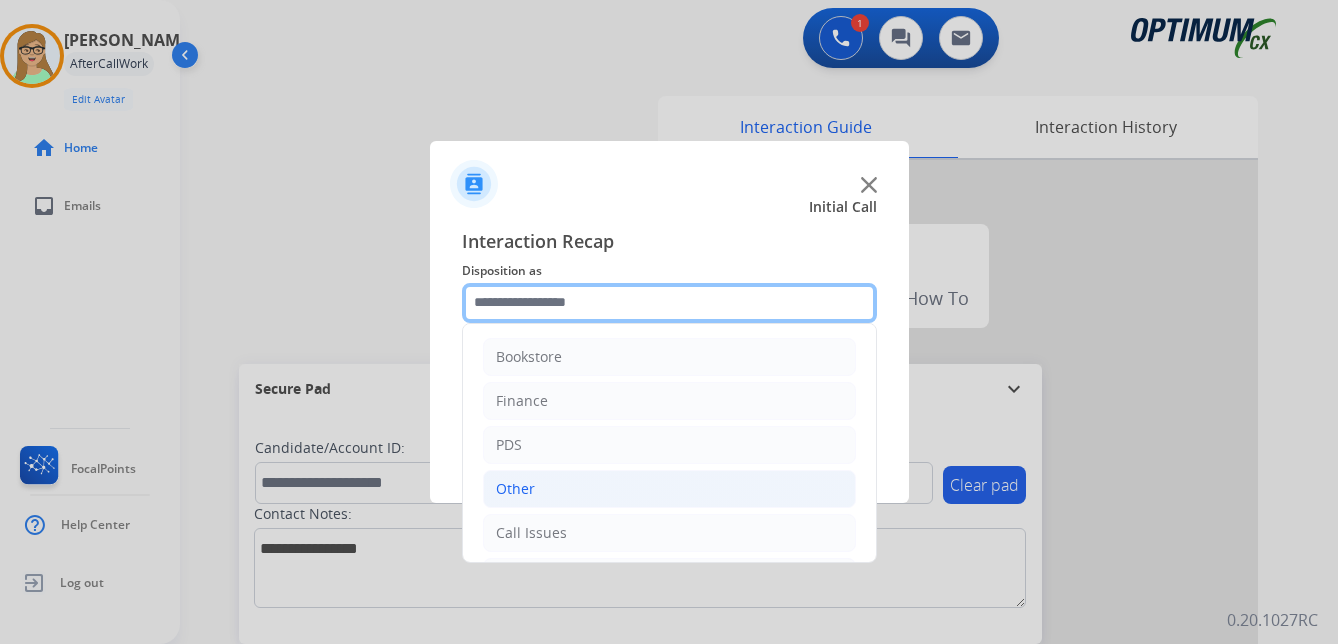 scroll, scrollTop: 136, scrollLeft: 0, axis: vertical 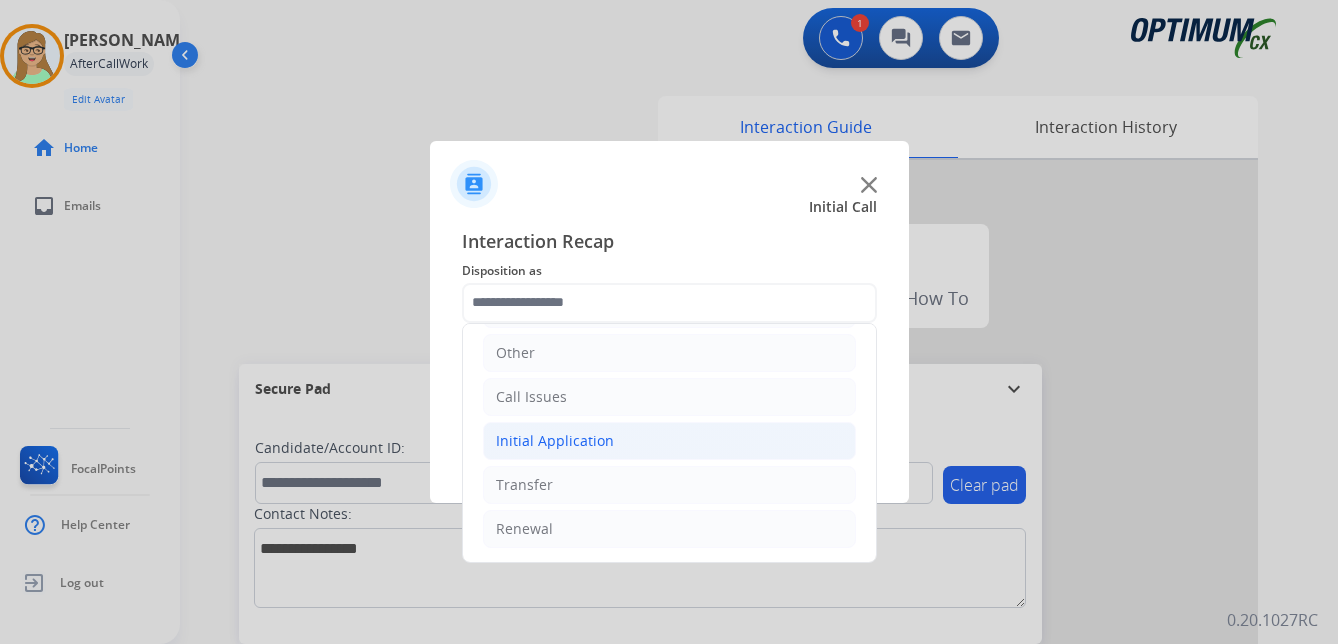 click on "Initial Application" 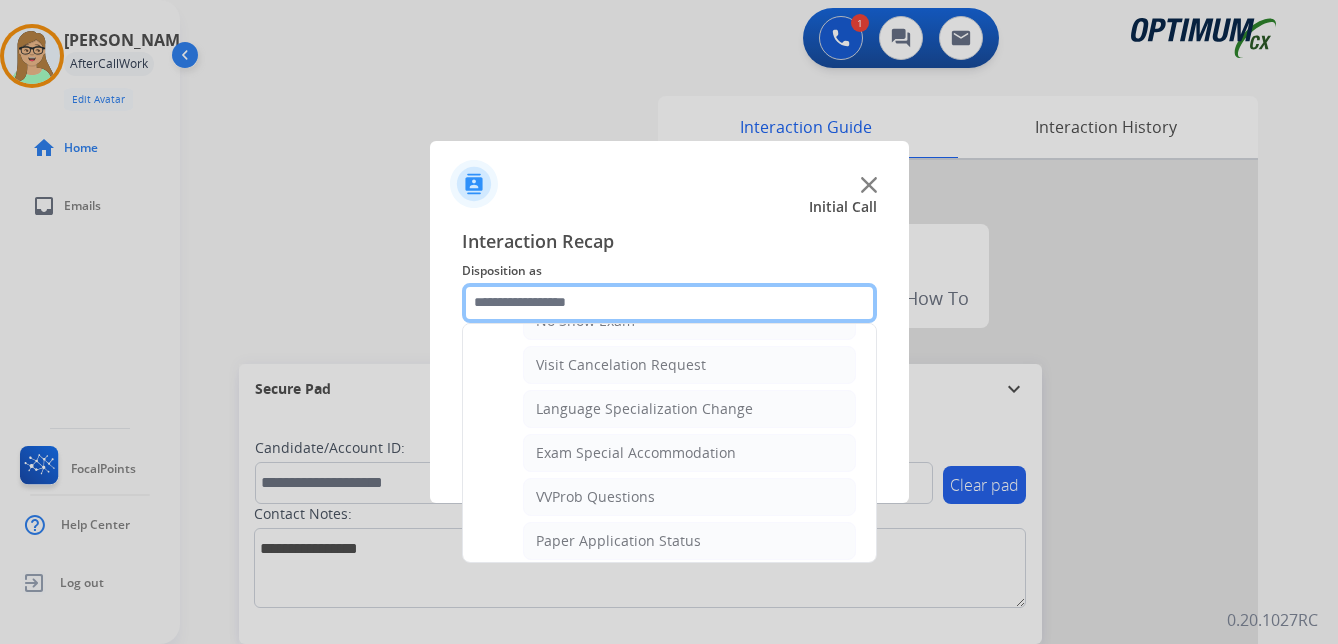 scroll, scrollTop: 1036, scrollLeft: 0, axis: vertical 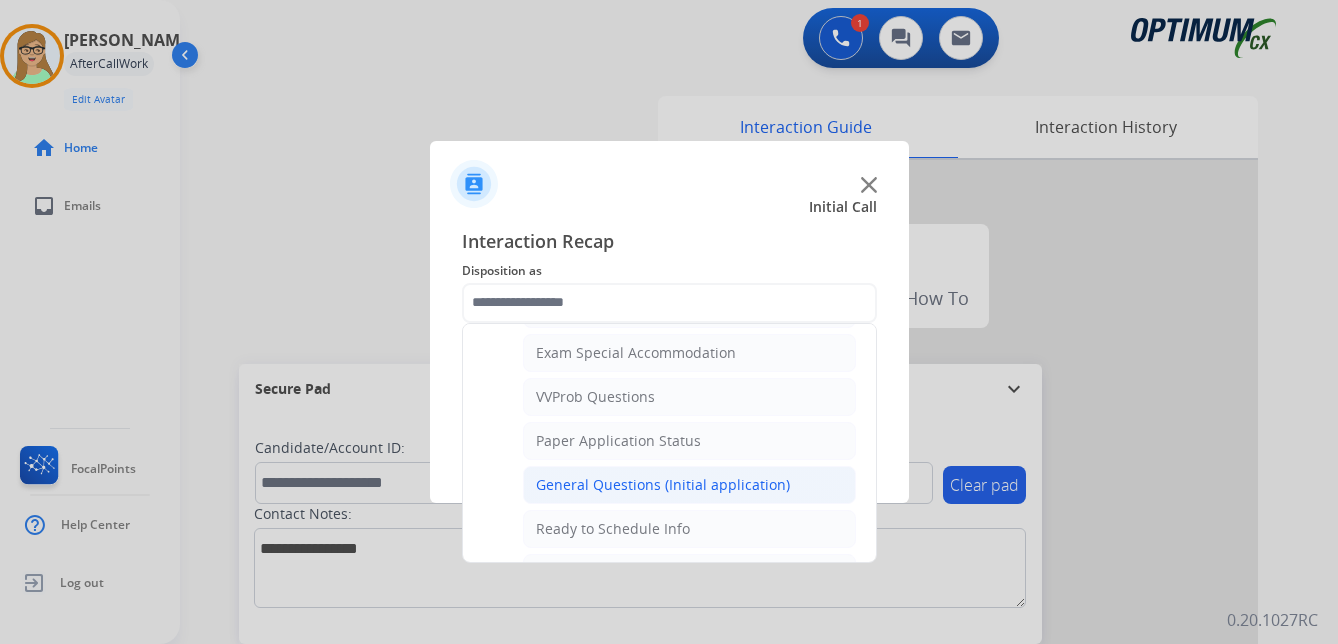click on "General Questions (Initial application)" 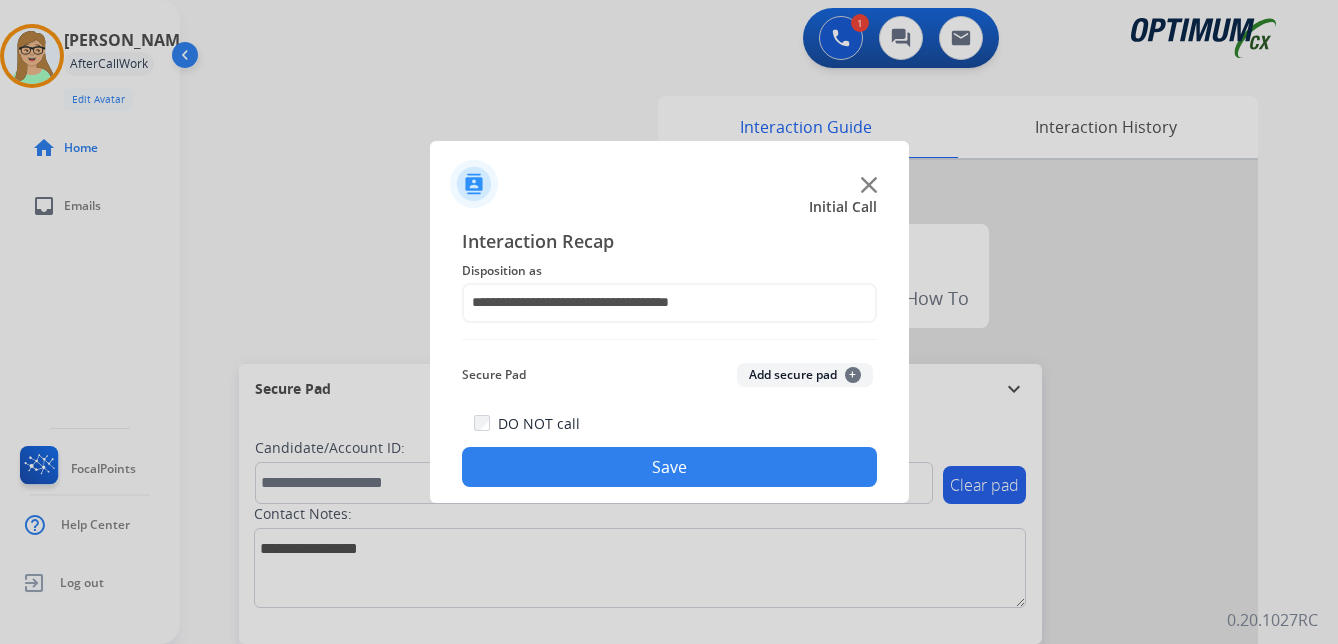 drag, startPoint x: 641, startPoint y: 468, endPoint x: 197, endPoint y: 474, distance: 444.04053 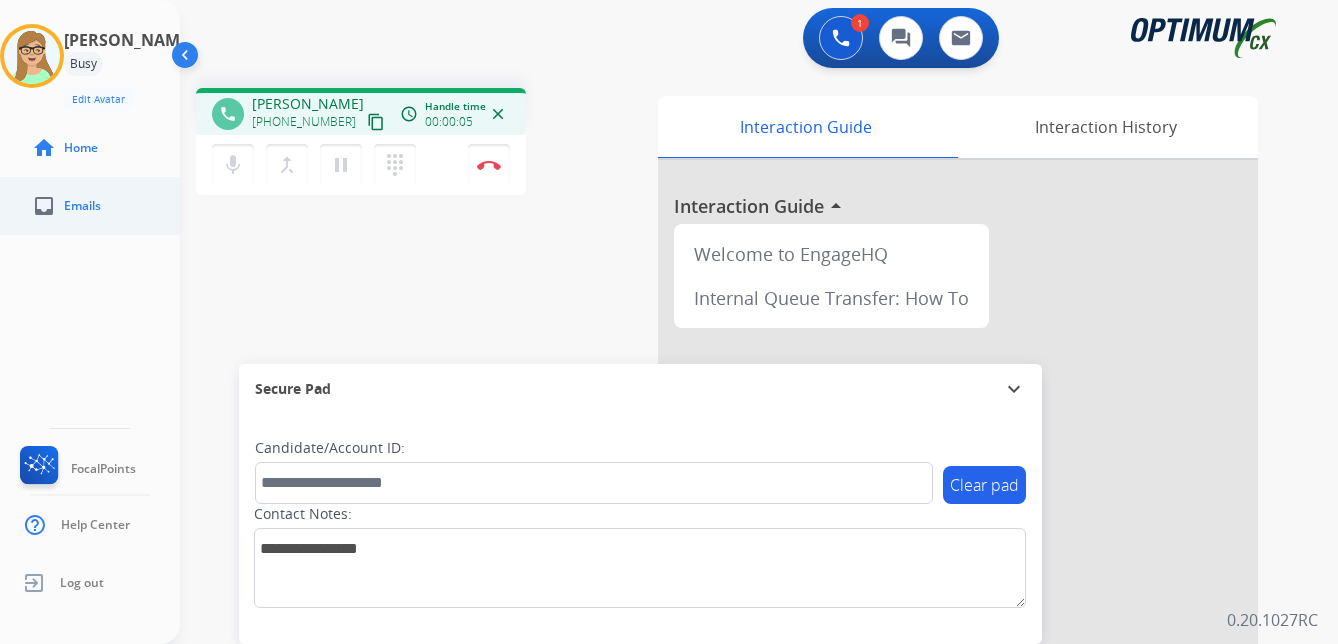 drag, startPoint x: 355, startPoint y: 125, endPoint x: 74, endPoint y: 200, distance: 290.83673 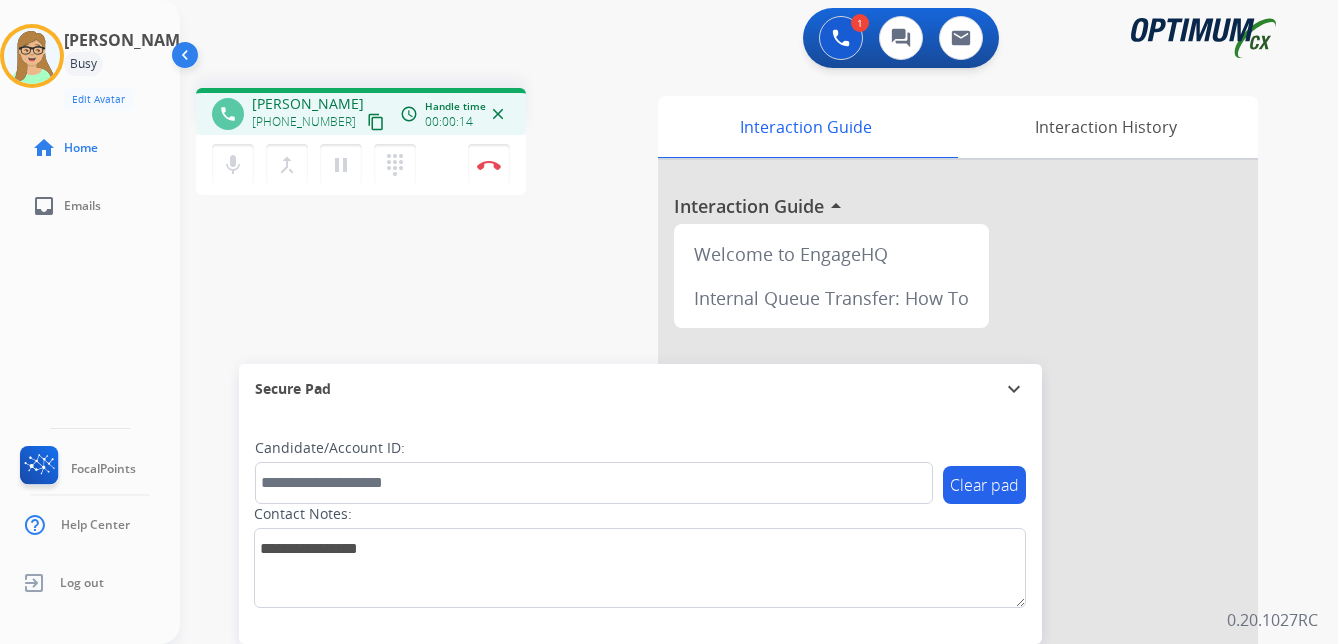 click on "content_copy" at bounding box center (376, 122) 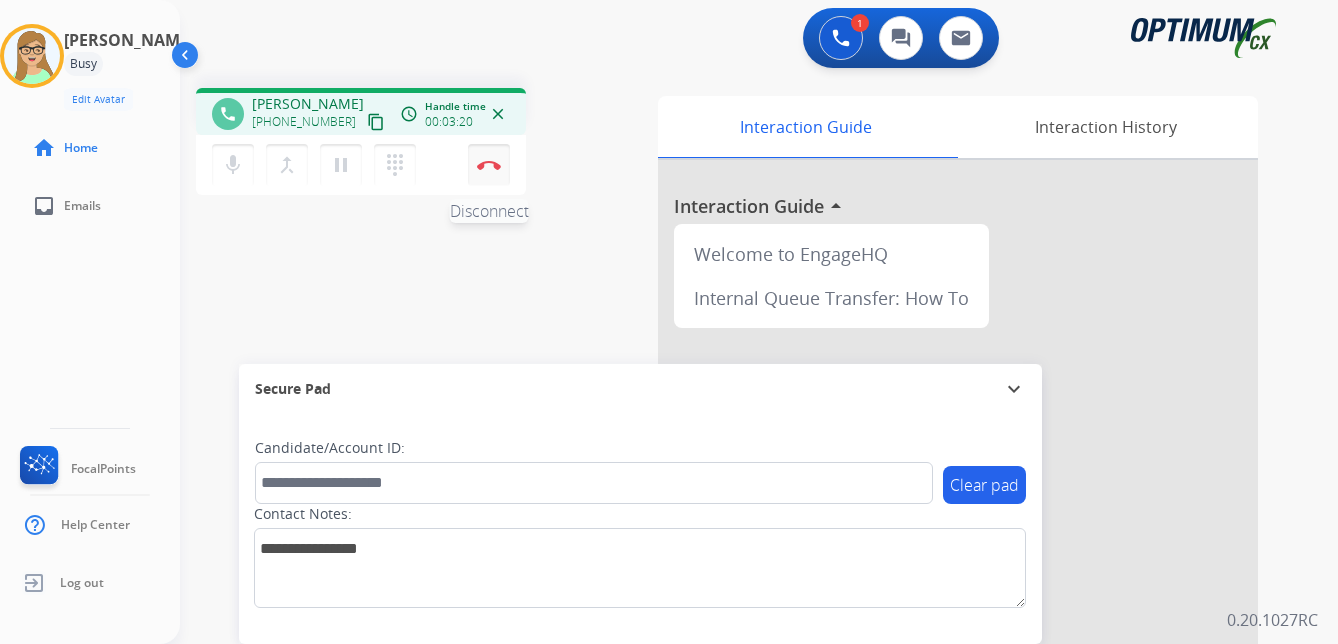 click at bounding box center (489, 165) 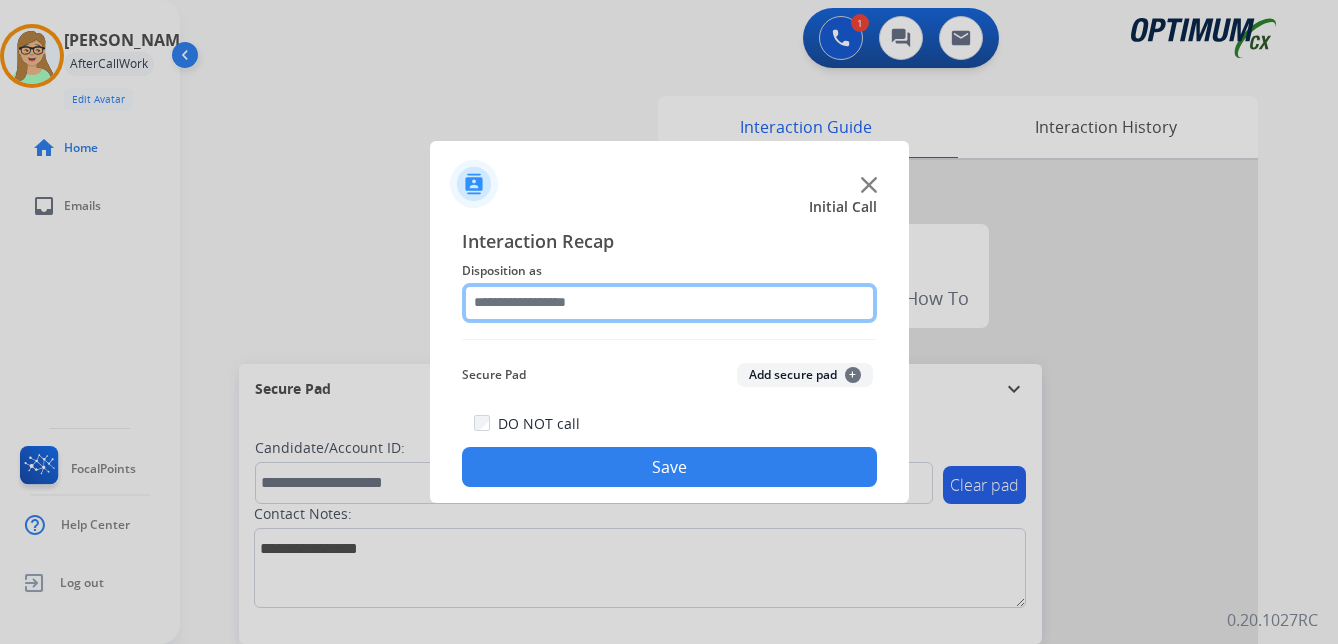 click 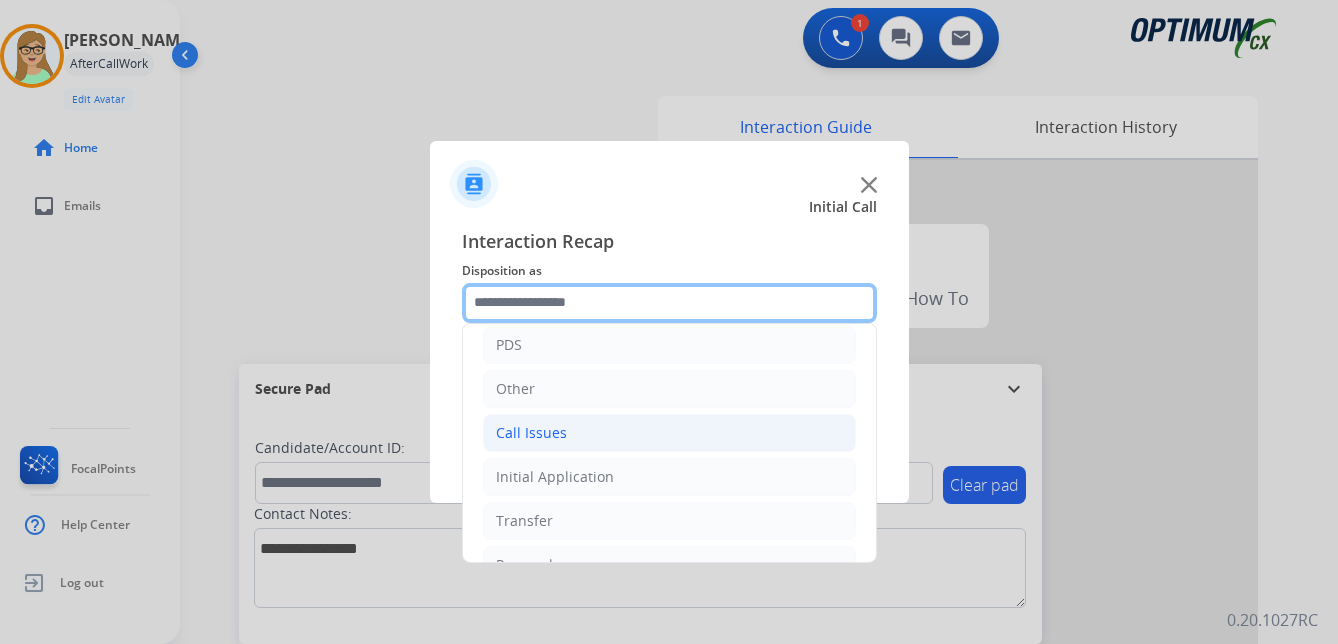scroll, scrollTop: 136, scrollLeft: 0, axis: vertical 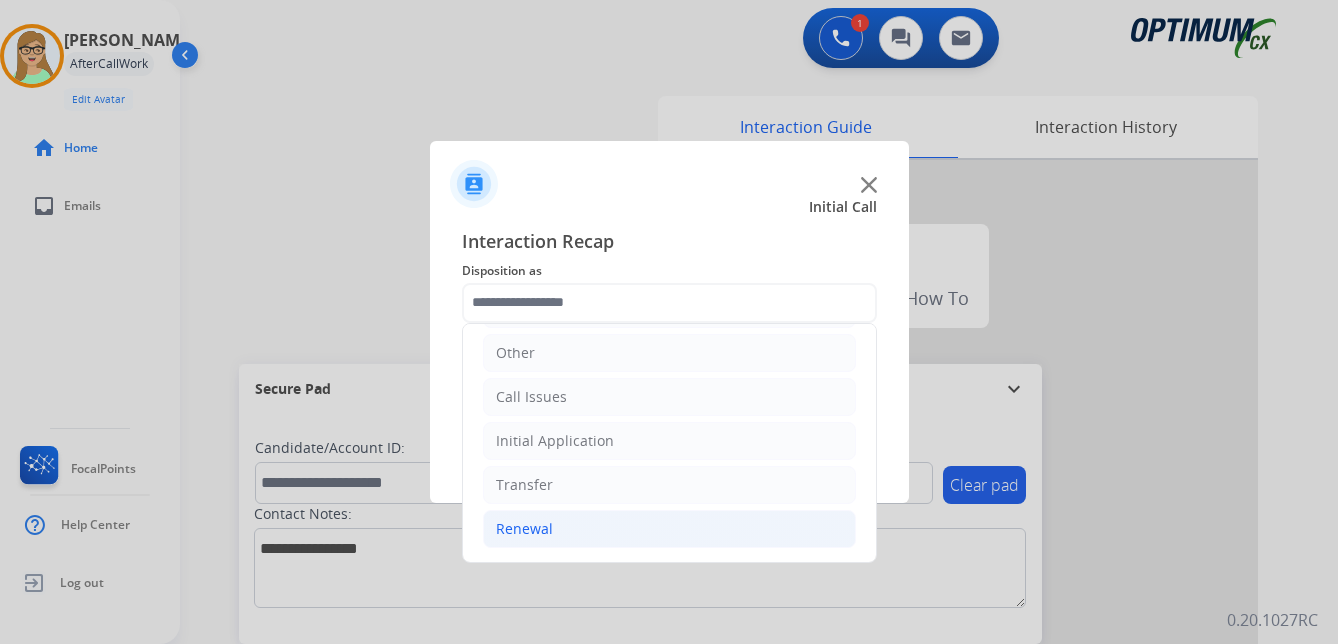 click on "Renewal" 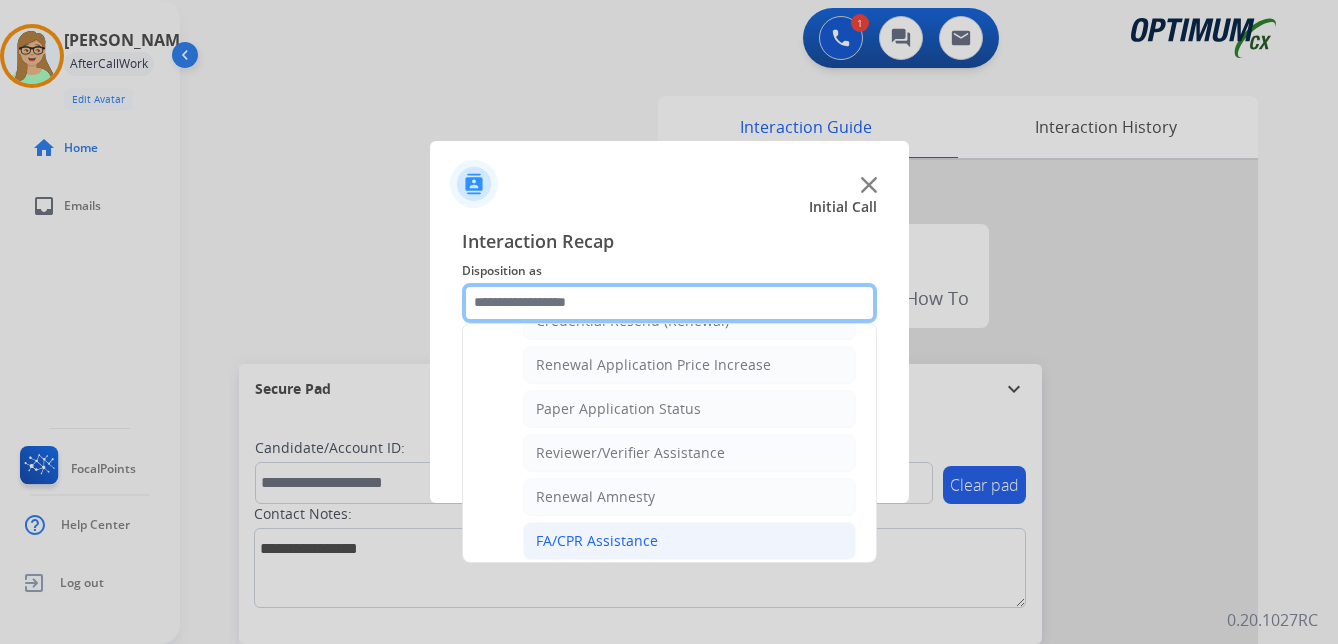 scroll, scrollTop: 572, scrollLeft: 0, axis: vertical 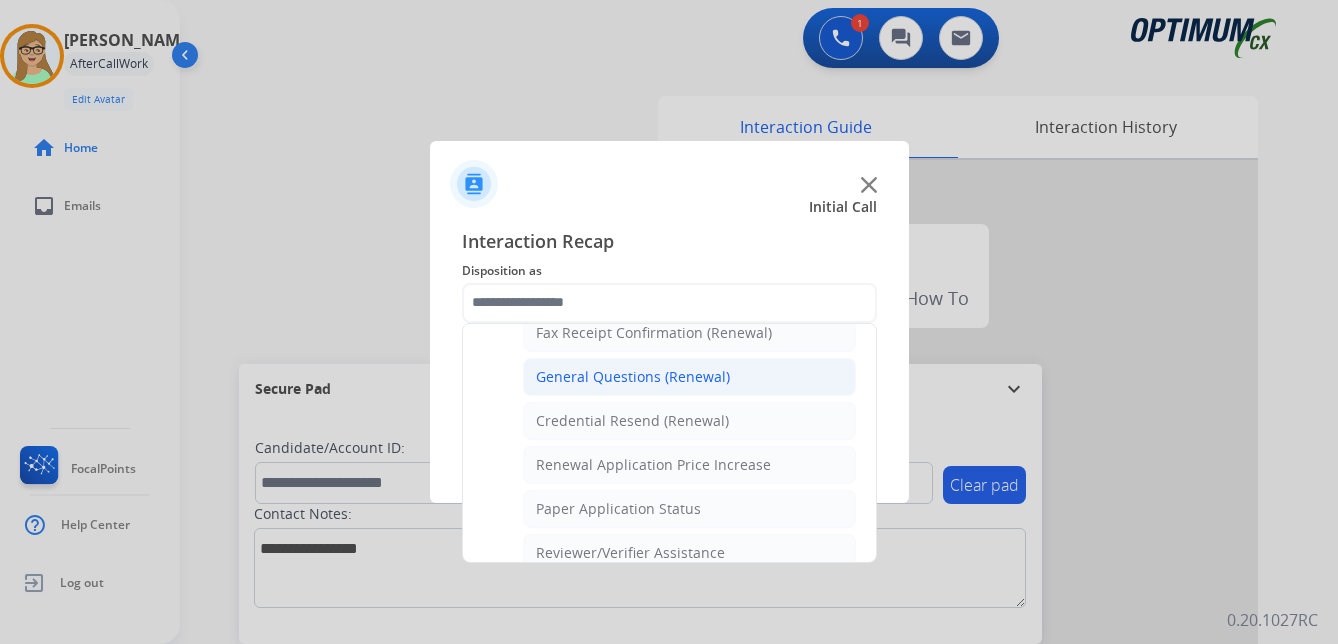 click on "General Questions (Renewal)" 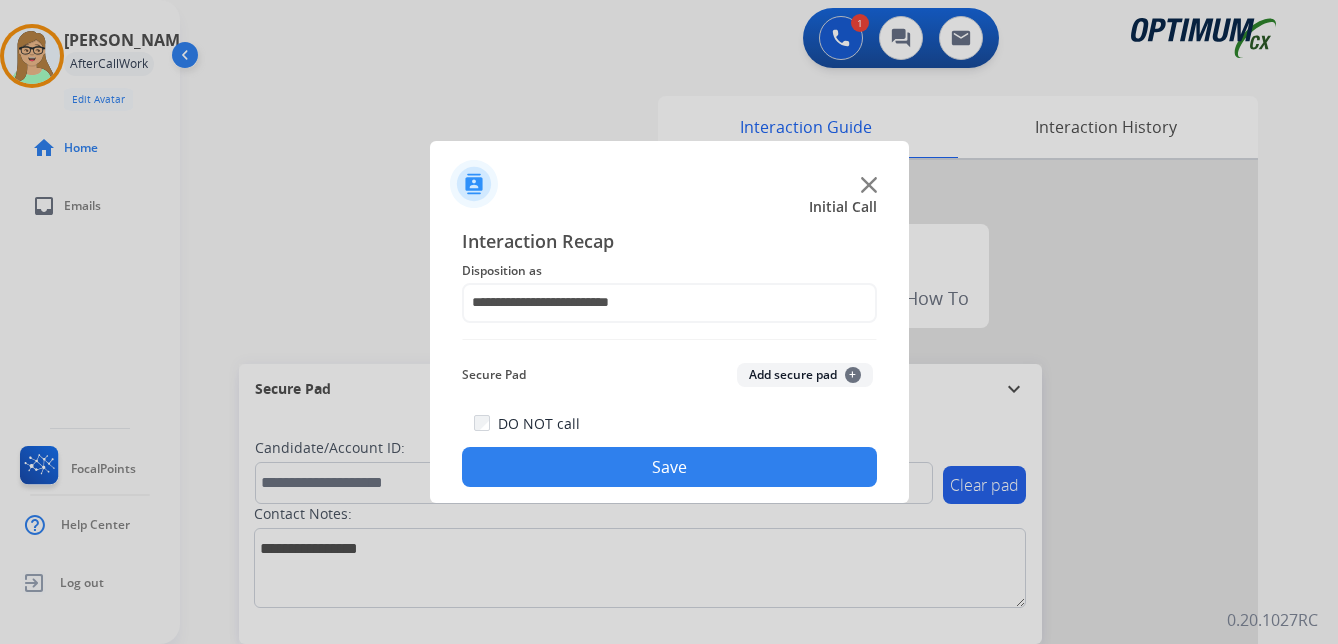 click on "Save" 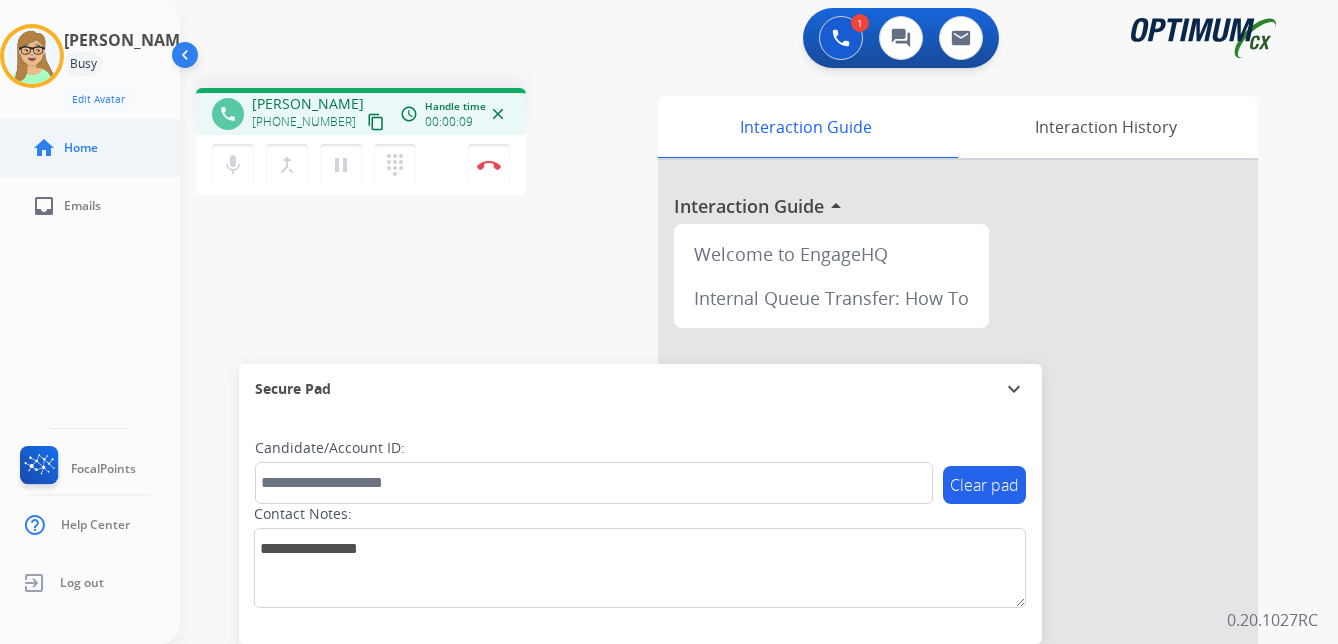 drag, startPoint x: 353, startPoint y: 121, endPoint x: 71, endPoint y: 163, distance: 285.1105 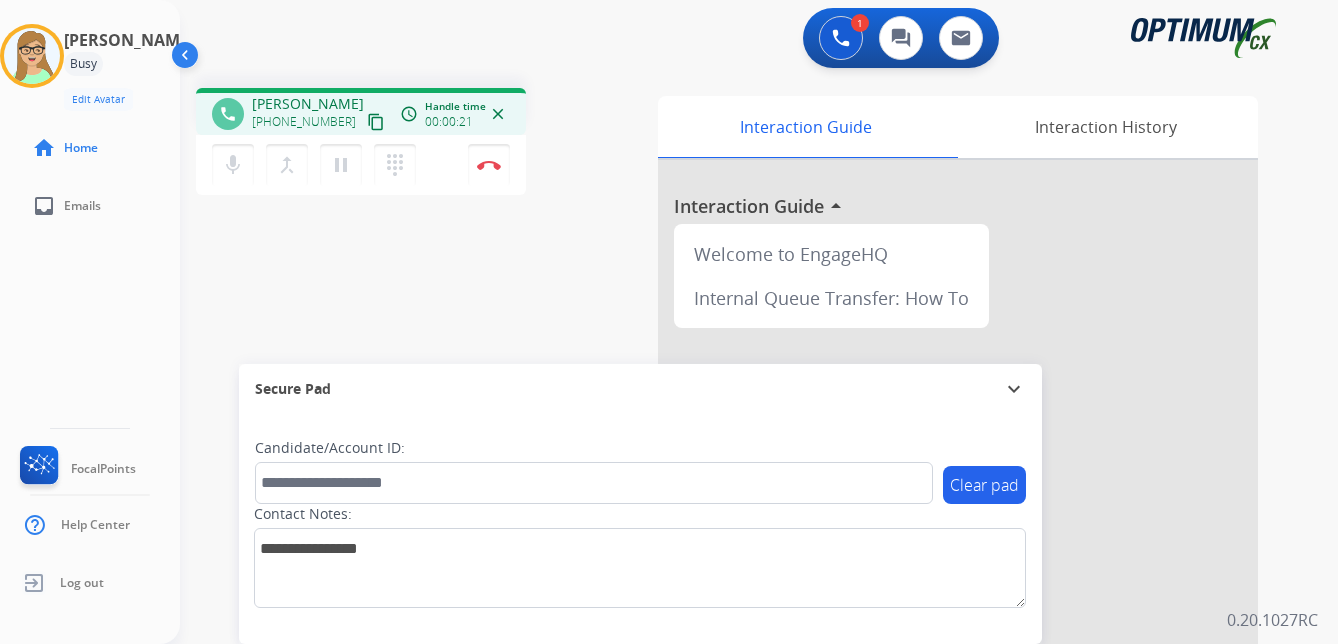 click on "content_copy" at bounding box center (376, 122) 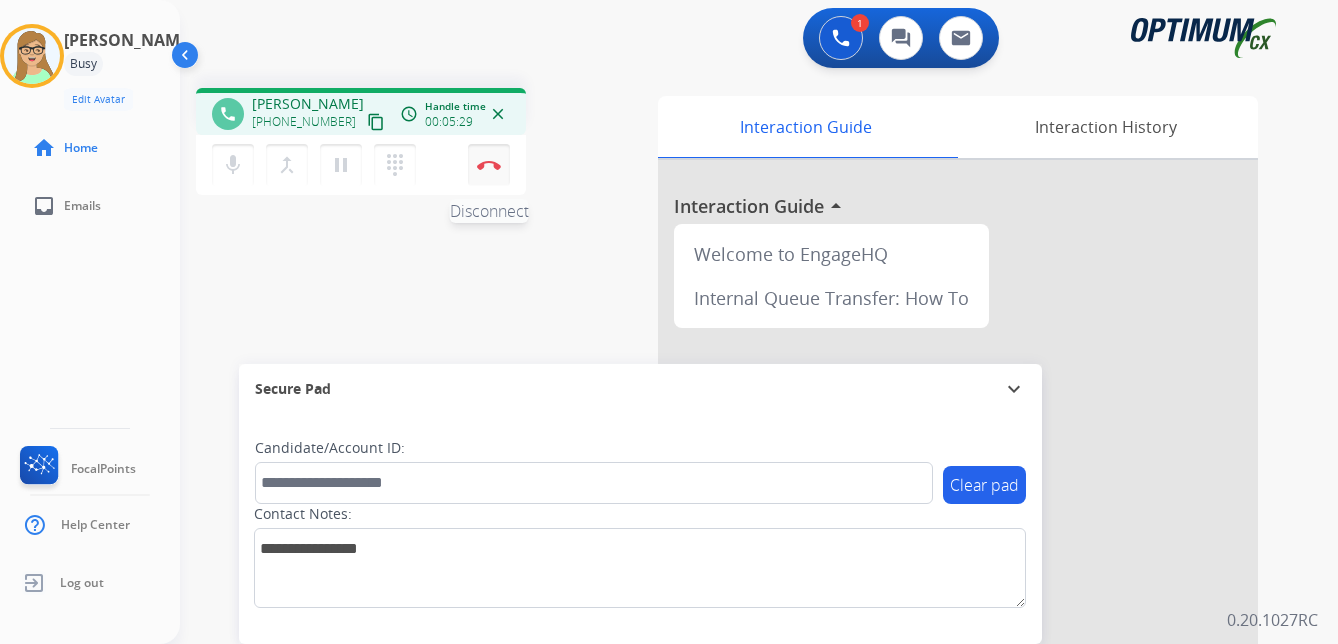 click at bounding box center [489, 165] 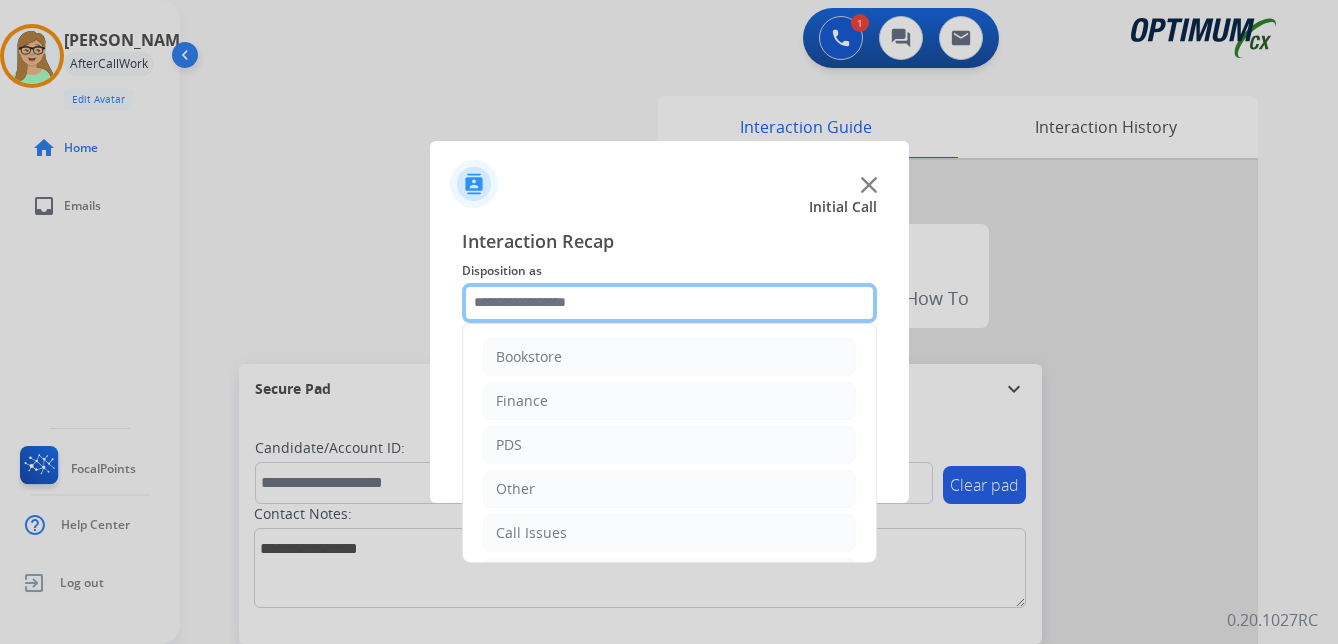 click 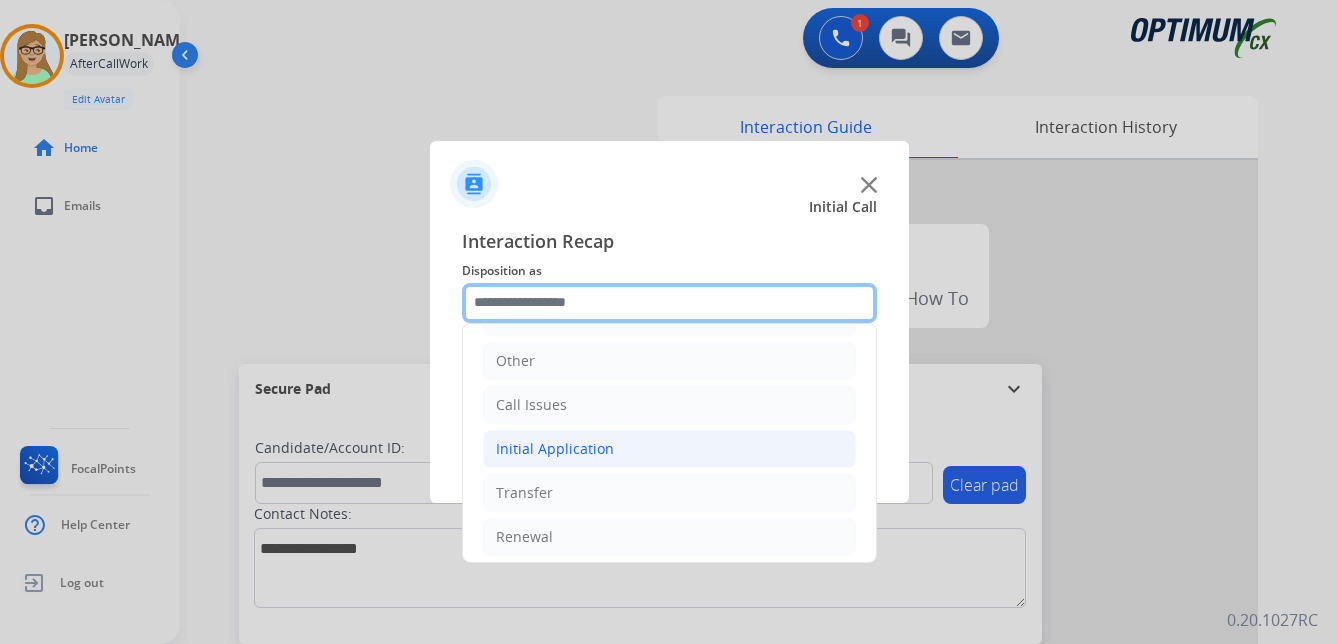 scroll, scrollTop: 136, scrollLeft: 0, axis: vertical 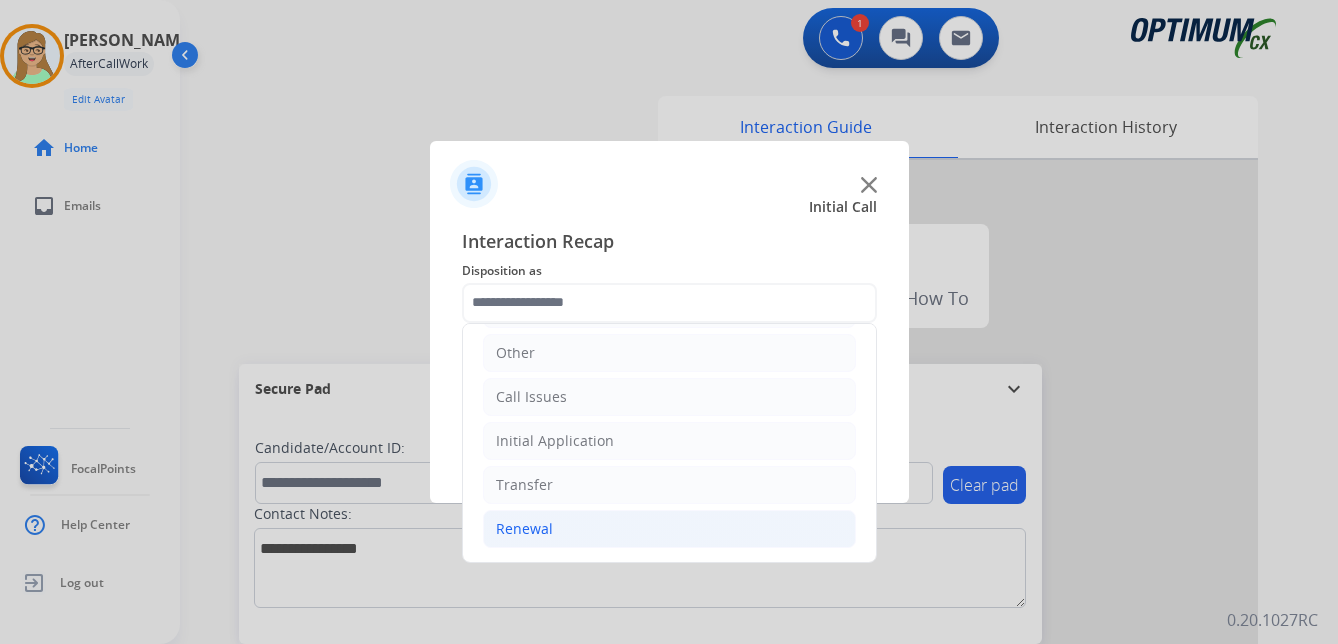 click on "Renewal" 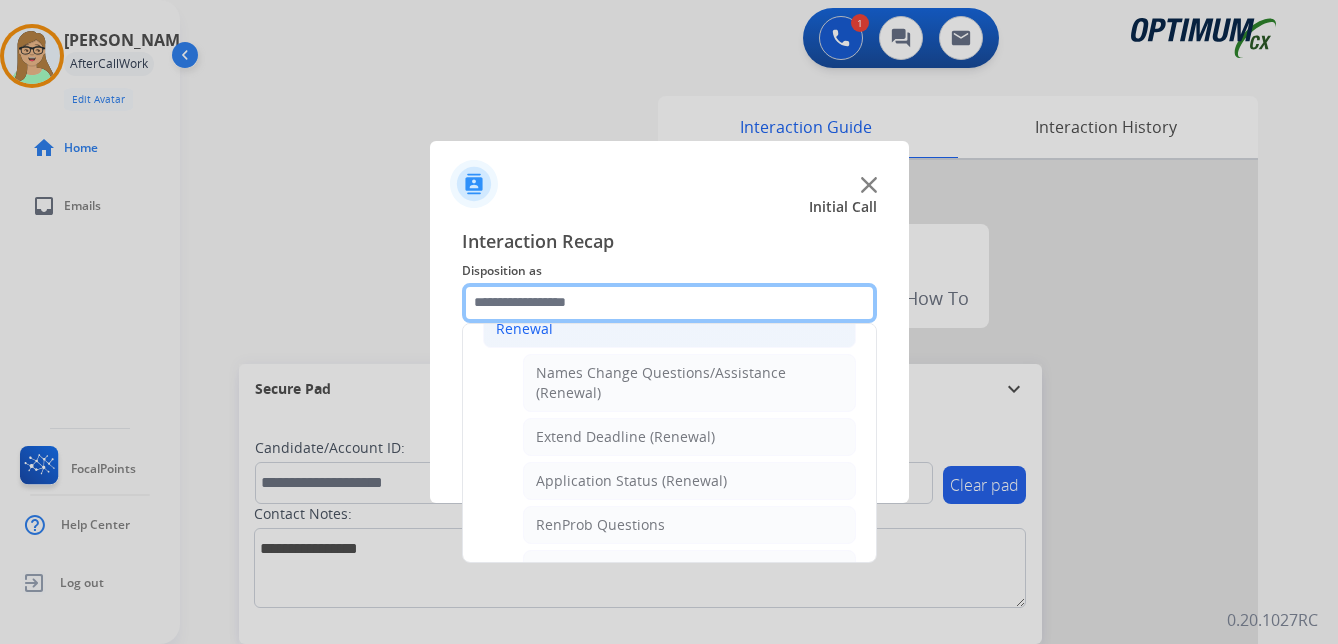 scroll, scrollTop: 436, scrollLeft: 0, axis: vertical 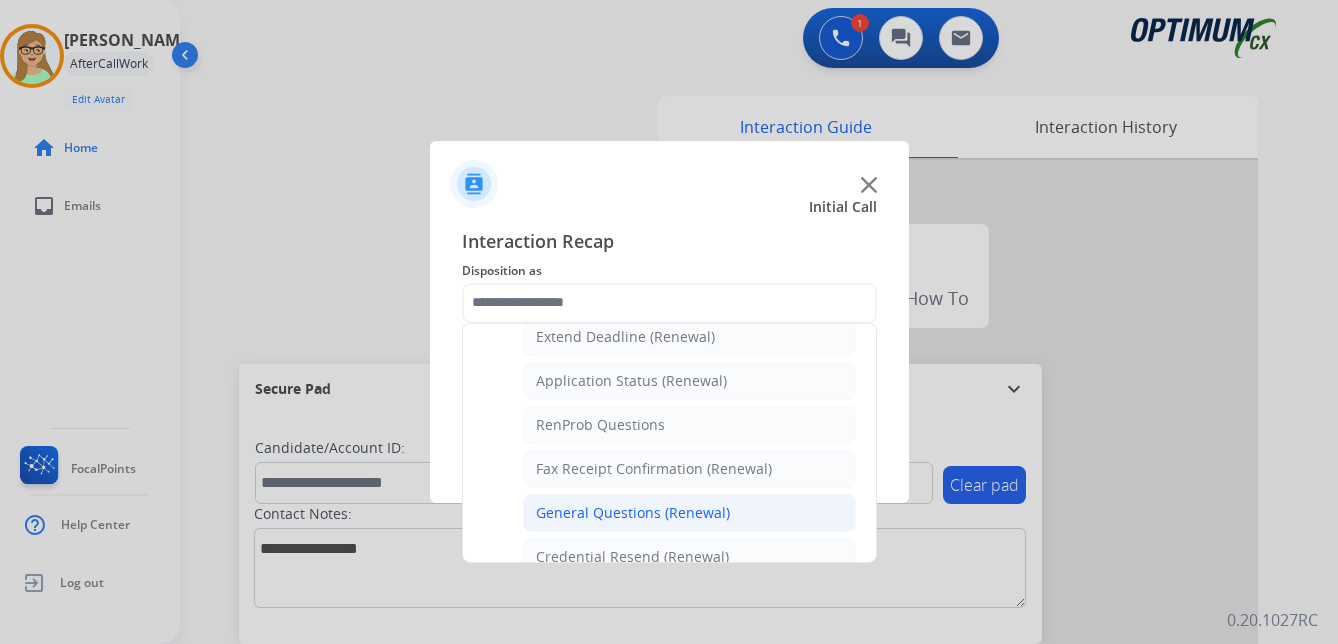 click on "General Questions (Renewal)" 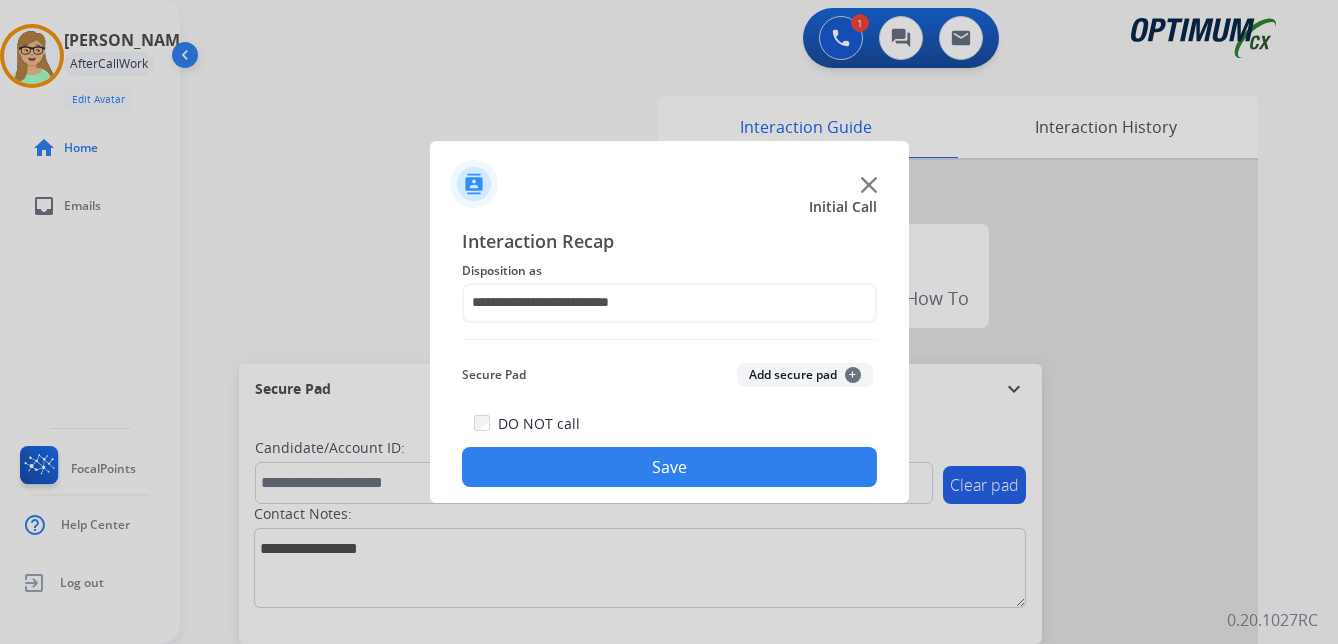 click on "Save" 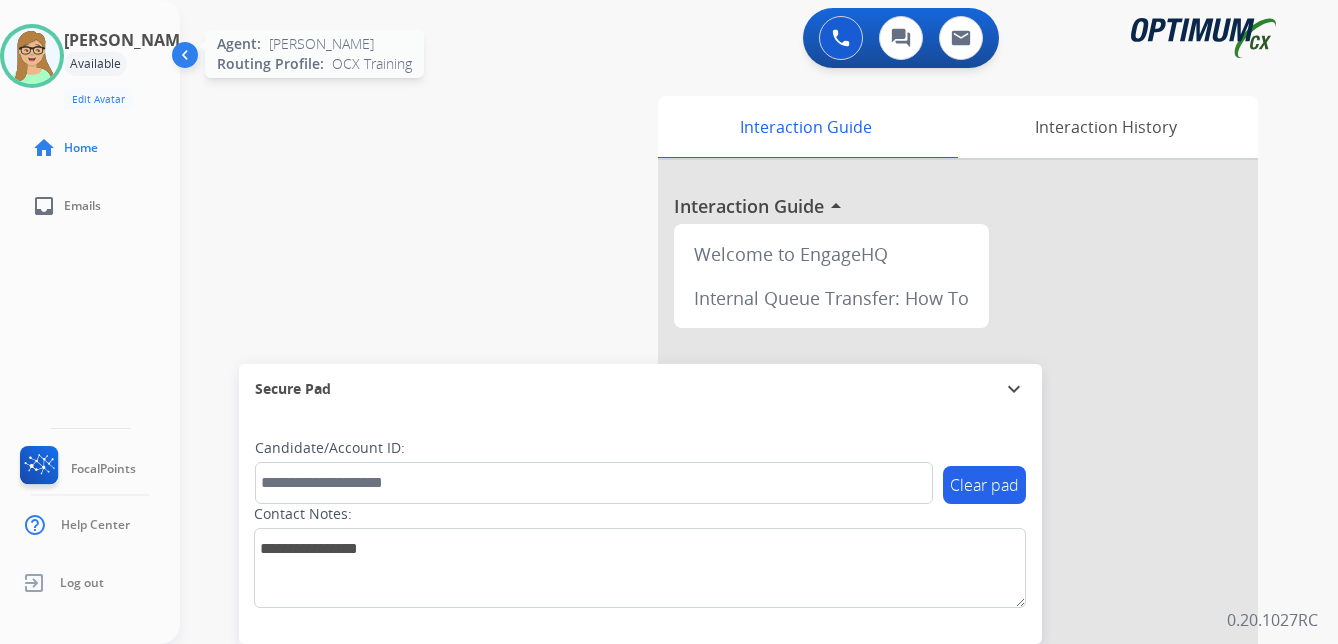 click at bounding box center (32, 56) 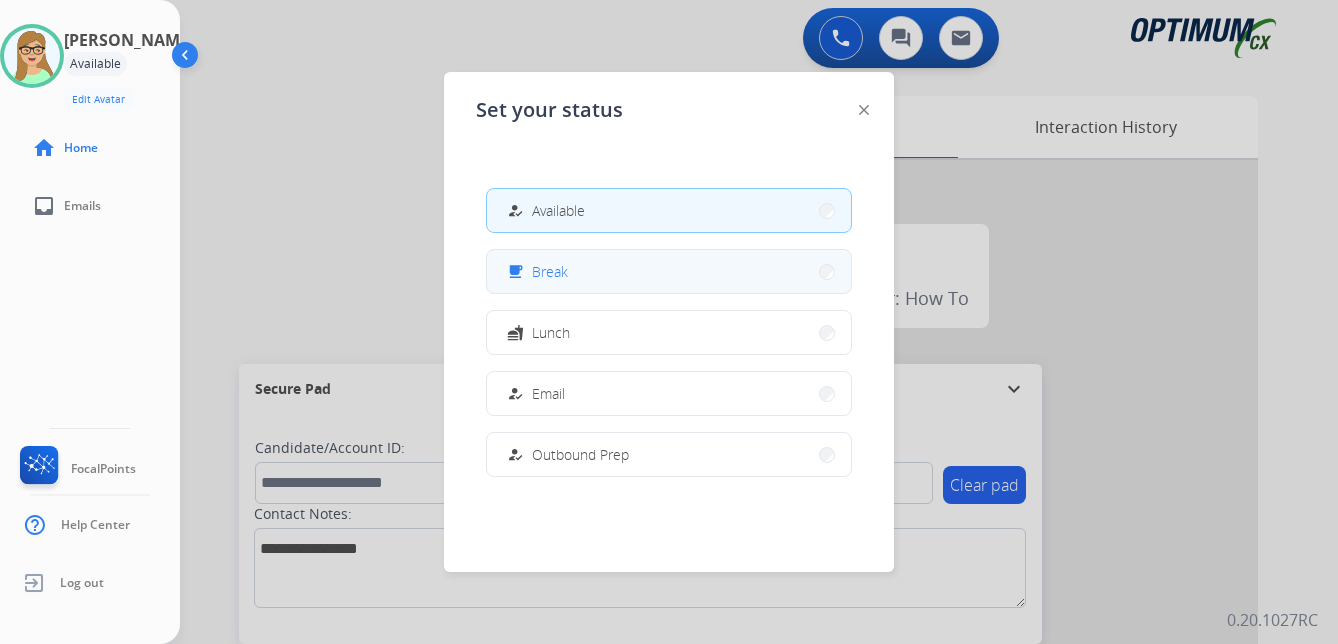 click on "Break" at bounding box center (550, 271) 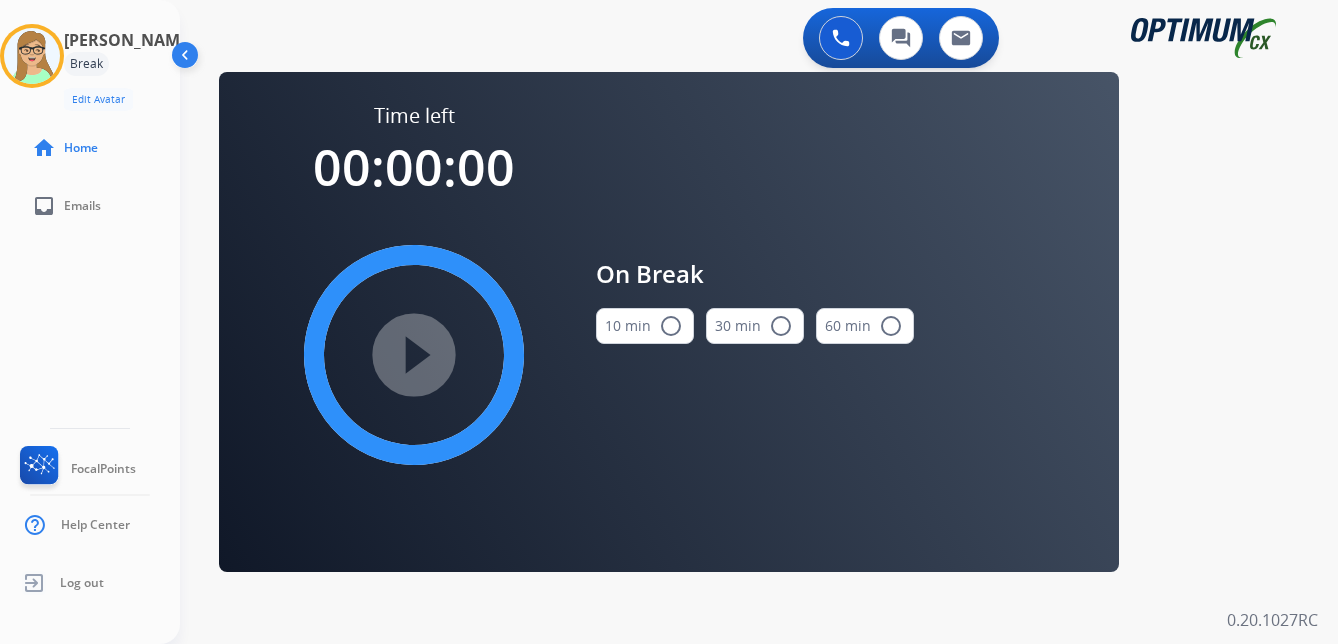 click on "radio_button_unchecked" at bounding box center [671, 326] 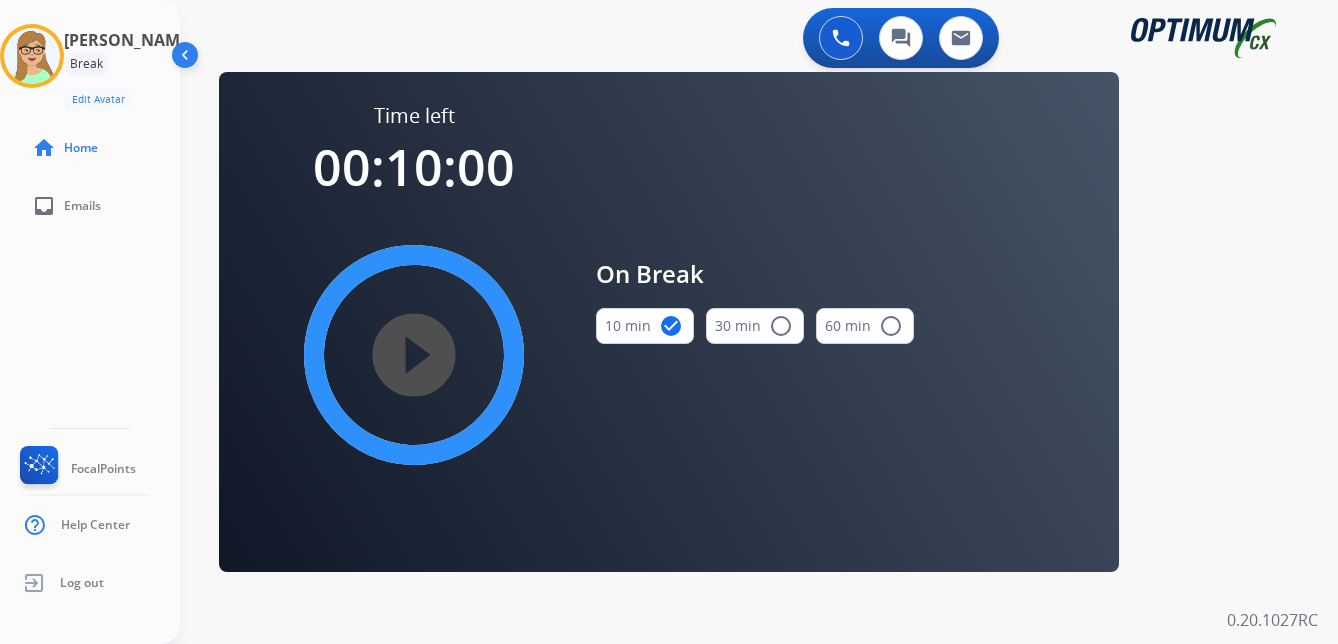 click on "play_circle_filled" at bounding box center (414, 355) 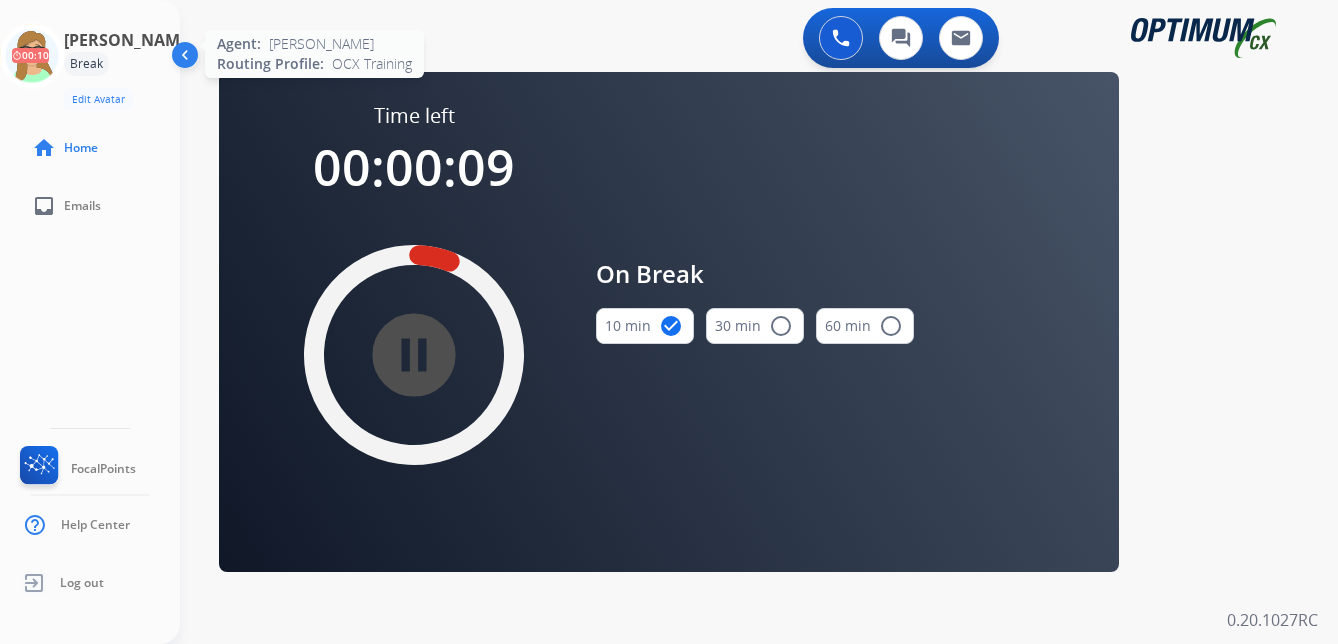 click 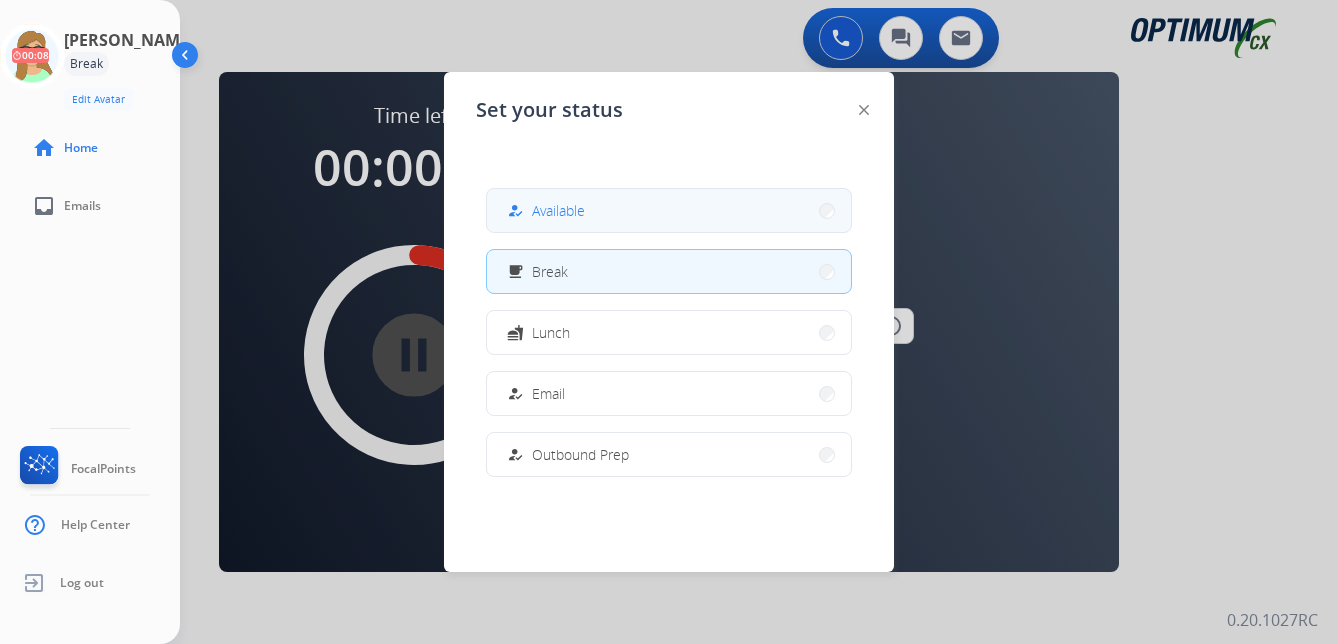 click on "Available" at bounding box center [558, 210] 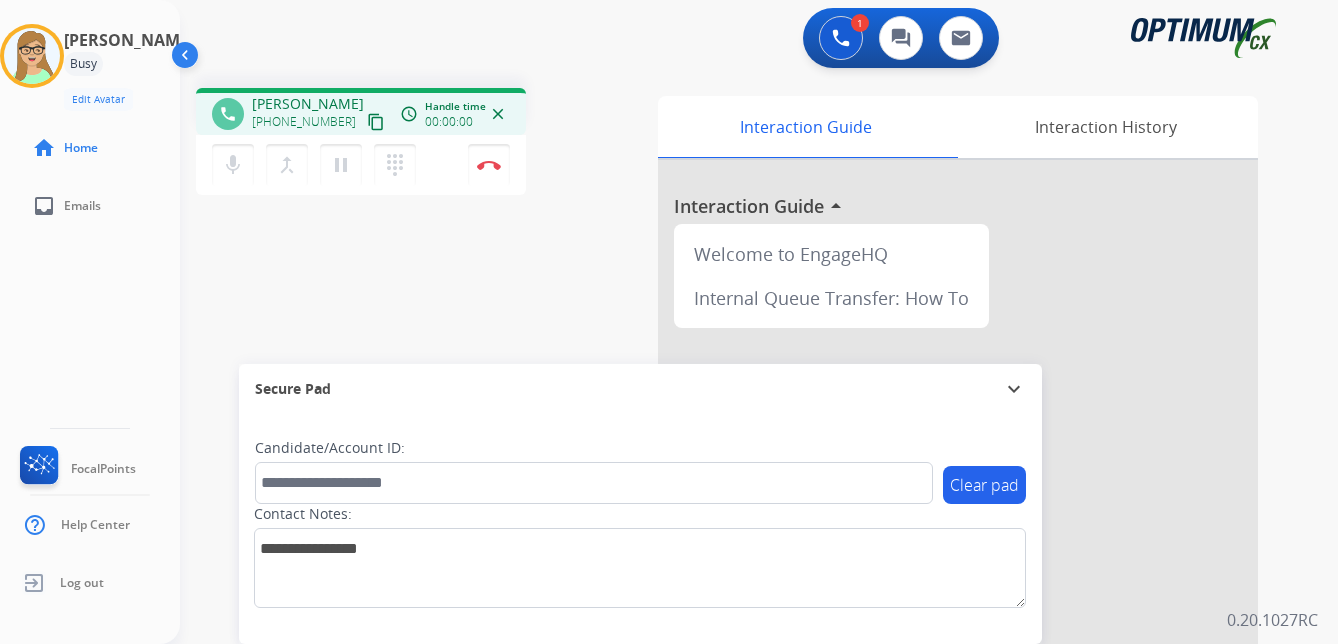 click on "content_copy" at bounding box center (376, 122) 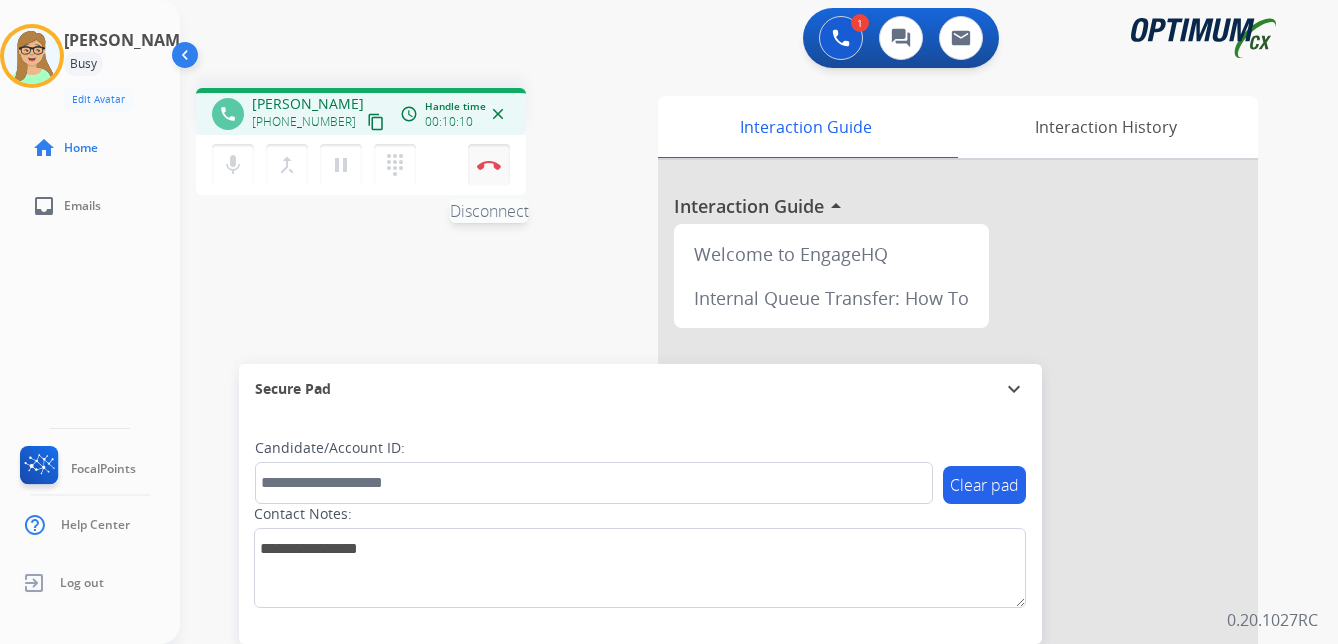 click at bounding box center (489, 165) 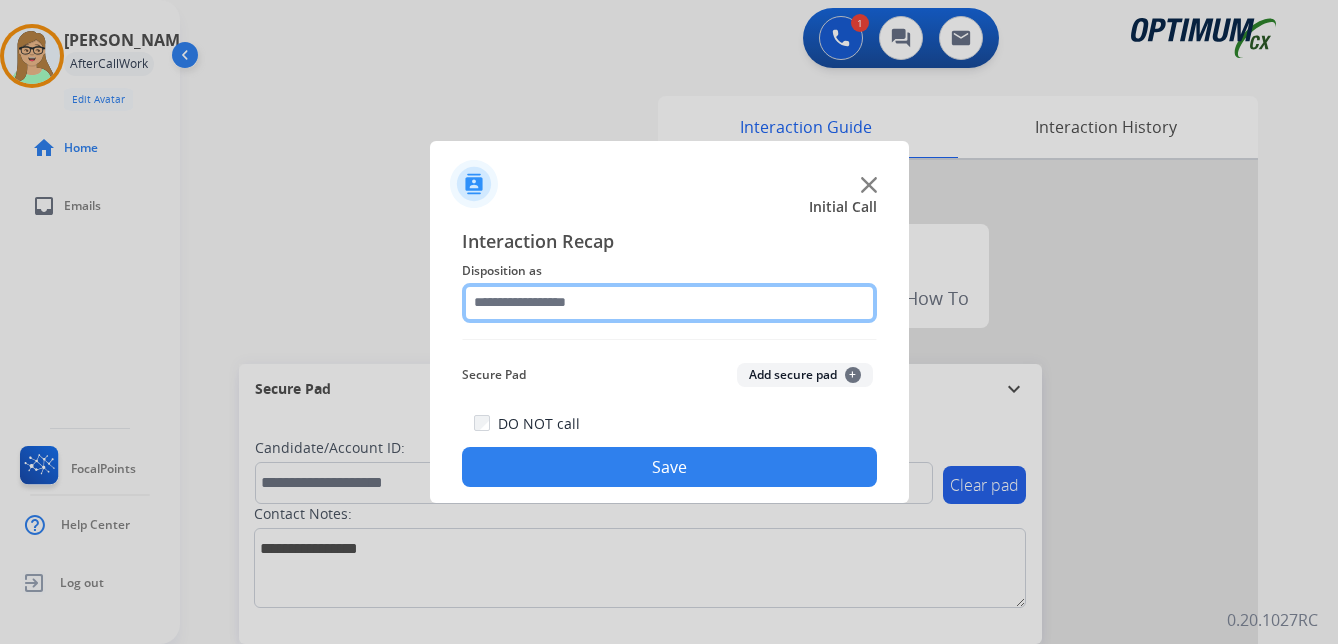 click 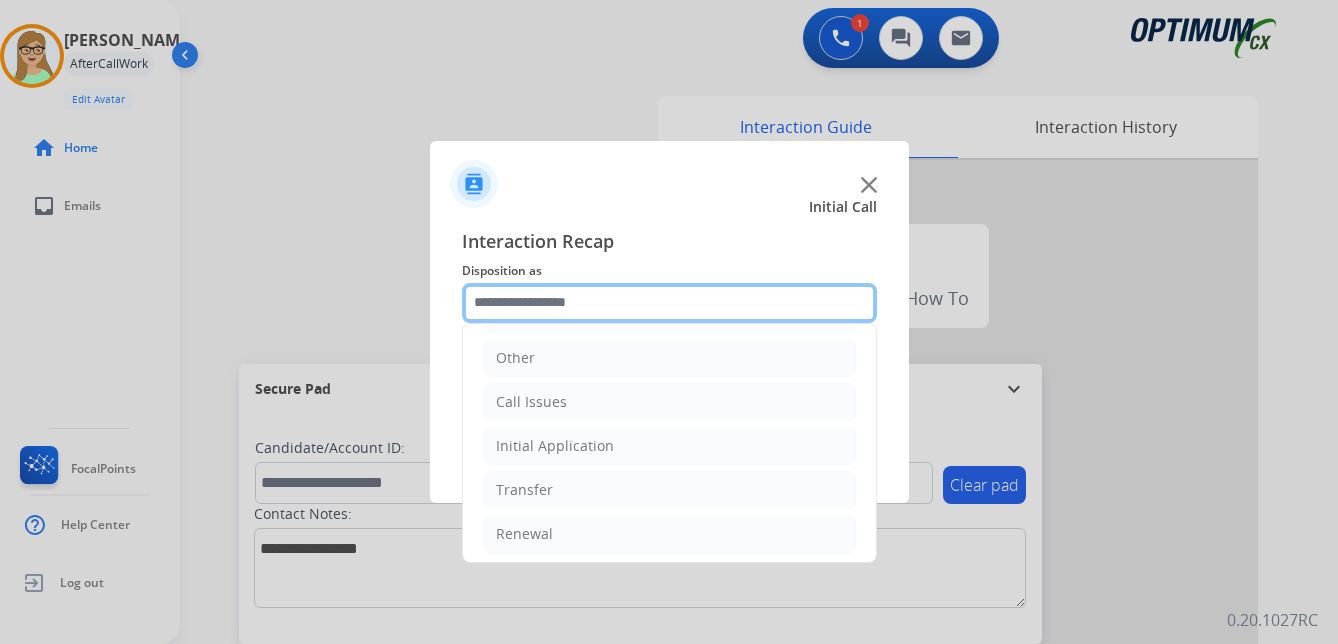 scroll, scrollTop: 136, scrollLeft: 0, axis: vertical 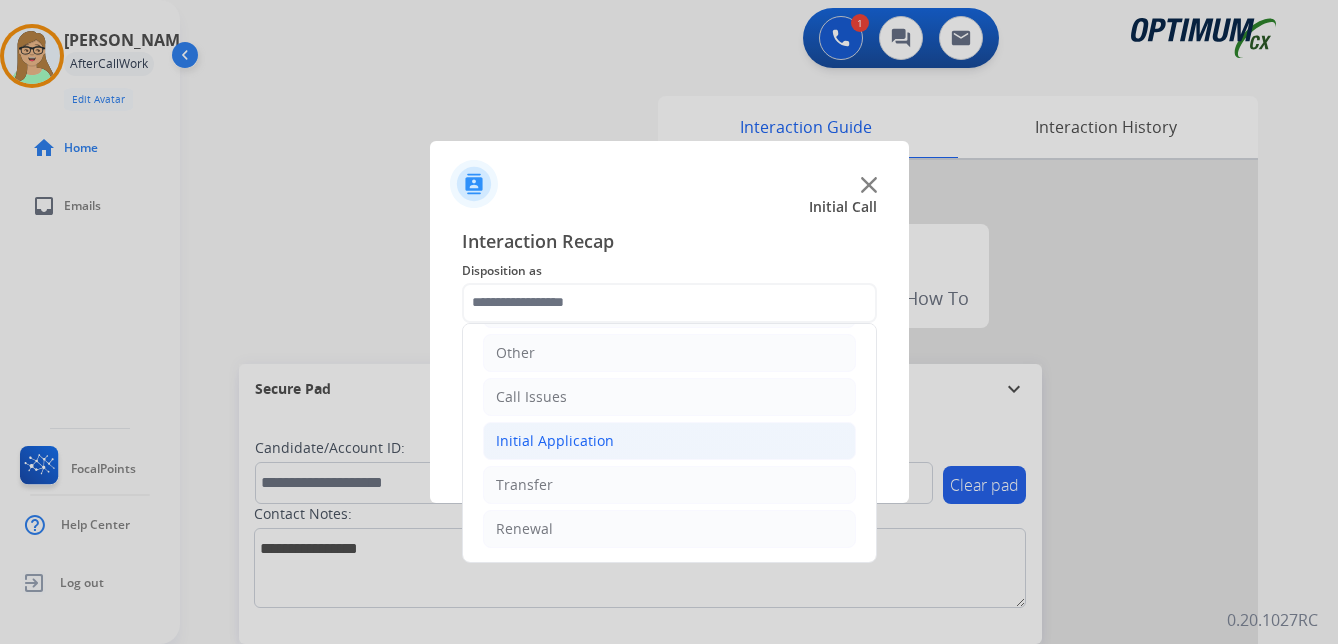 click on "Initial Application" 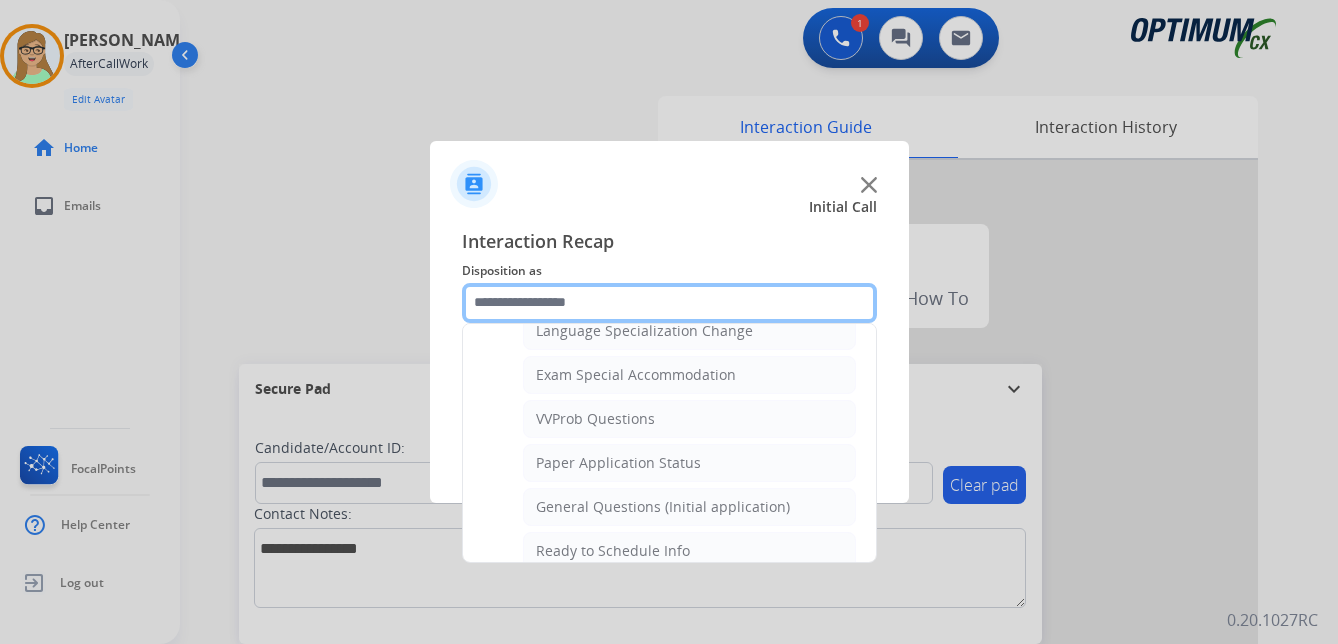 scroll, scrollTop: 1036, scrollLeft: 0, axis: vertical 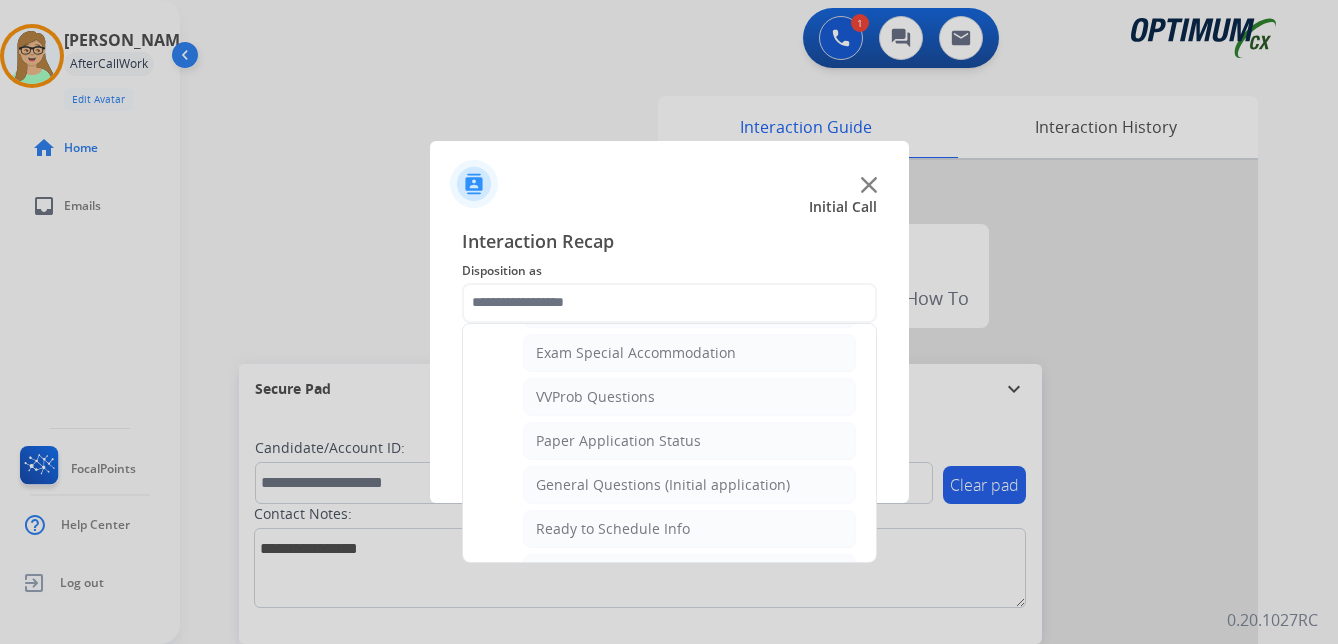 click on "General Questions (Initial application)" 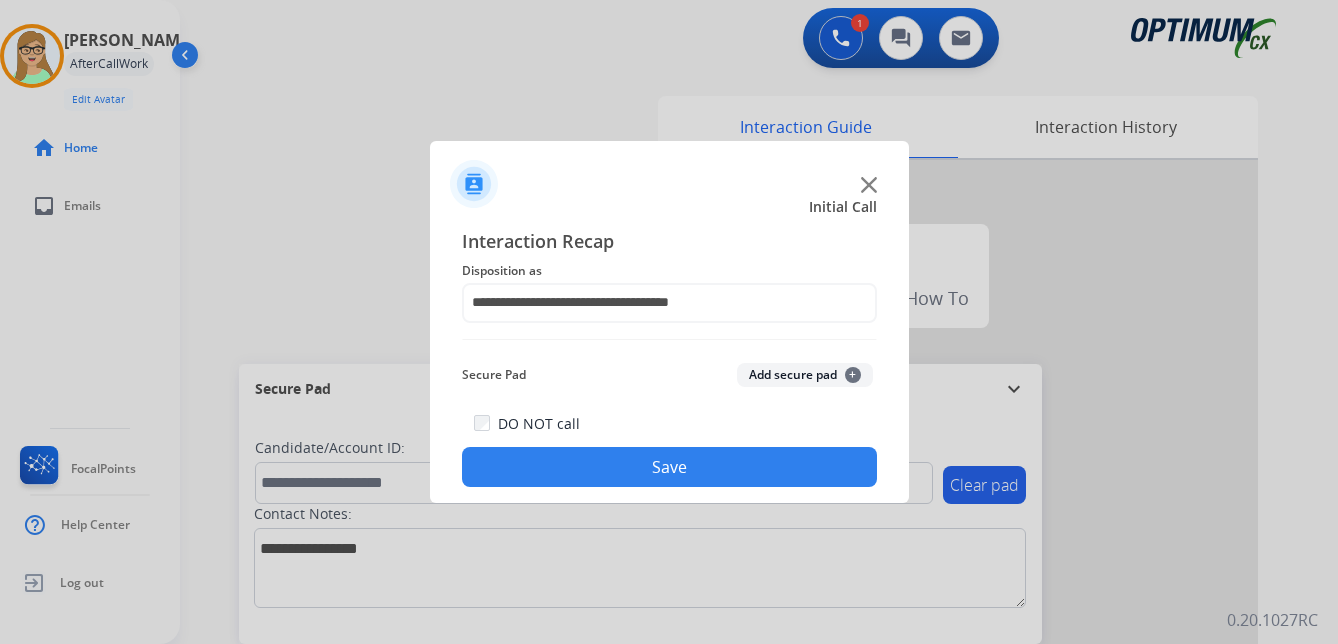 click on "Save" 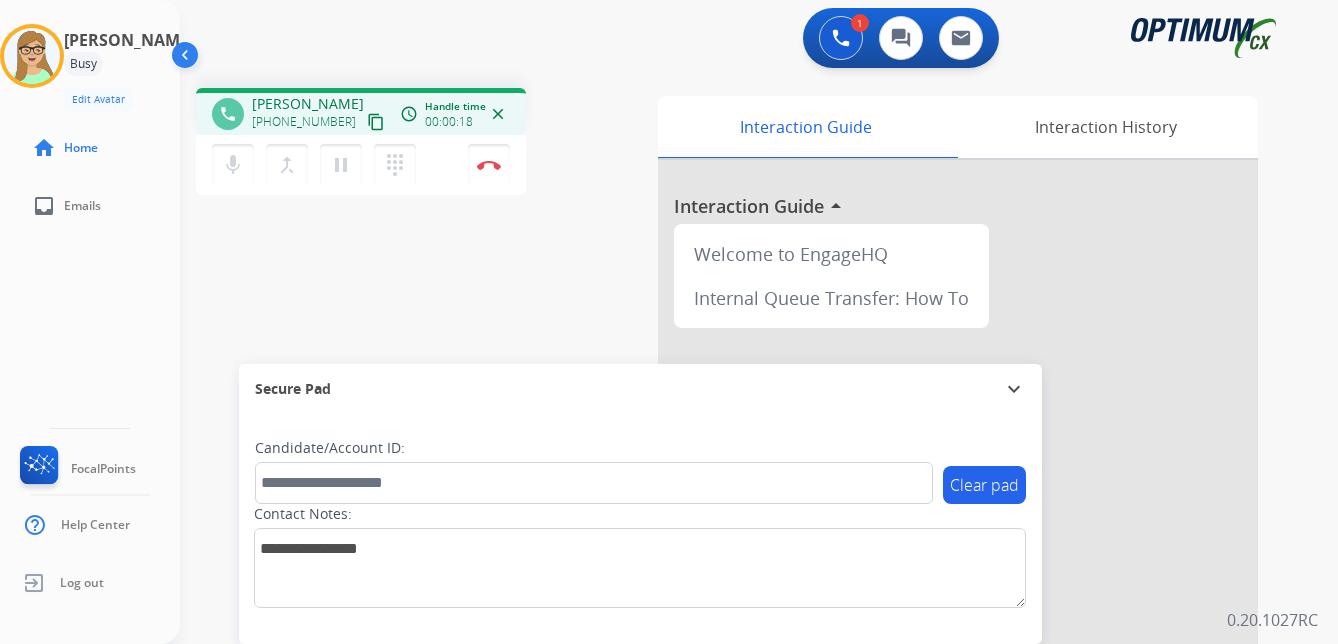 click on "content_copy" at bounding box center [376, 122] 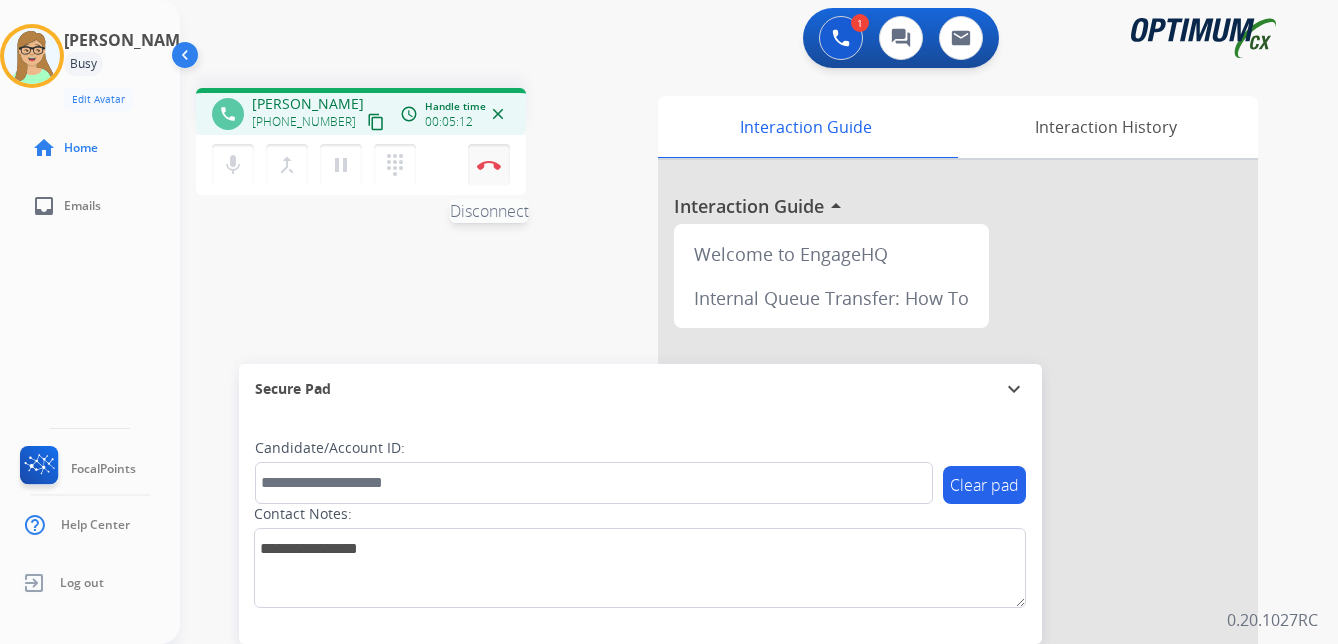 click at bounding box center [489, 165] 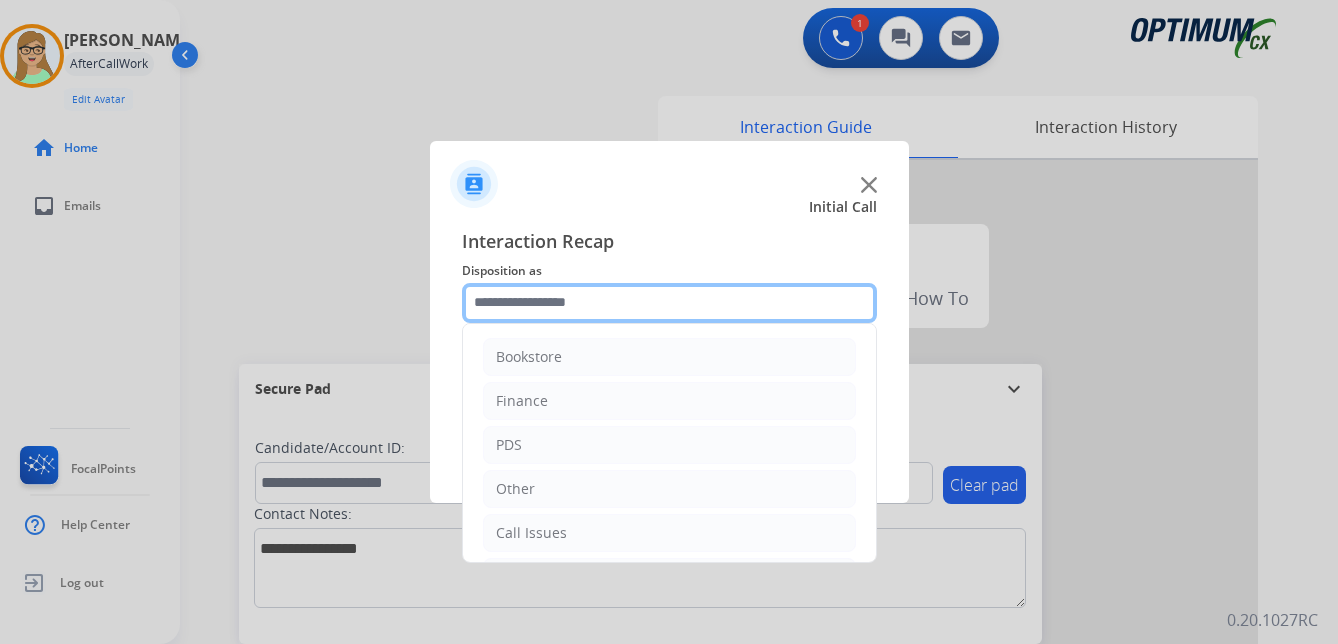 click 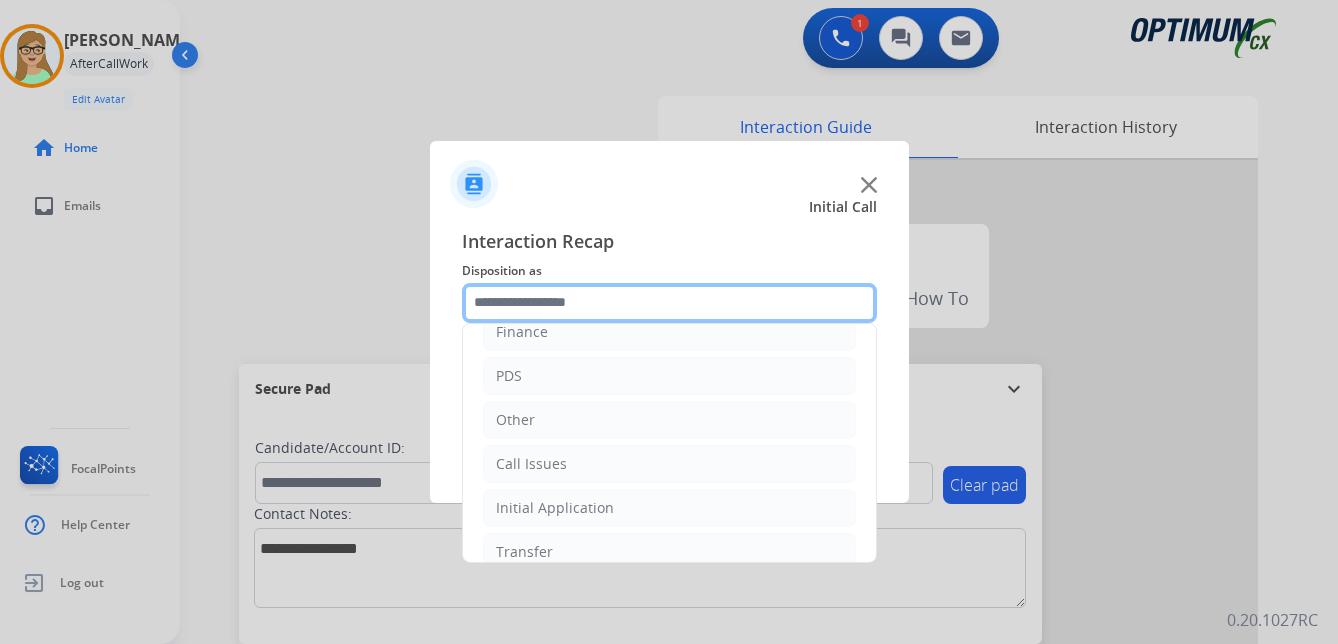 scroll, scrollTop: 136, scrollLeft: 0, axis: vertical 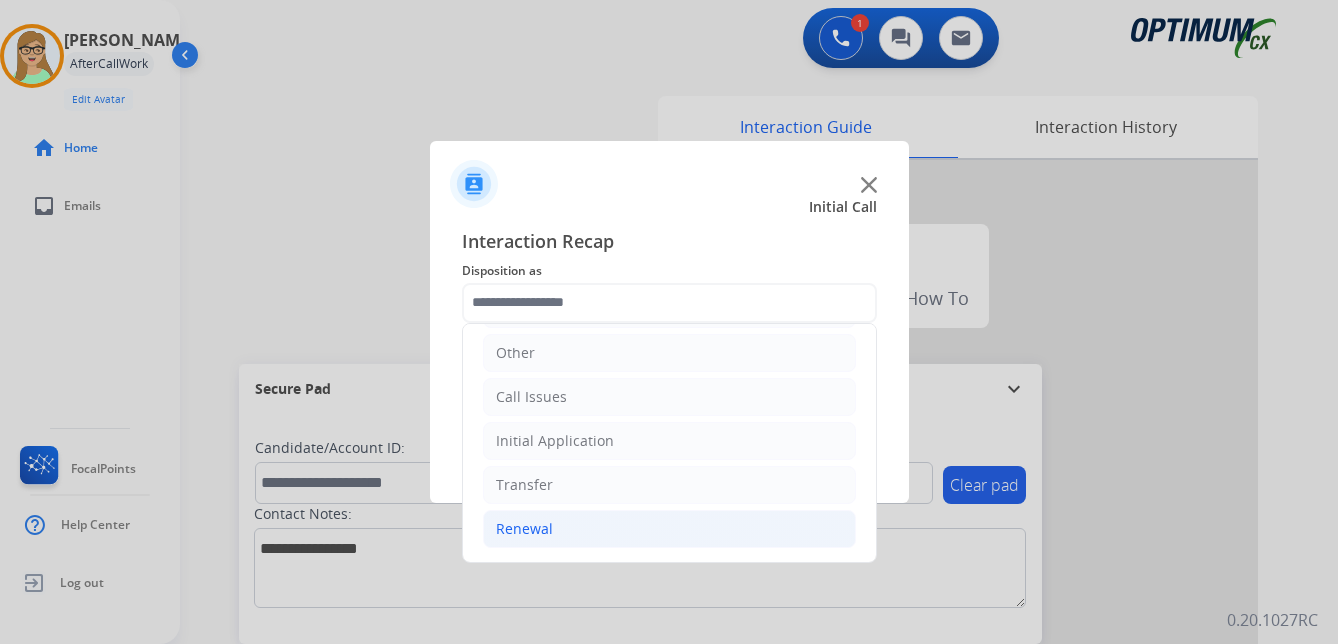 click on "Renewal" 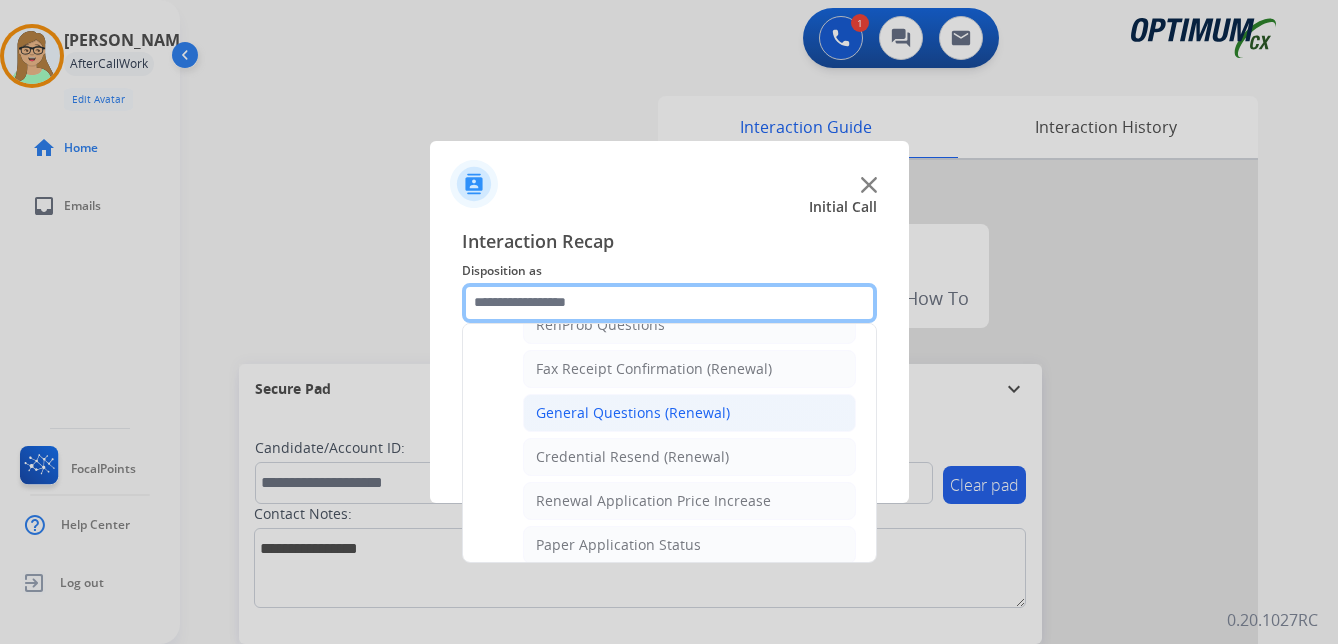 scroll, scrollTop: 636, scrollLeft: 0, axis: vertical 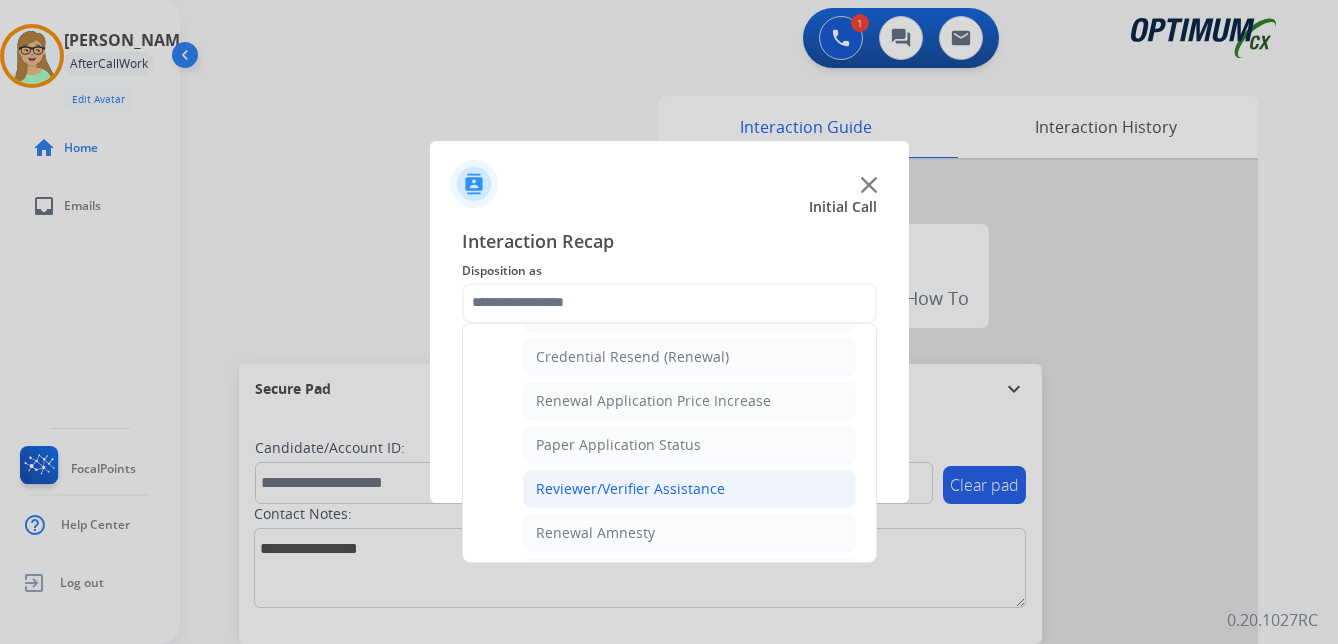click on "Reviewer/Verifier Assistance" 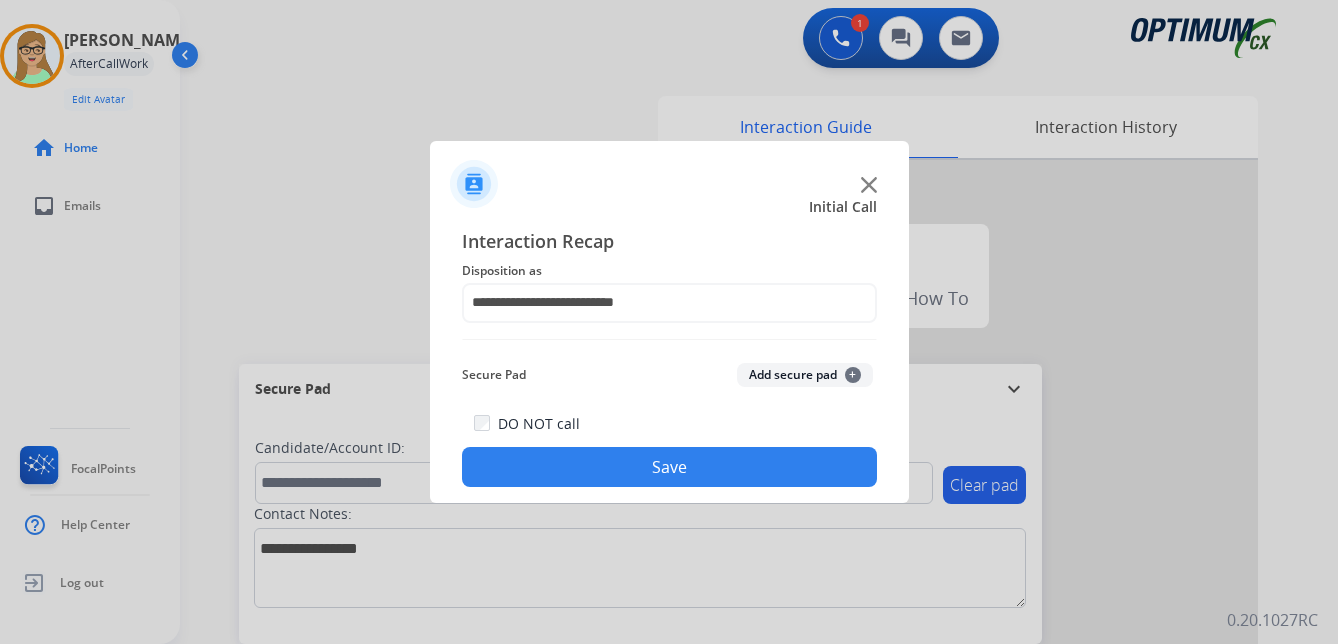 drag, startPoint x: 615, startPoint y: 471, endPoint x: 4, endPoint y: 521, distance: 613.0424 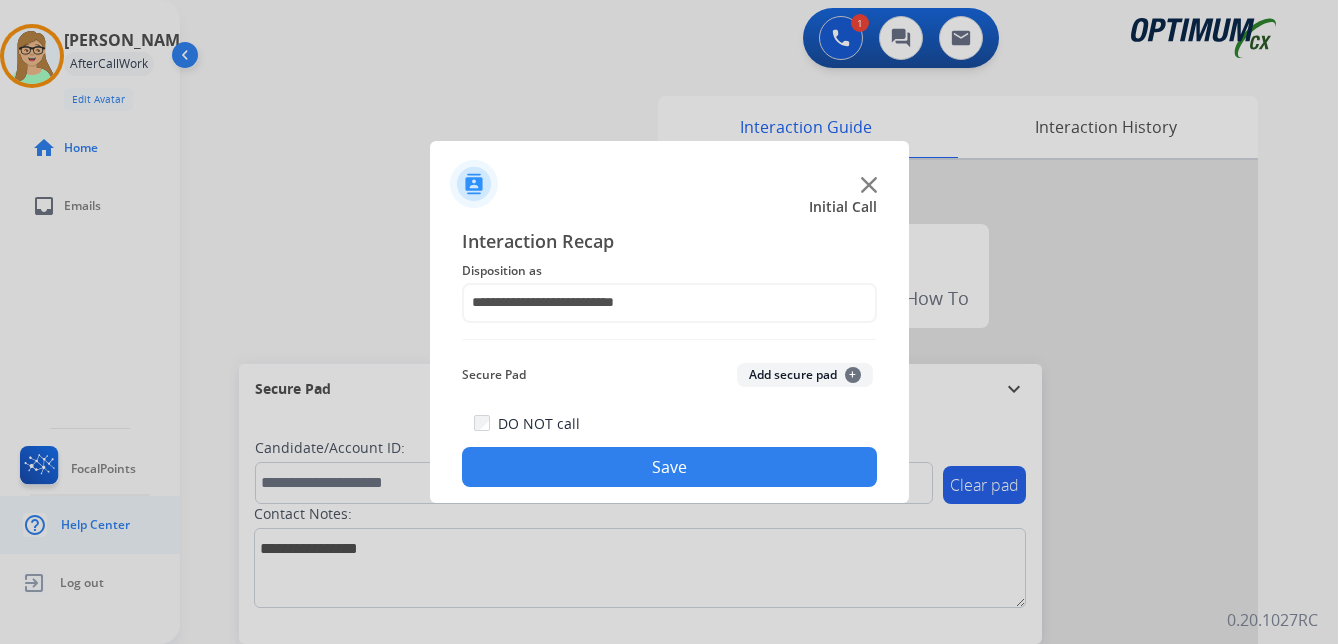 click on "Save" 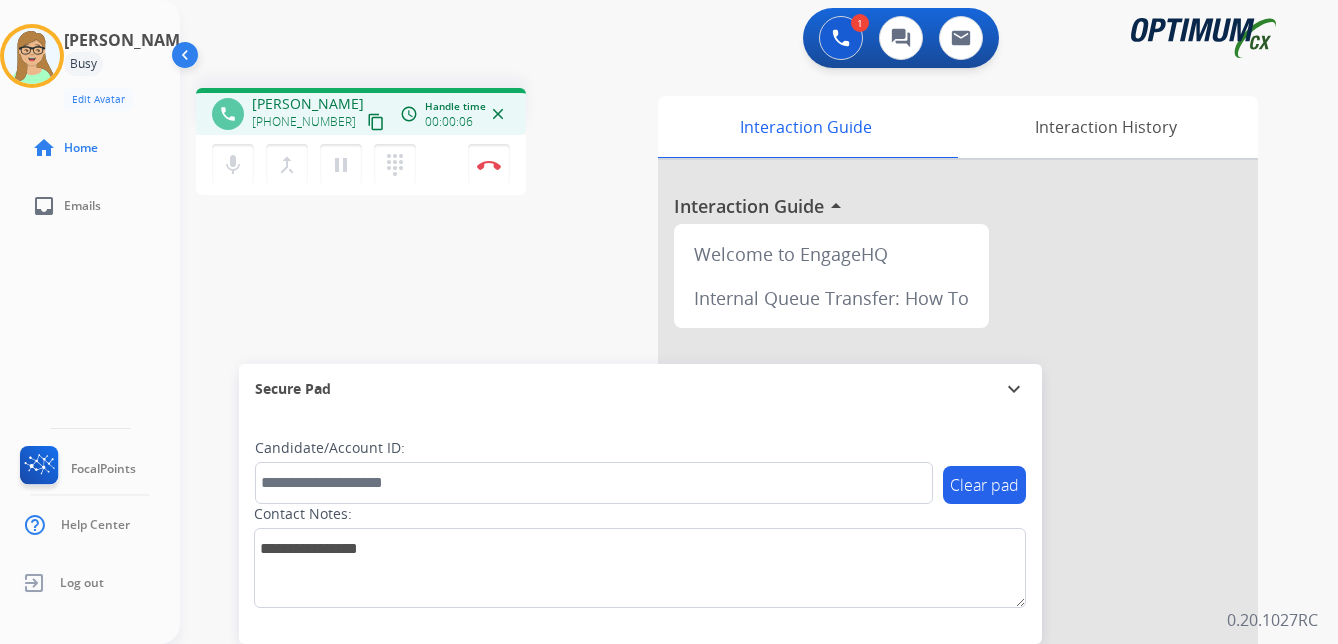 drag, startPoint x: 363, startPoint y: 124, endPoint x: 337, endPoint y: 130, distance: 26.683329 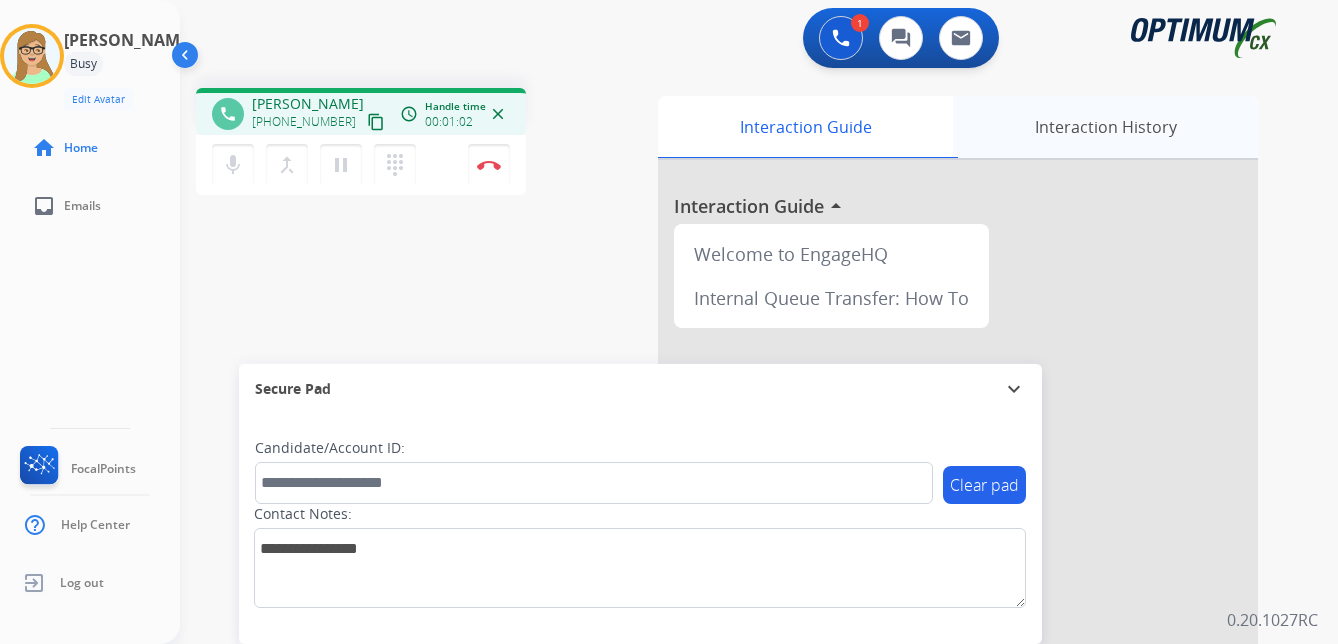 click on "Interaction History" at bounding box center [1105, 127] 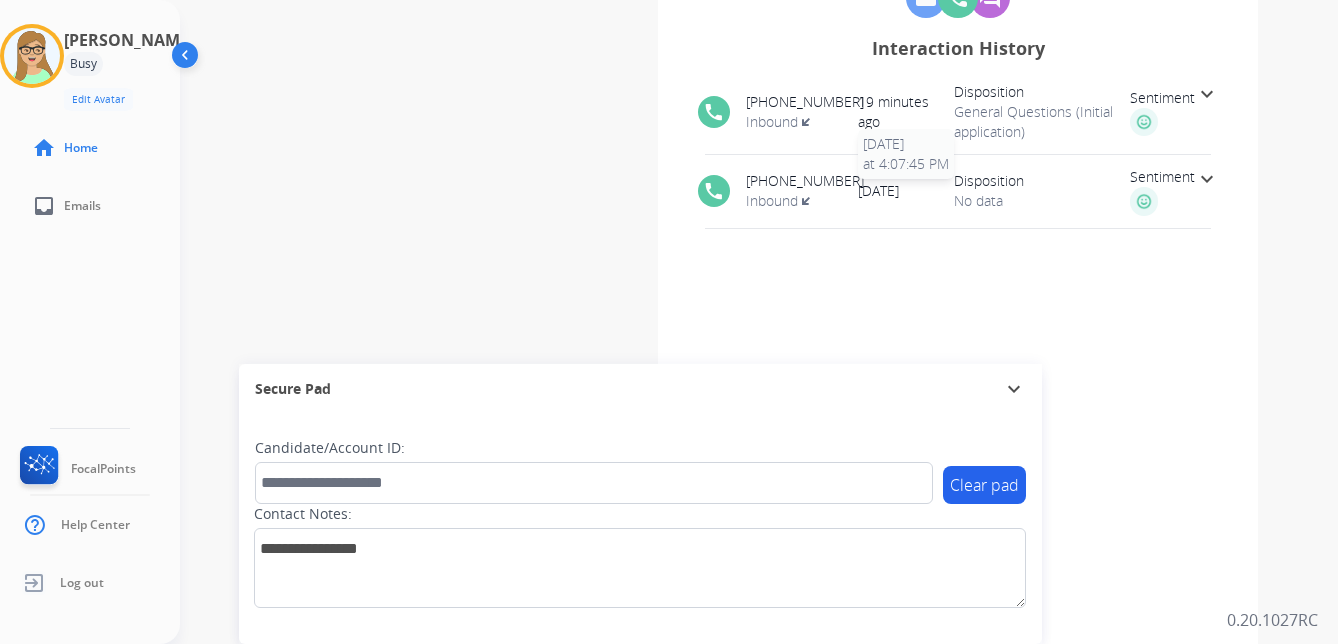 scroll, scrollTop: 162, scrollLeft: 0, axis: vertical 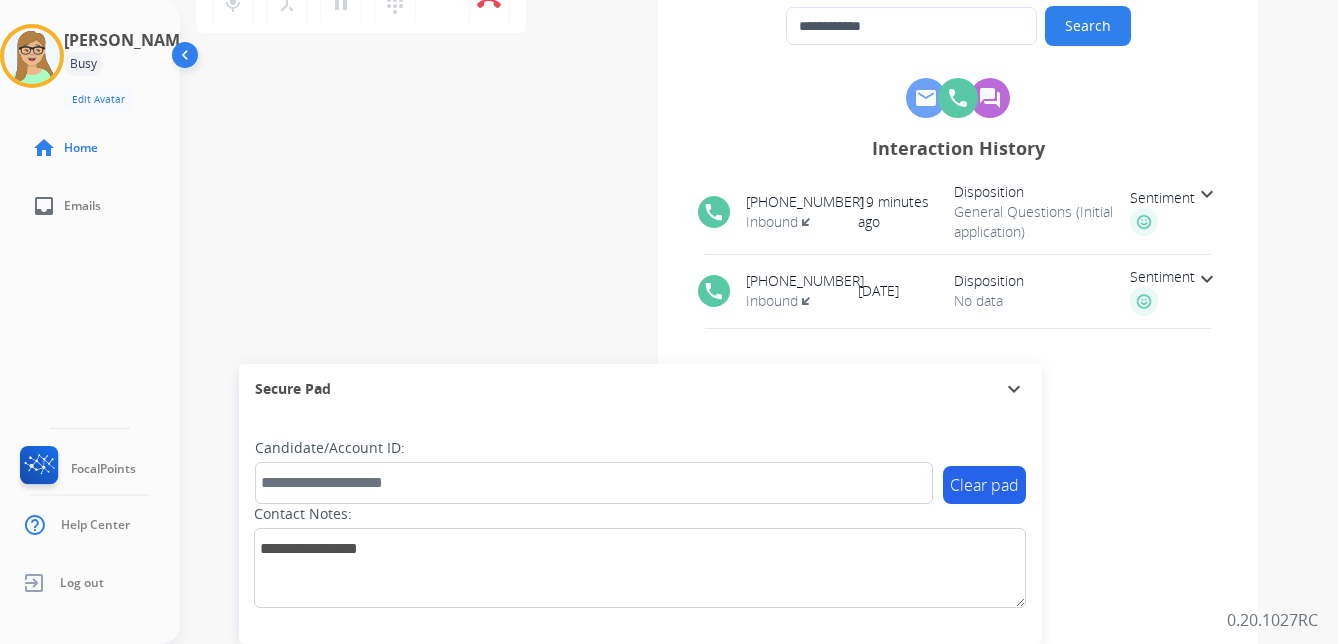 click on "expand_more" at bounding box center [1207, 194] 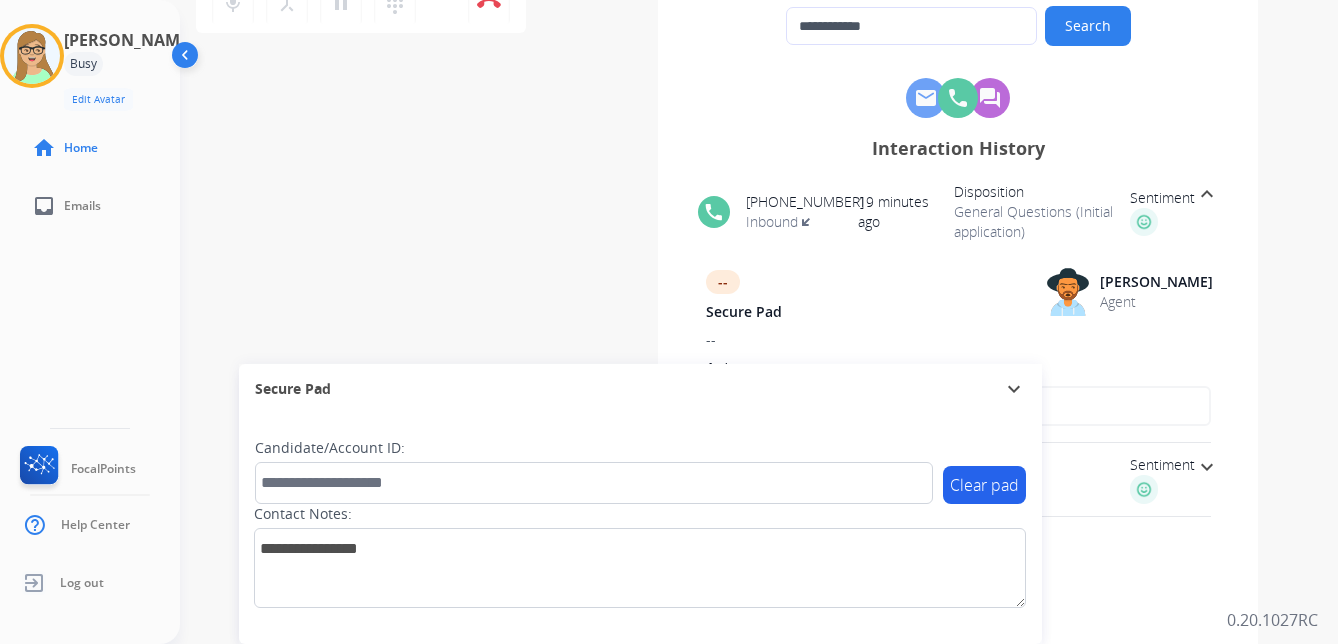 scroll, scrollTop: 0, scrollLeft: 0, axis: both 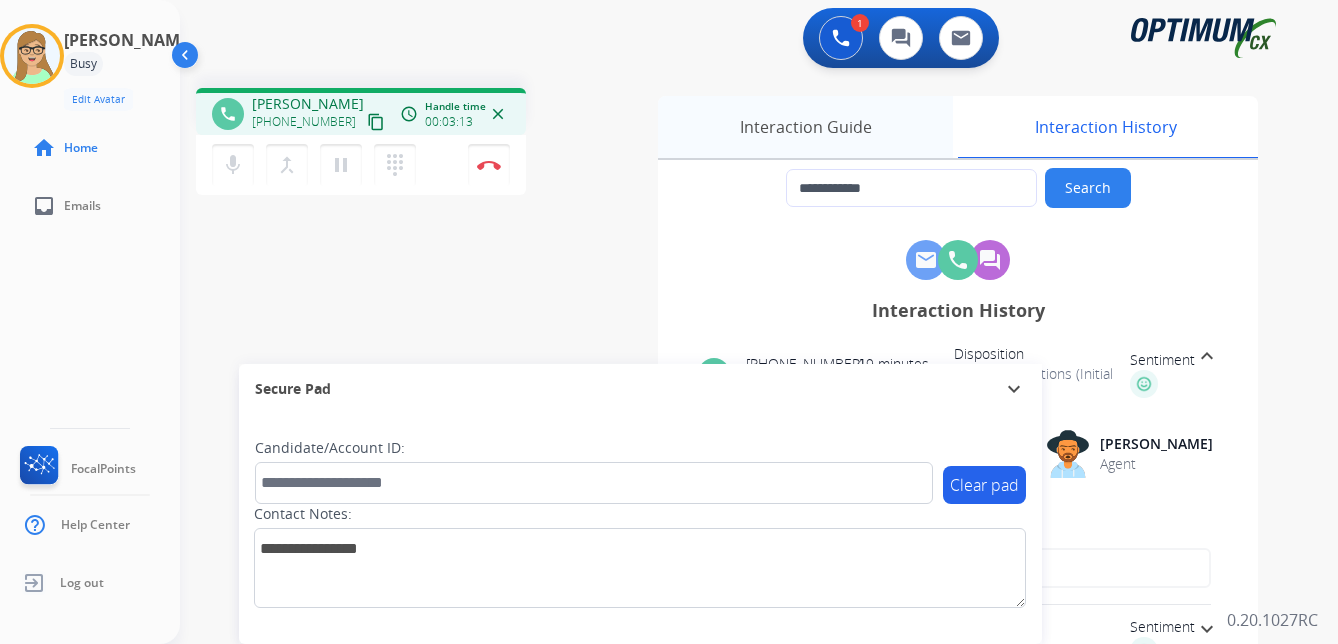 click on "Interaction Guide" at bounding box center [805, 127] 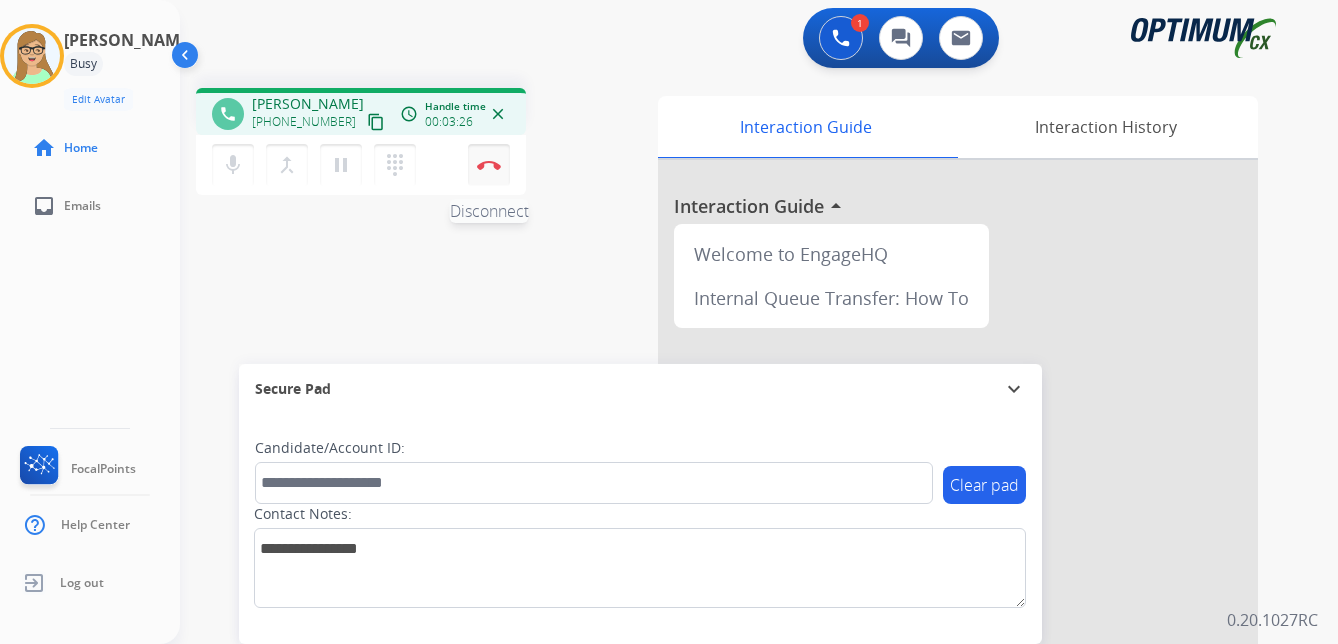 click at bounding box center (489, 165) 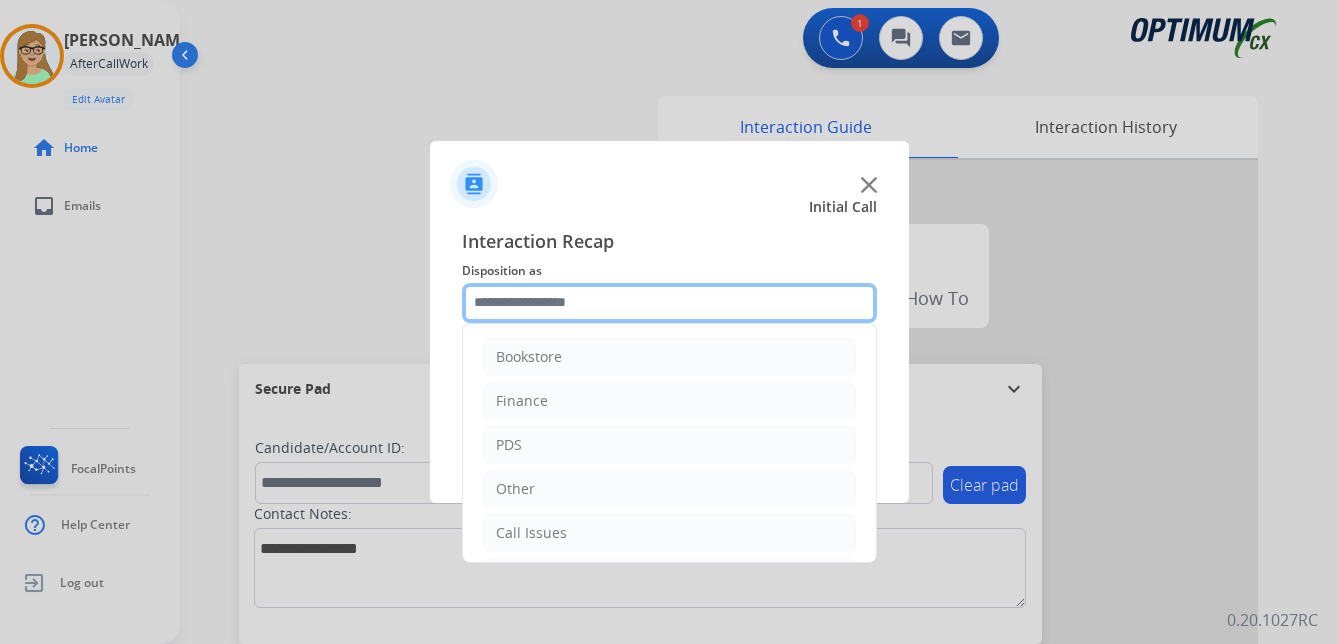 click 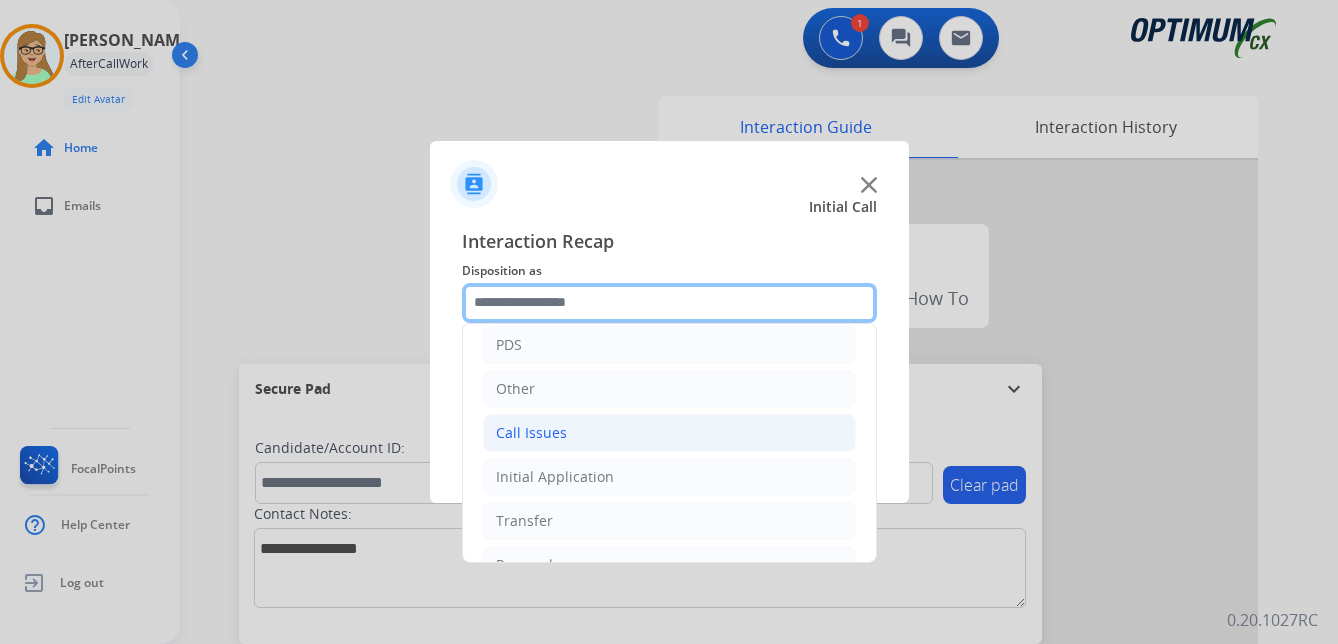scroll, scrollTop: 136, scrollLeft: 0, axis: vertical 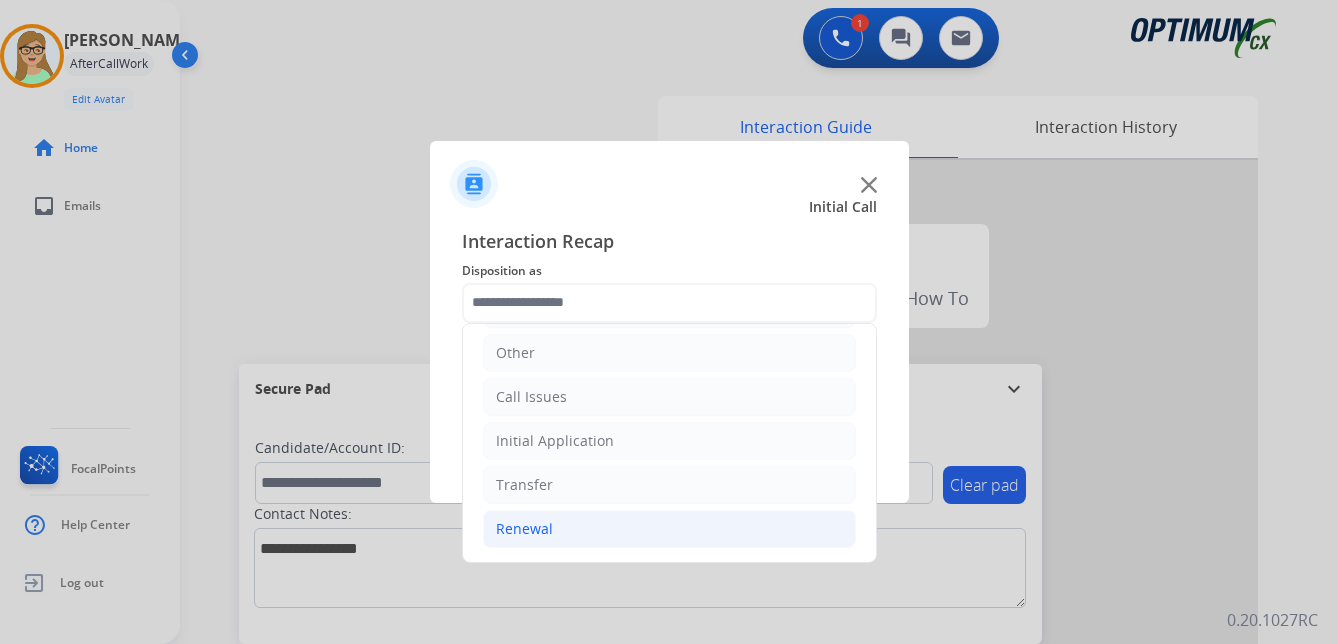 click on "Renewal" 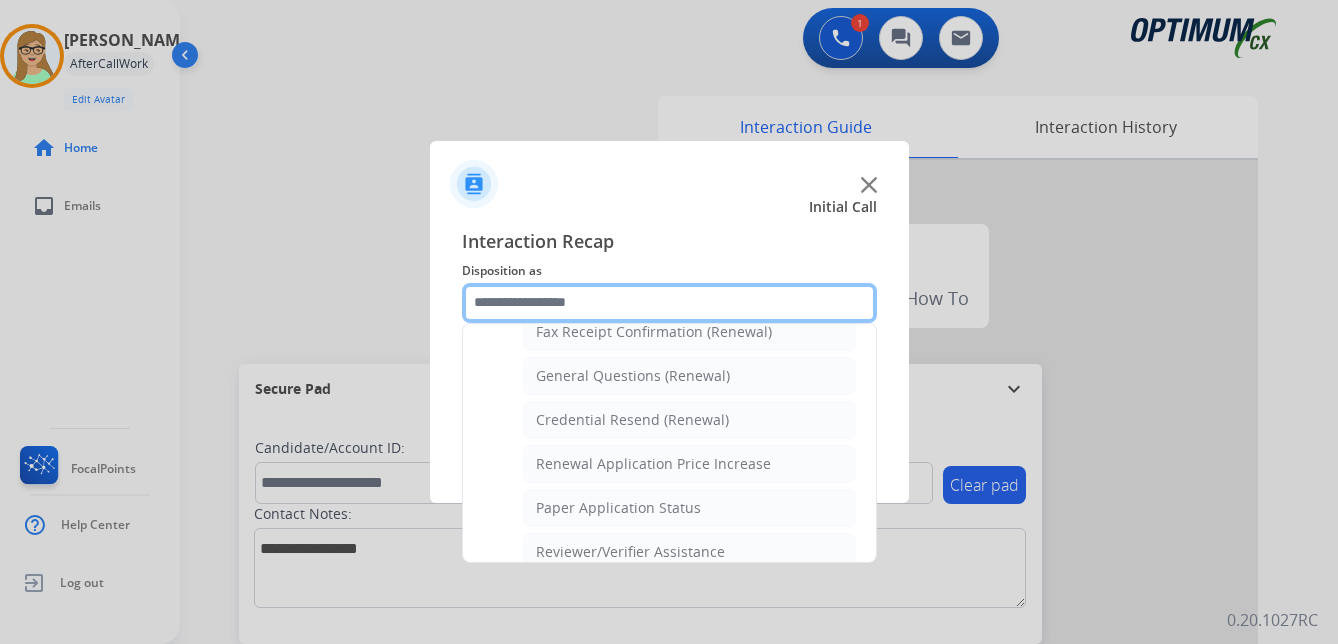 scroll, scrollTop: 572, scrollLeft: 0, axis: vertical 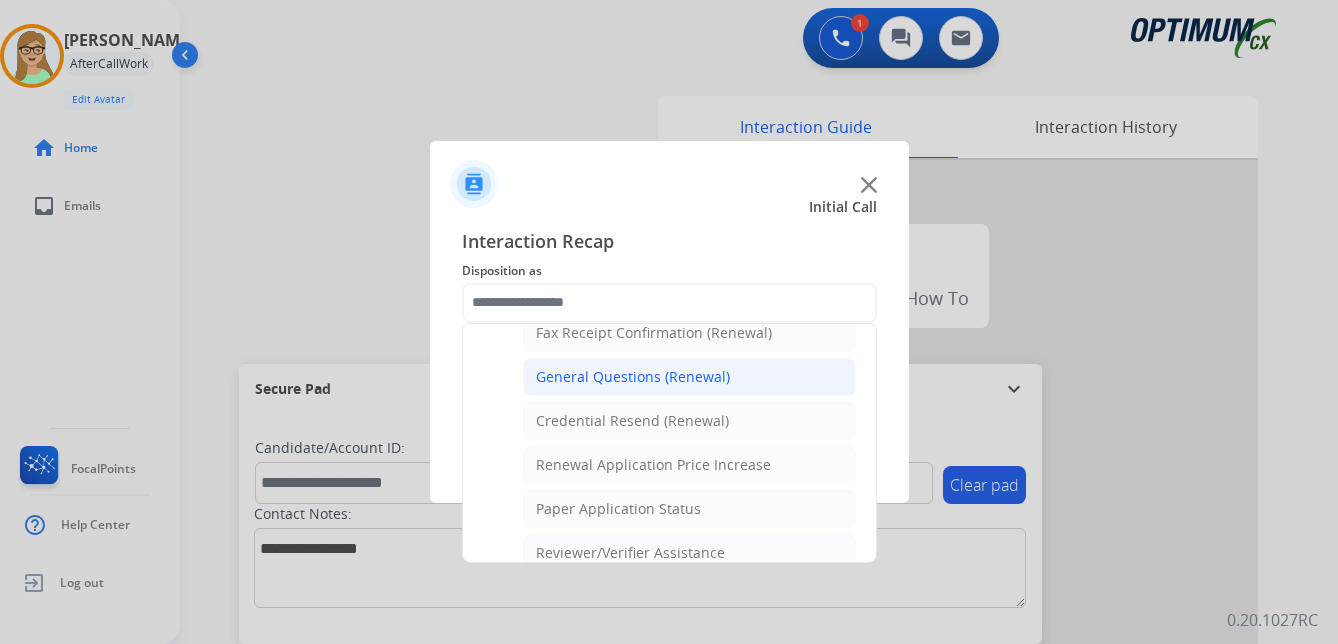 click on "General Questions (Renewal)" 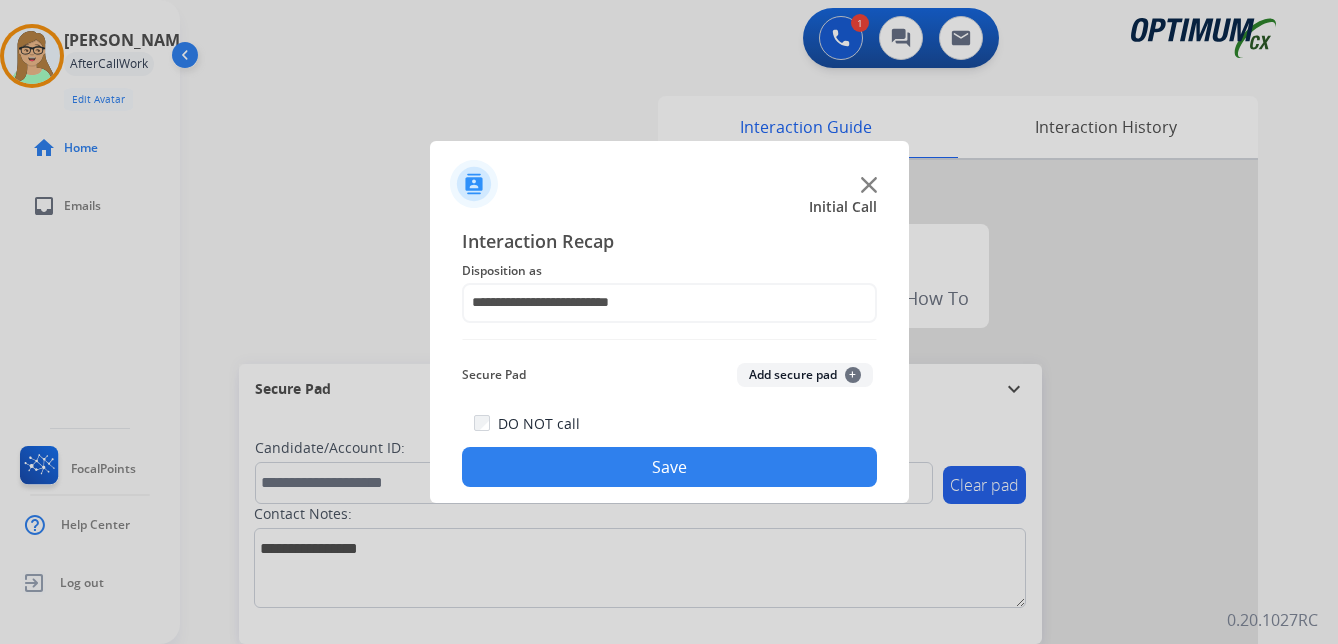 click on "Save" 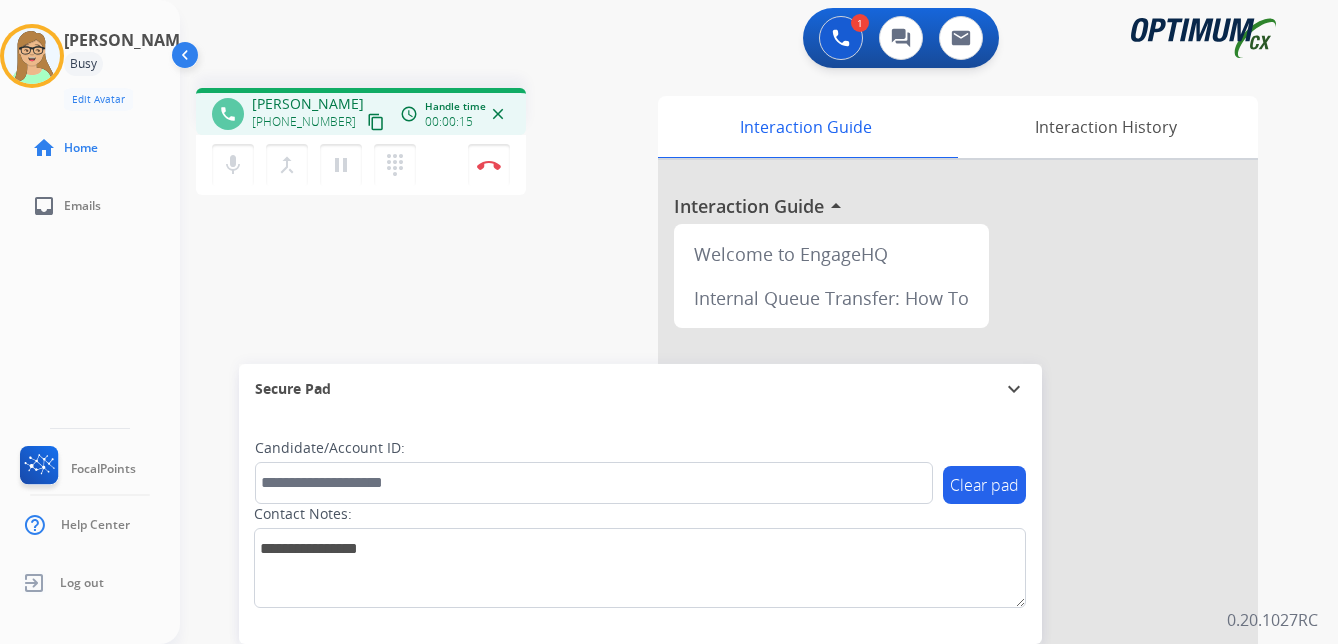 click on "content_copy" at bounding box center [376, 122] 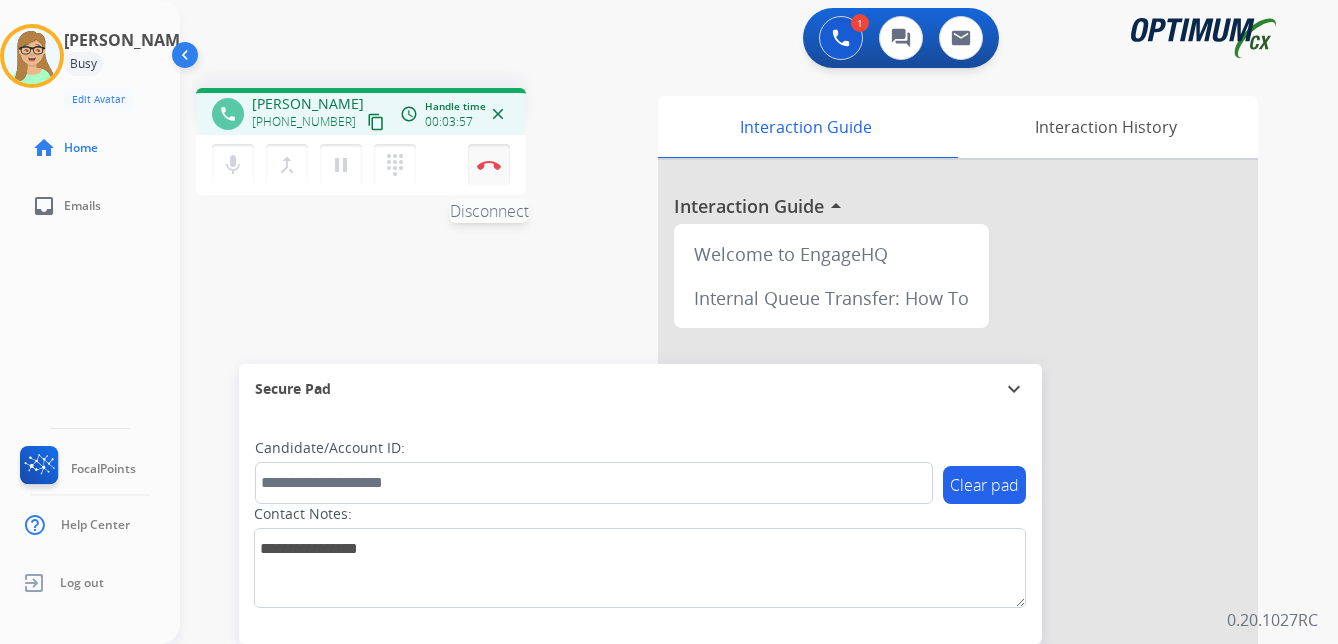 click at bounding box center [489, 165] 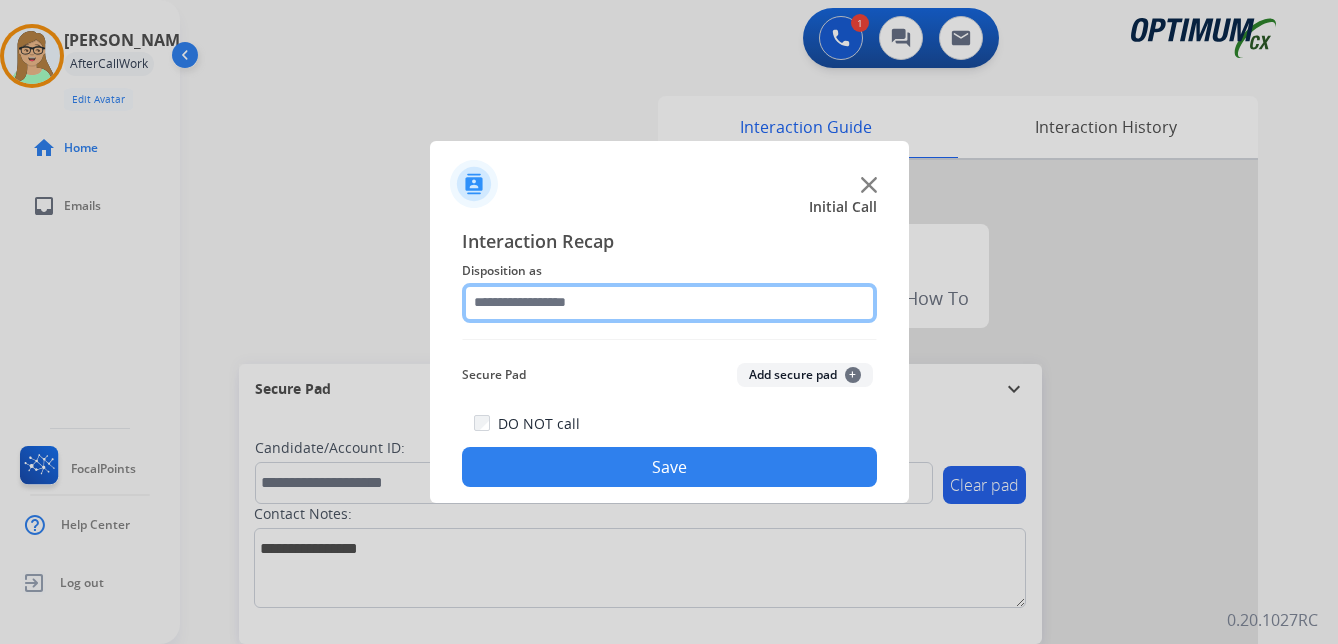 click 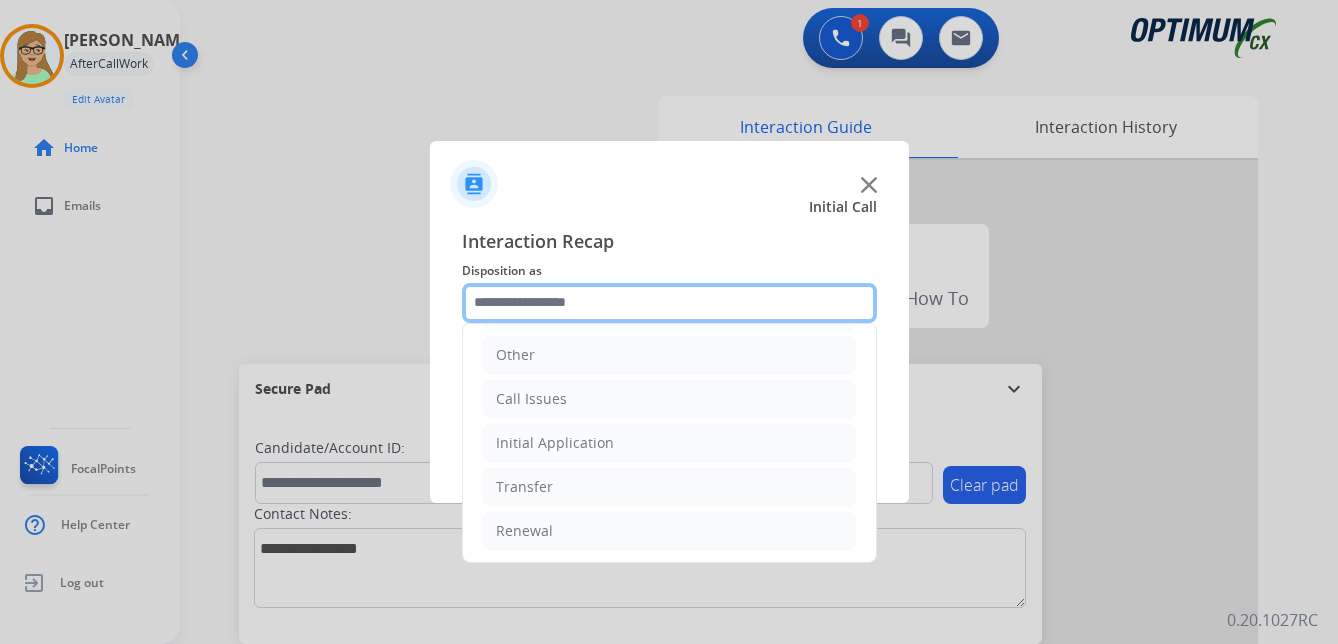 scroll, scrollTop: 136, scrollLeft: 0, axis: vertical 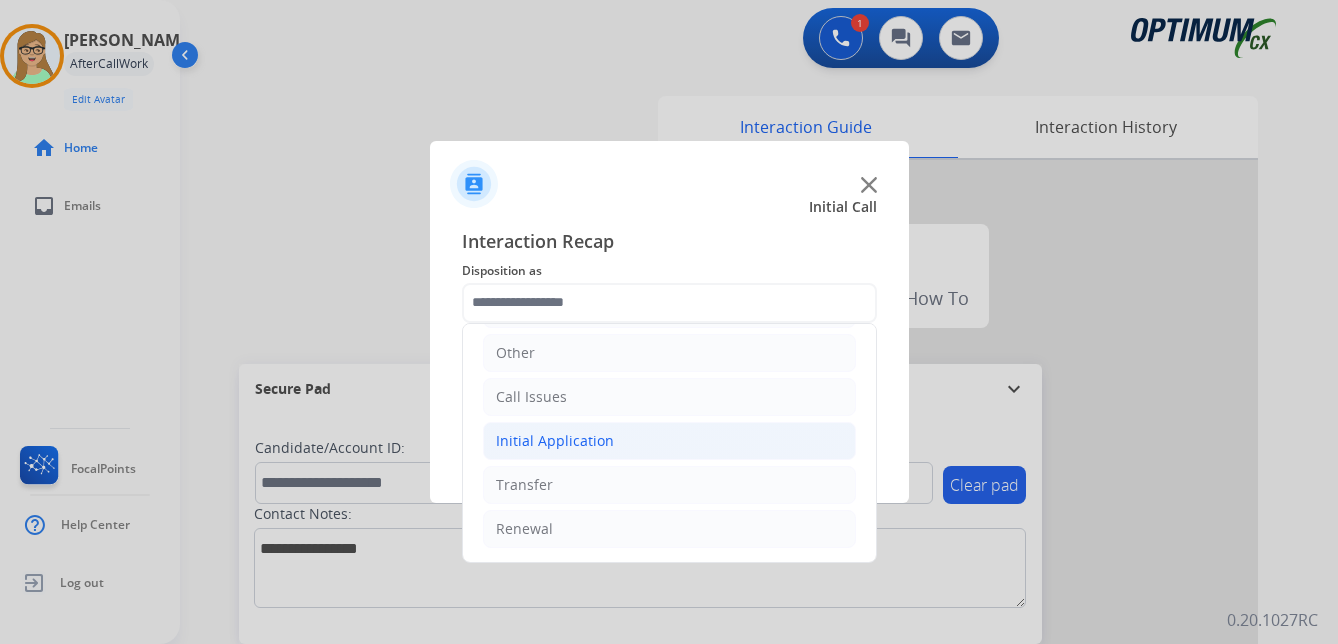 click on "Initial Application" 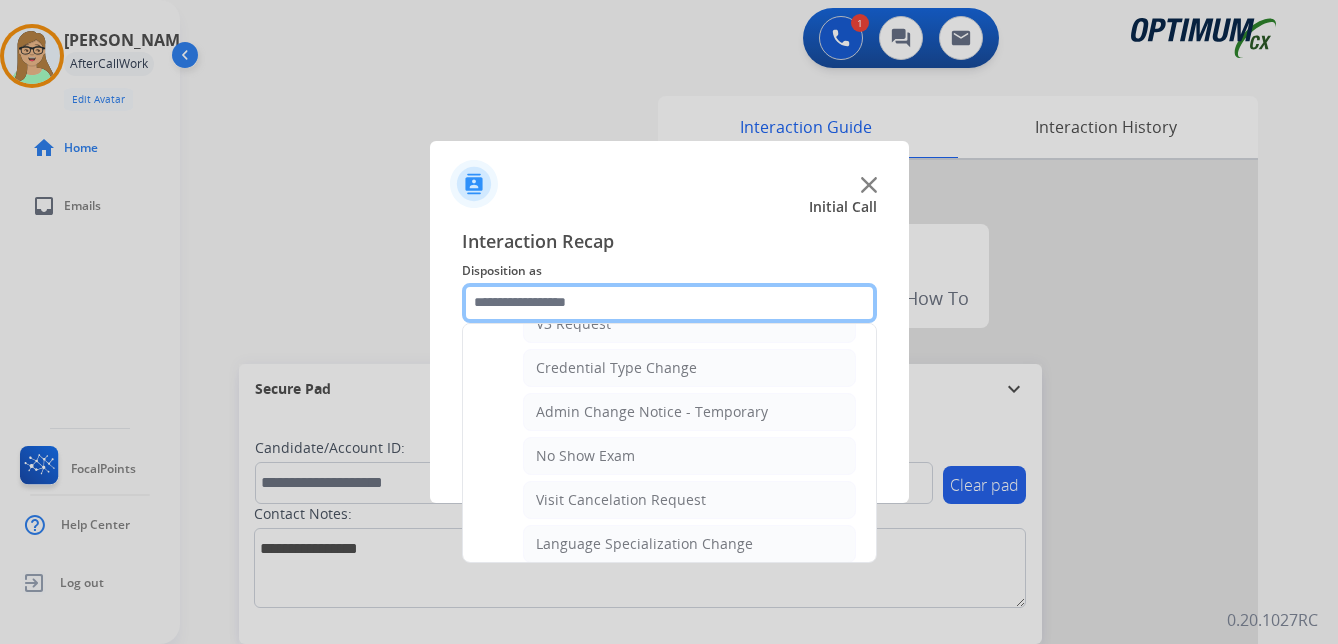scroll, scrollTop: 836, scrollLeft: 0, axis: vertical 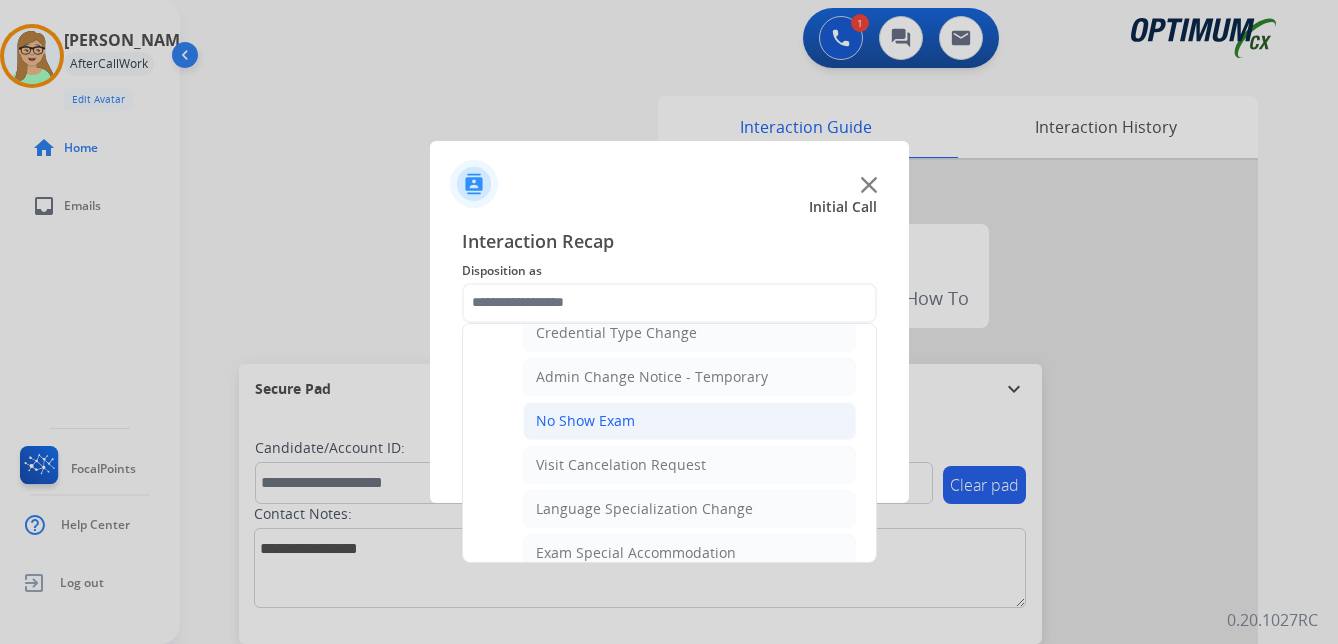 click on "No Show Exam" 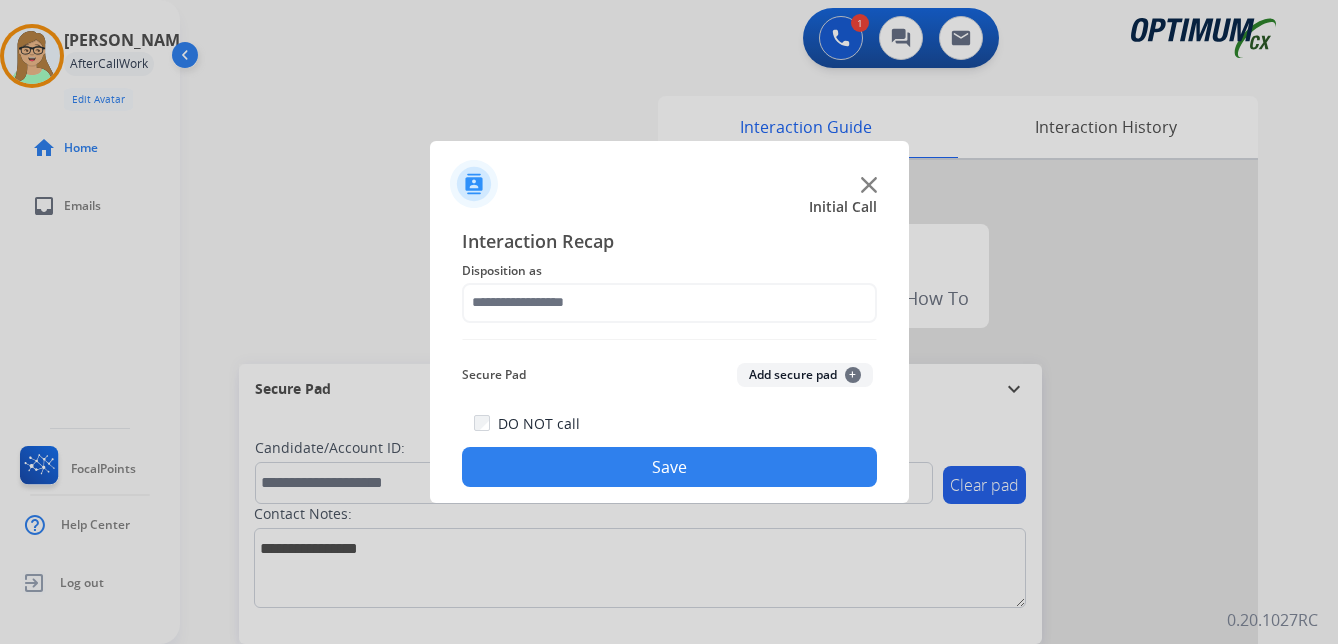 type on "**********" 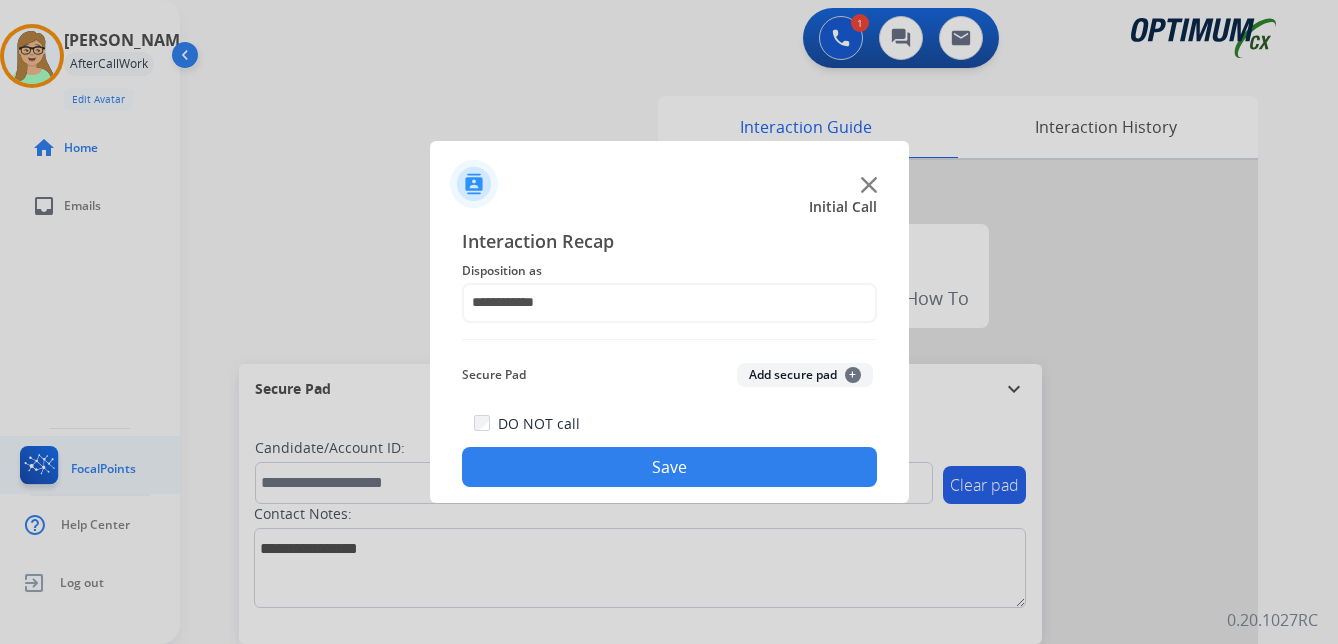 drag, startPoint x: 555, startPoint y: 460, endPoint x: 10, endPoint y: 440, distance: 545.3668 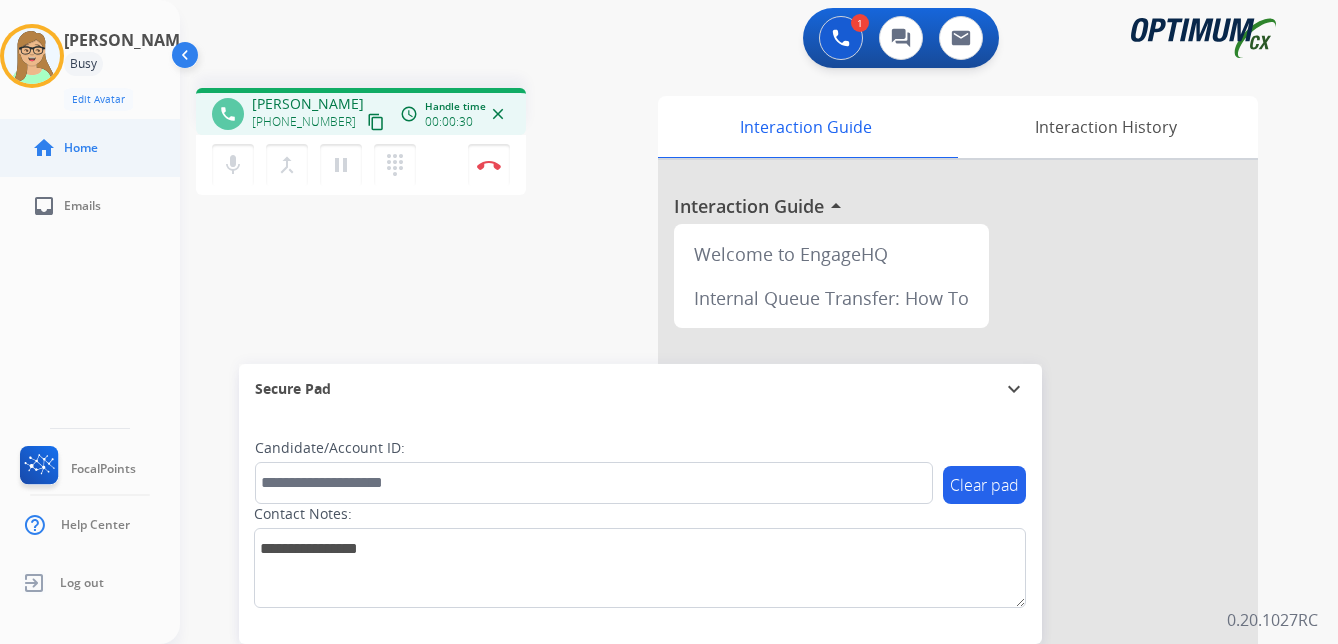 drag, startPoint x: 357, startPoint y: 122, endPoint x: 132, endPoint y: 148, distance: 226.49724 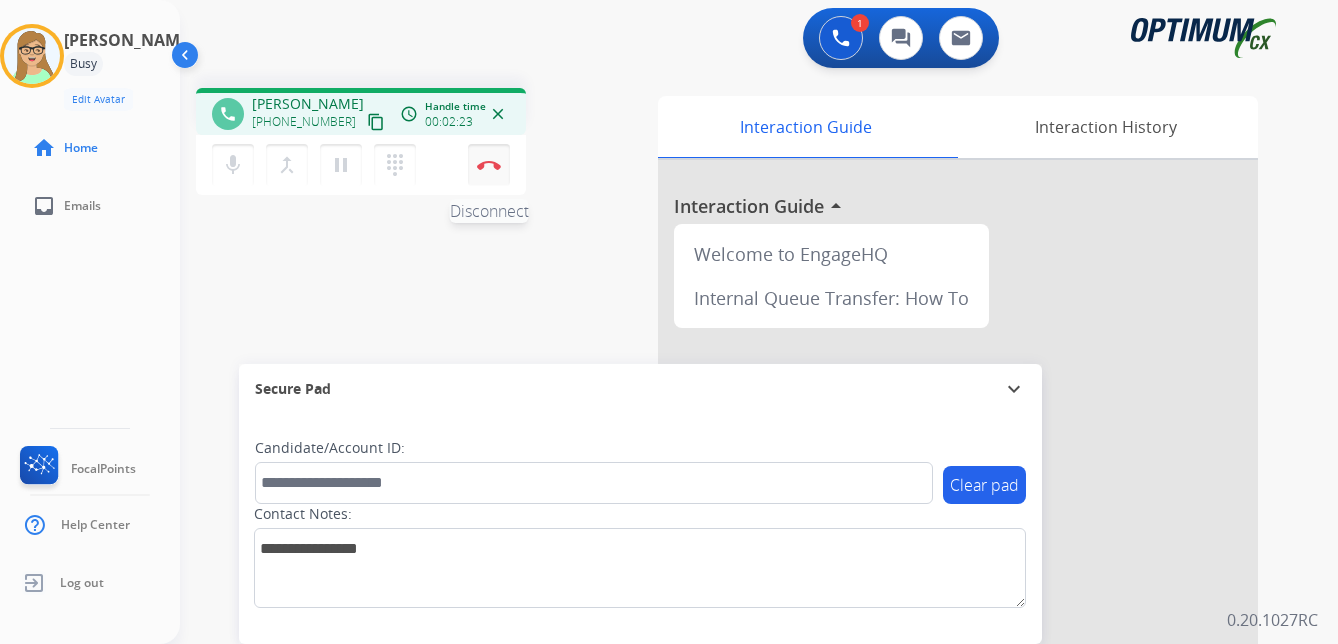 click at bounding box center [489, 165] 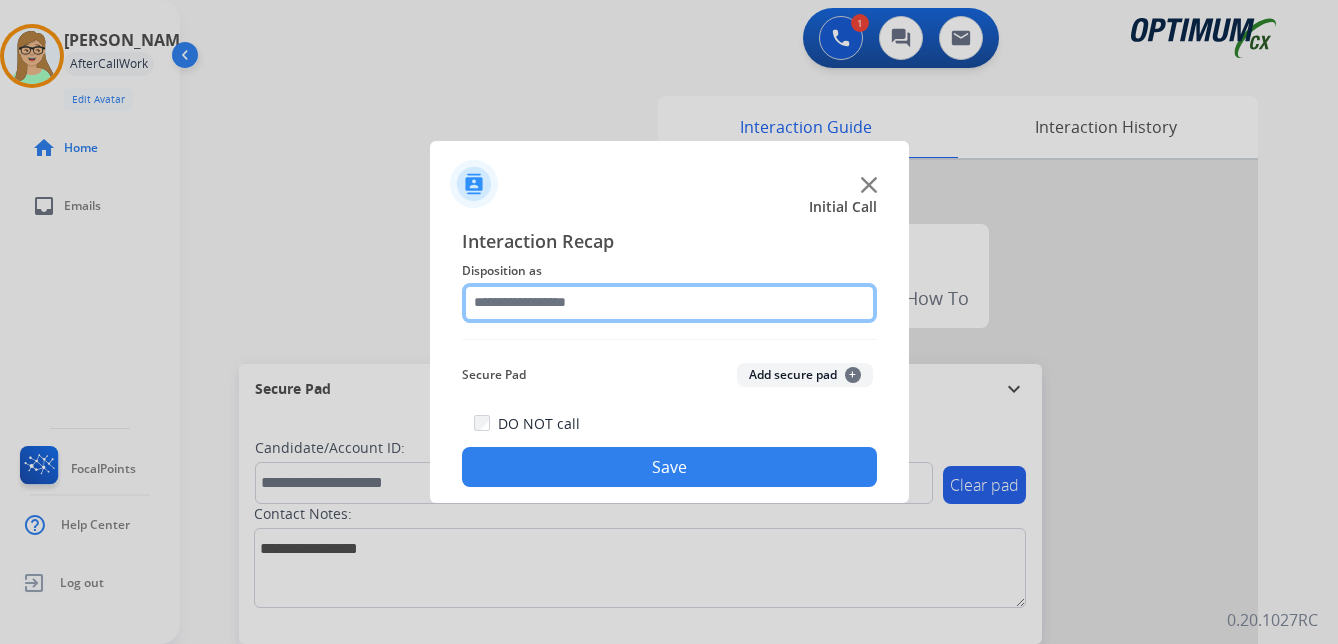 click 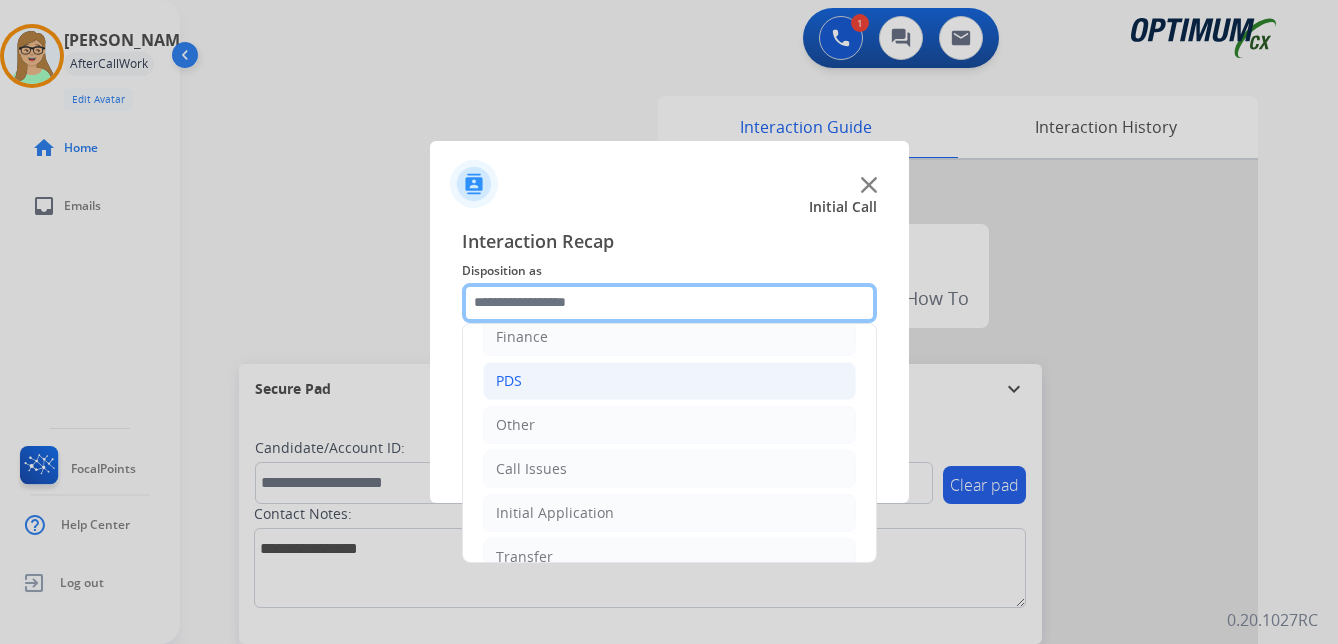 scroll, scrollTop: 100, scrollLeft: 0, axis: vertical 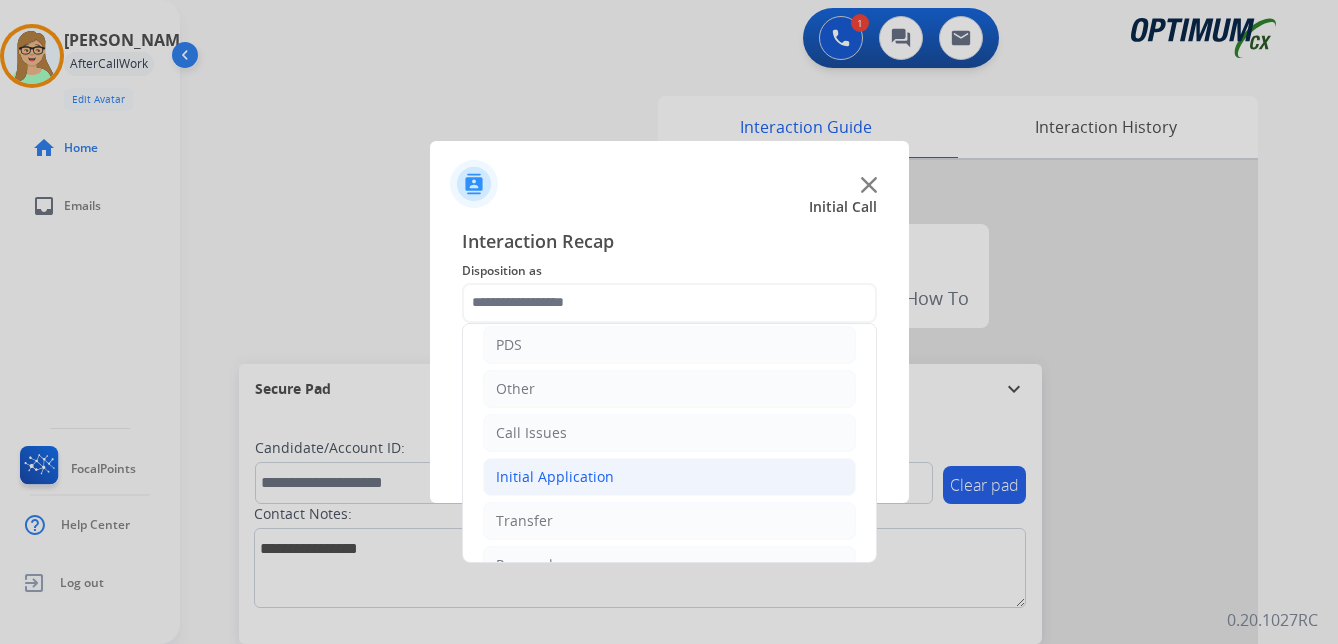 click on "Initial Application" 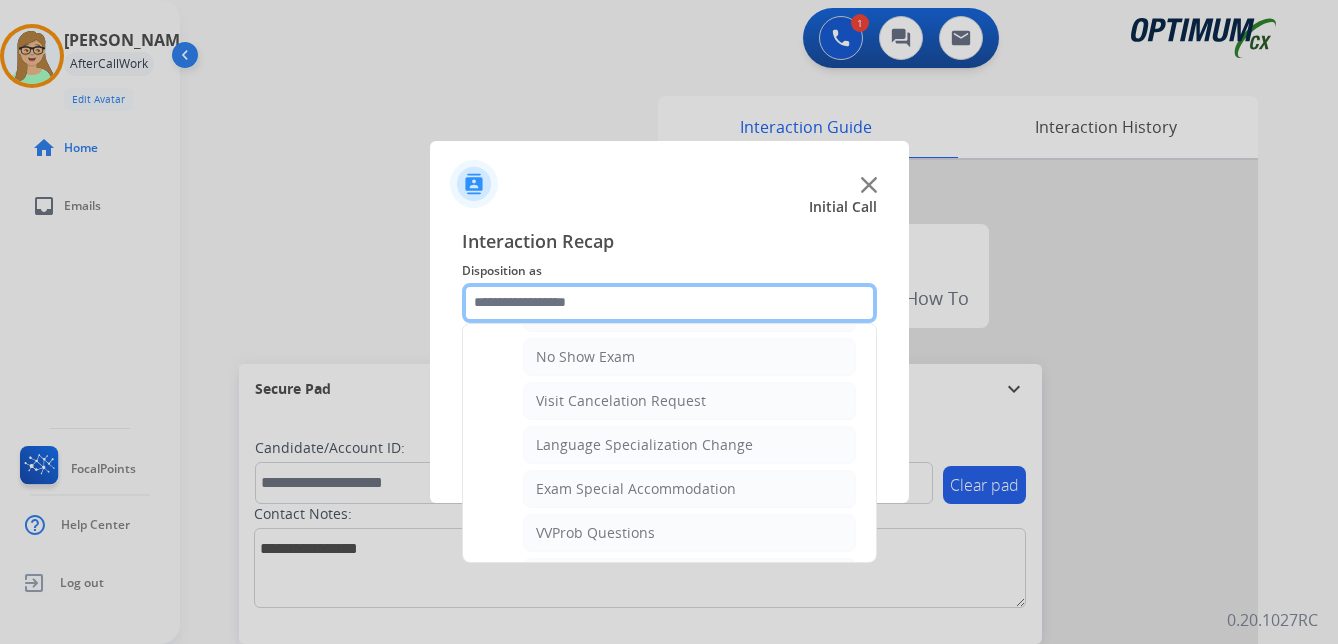 scroll, scrollTop: 1000, scrollLeft: 0, axis: vertical 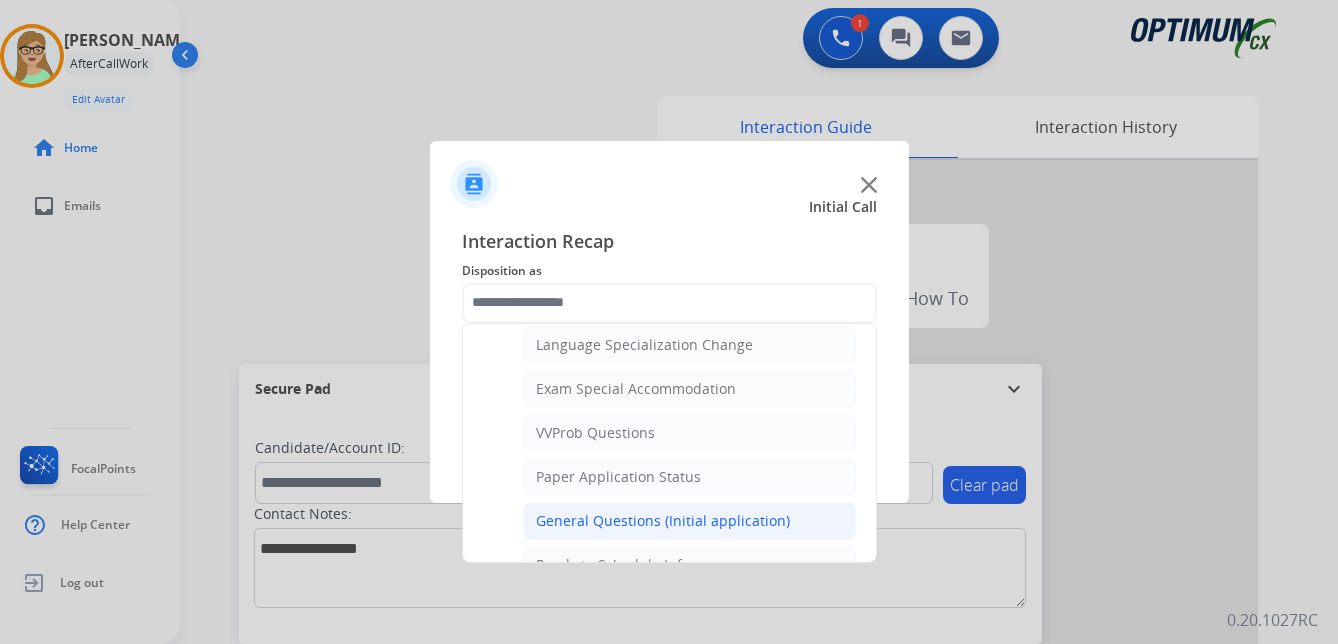 click on "General Questions (Initial application)" 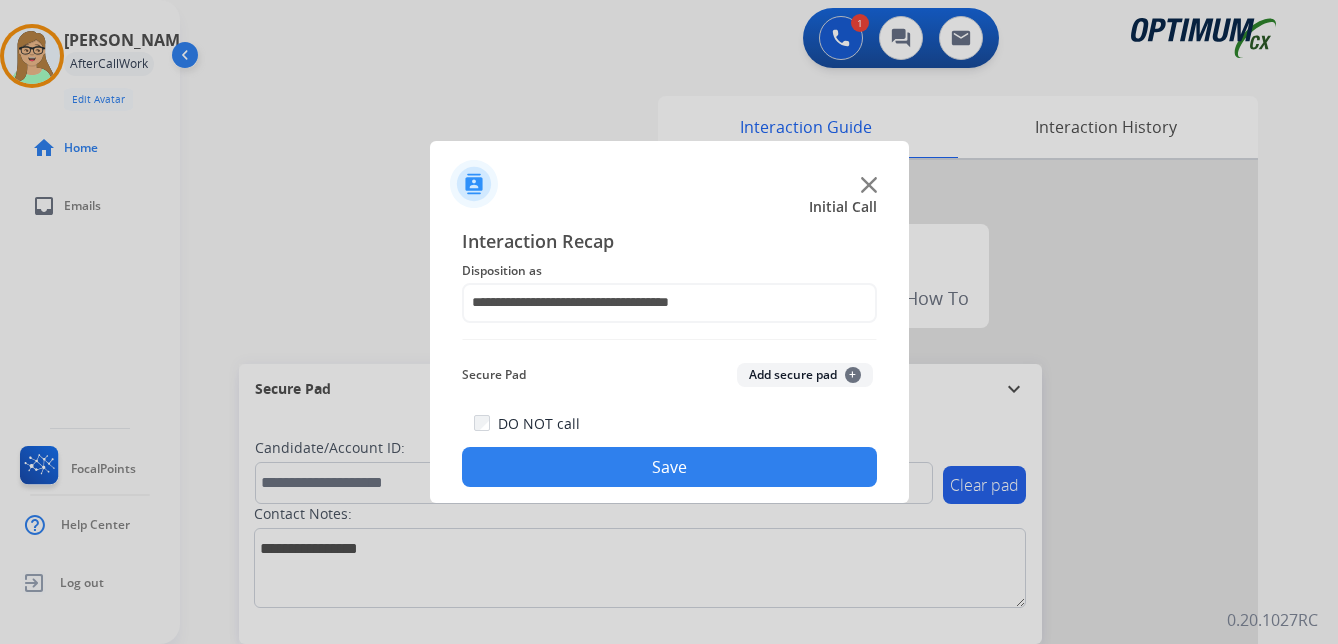 drag, startPoint x: 592, startPoint y: 461, endPoint x: 553, endPoint y: 461, distance: 39 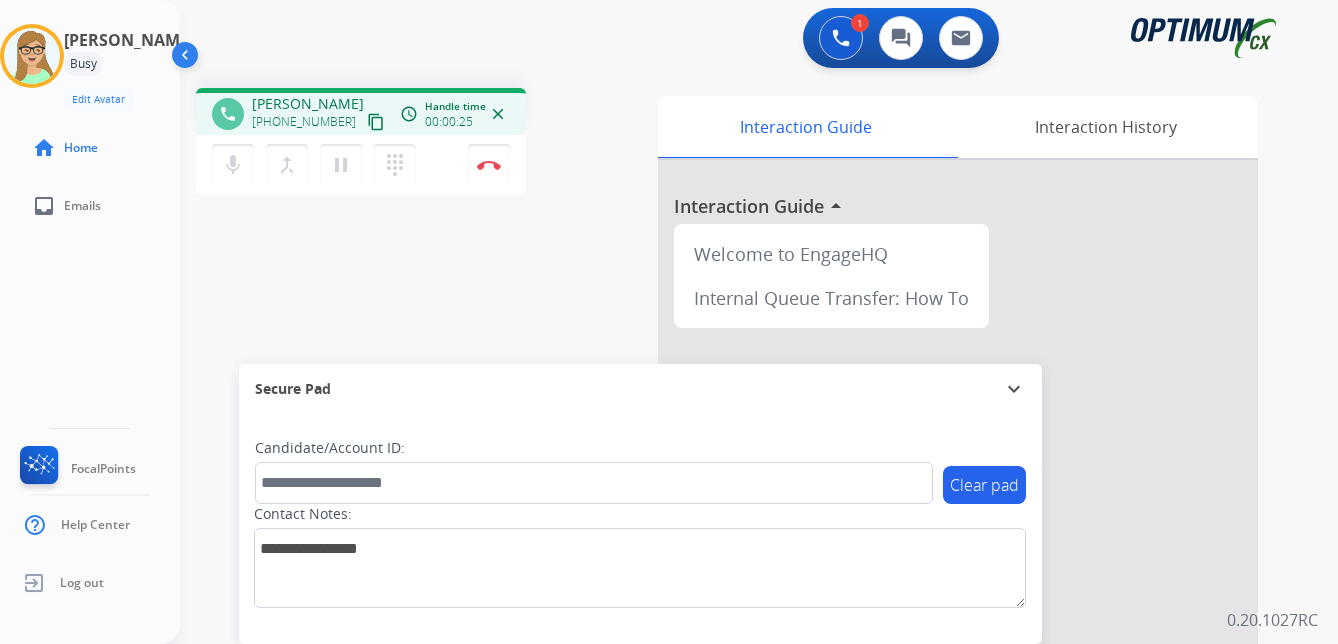 click on "content_copy" at bounding box center (376, 122) 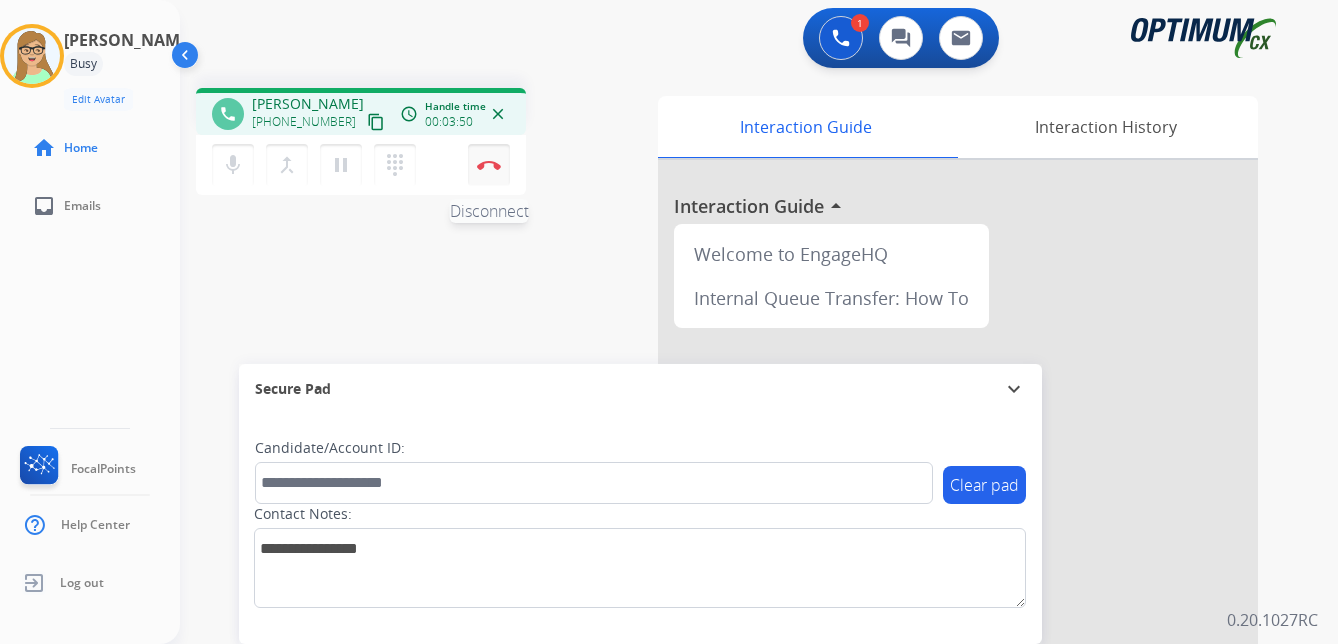 click at bounding box center (489, 165) 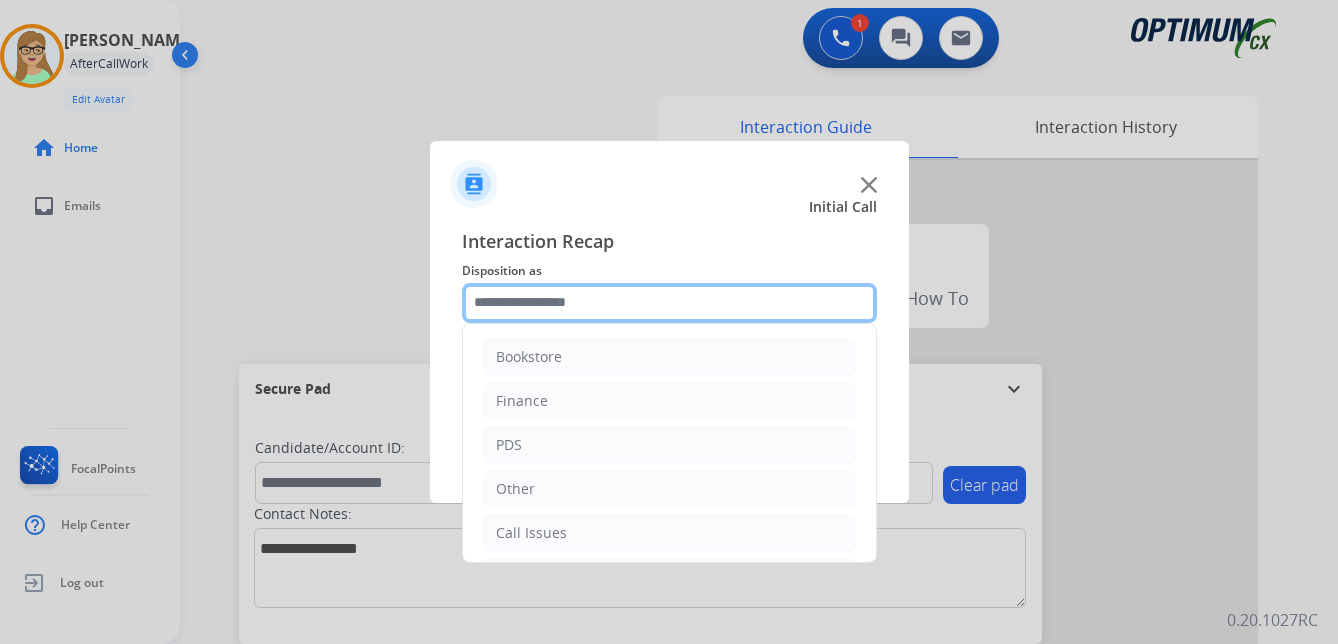 click 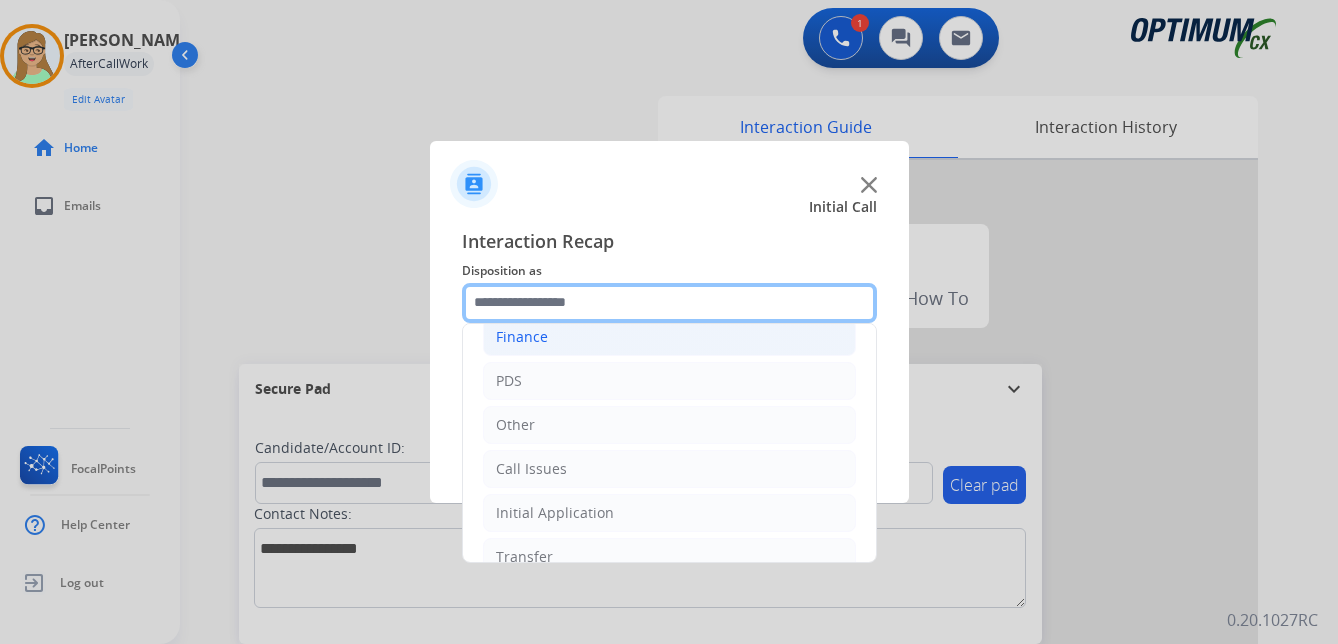 scroll, scrollTop: 136, scrollLeft: 0, axis: vertical 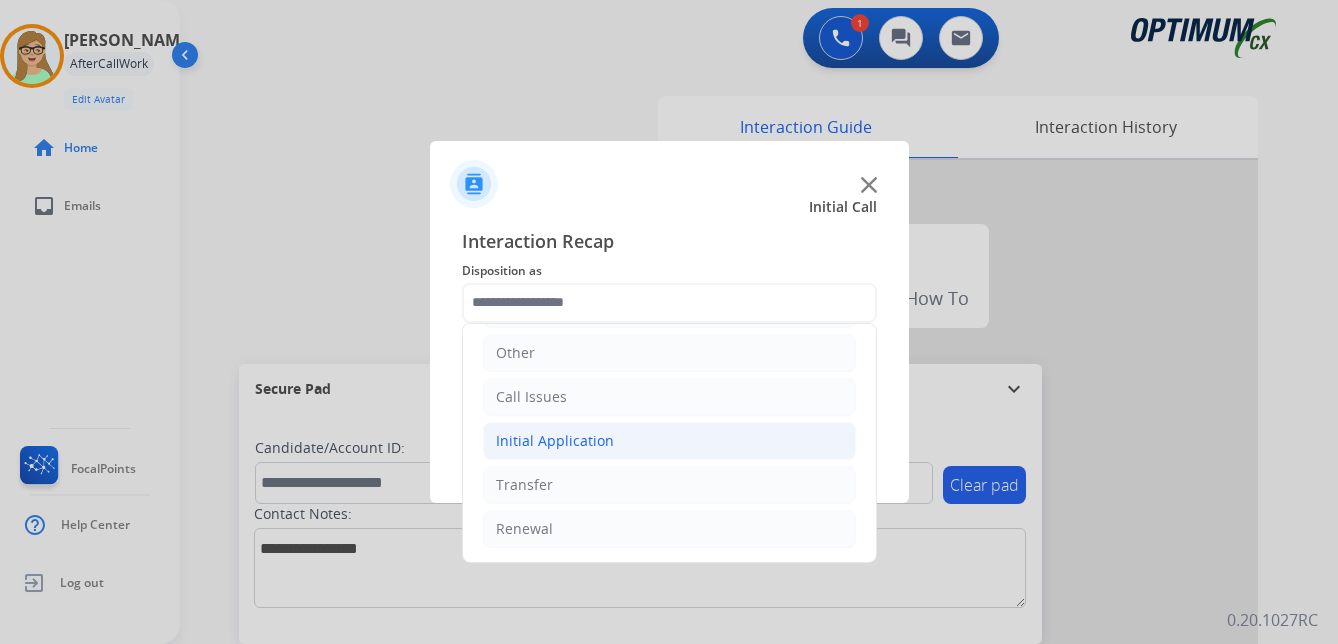 click on "Initial Application" 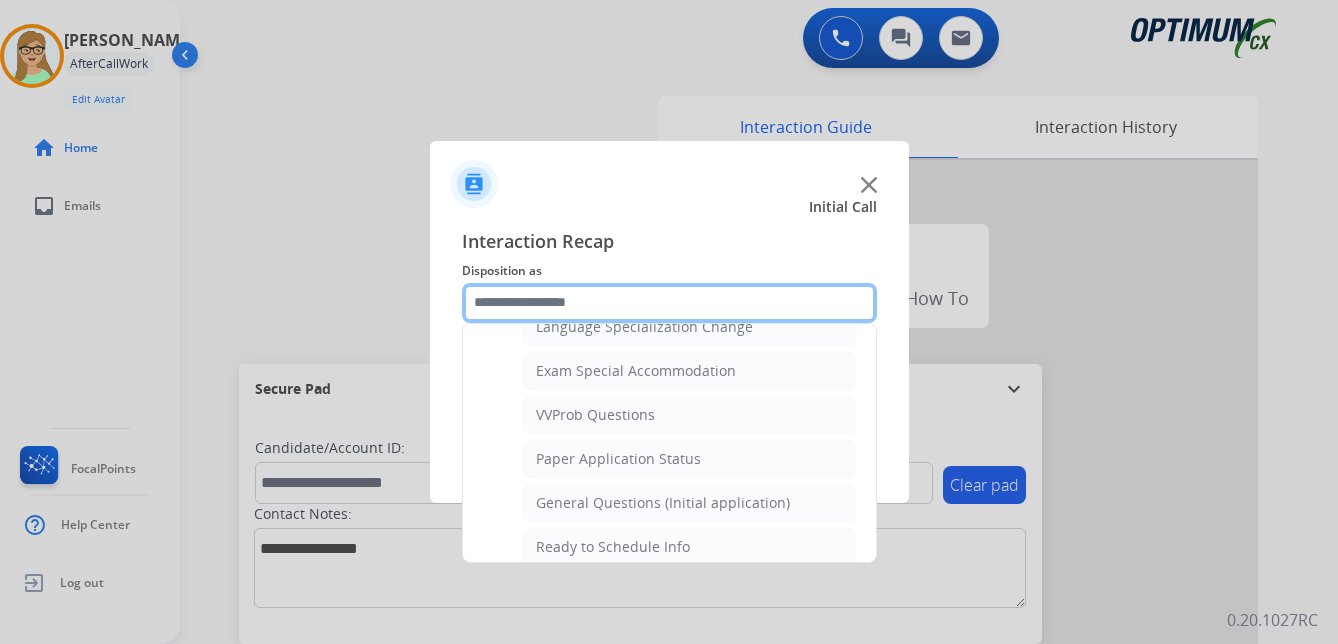 scroll, scrollTop: 1036, scrollLeft: 0, axis: vertical 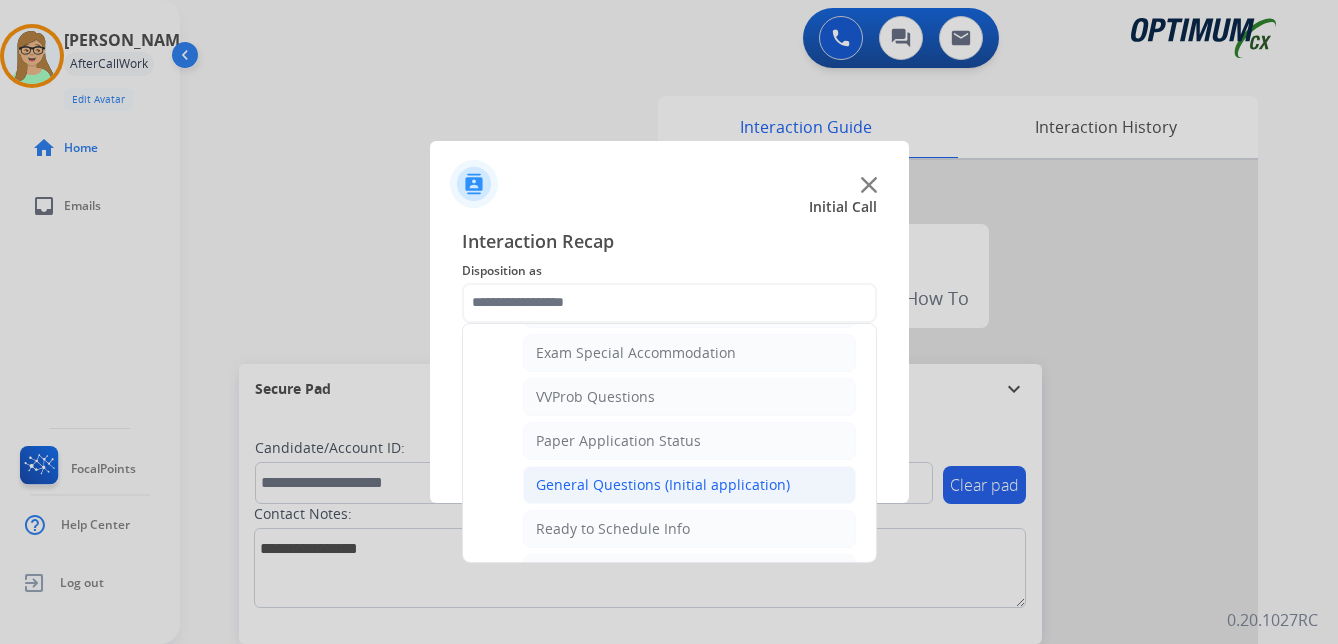 click on "General Questions (Initial application)" 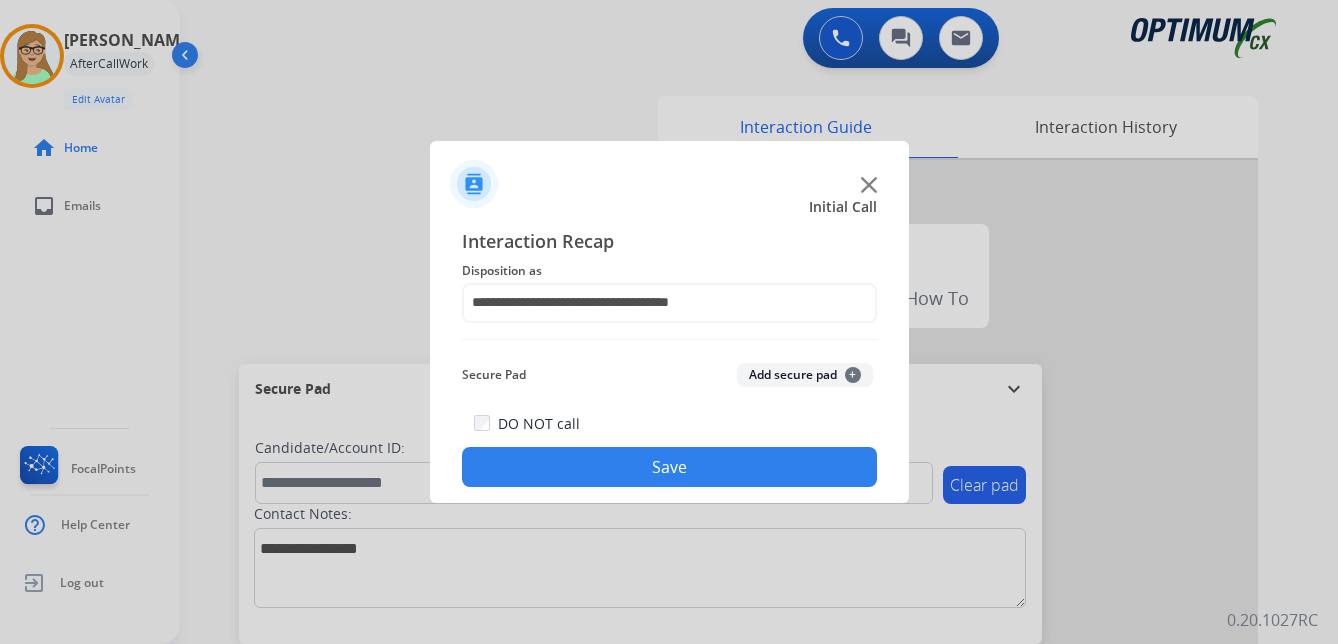 click on "Save" 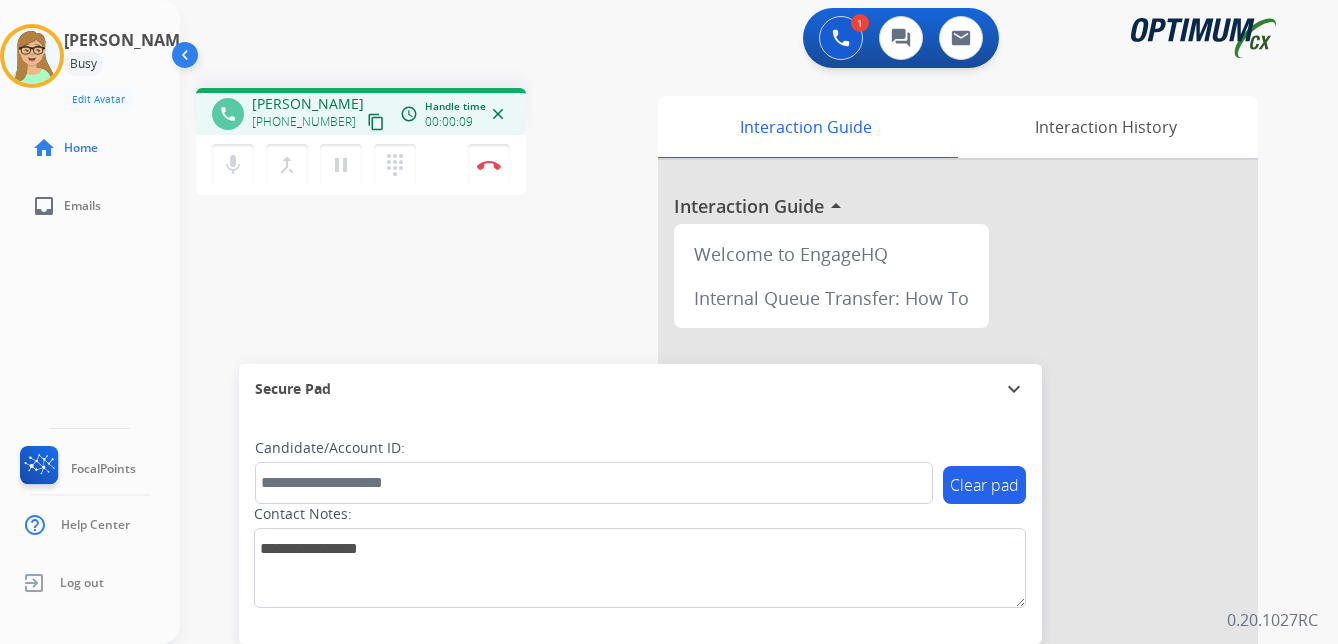 click on "phone [PERSON_NAME] [PHONE_NUMBER] content_copy access_time Call metrics Queue   04:05 Hold   00:00 Talk   00:10 Total   04:14 Handle time 00:00:09 close" at bounding box center [361, 111] 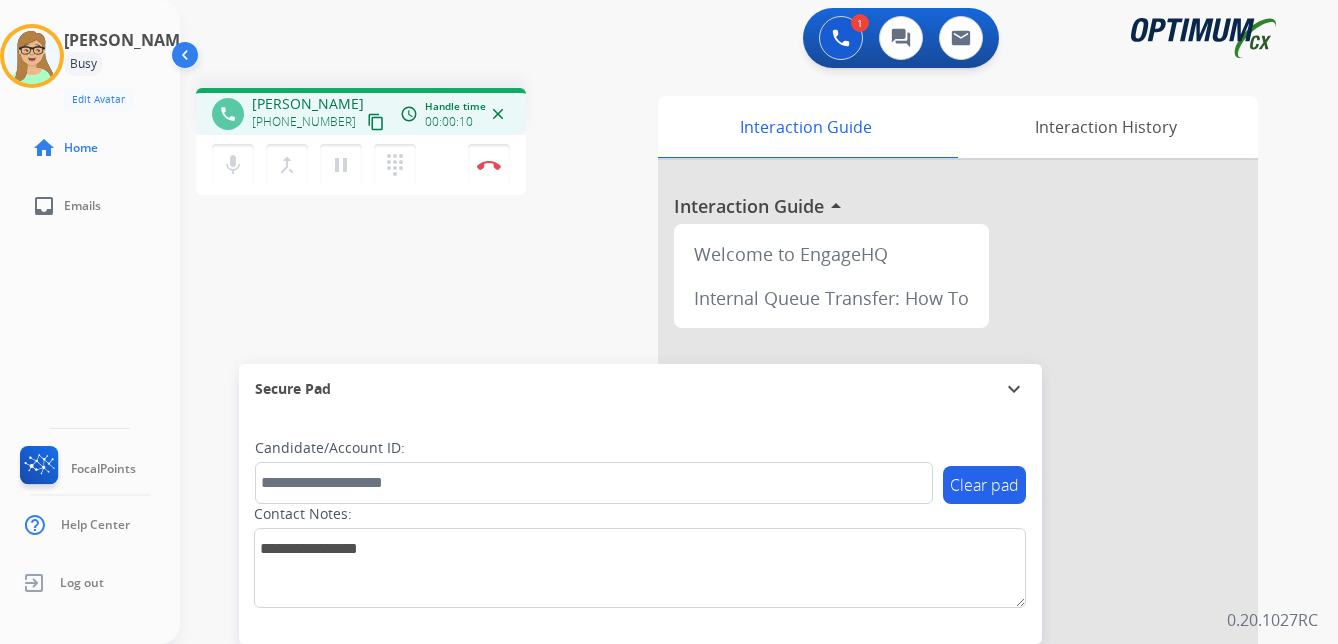 click on "content_copy" at bounding box center [376, 122] 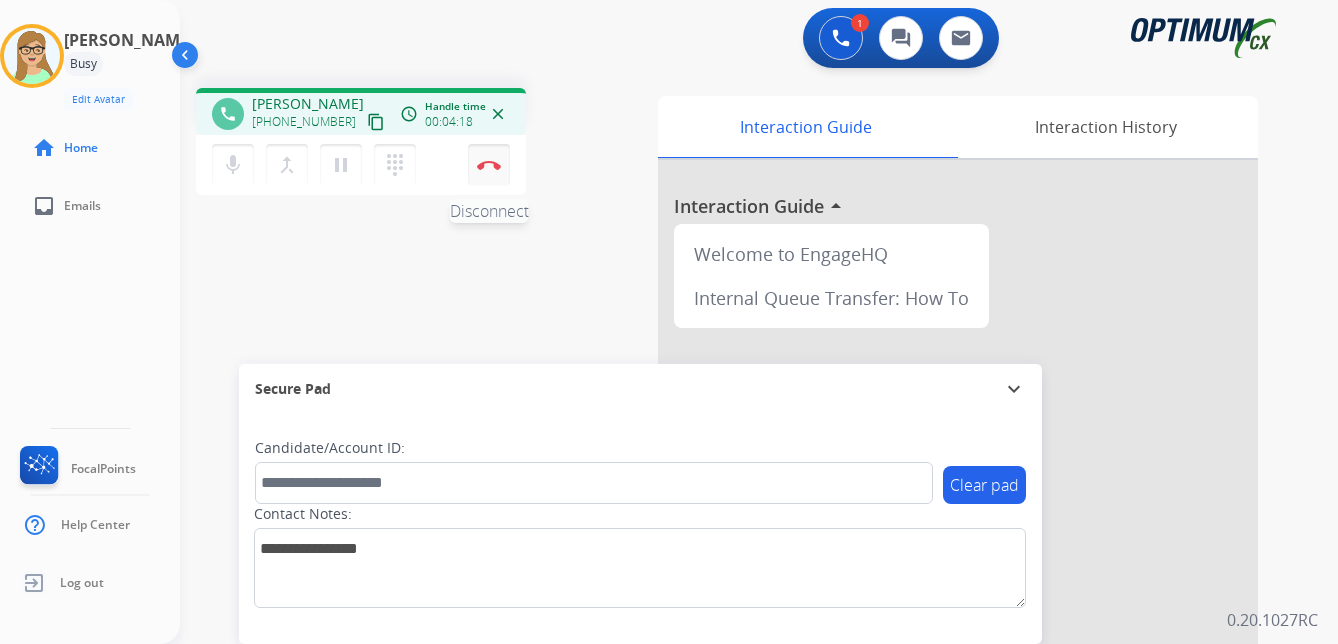 click at bounding box center (489, 165) 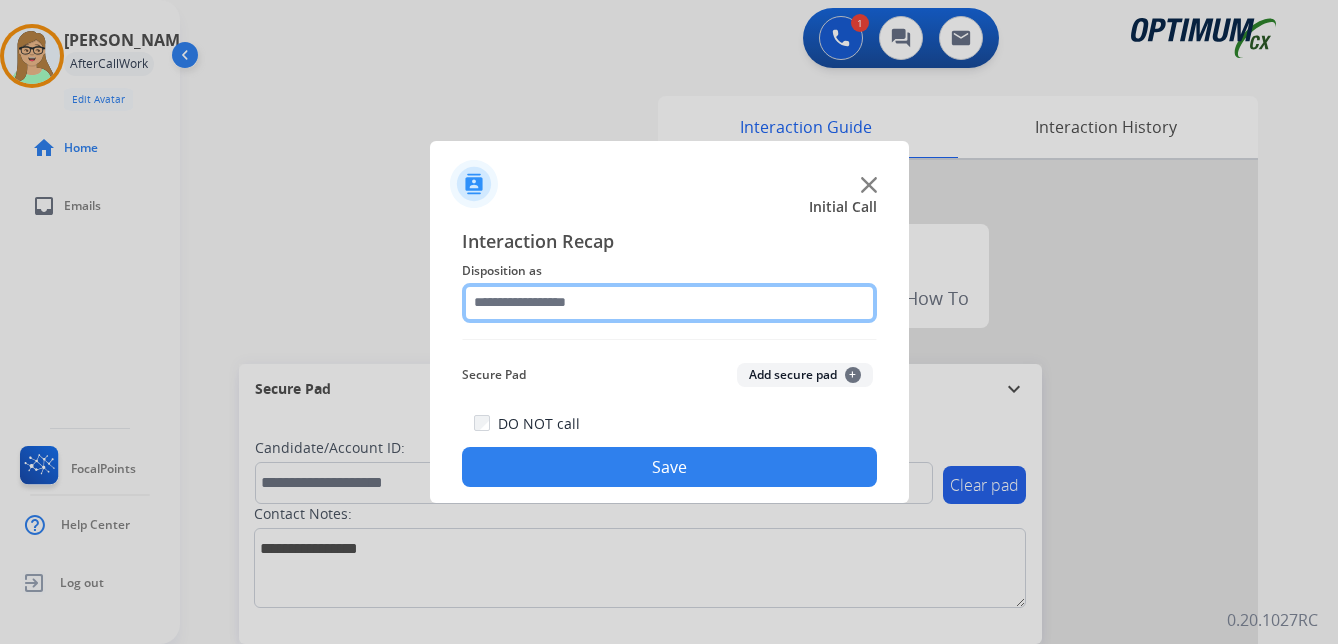 click 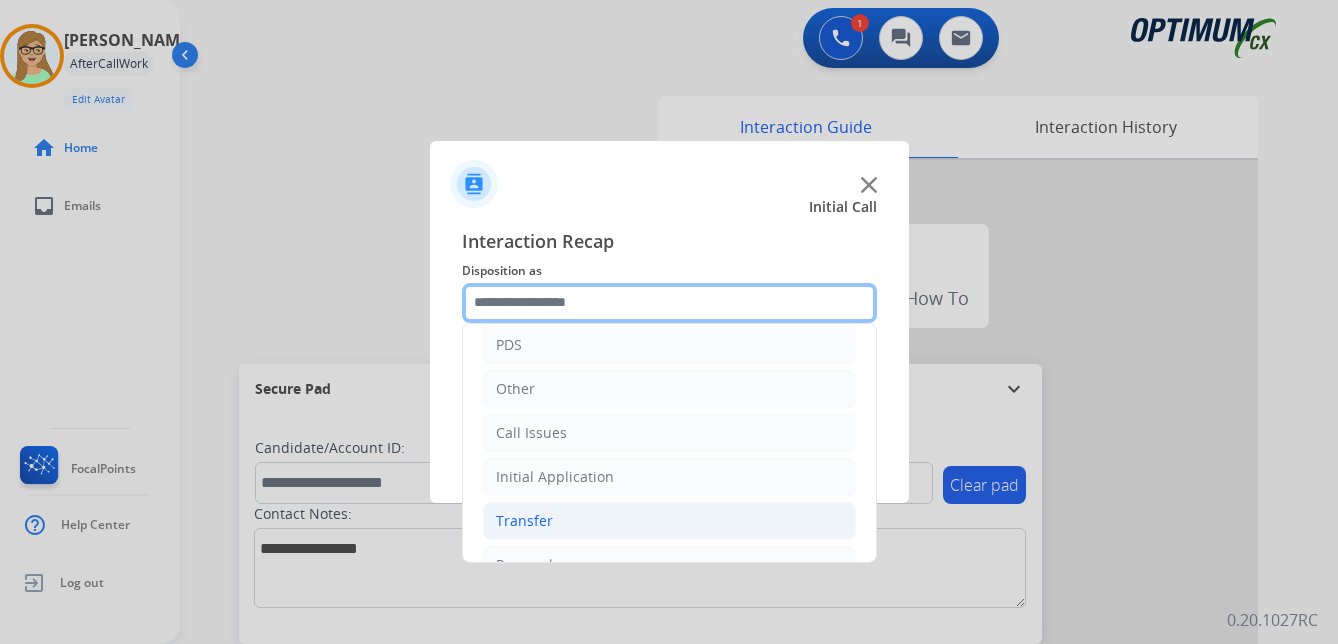 scroll, scrollTop: 136, scrollLeft: 0, axis: vertical 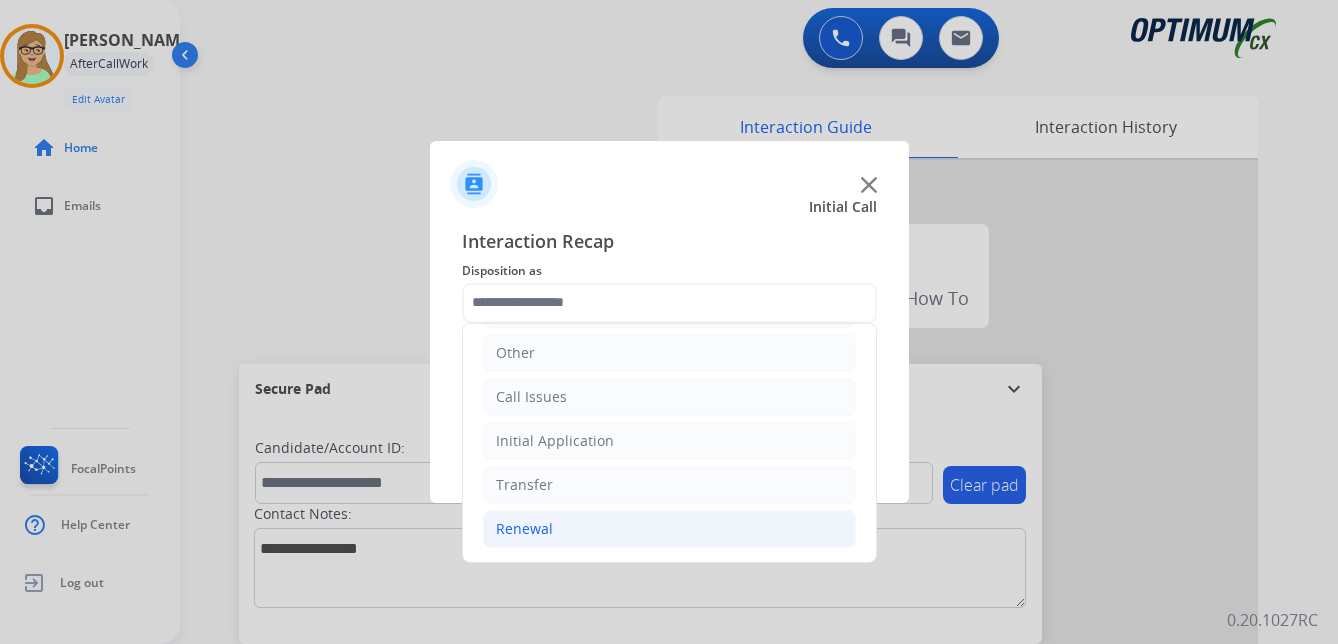 click on "Renewal" 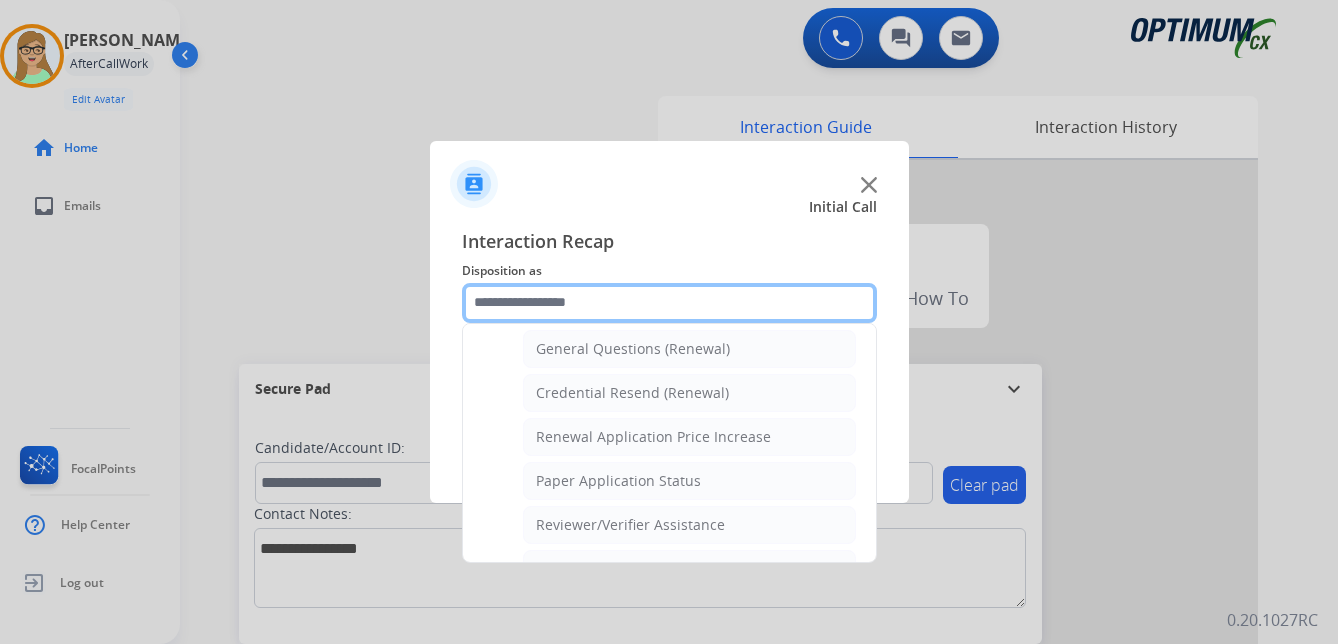scroll, scrollTop: 636, scrollLeft: 0, axis: vertical 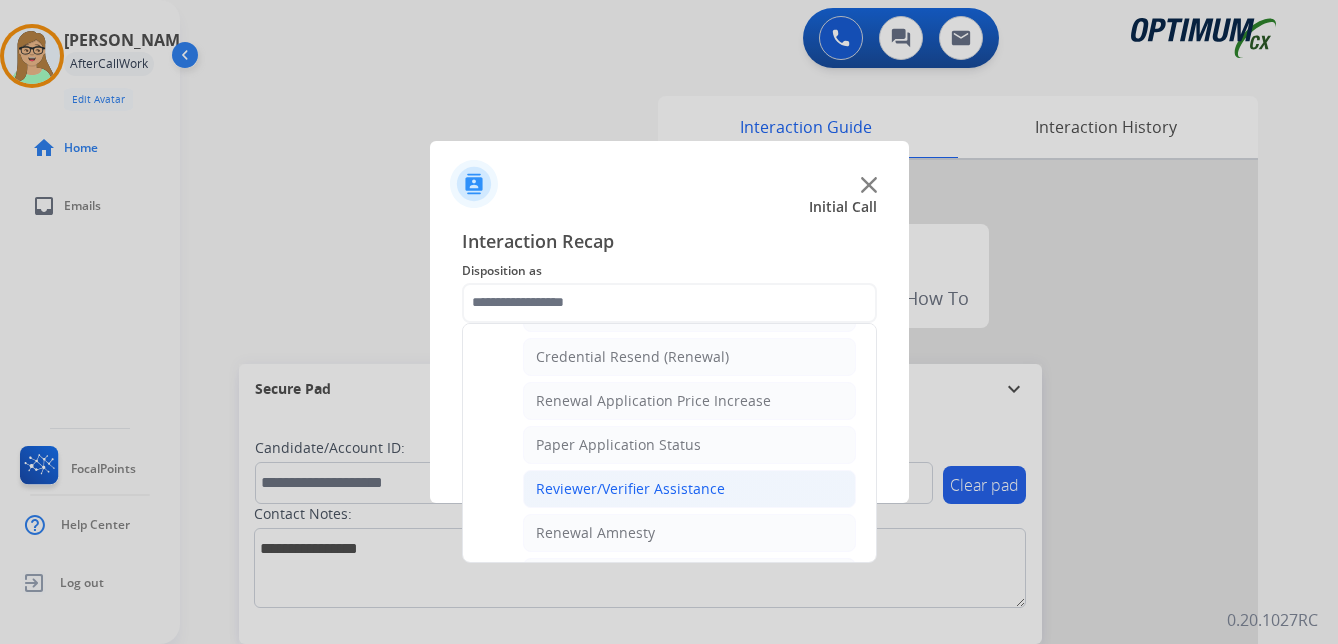 click on "Reviewer/Verifier Assistance" 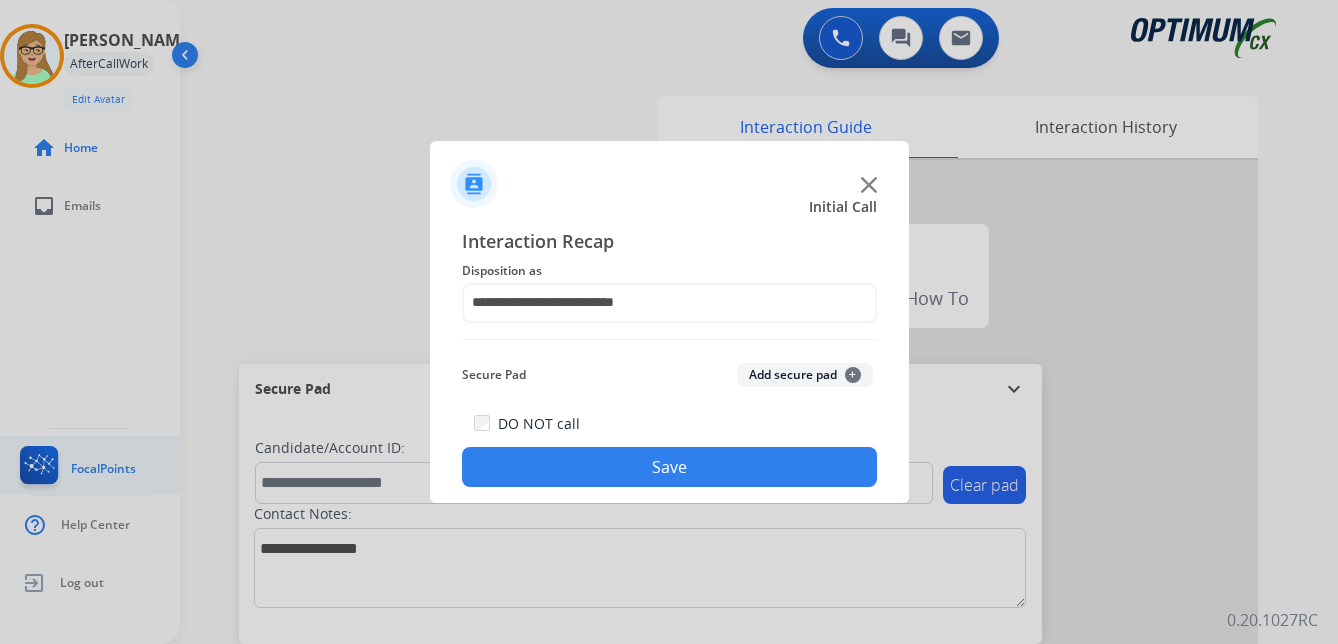 drag, startPoint x: 635, startPoint y: 458, endPoint x: 115, endPoint y: 474, distance: 520.2461 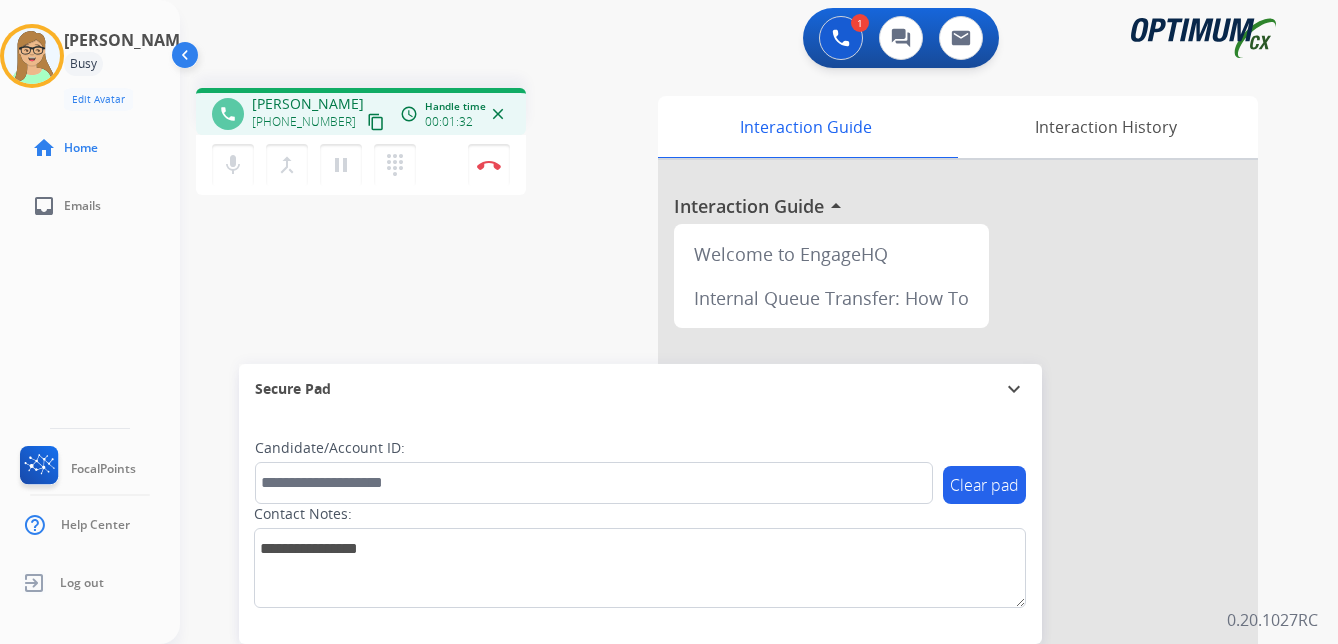 click on "content_copy" at bounding box center [376, 122] 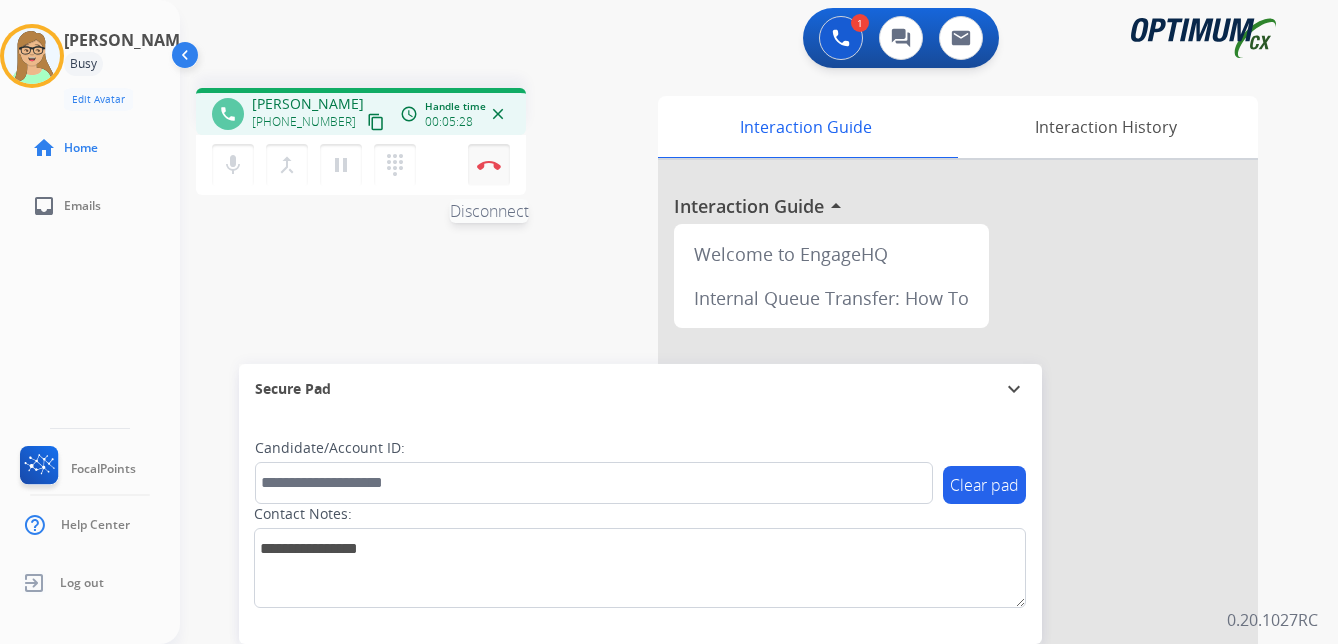 click at bounding box center [489, 165] 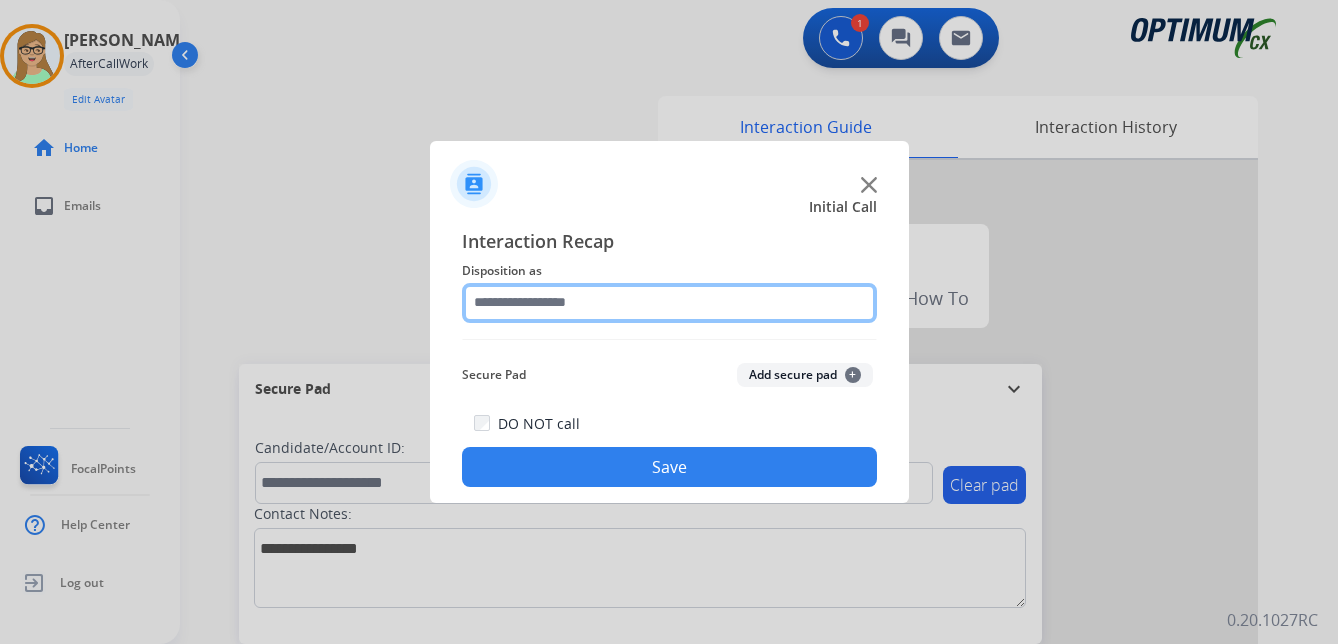 click 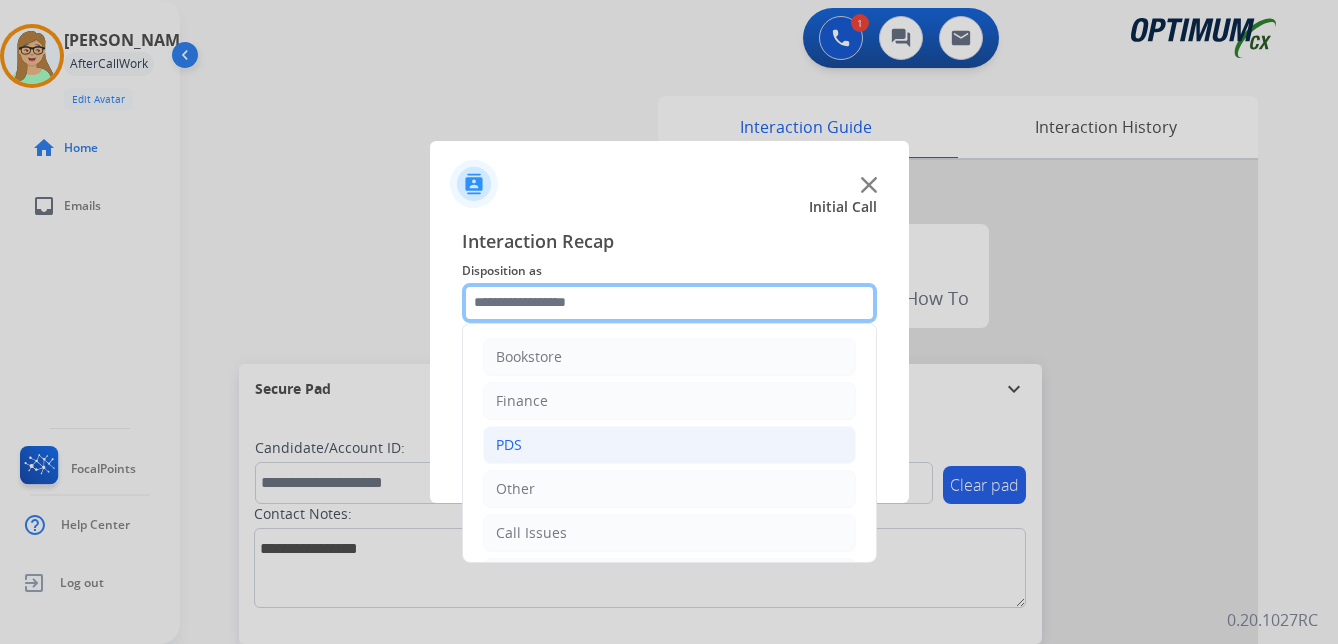 scroll, scrollTop: 136, scrollLeft: 0, axis: vertical 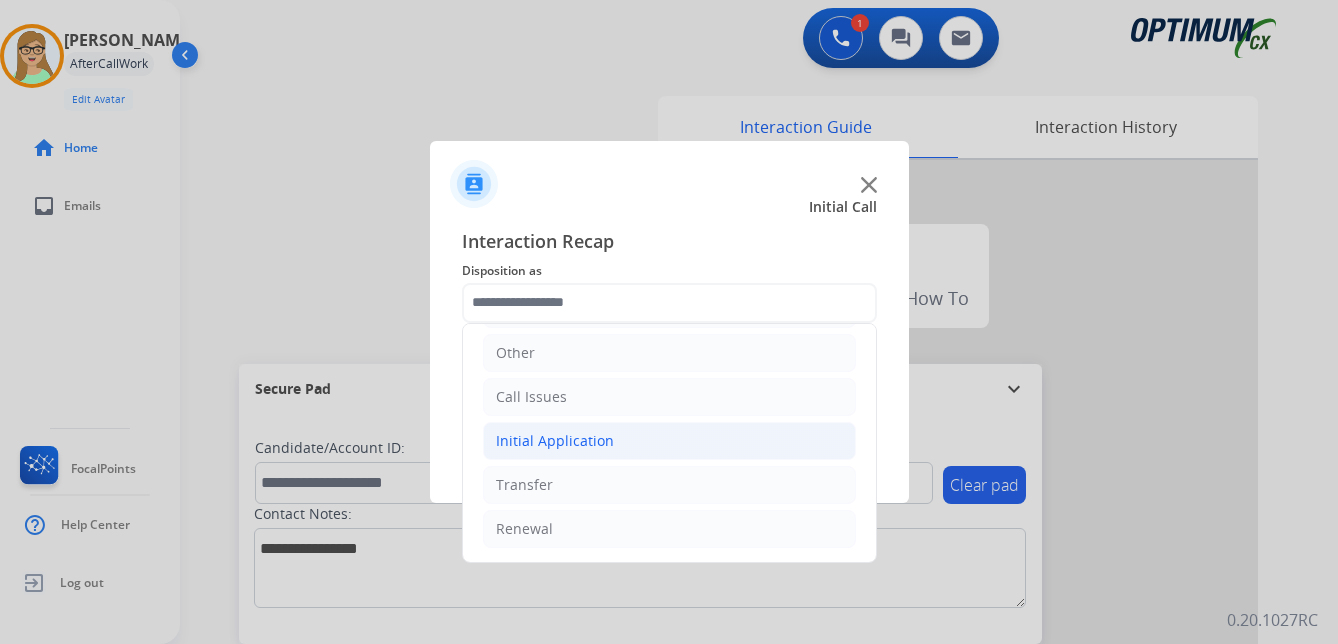 click on "Initial Application" 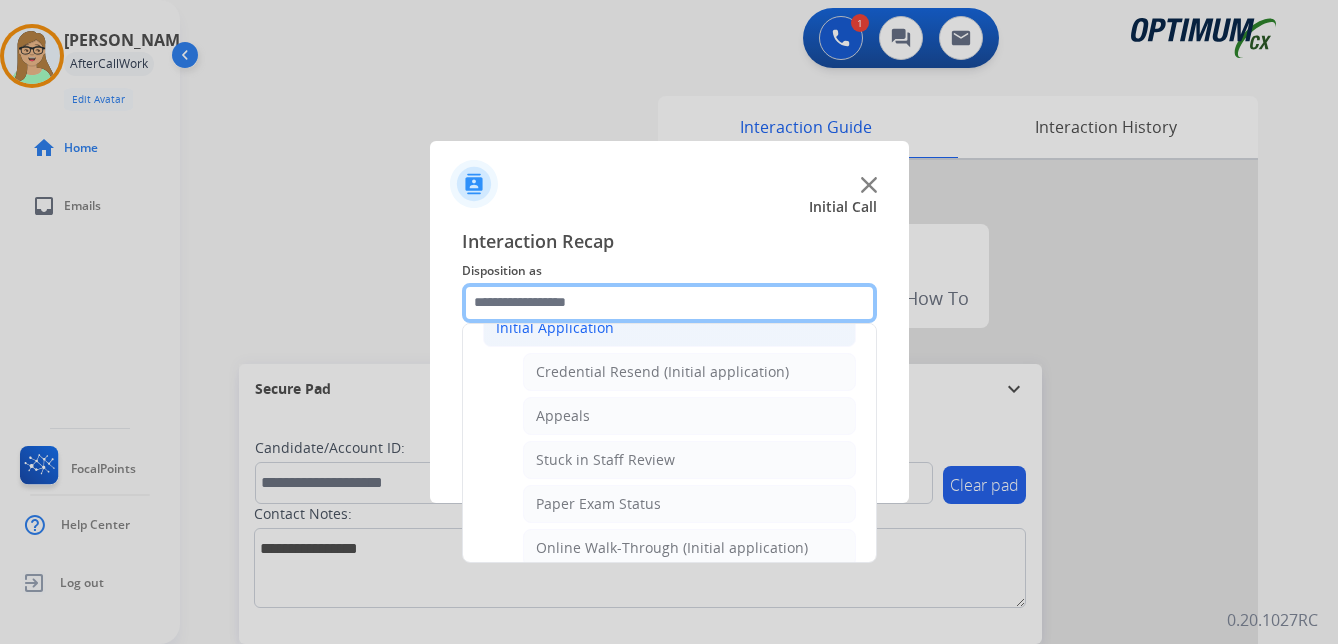 scroll, scrollTop: 236, scrollLeft: 0, axis: vertical 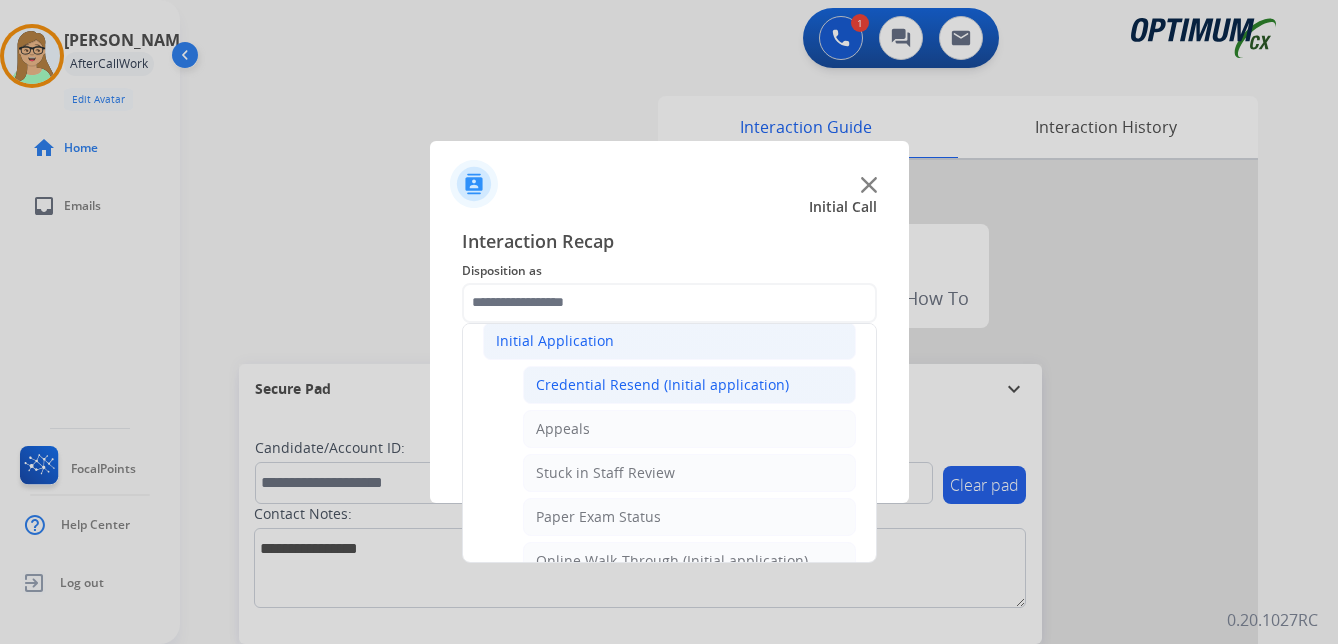 click on "Credential Resend (Initial application)" 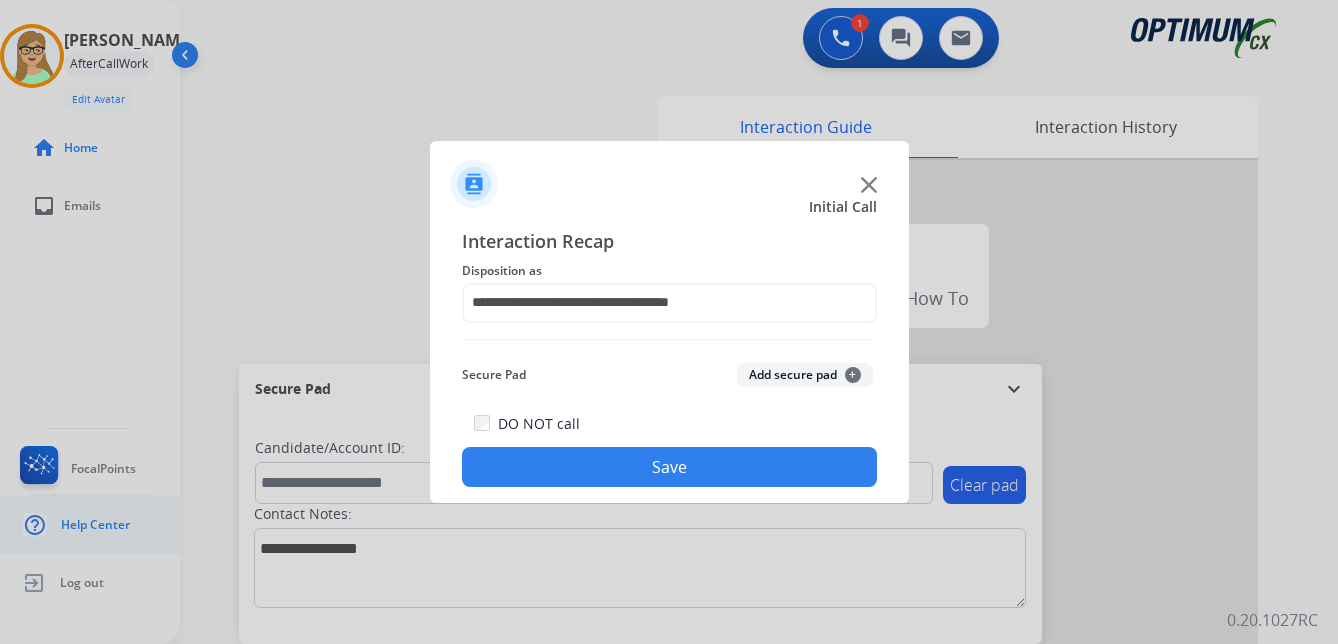 drag, startPoint x: 609, startPoint y: 473, endPoint x: 1, endPoint y: 496, distance: 608.4349 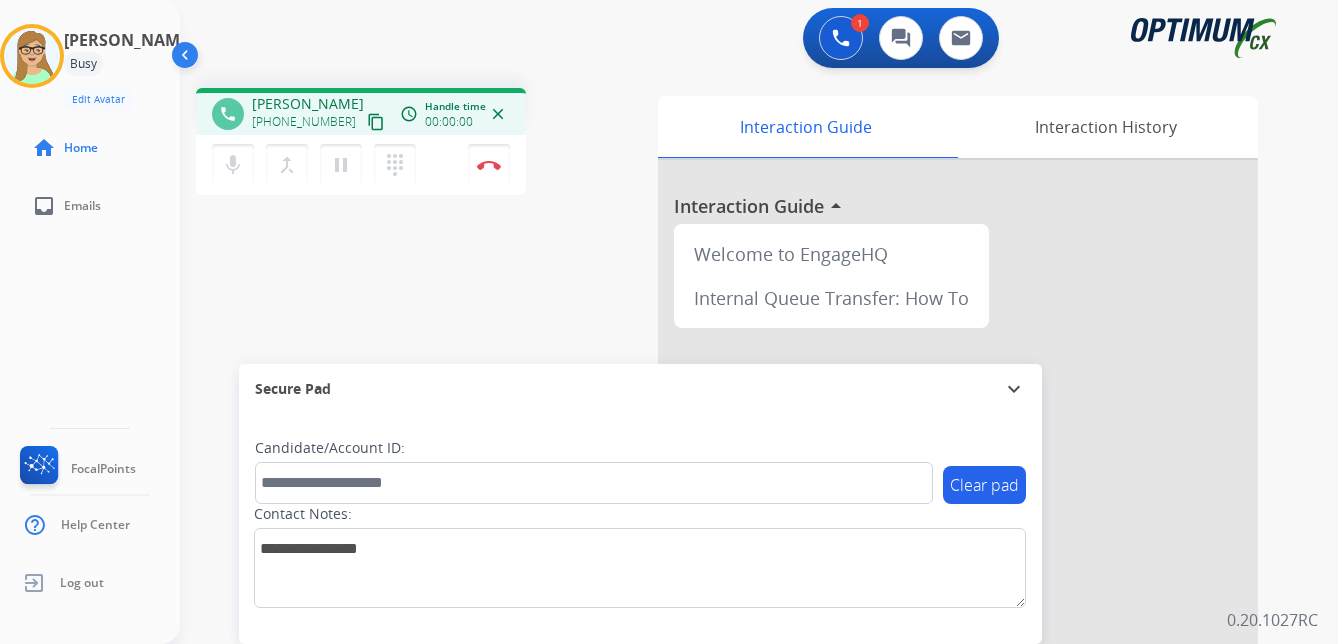 click on "content_copy" at bounding box center [376, 122] 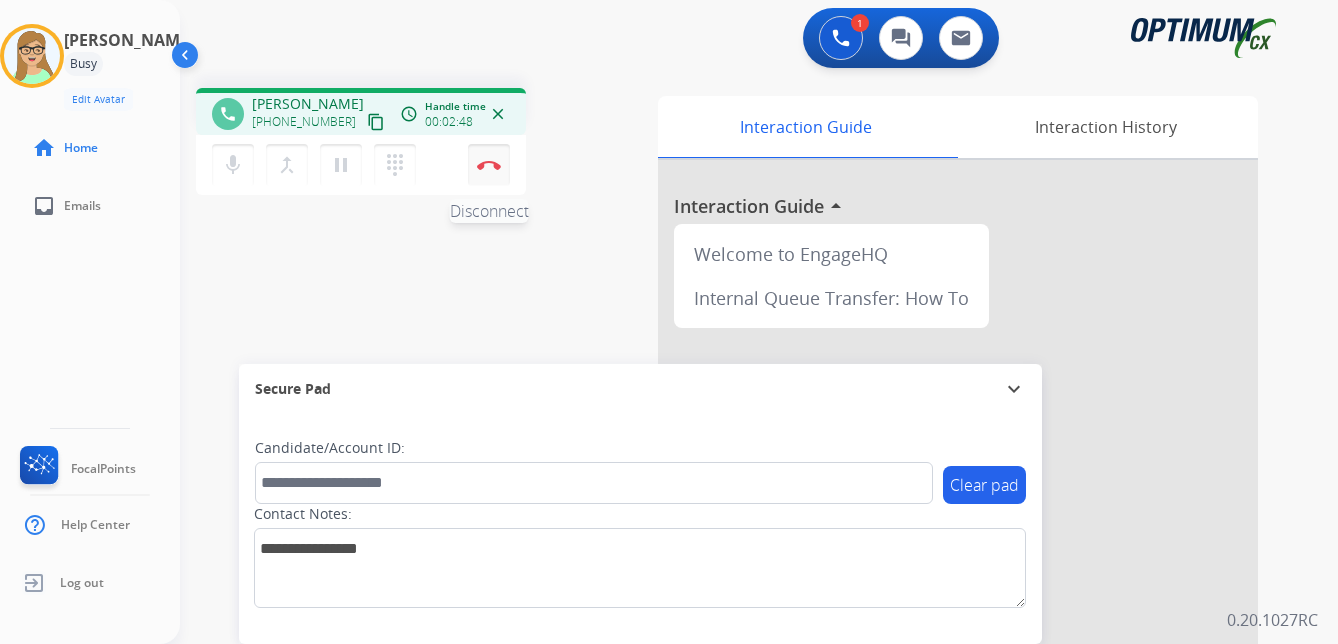 click at bounding box center (489, 165) 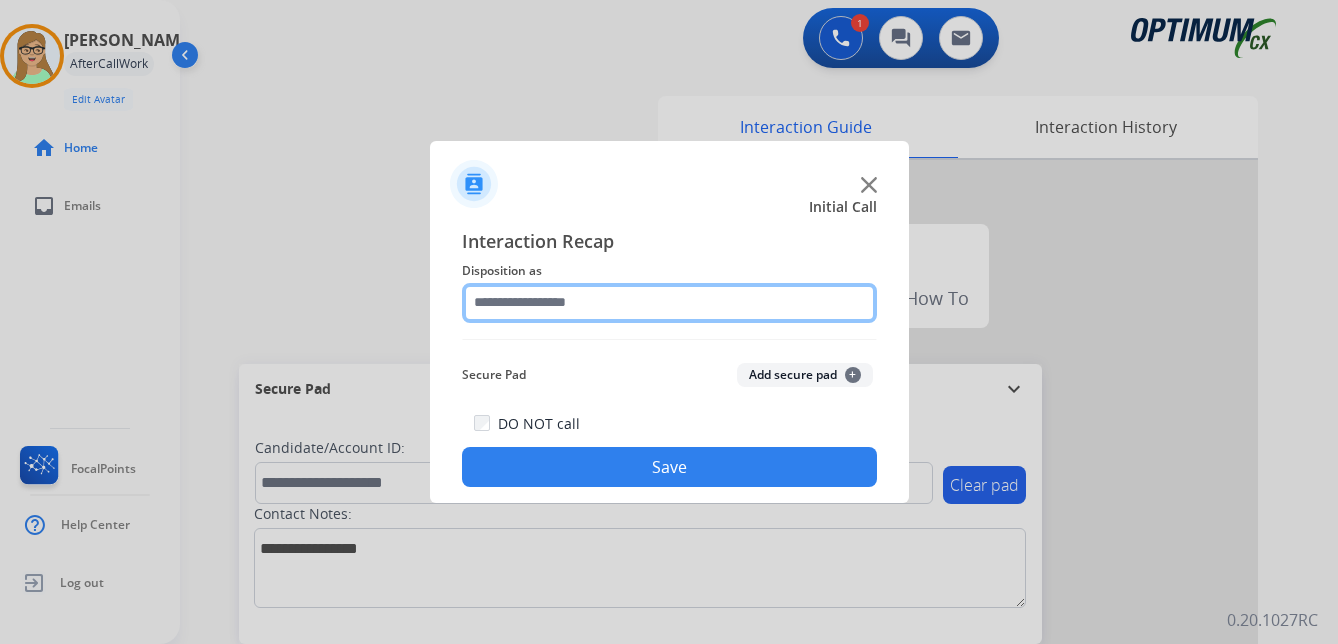 click 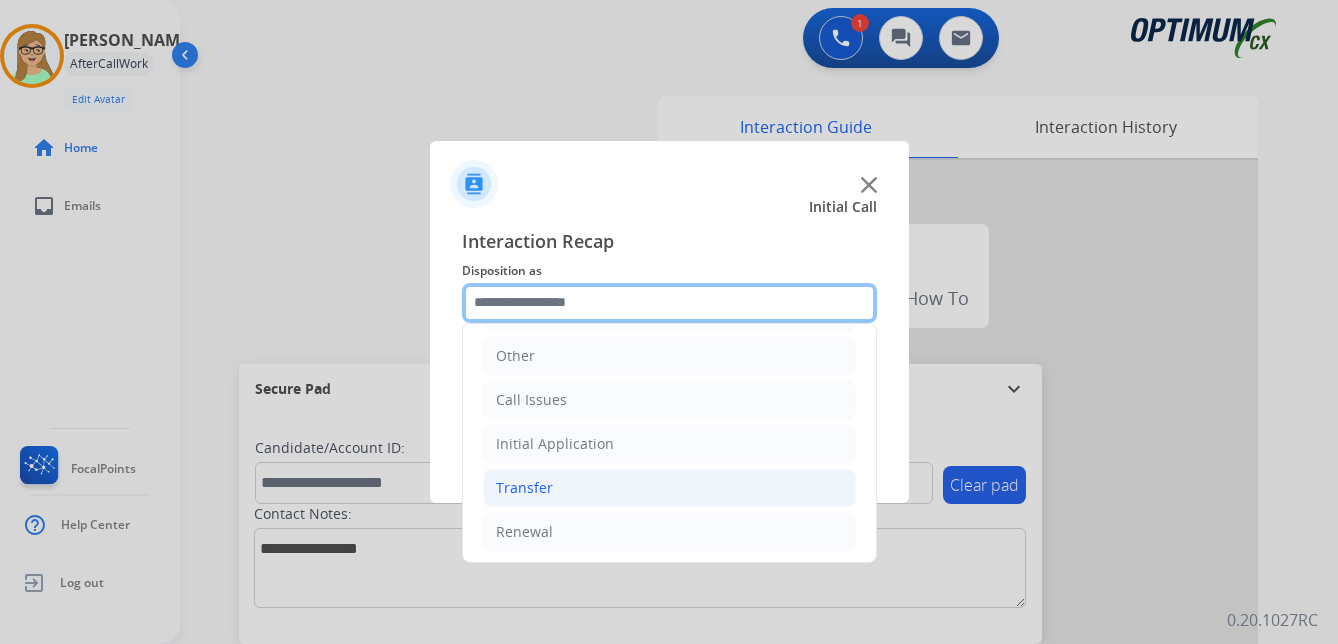 scroll, scrollTop: 136, scrollLeft: 0, axis: vertical 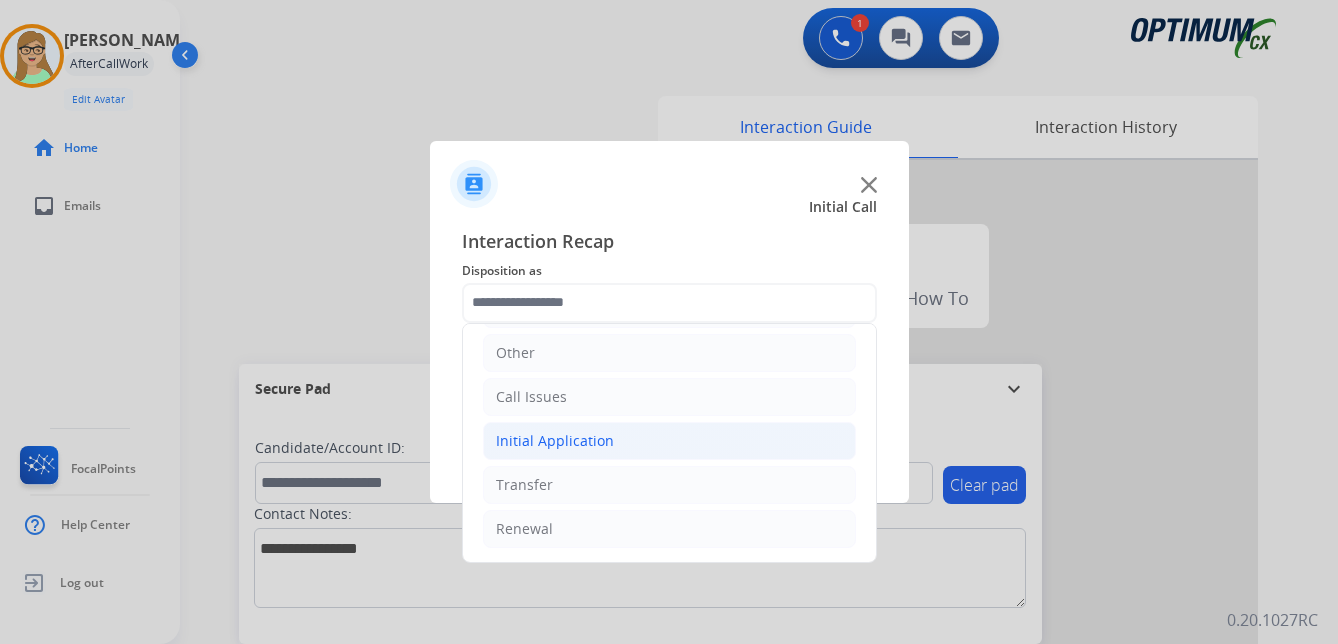 click on "Initial Application" 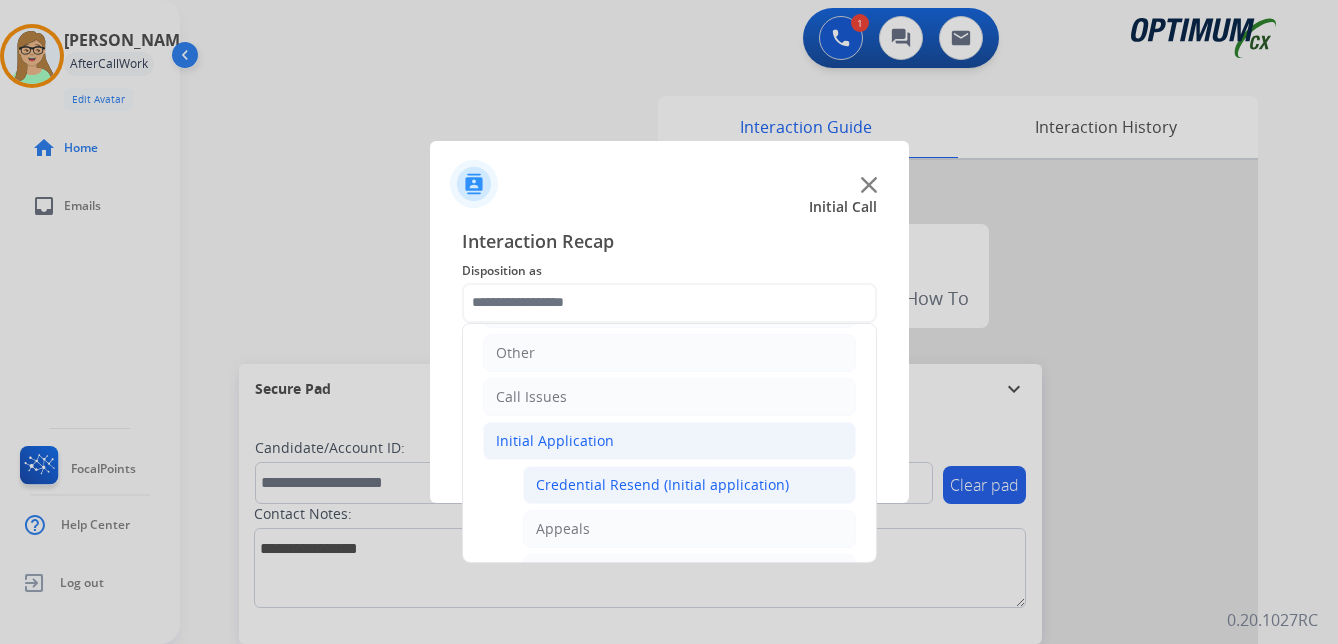 click on "Credential Resend (Initial application)" 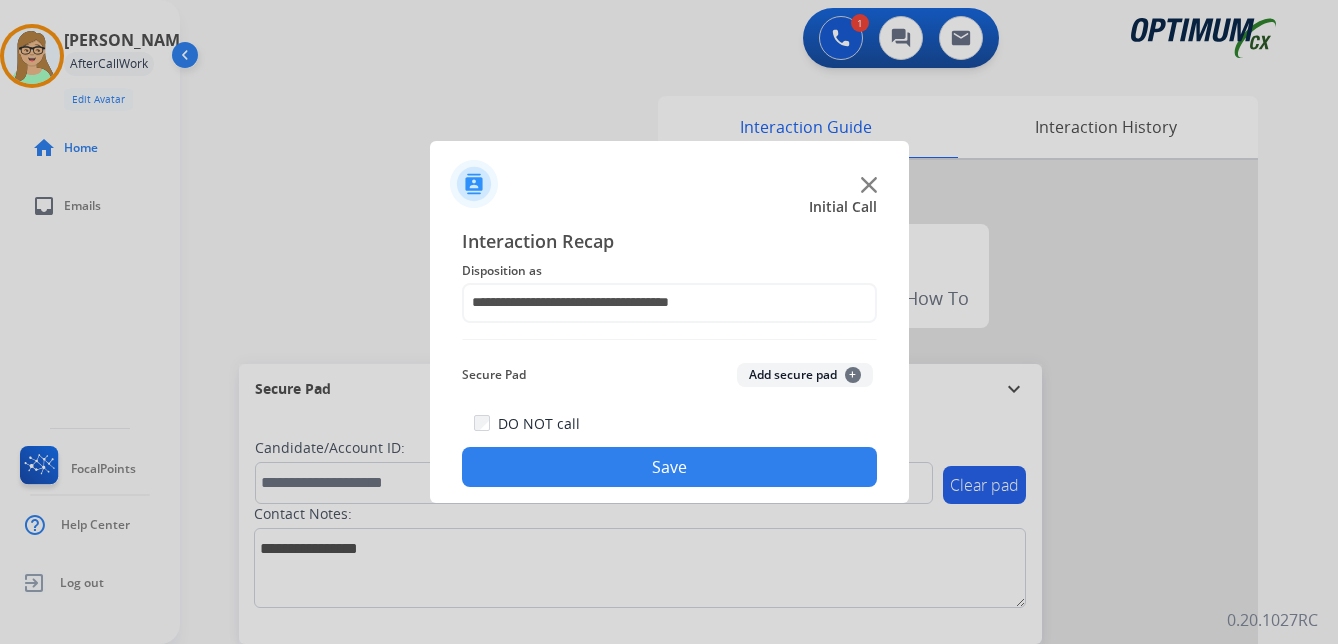 drag, startPoint x: 590, startPoint y: 472, endPoint x: 545, endPoint y: 468, distance: 45.17743 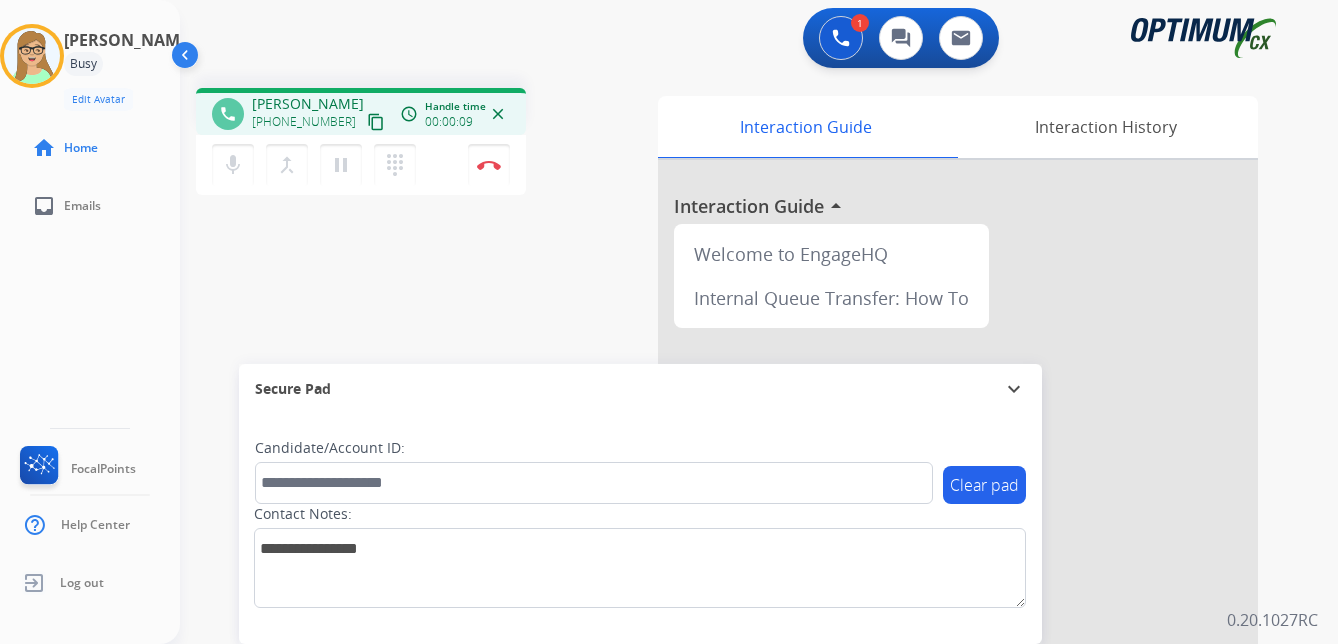 drag, startPoint x: 352, startPoint y: 125, endPoint x: 49, endPoint y: 232, distance: 321.33783 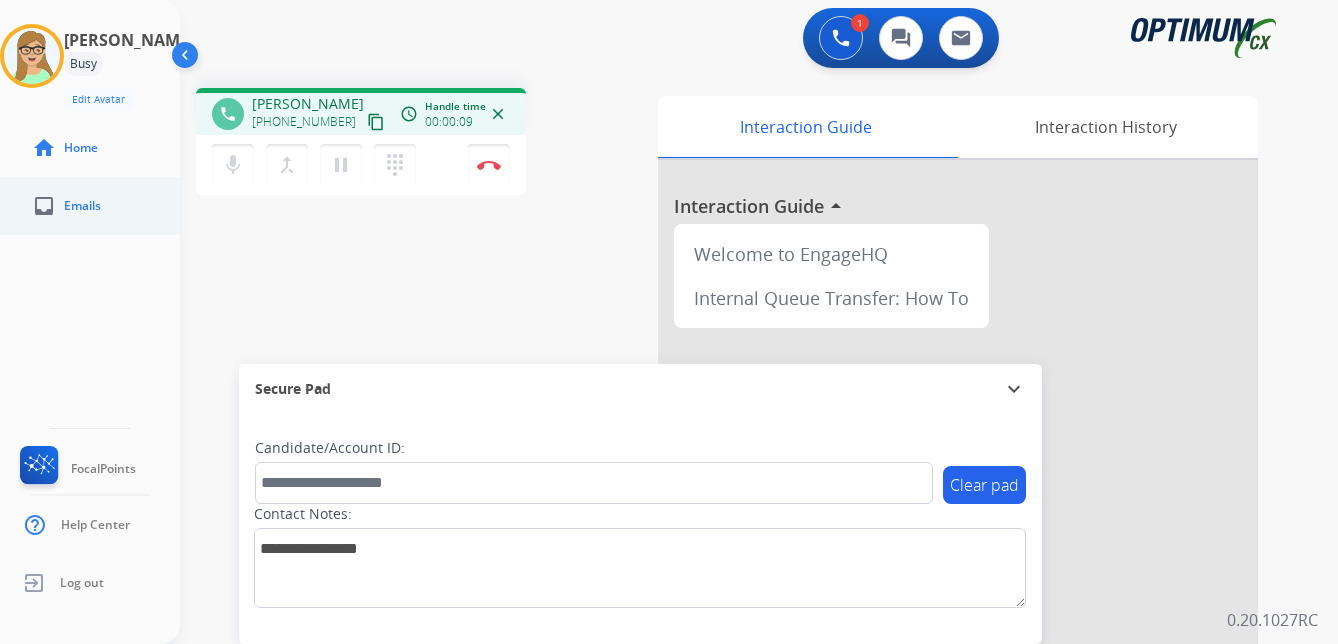 click on "content_copy" at bounding box center (376, 122) 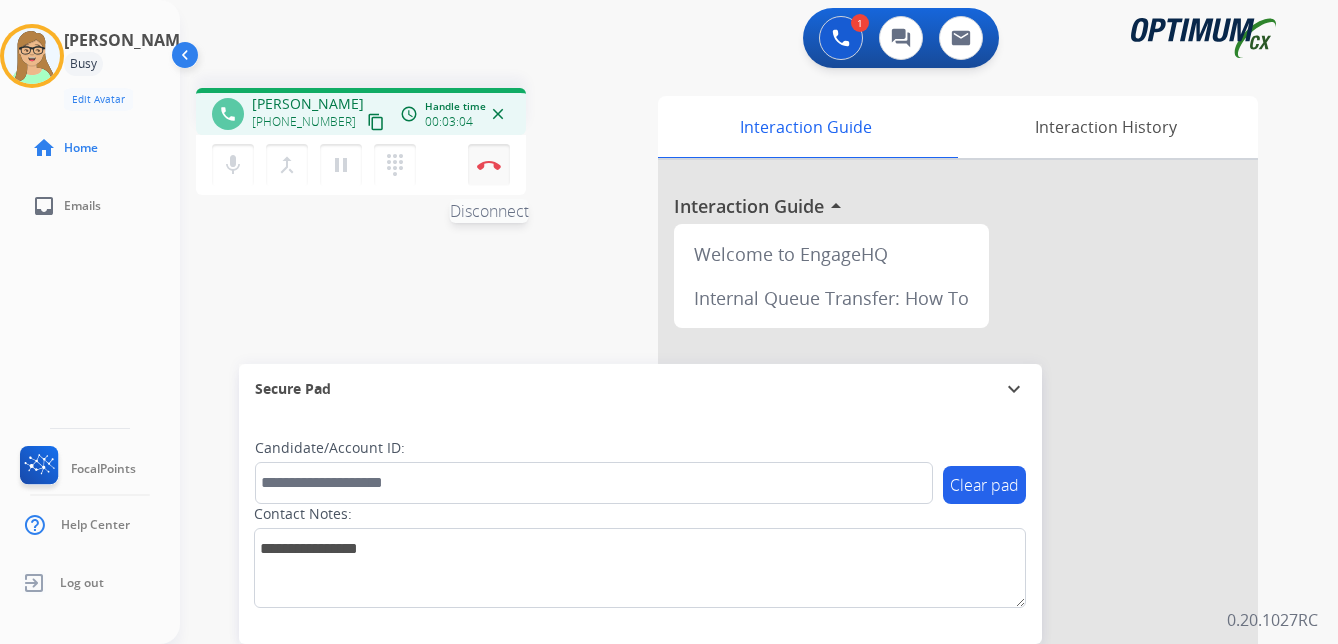 click at bounding box center [489, 165] 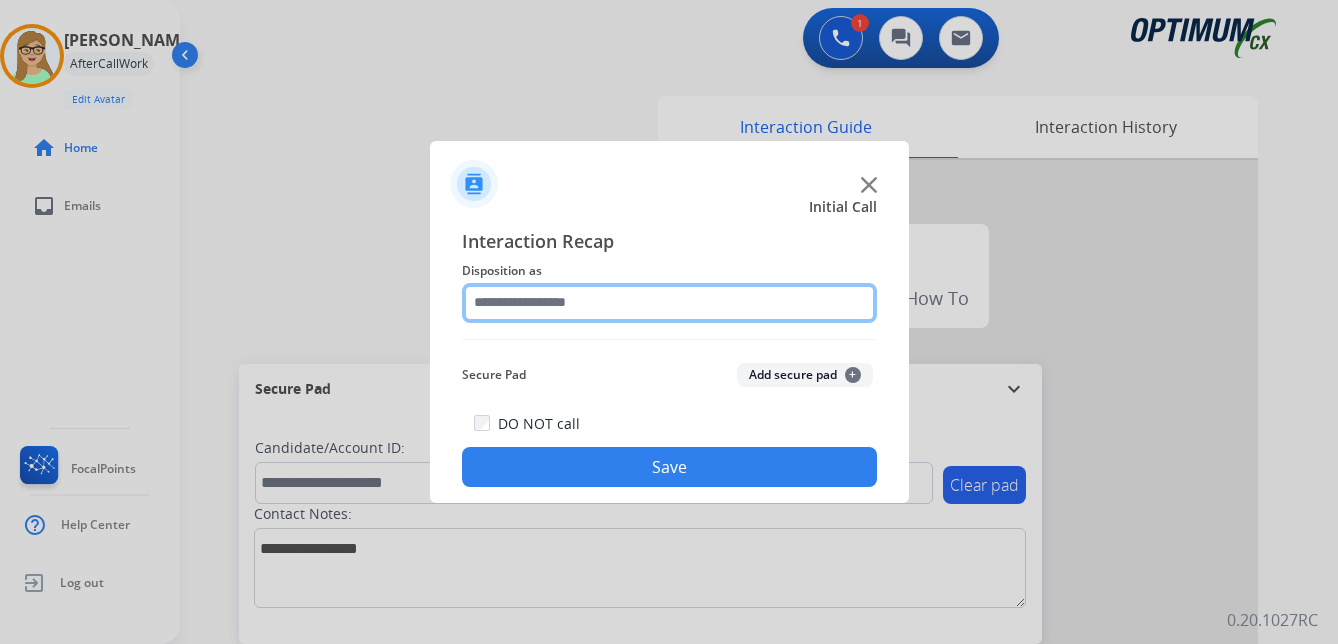 click 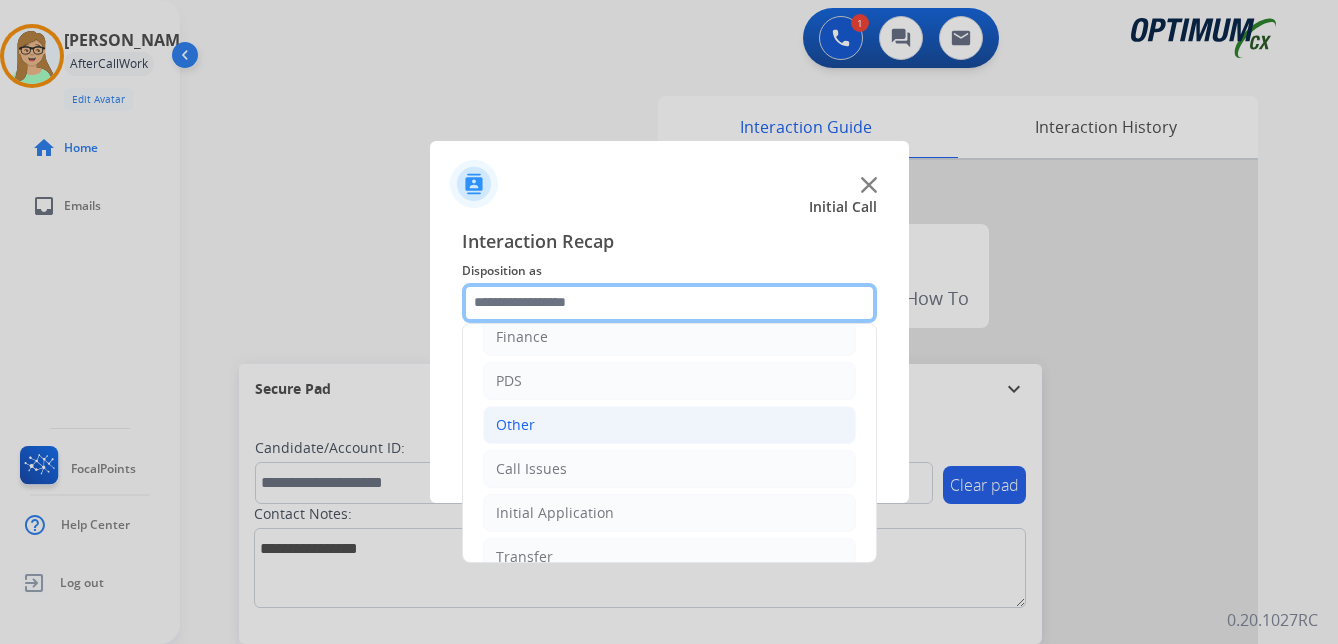 scroll, scrollTop: 136, scrollLeft: 0, axis: vertical 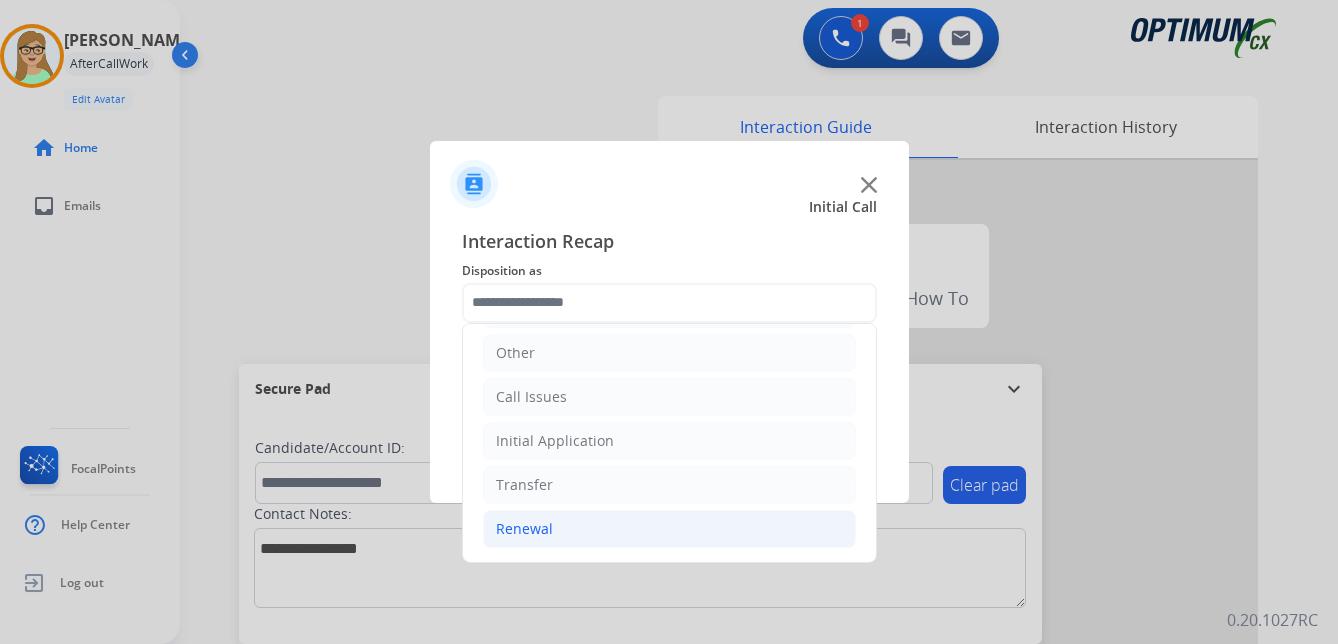 click on "Renewal" 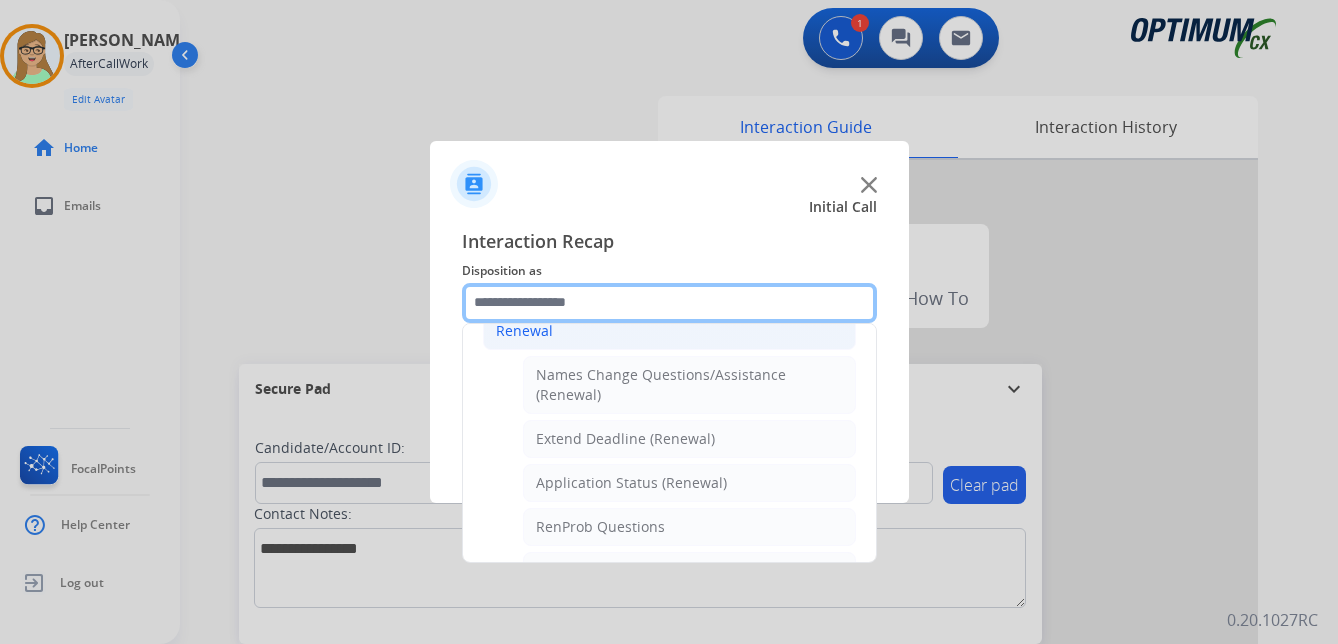scroll, scrollTop: 336, scrollLeft: 0, axis: vertical 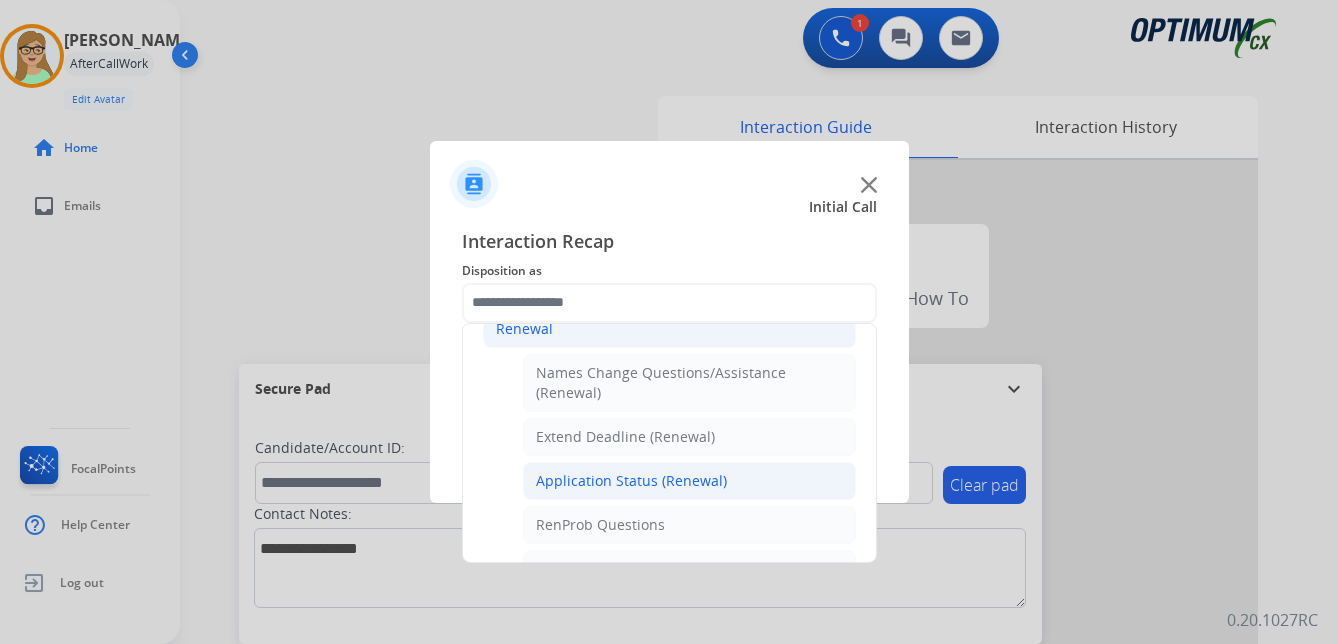 click on "Application Status (Renewal)" 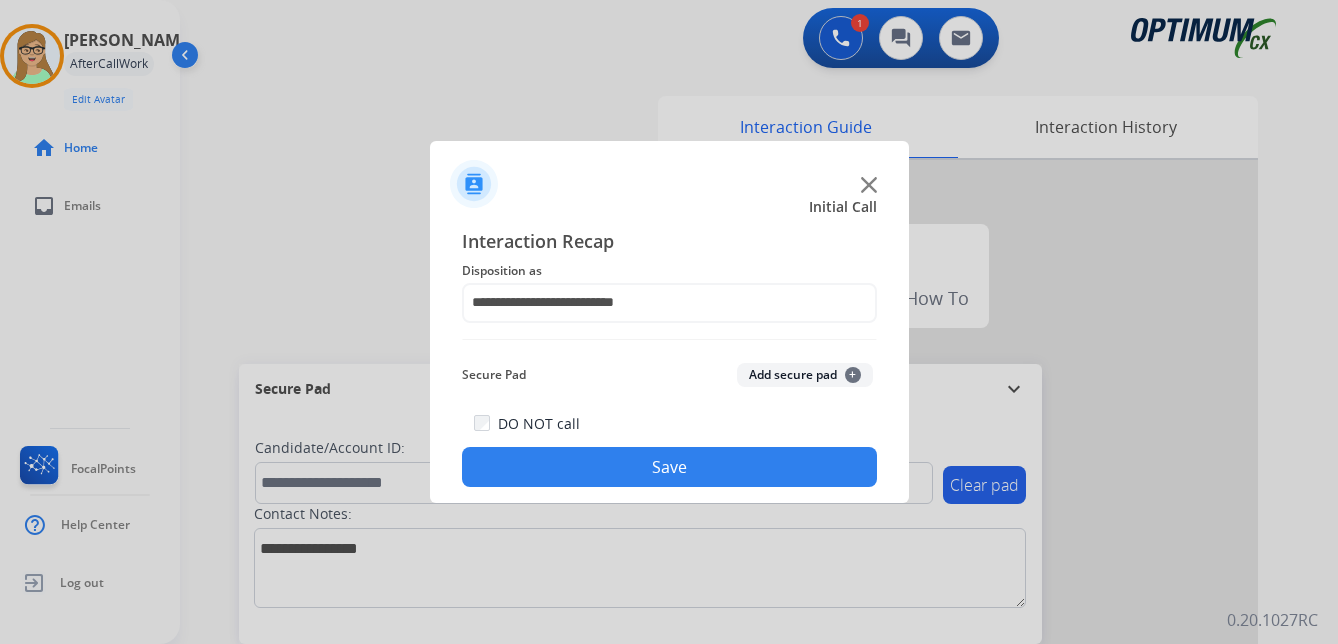 drag, startPoint x: 640, startPoint y: 479, endPoint x: 377, endPoint y: 443, distance: 265.45245 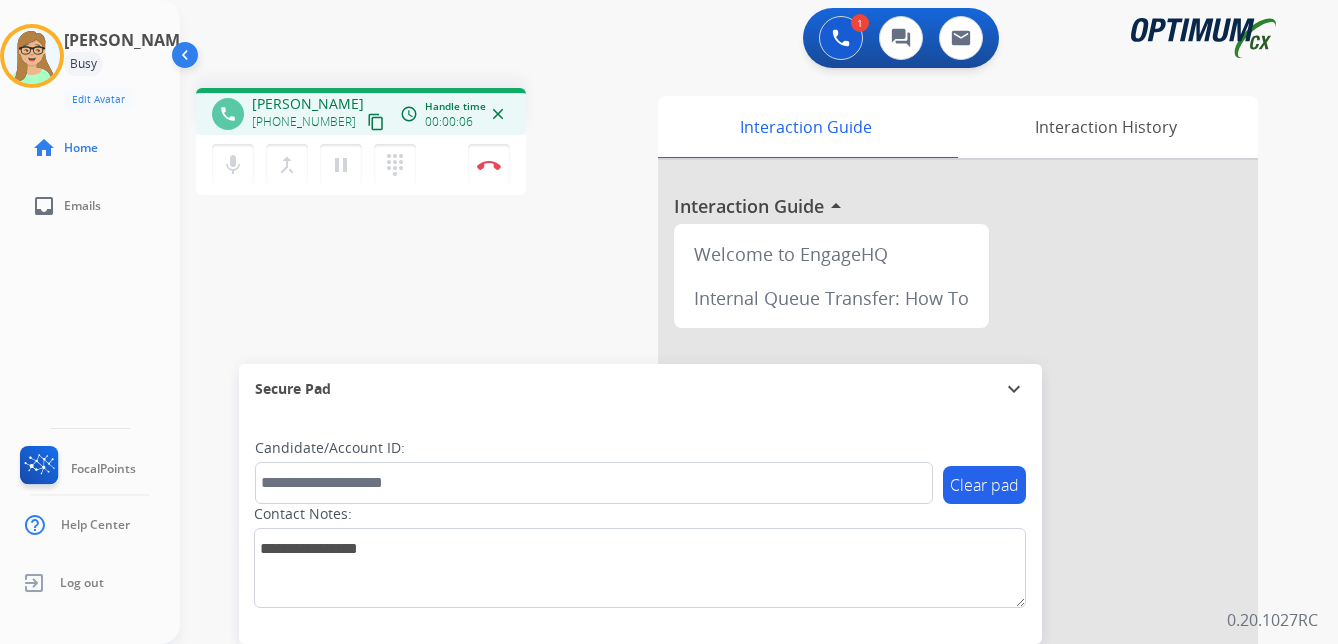 drag, startPoint x: 357, startPoint y: 127, endPoint x: 292, endPoint y: 141, distance: 66.4906 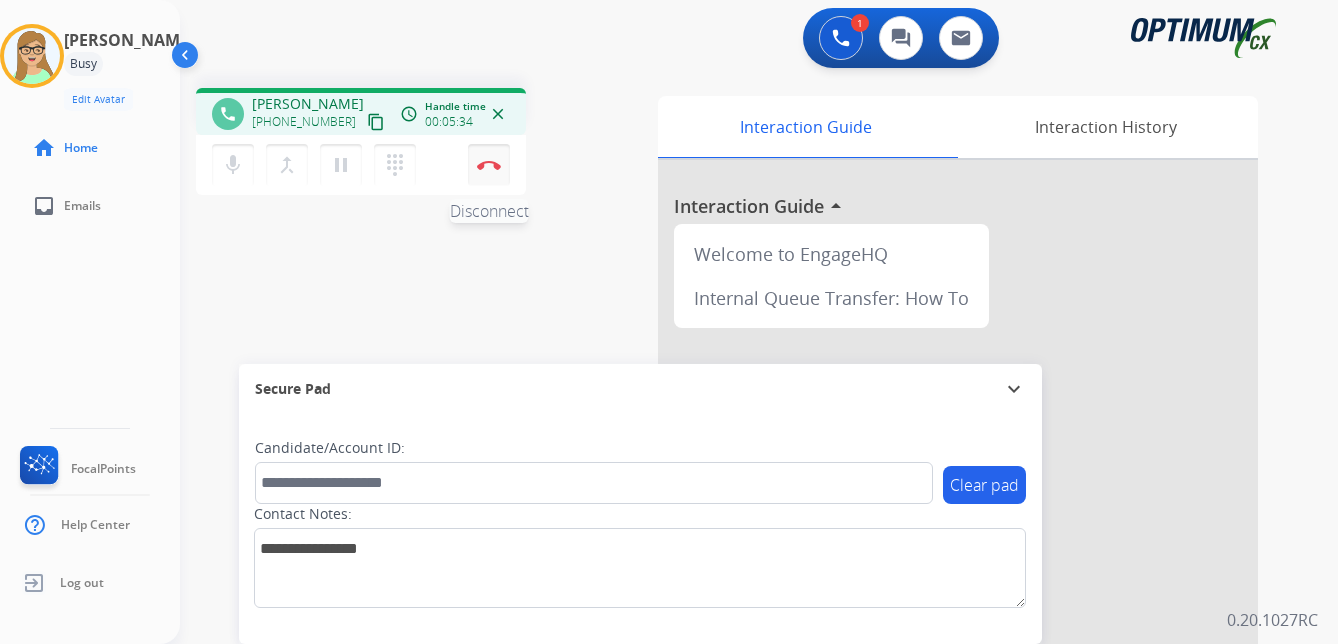 click at bounding box center (489, 165) 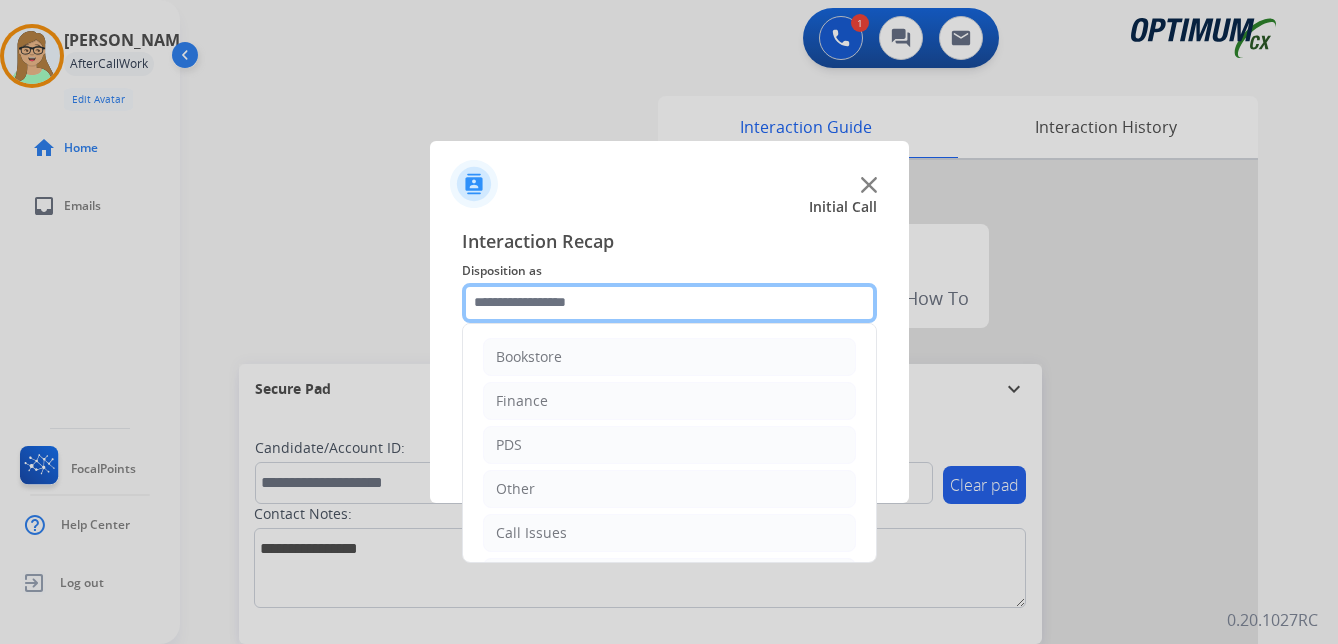 click 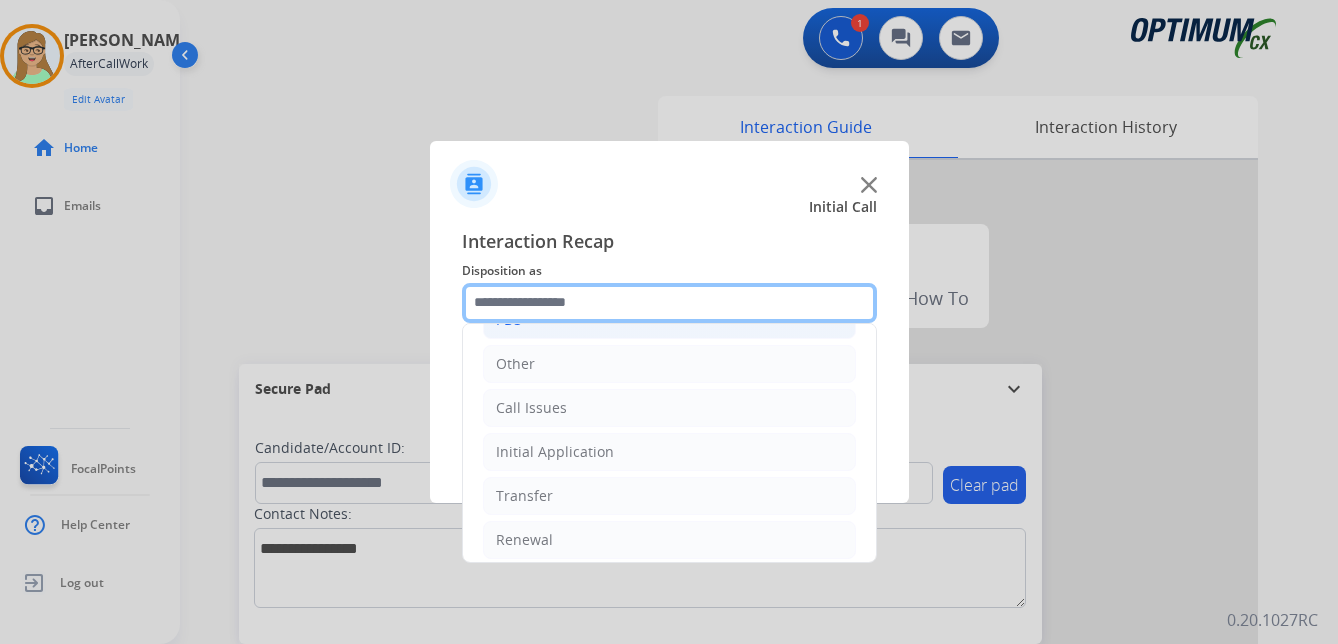 scroll, scrollTop: 136, scrollLeft: 0, axis: vertical 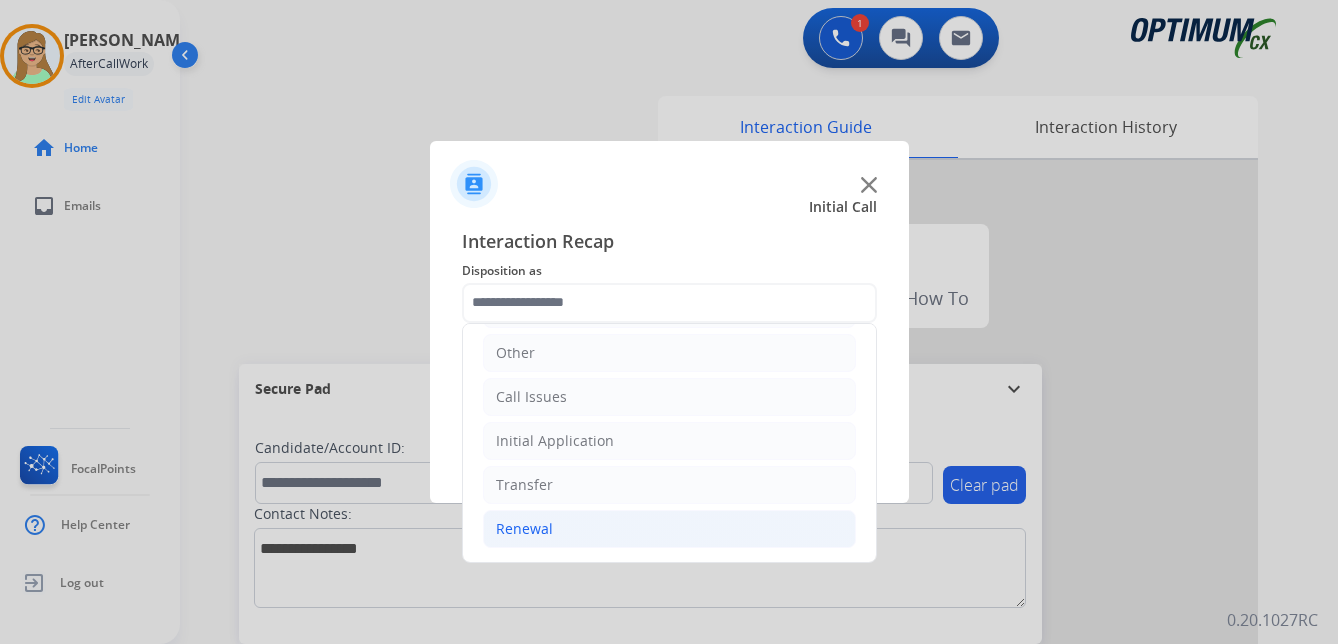 click on "Renewal" 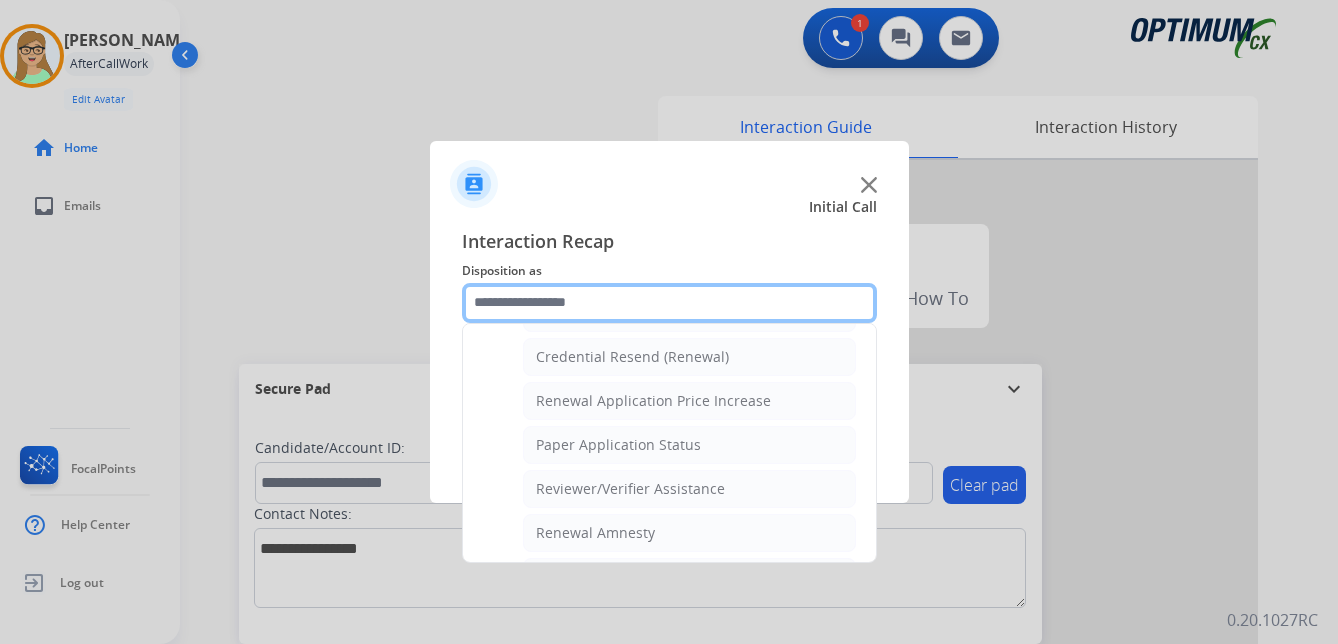 scroll, scrollTop: 736, scrollLeft: 0, axis: vertical 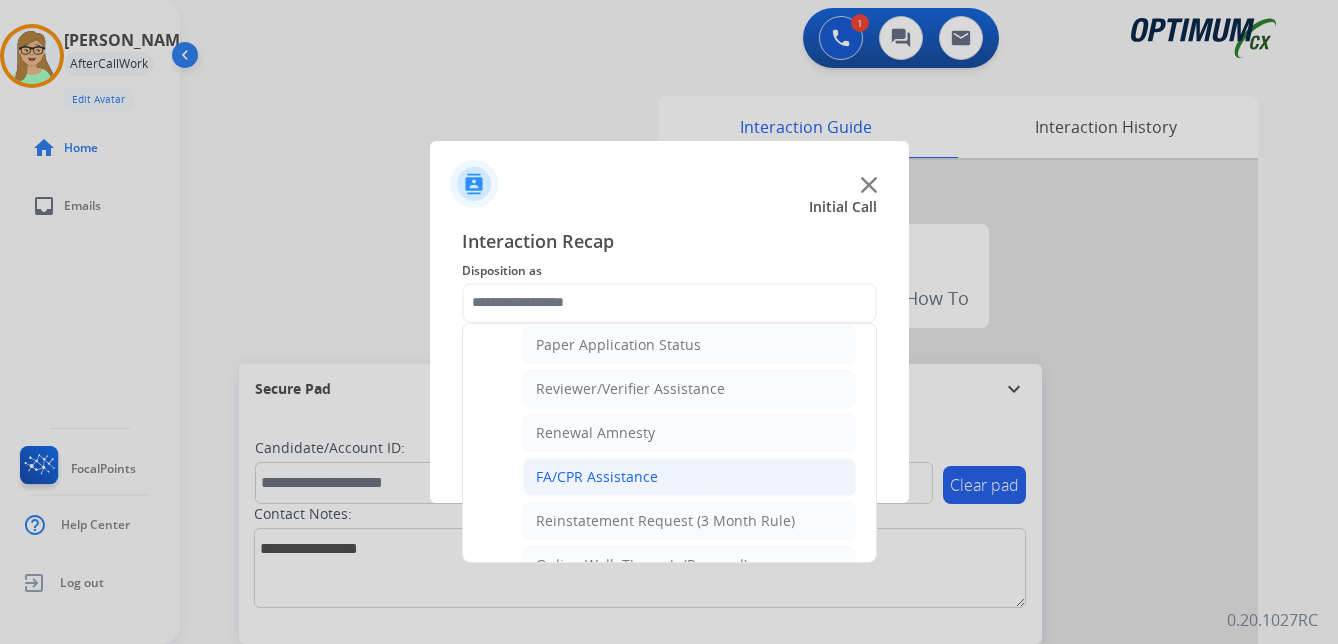 click on "FA/CPR Assistance" 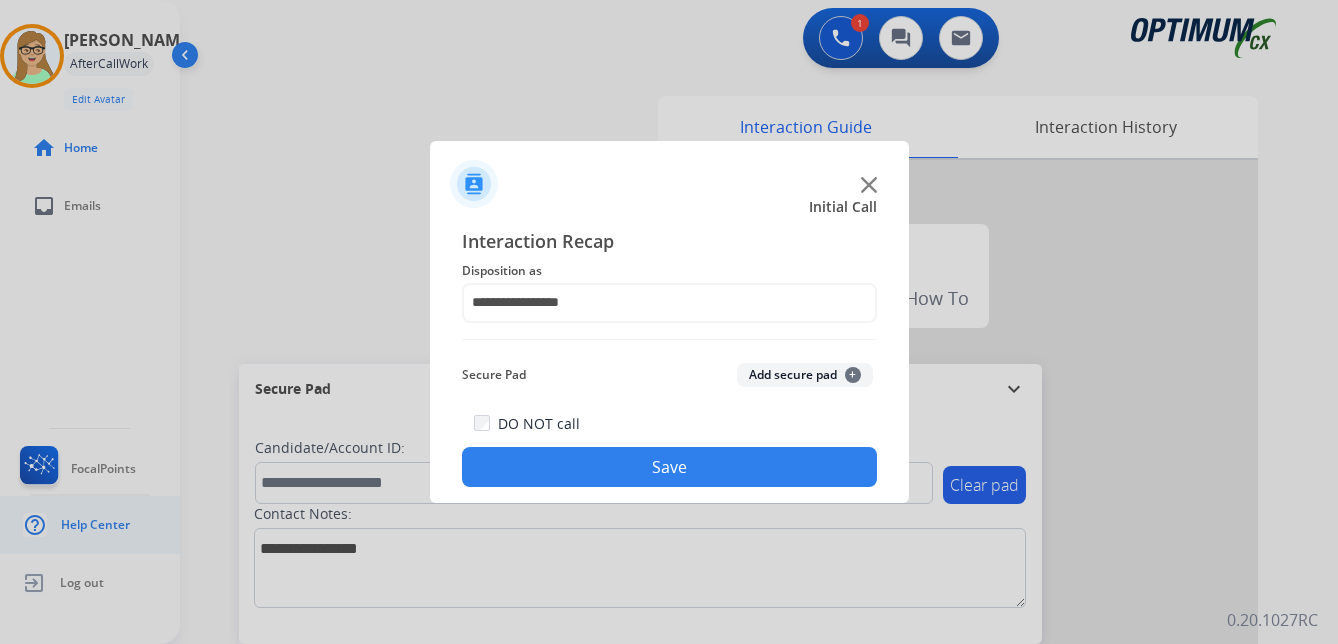 drag, startPoint x: 600, startPoint y: 481, endPoint x: 6, endPoint y: 512, distance: 594.80835 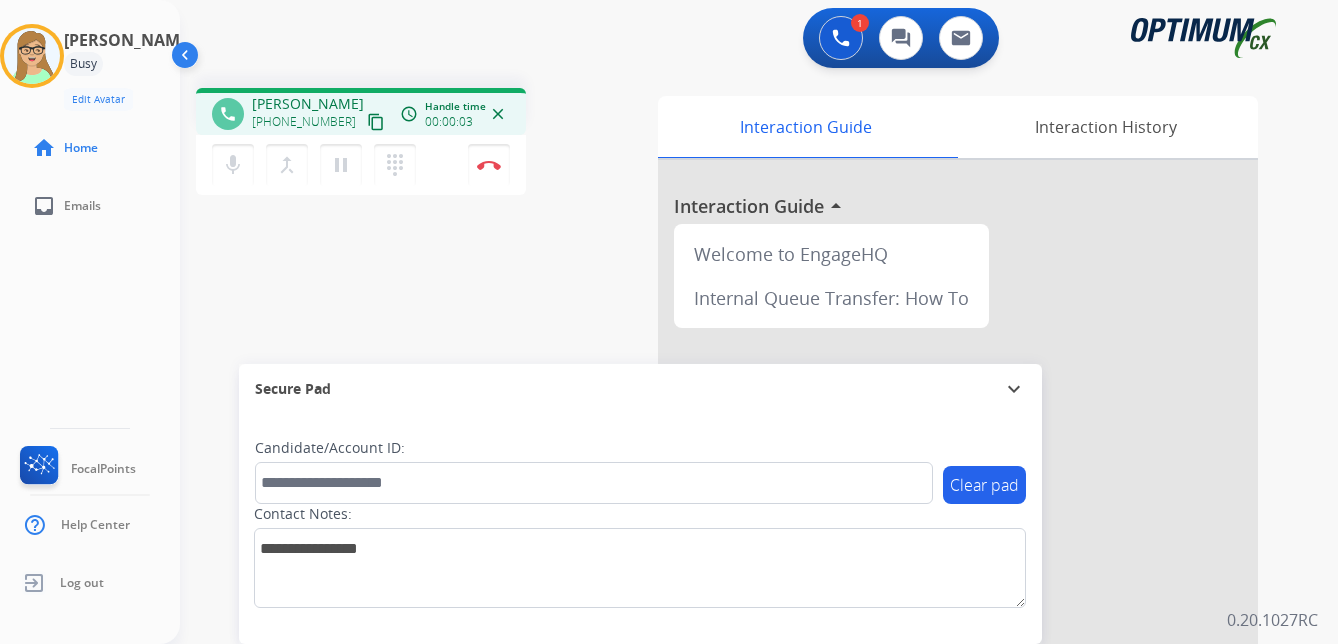 click on "content_copy" at bounding box center [376, 122] 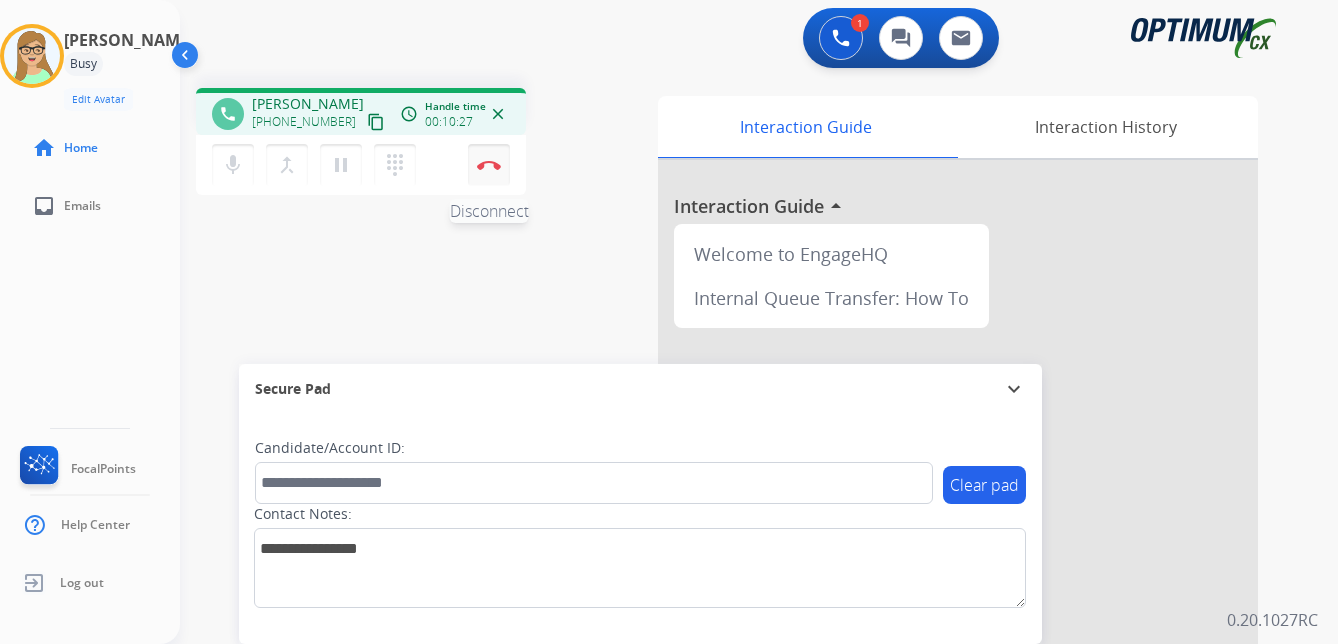 click on "Disconnect" at bounding box center (489, 165) 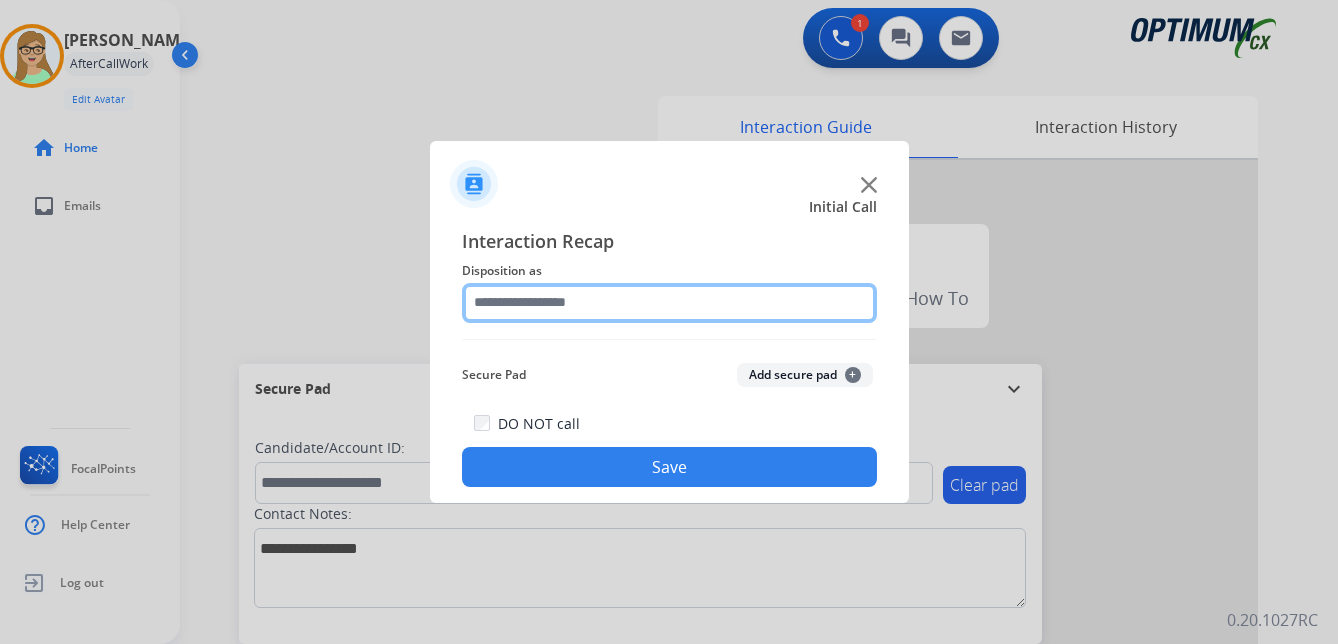 click 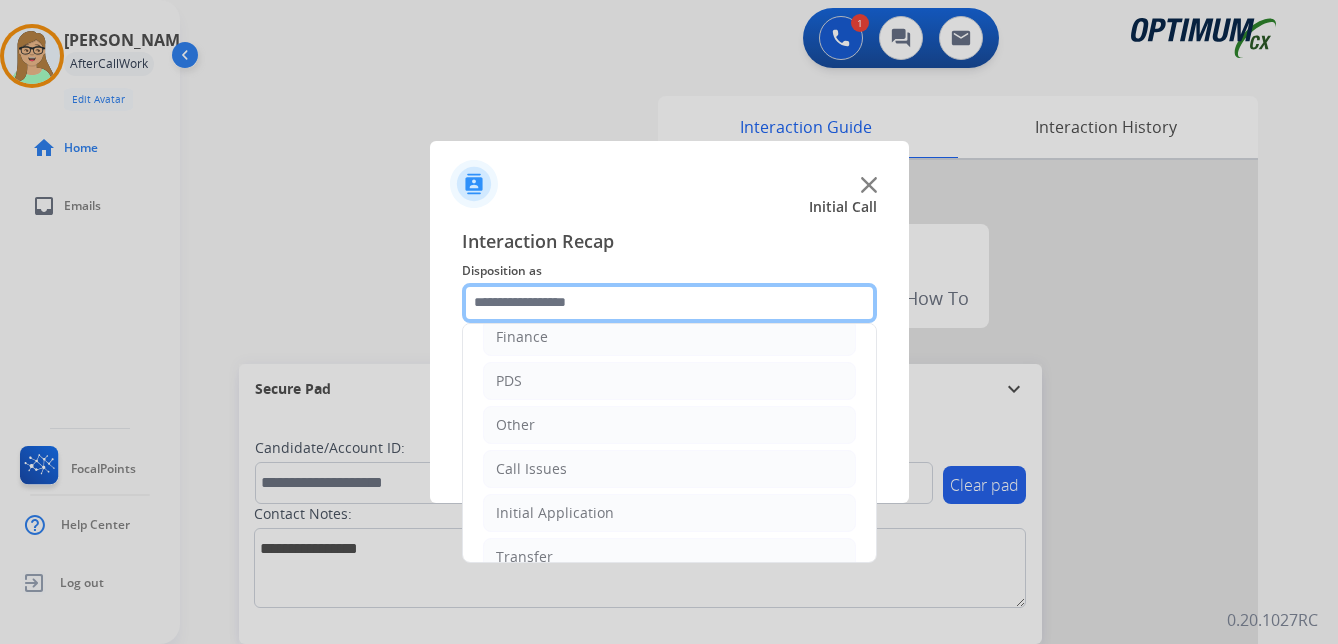 scroll, scrollTop: 136, scrollLeft: 0, axis: vertical 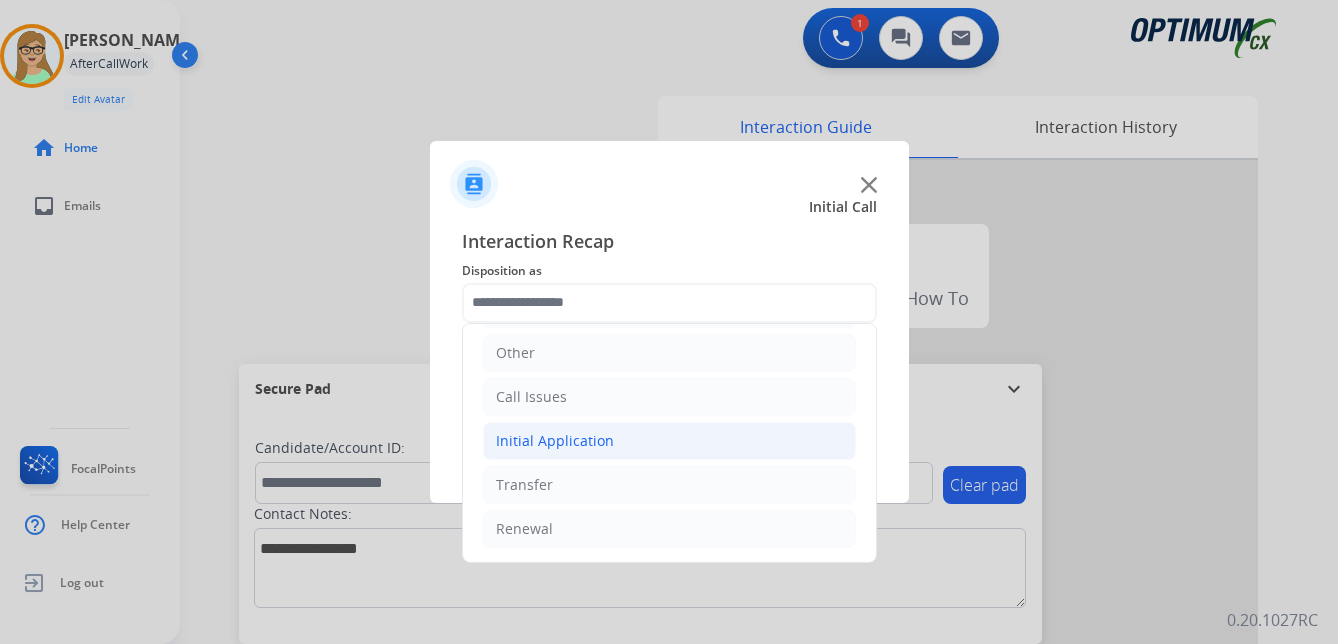 click on "Initial Application" 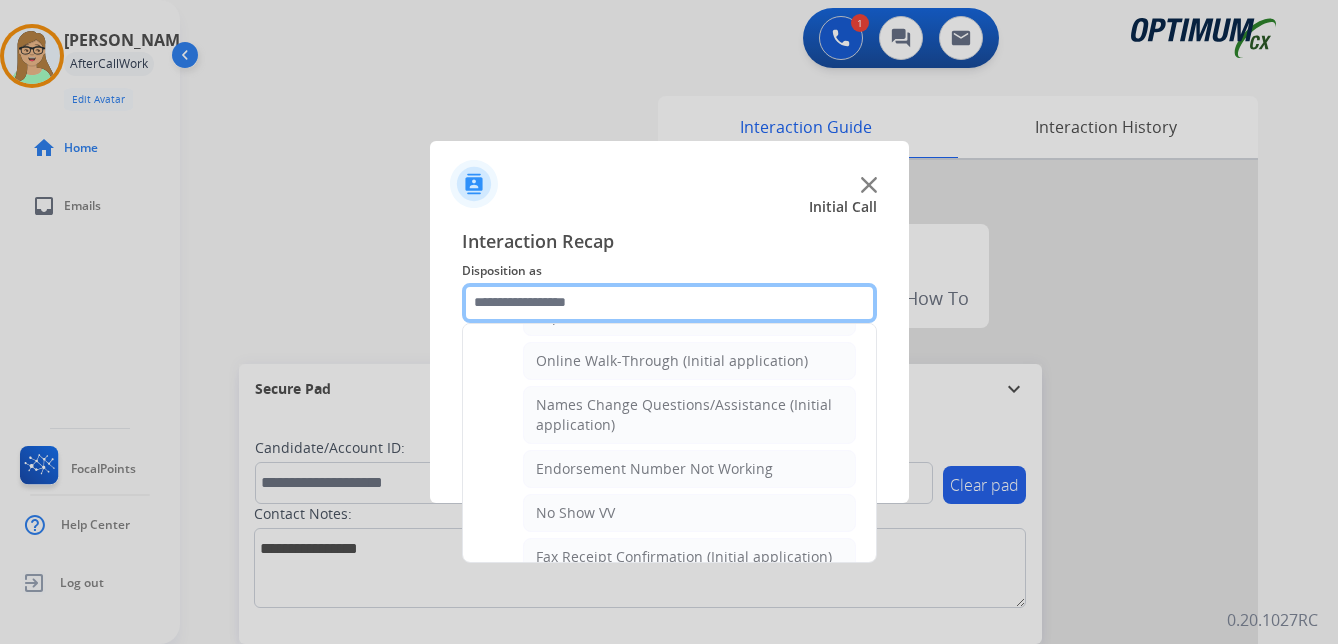 scroll, scrollTop: 412, scrollLeft: 0, axis: vertical 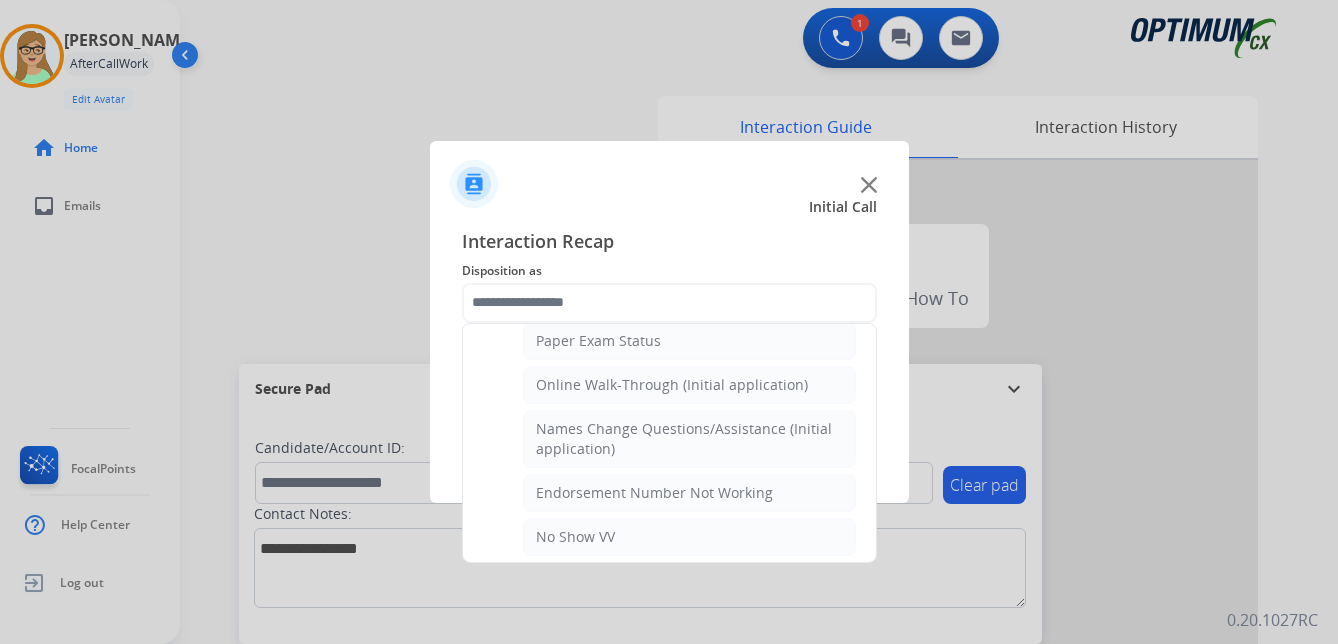click on "Initial Call" 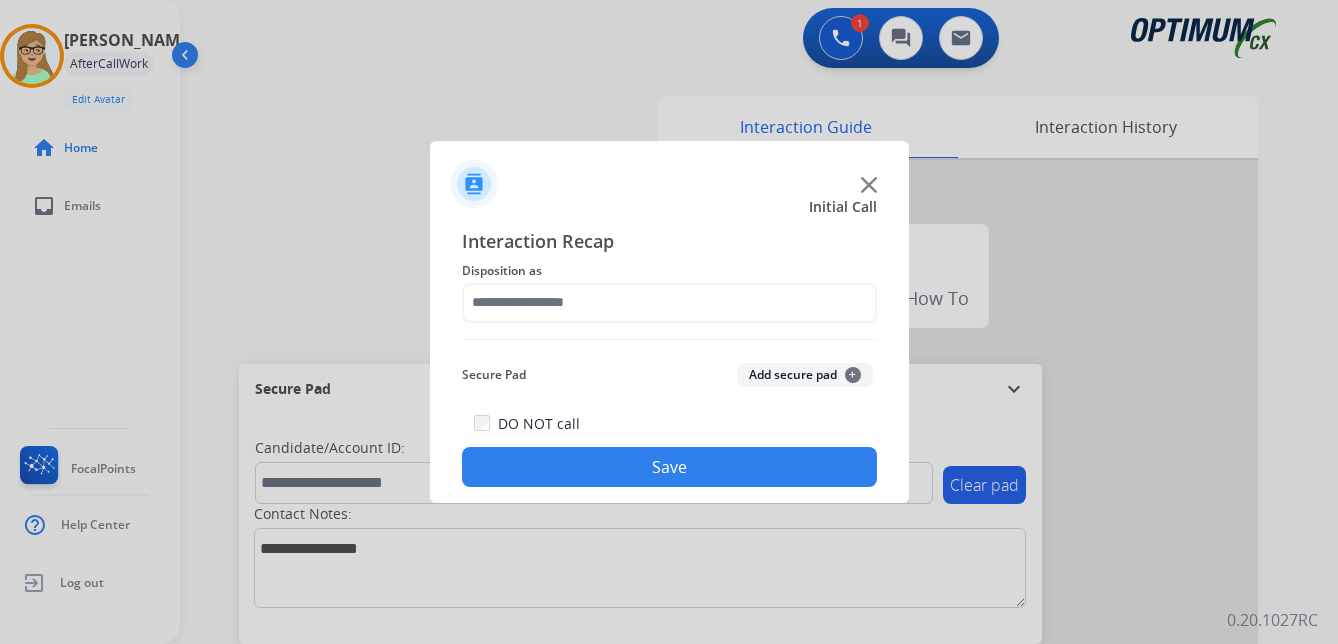 click on "Initial Call" 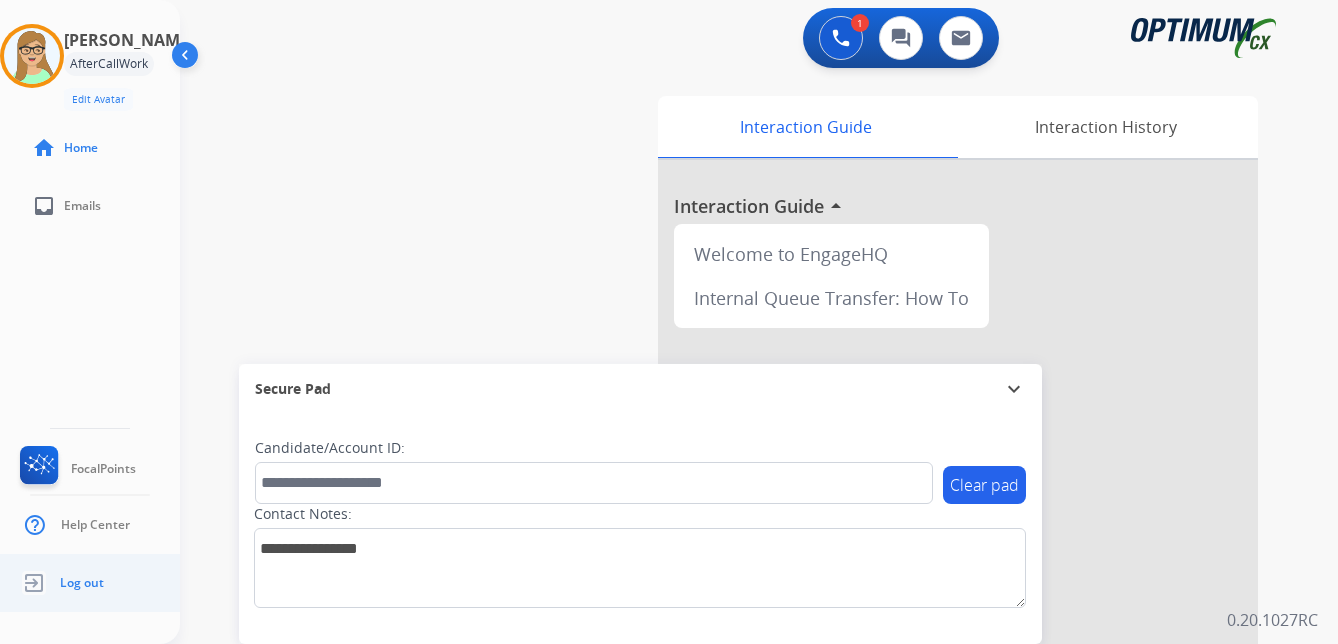 click on "Log out" 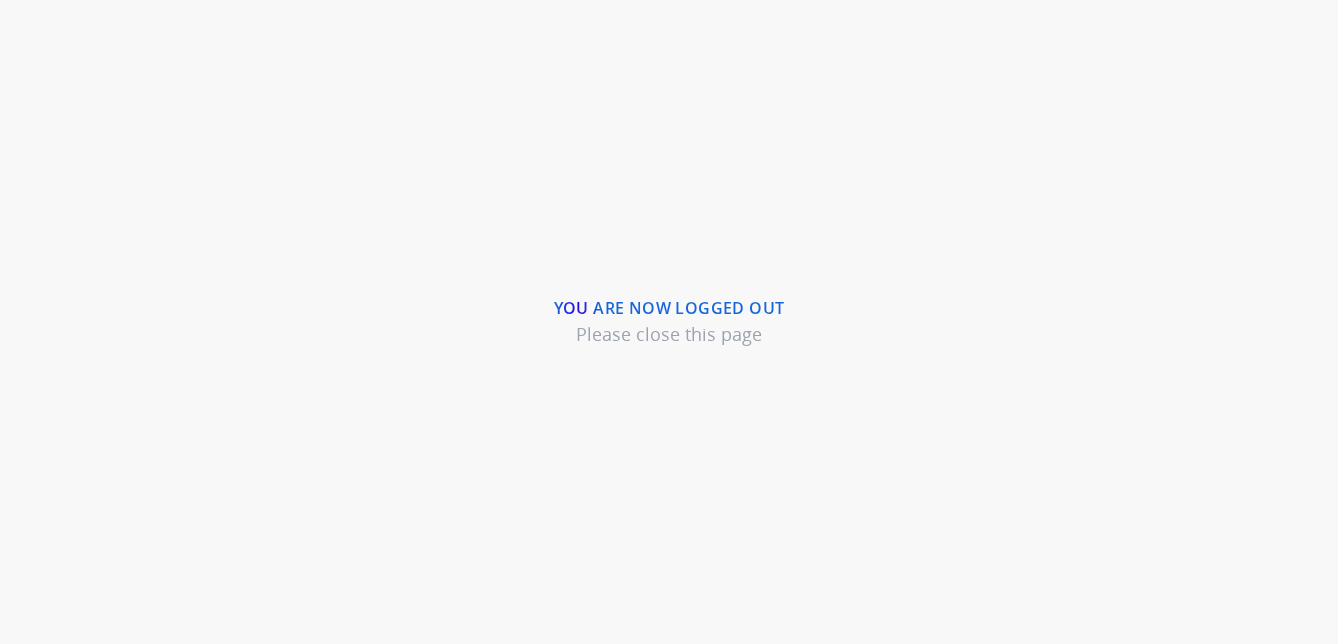 scroll, scrollTop: 0, scrollLeft: 0, axis: both 